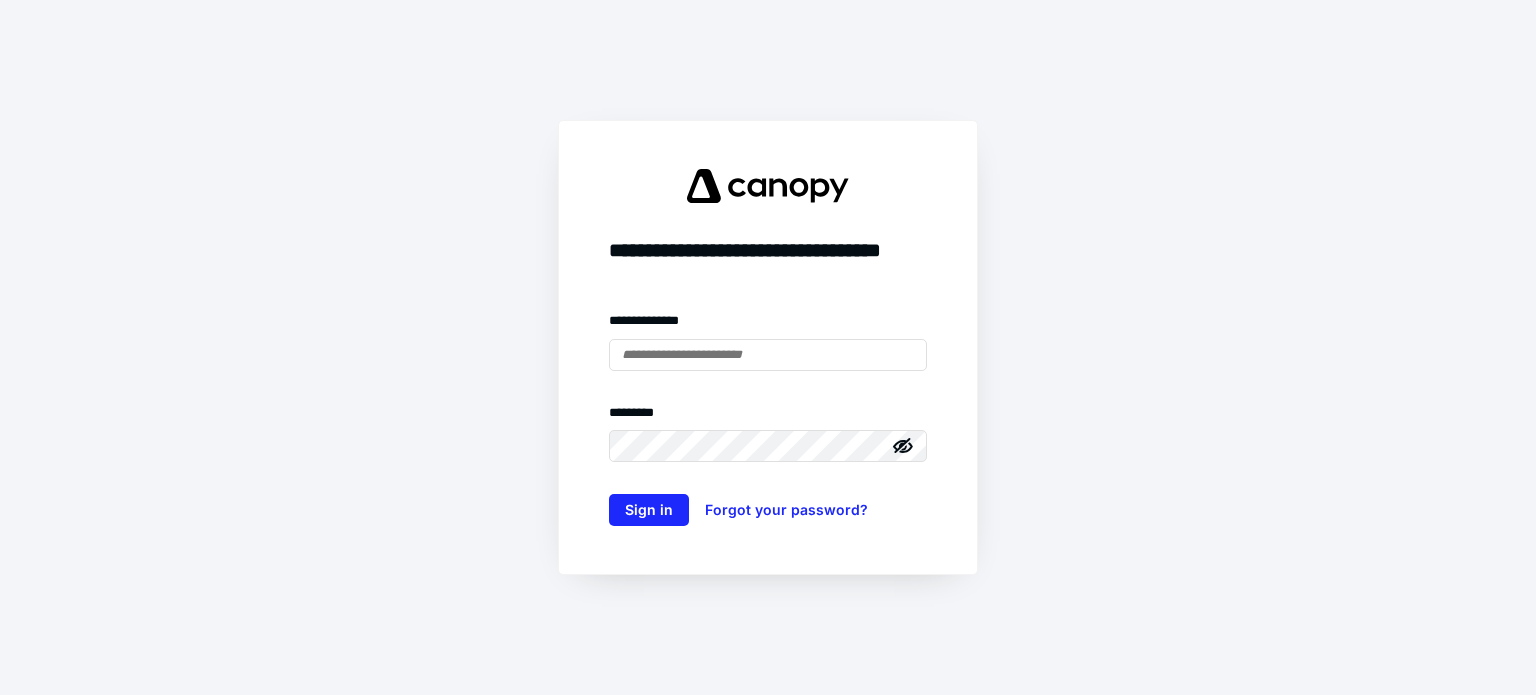 scroll, scrollTop: 0, scrollLeft: 0, axis: both 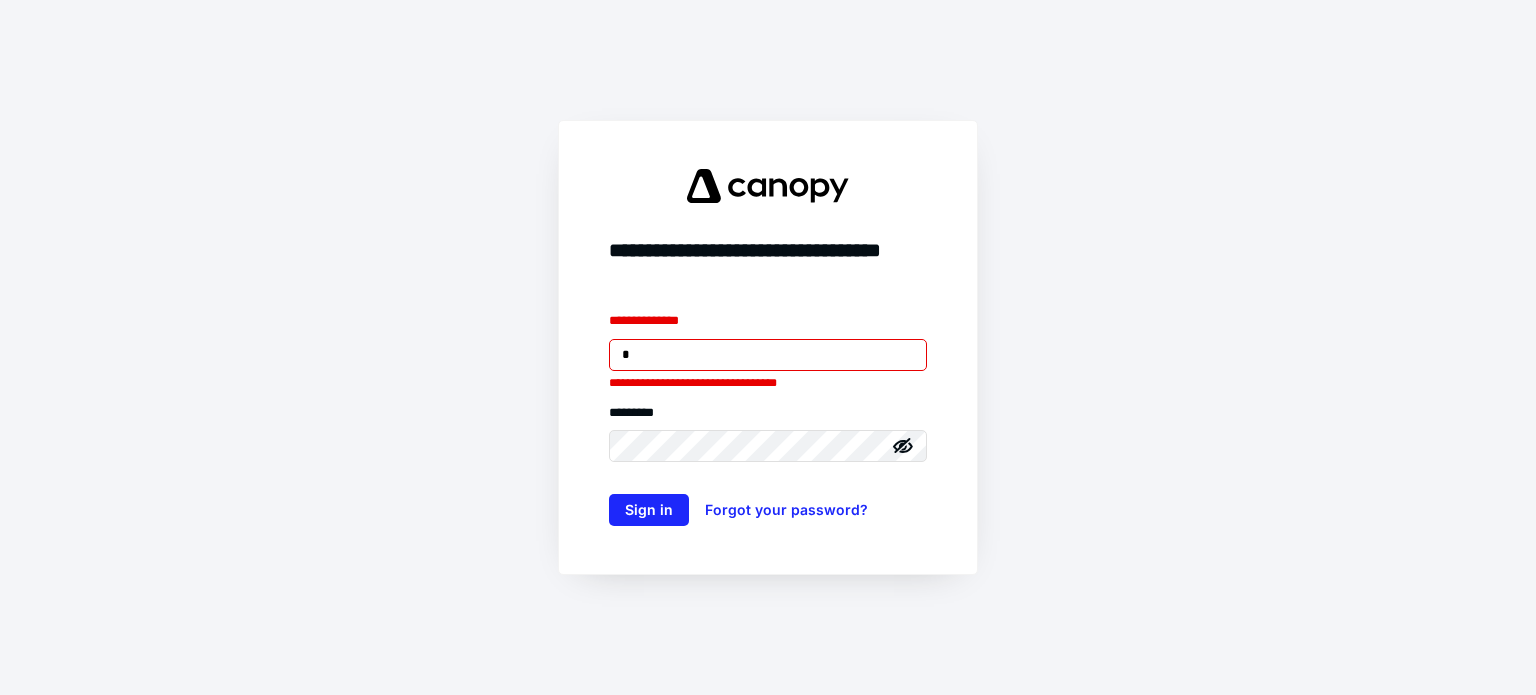type on "**********" 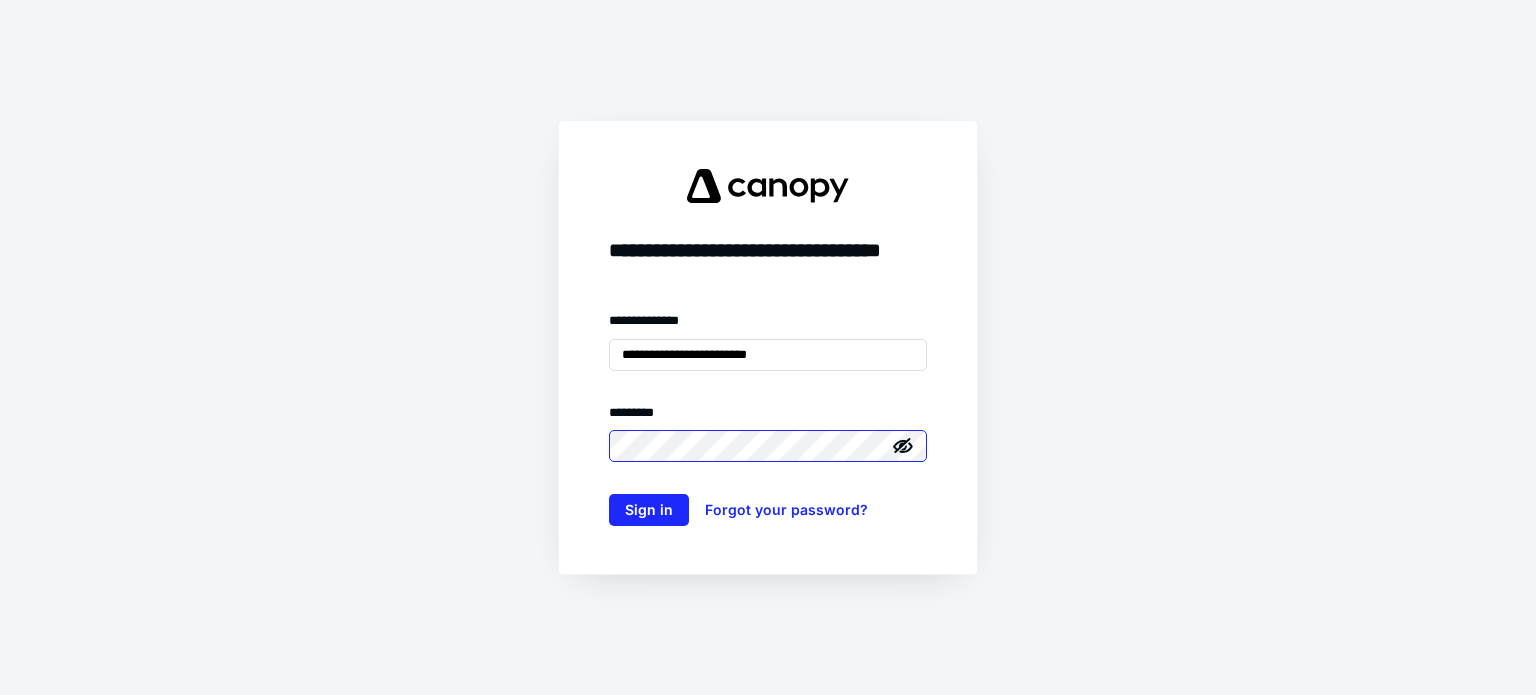 click on "Sign in" at bounding box center [649, 510] 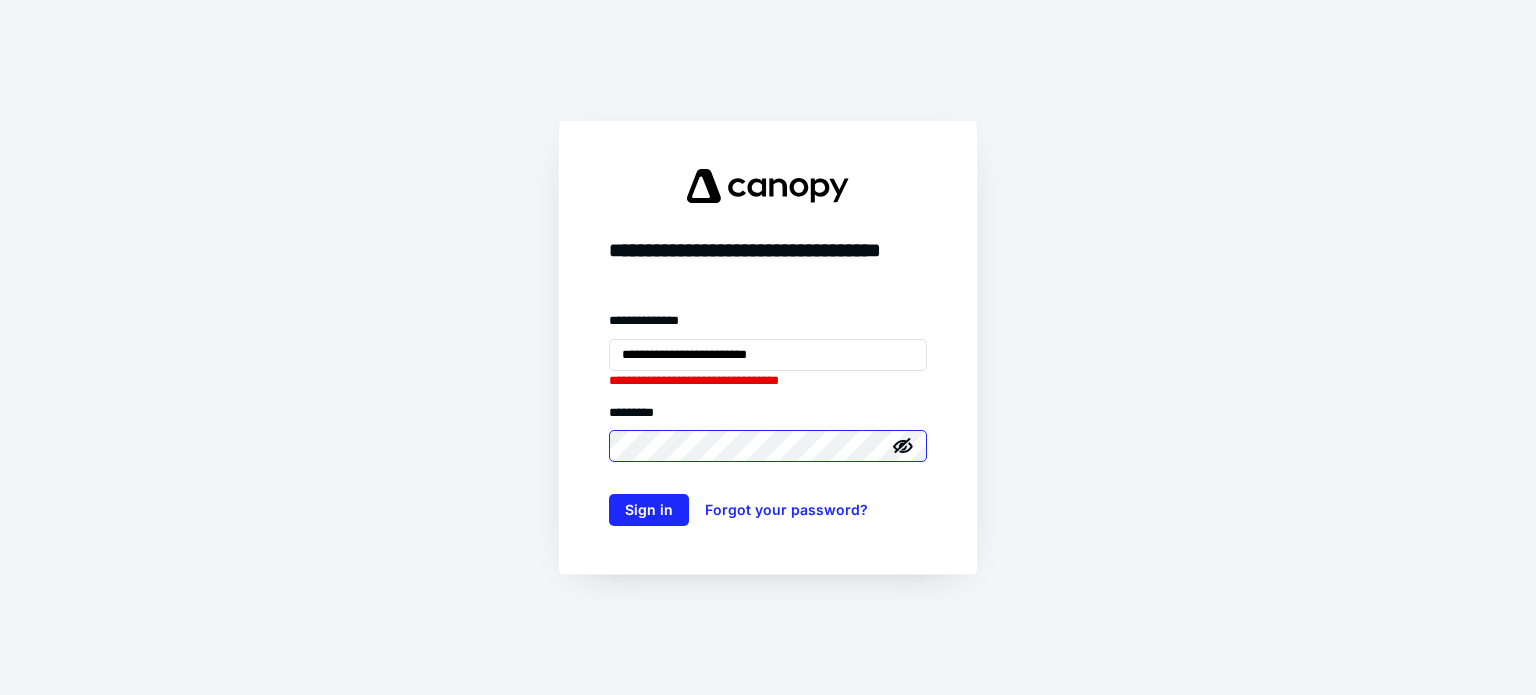 click on "Sign in" at bounding box center [649, 510] 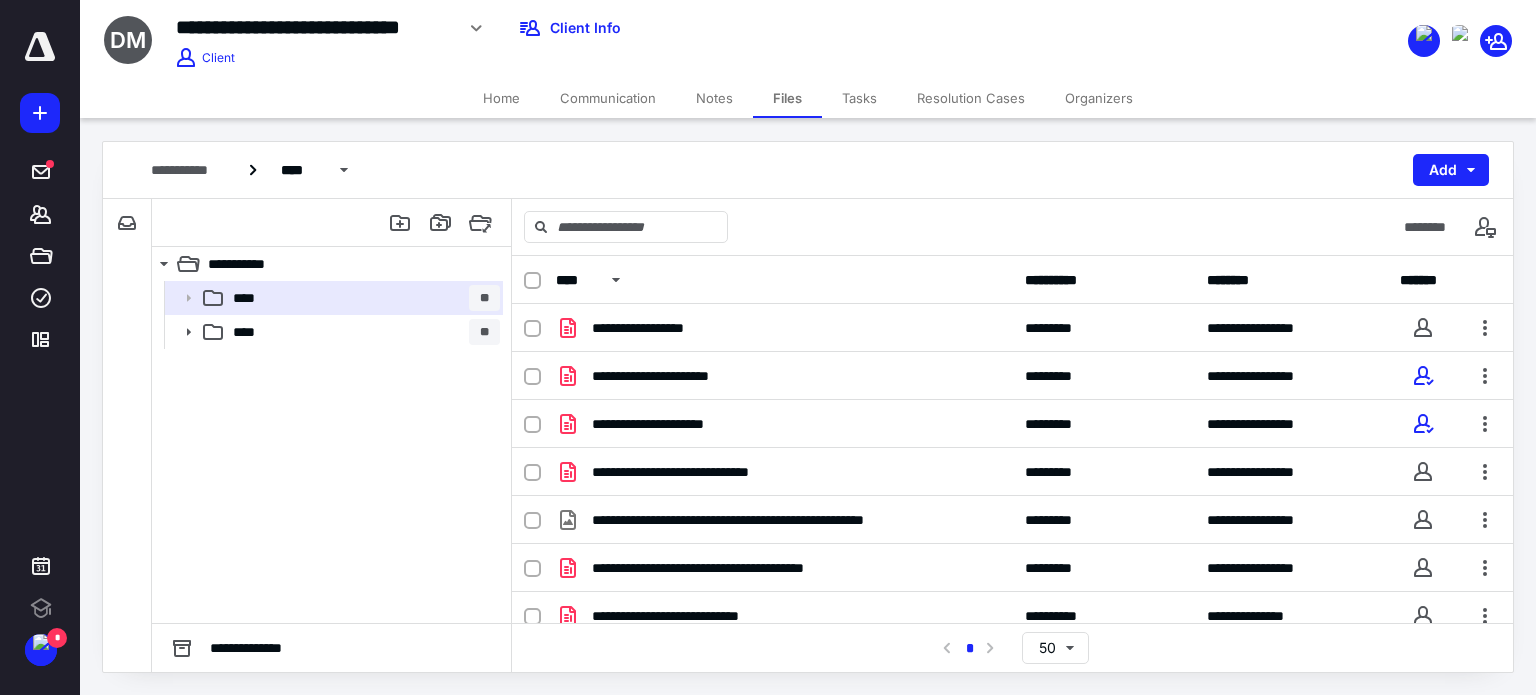 scroll, scrollTop: 0, scrollLeft: 0, axis: both 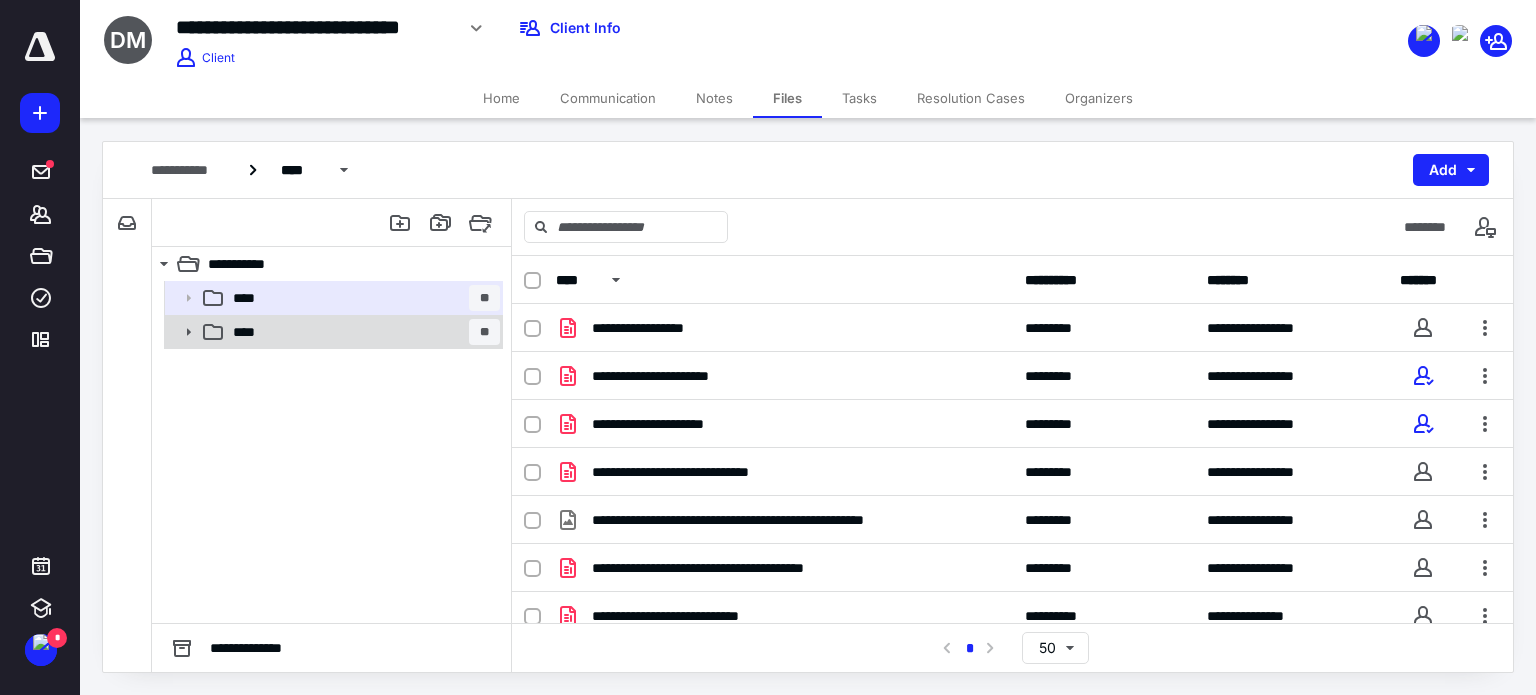 click on "**** **" at bounding box center [362, 332] 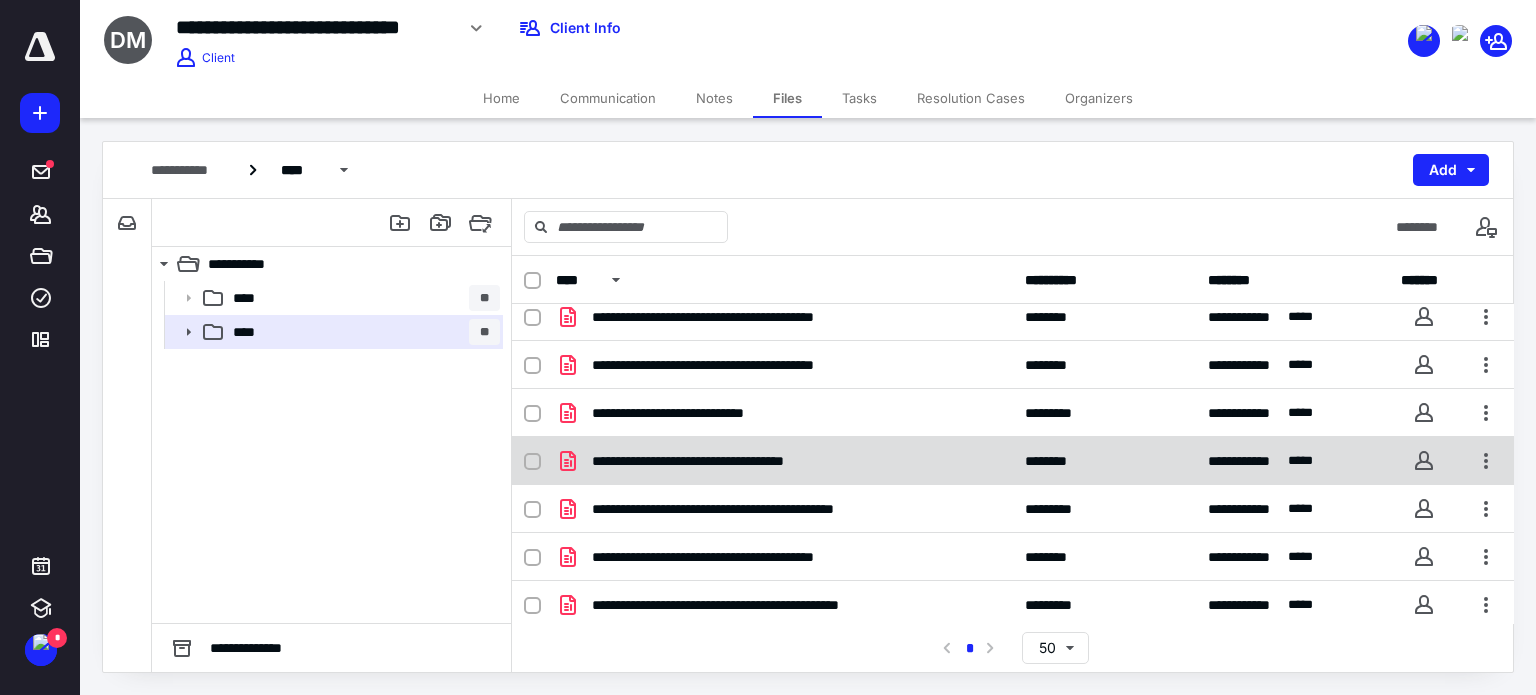 scroll, scrollTop: 83, scrollLeft: 0, axis: vertical 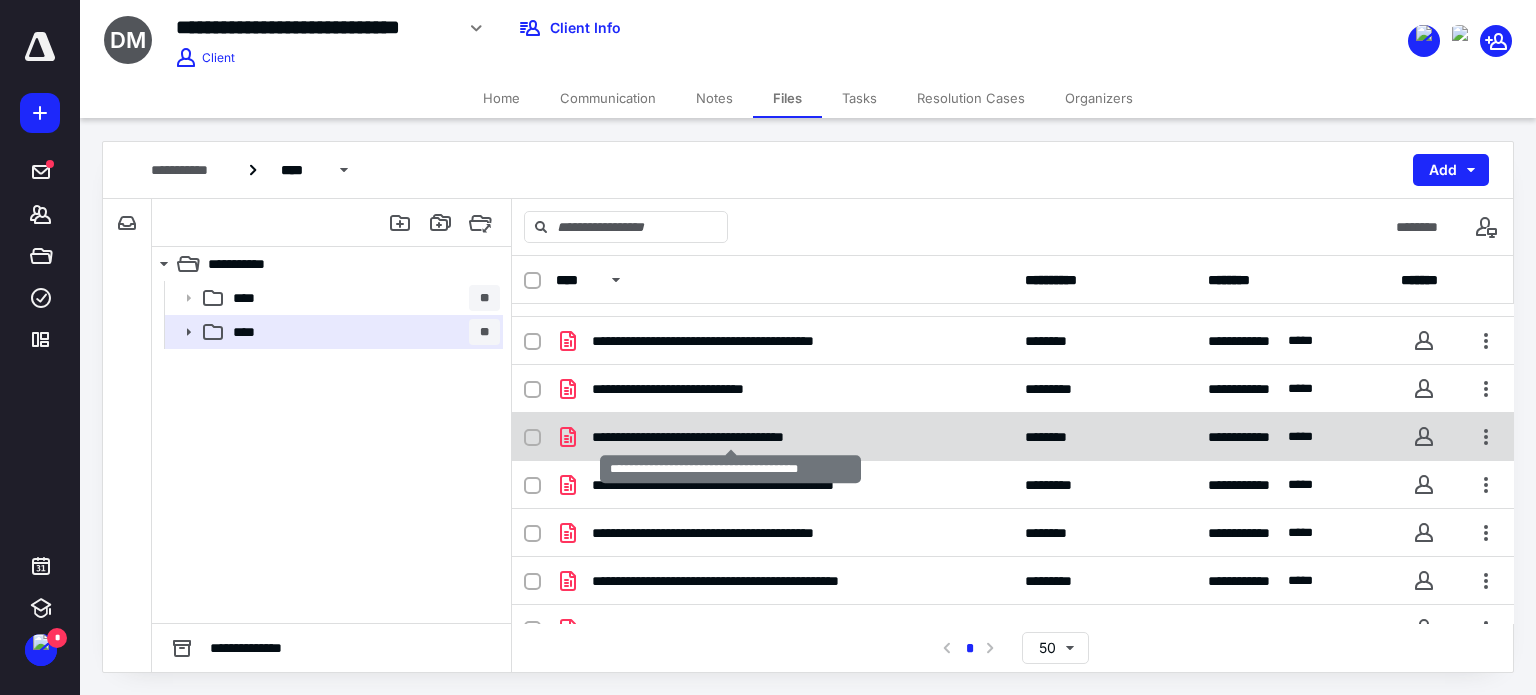 click on "**********" at bounding box center [731, 437] 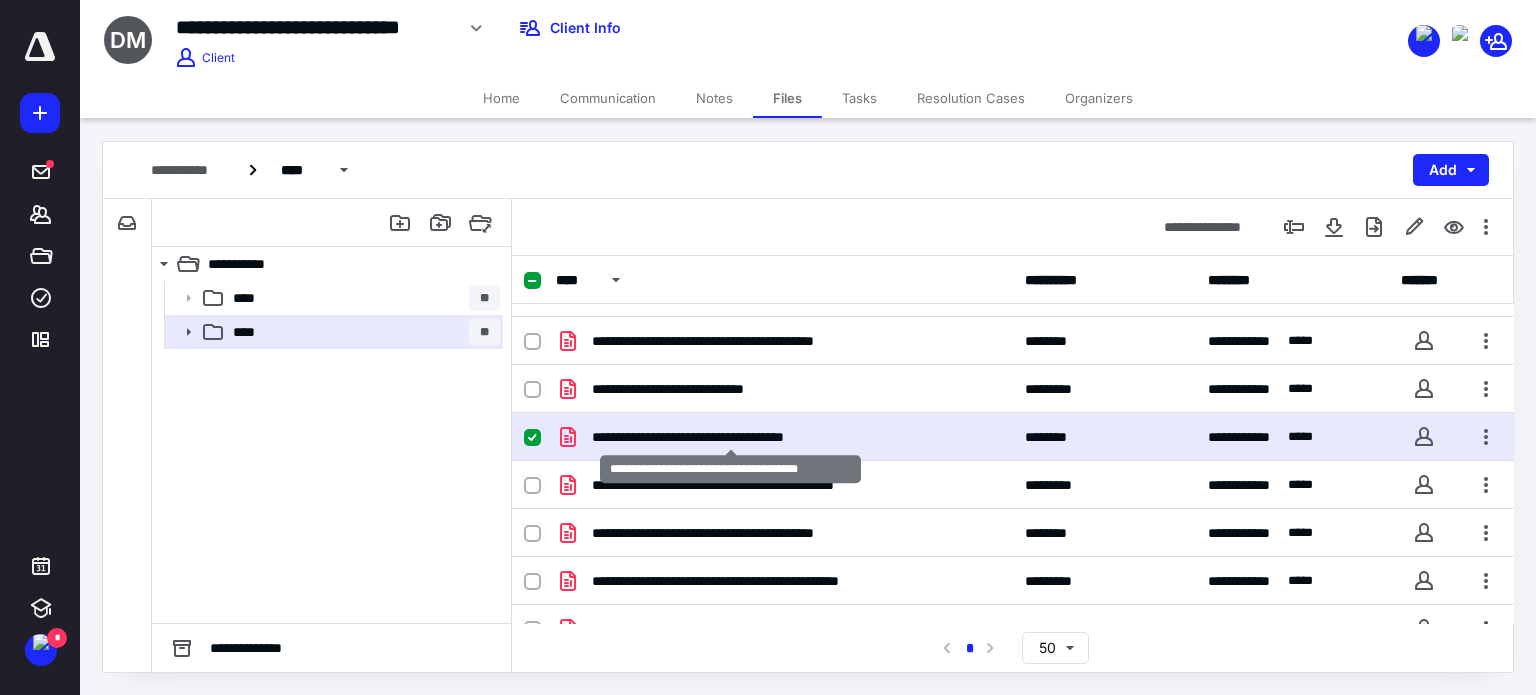 click on "**********" at bounding box center [731, 437] 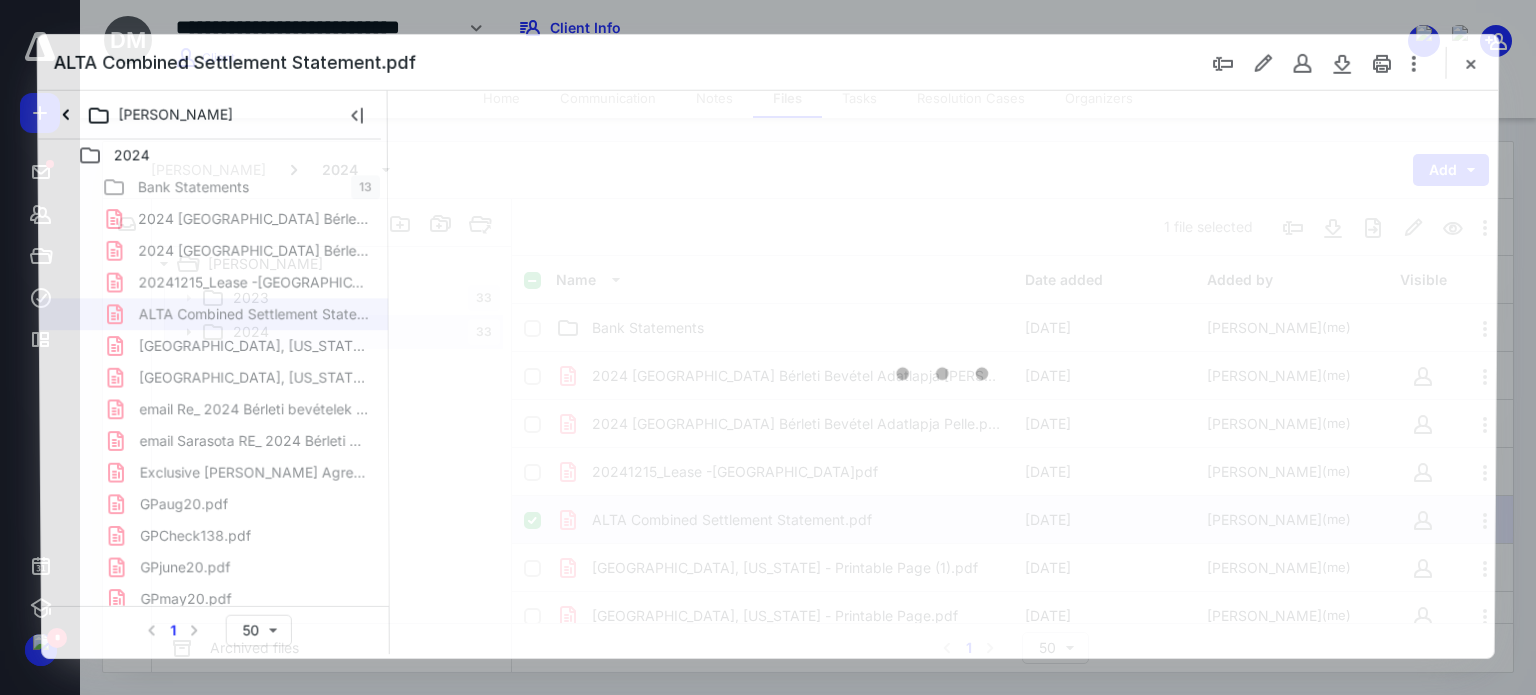 scroll, scrollTop: 83, scrollLeft: 0, axis: vertical 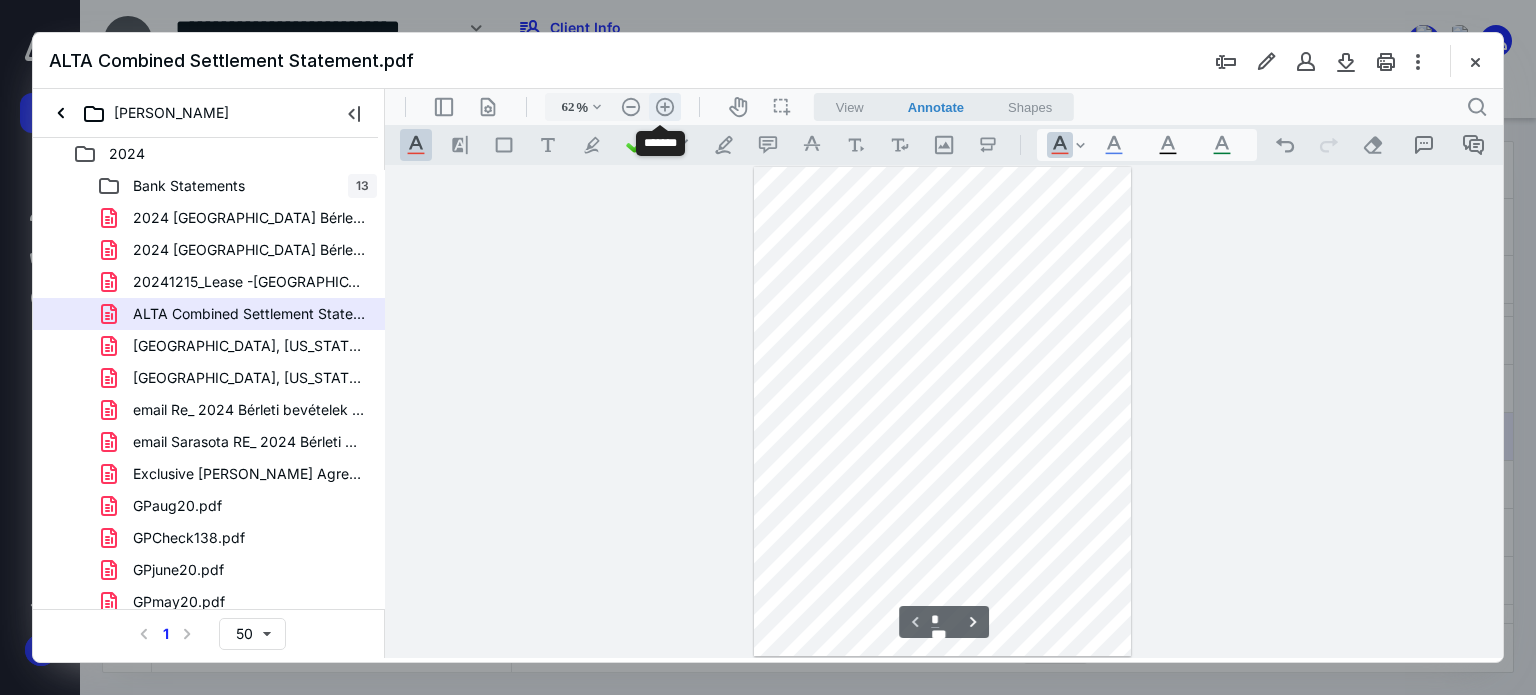 click on ".cls-1{fill:#abb0c4;} icon - header - zoom - in - line" at bounding box center [665, 107] 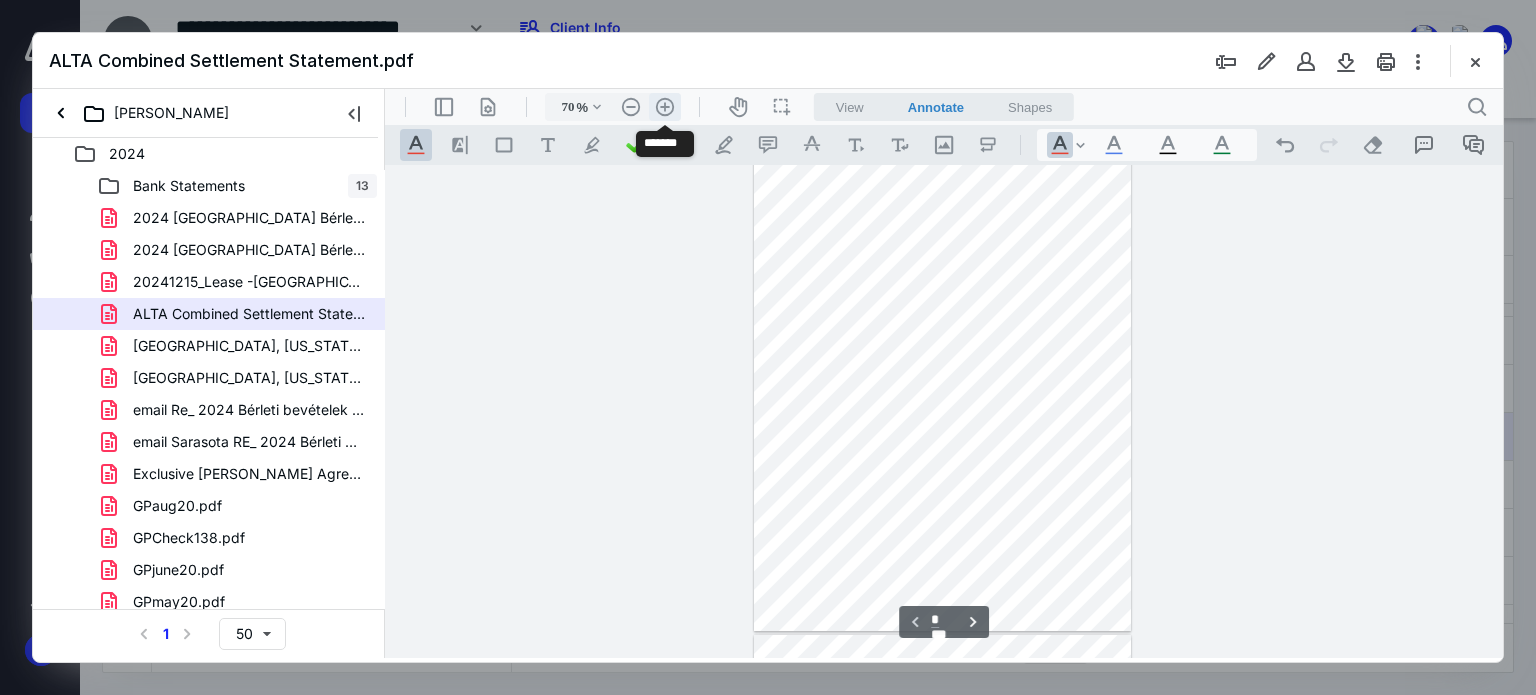 click on ".cls-1{fill:#abb0c4;} icon - header - zoom - in - line" at bounding box center (665, 107) 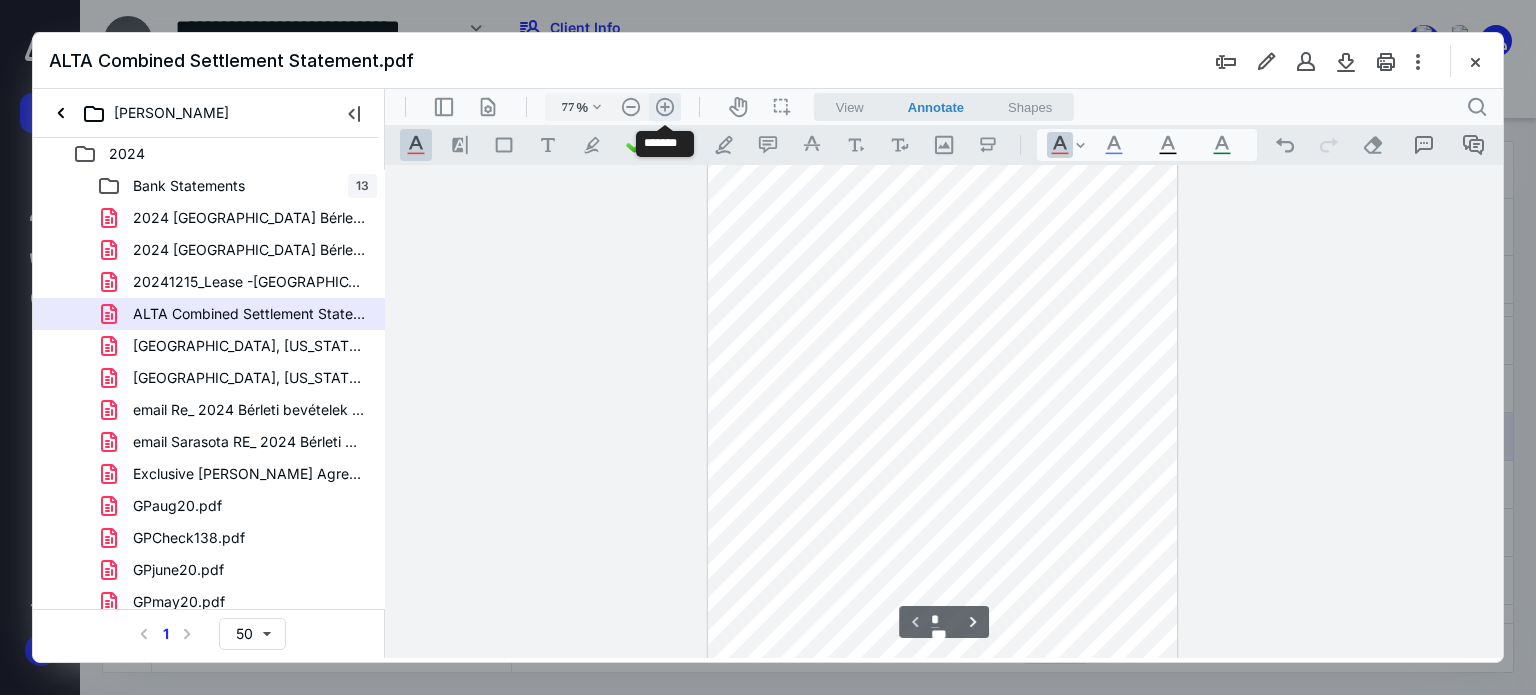 click on ".cls-1{fill:#abb0c4;} icon - header - zoom - in - line" at bounding box center (665, 107) 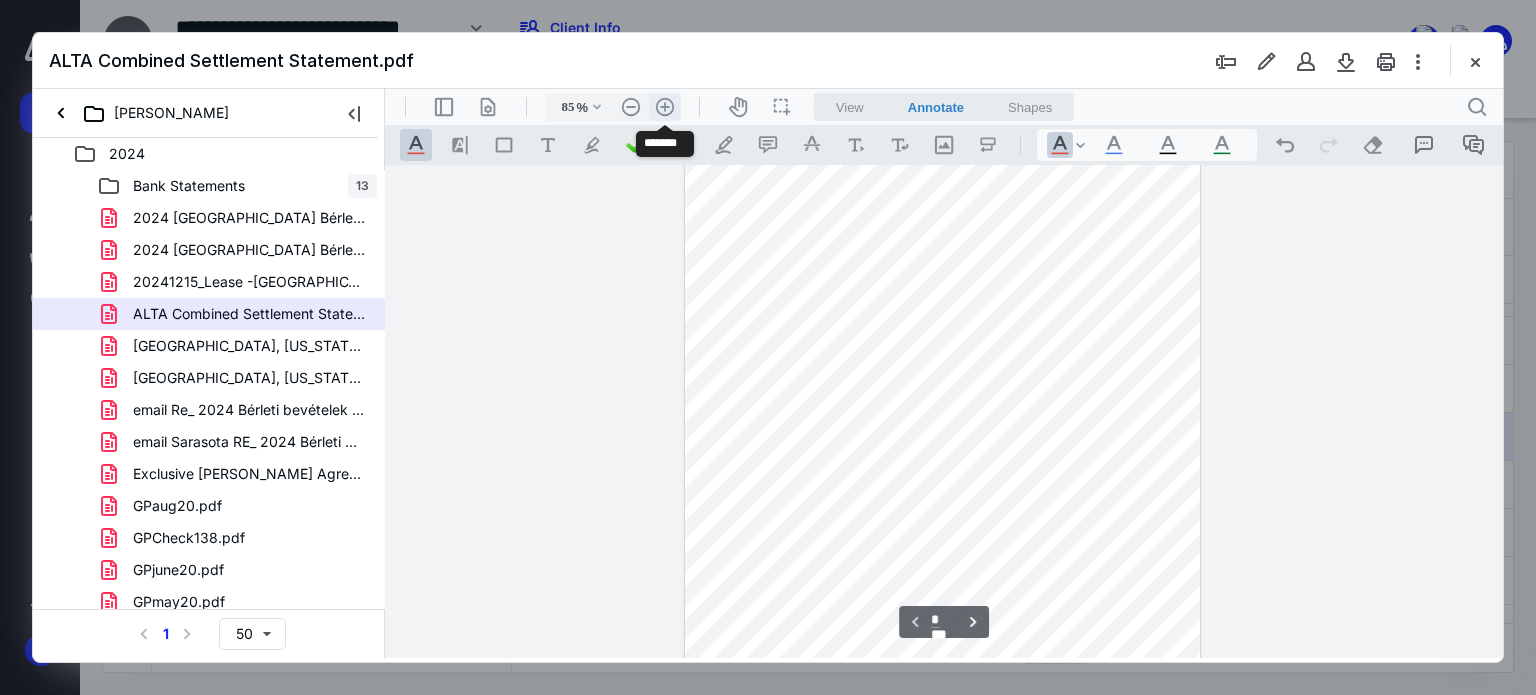 click on ".cls-1{fill:#abb0c4;} icon - header - zoom - in - line" at bounding box center [665, 107] 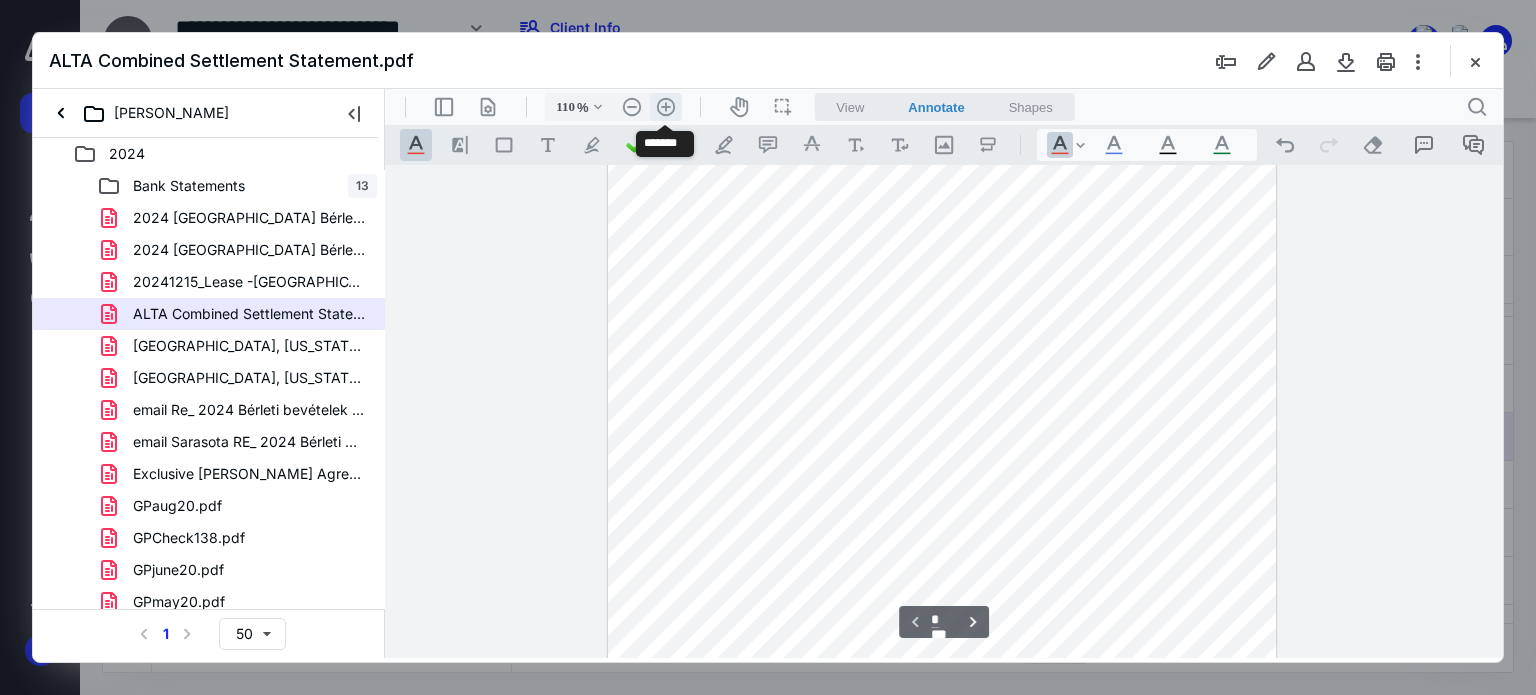 click on ".cls-1{fill:#abb0c4;} icon - header - zoom - in - line" at bounding box center [666, 107] 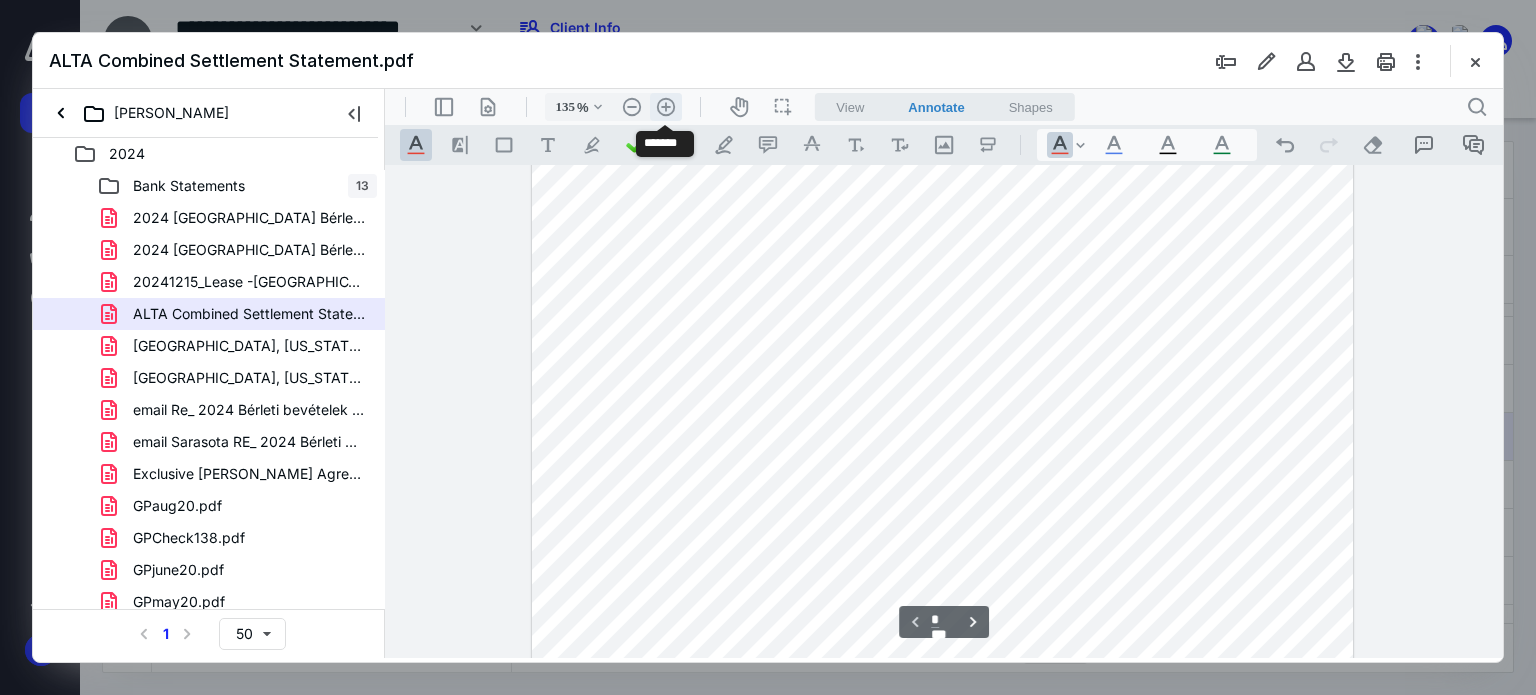 click on ".cls-1{fill:#abb0c4;} icon - header - zoom - in - line" at bounding box center (666, 107) 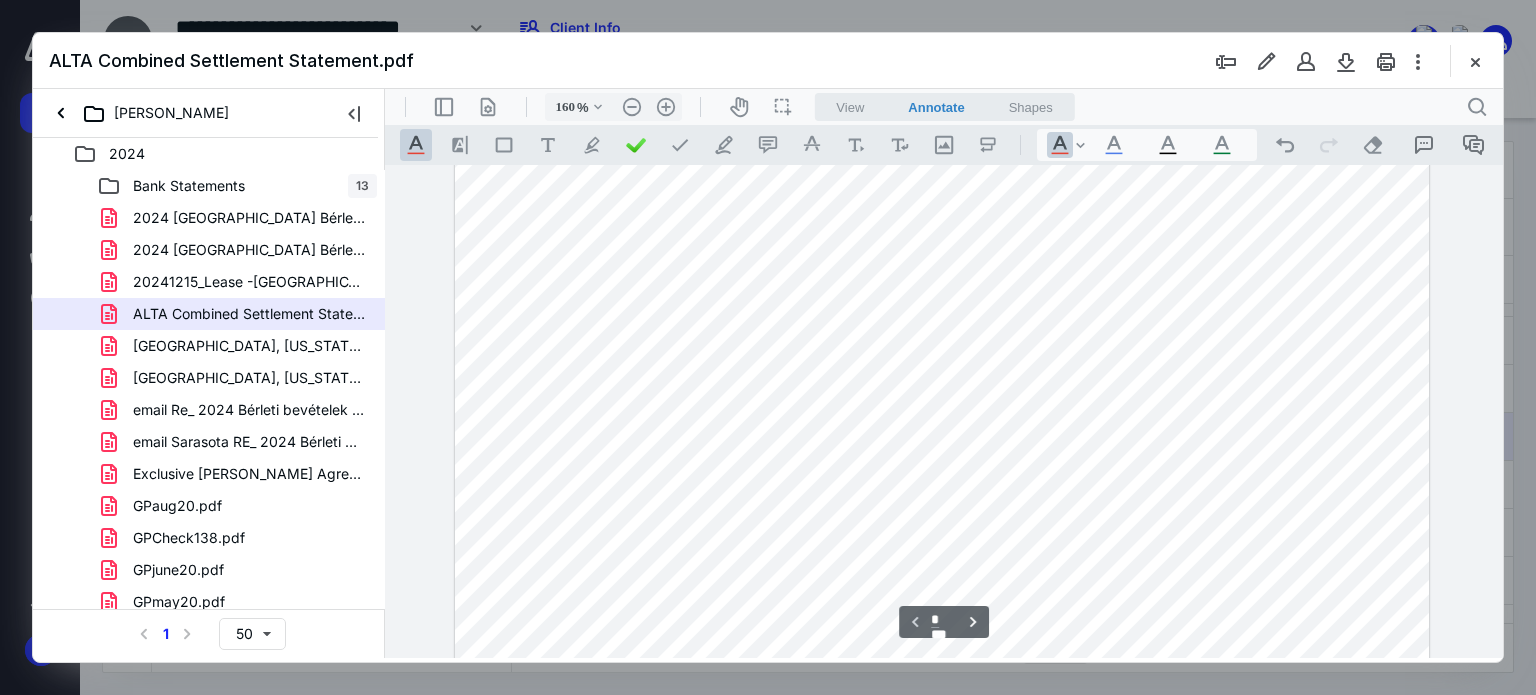 scroll, scrollTop: 0, scrollLeft: 0, axis: both 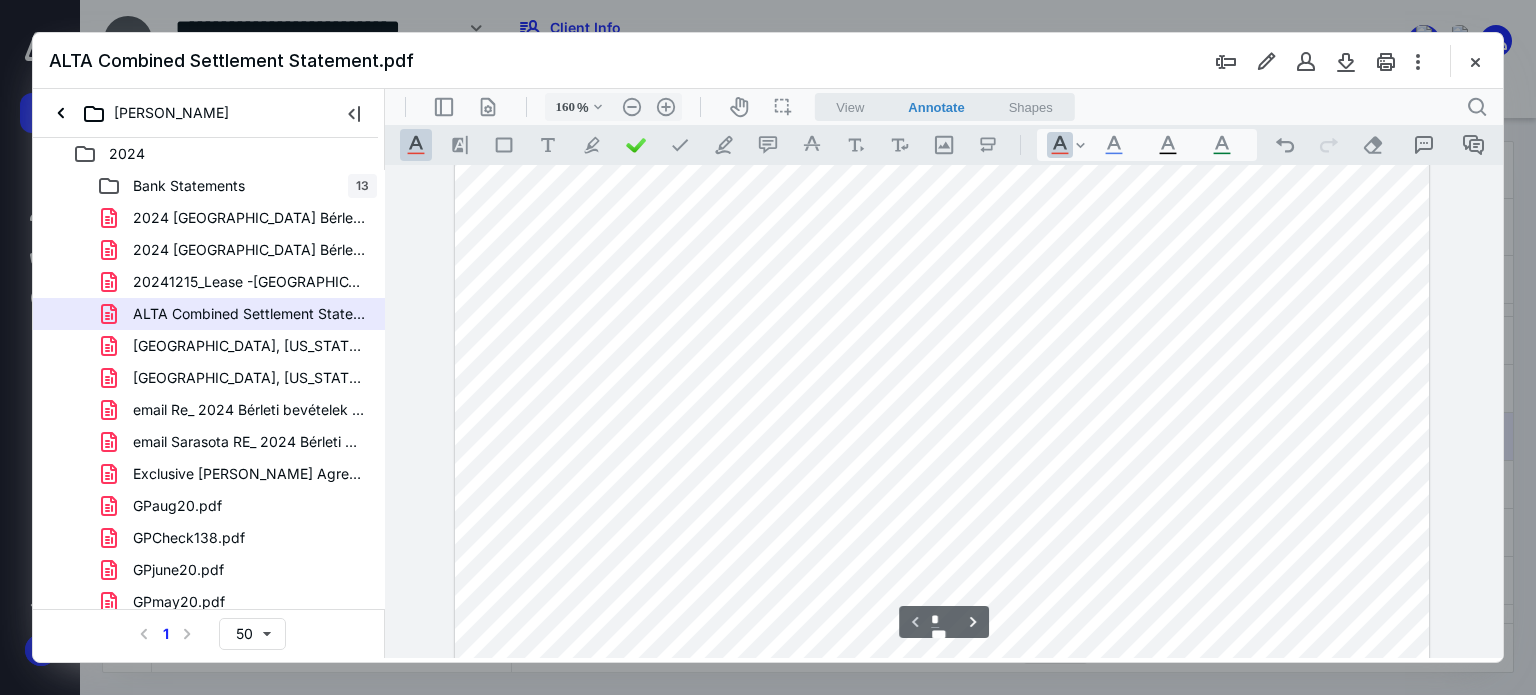 click at bounding box center (1475, 61) 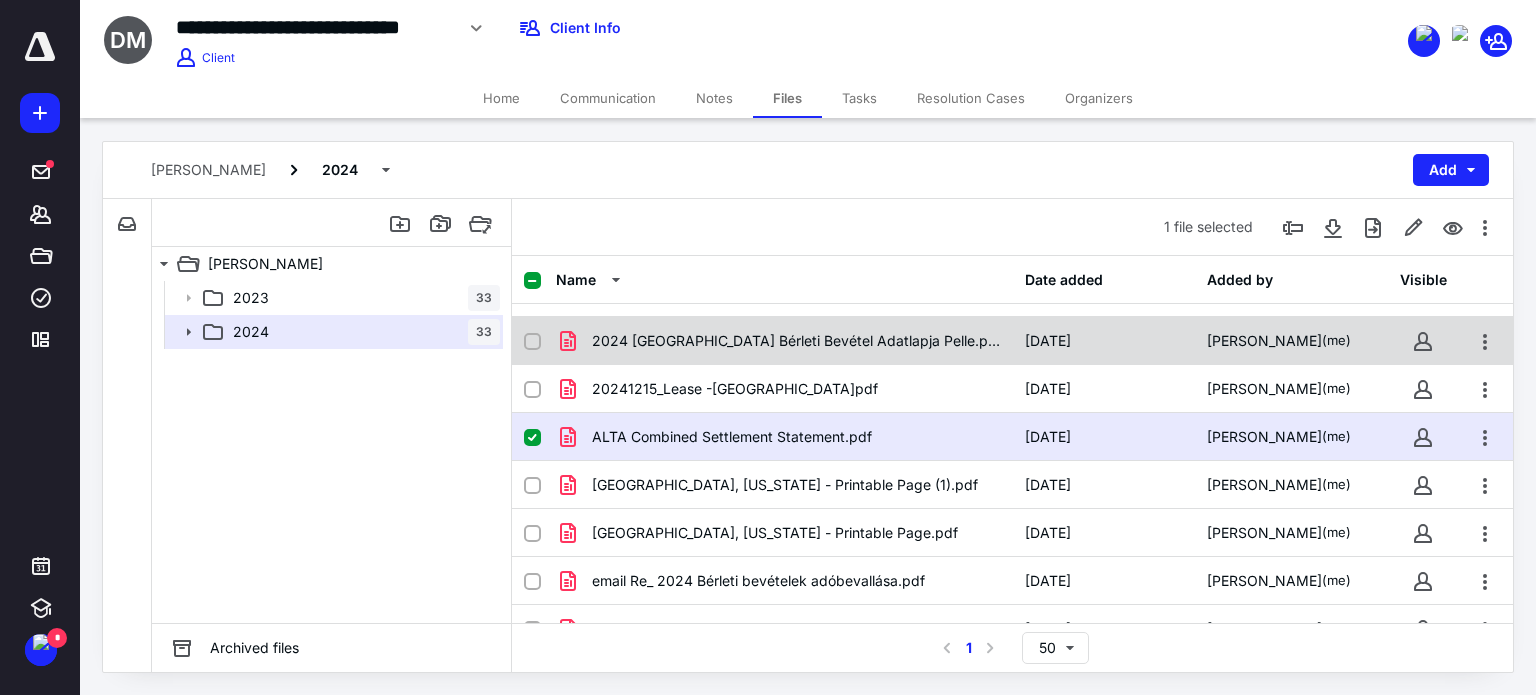 click on "2024 [GEOGRAPHIC_DATA] Bérleti Bevétel Adatlapja Pelle.pdf" at bounding box center [796, 341] 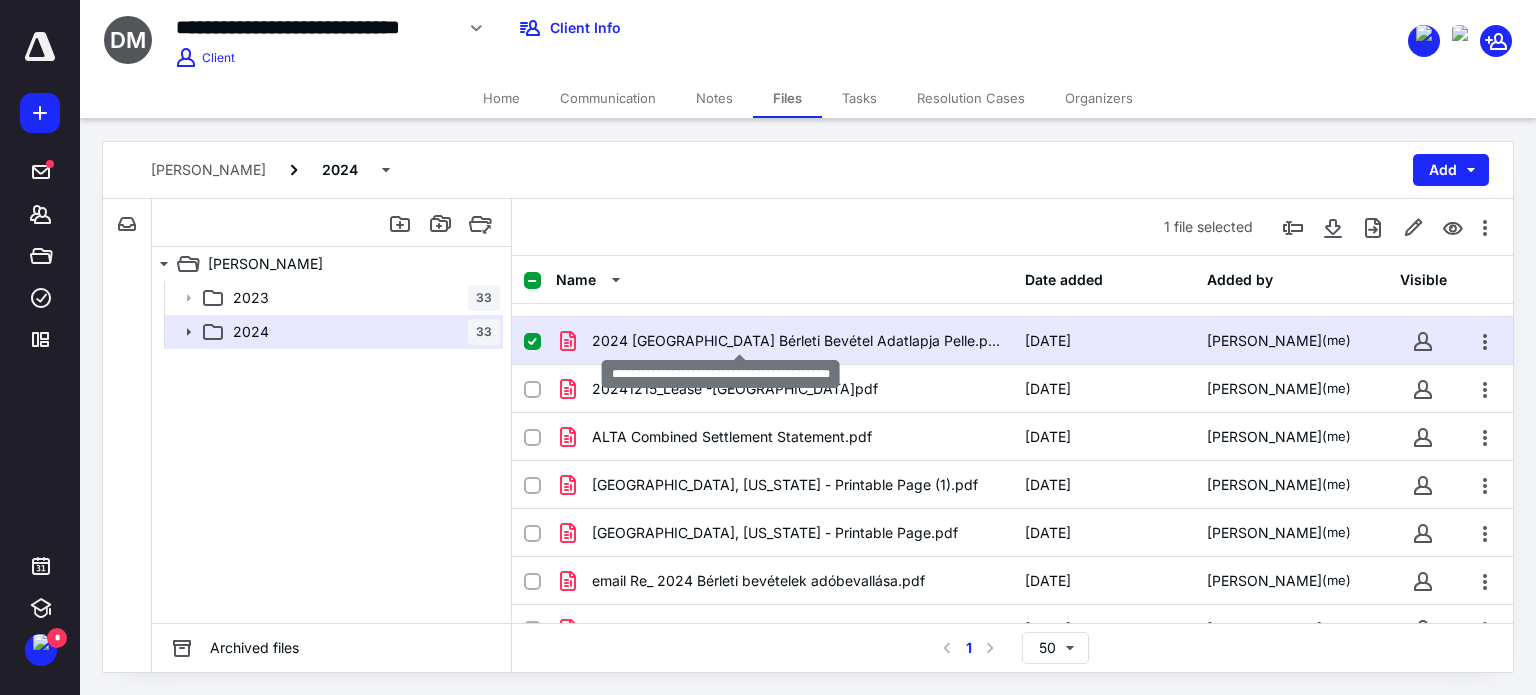 click on "2024 [GEOGRAPHIC_DATA] Bérleti Bevétel Adatlapja Pelle.pdf" at bounding box center [796, 341] 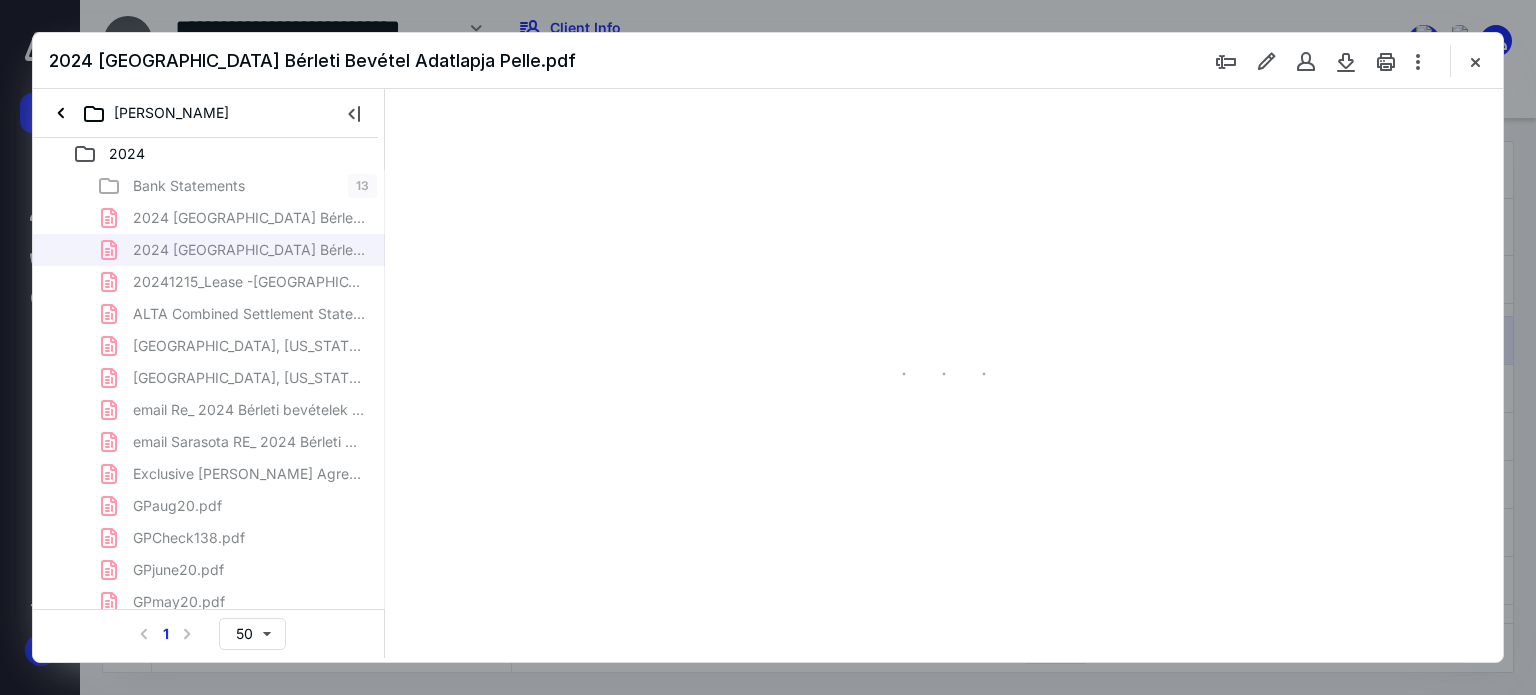 scroll, scrollTop: 0, scrollLeft: 0, axis: both 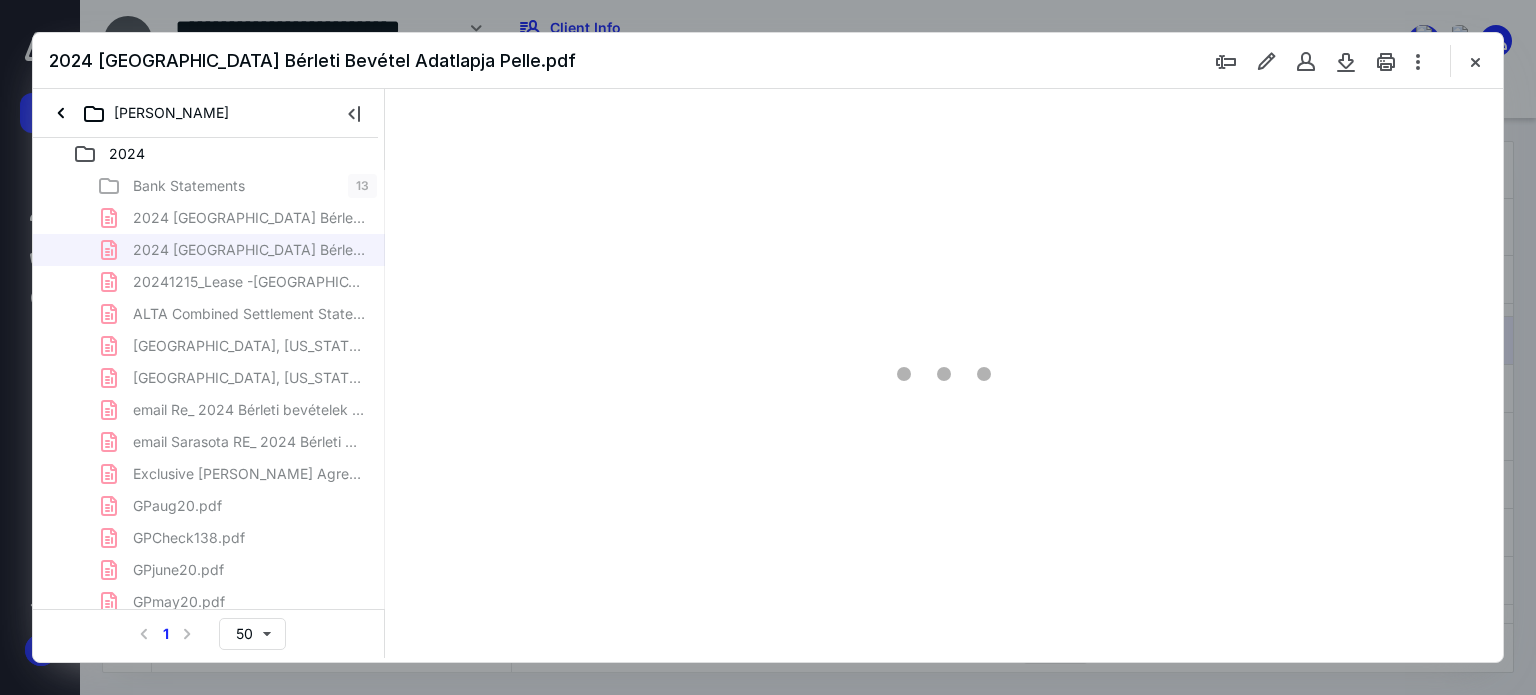 type on "62" 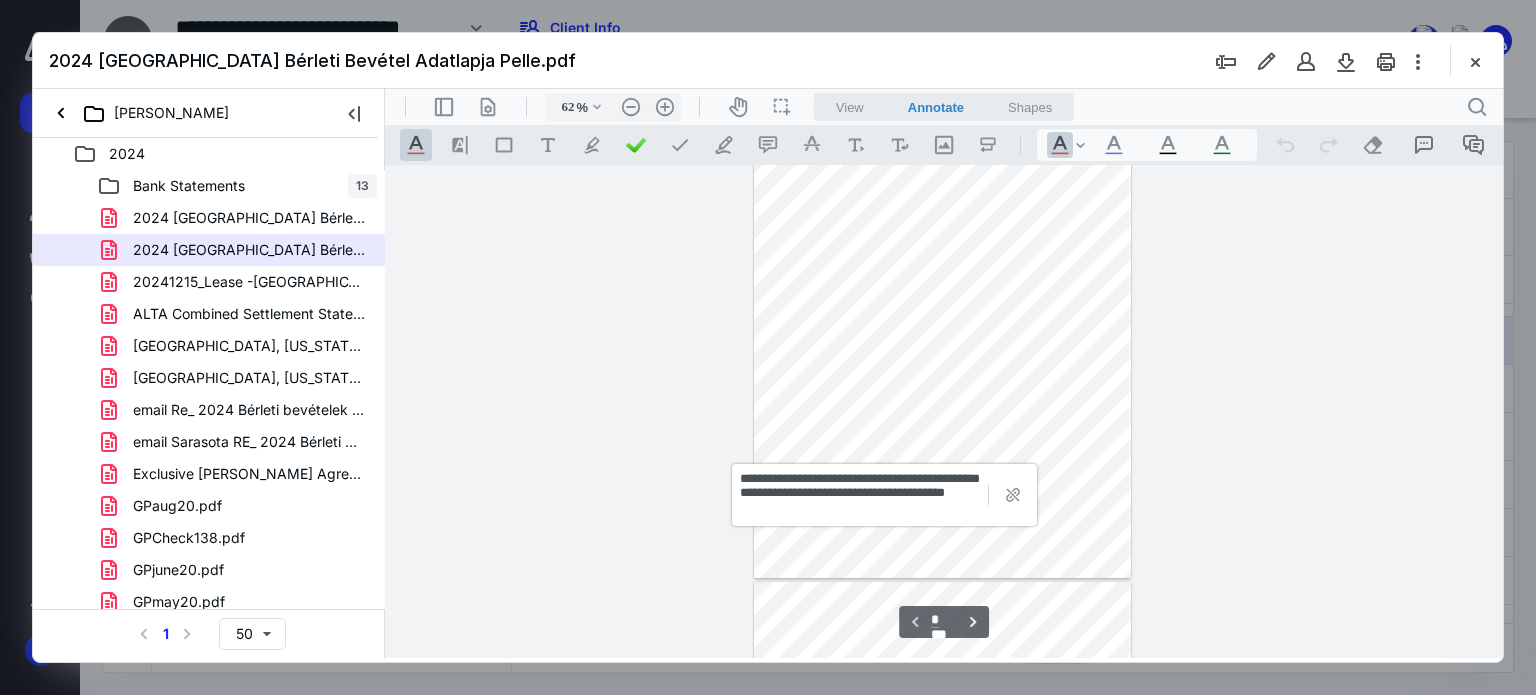 scroll, scrollTop: 161, scrollLeft: 0, axis: vertical 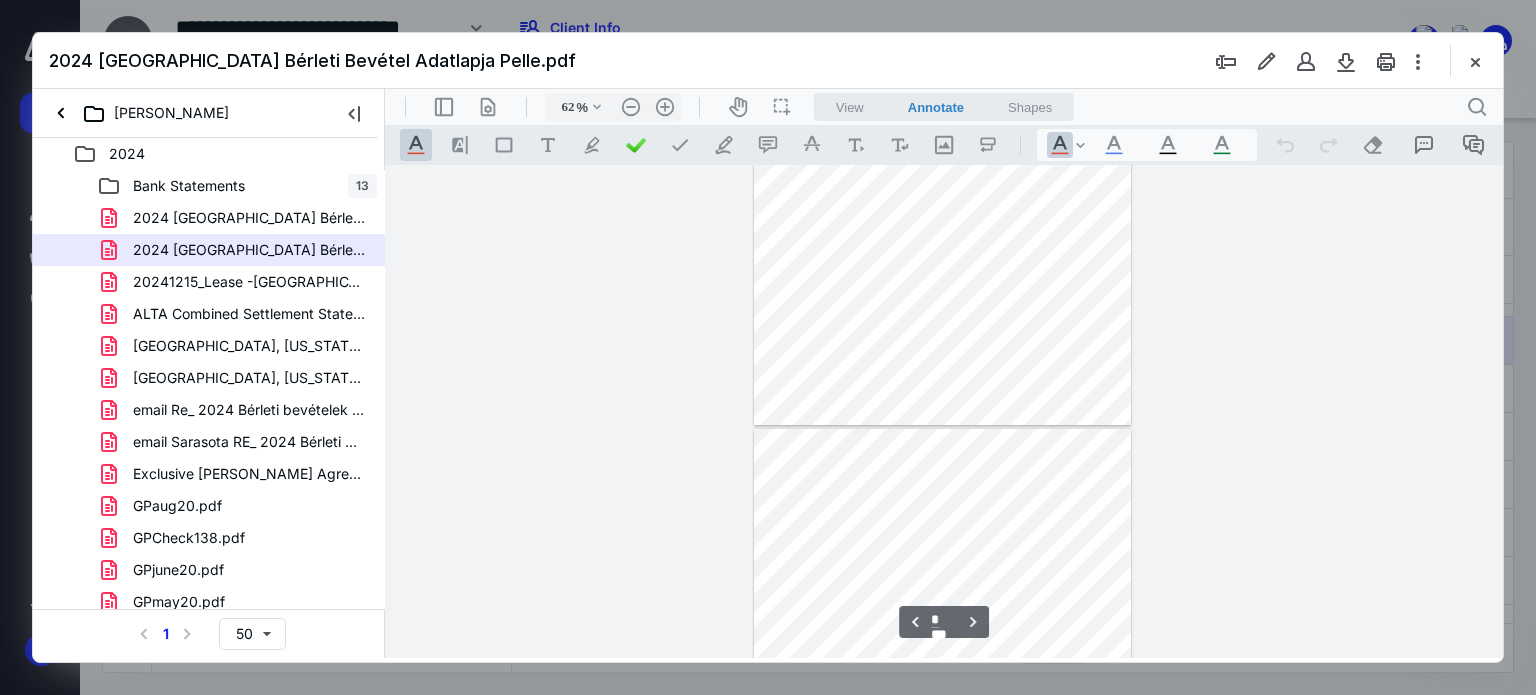 type on "*" 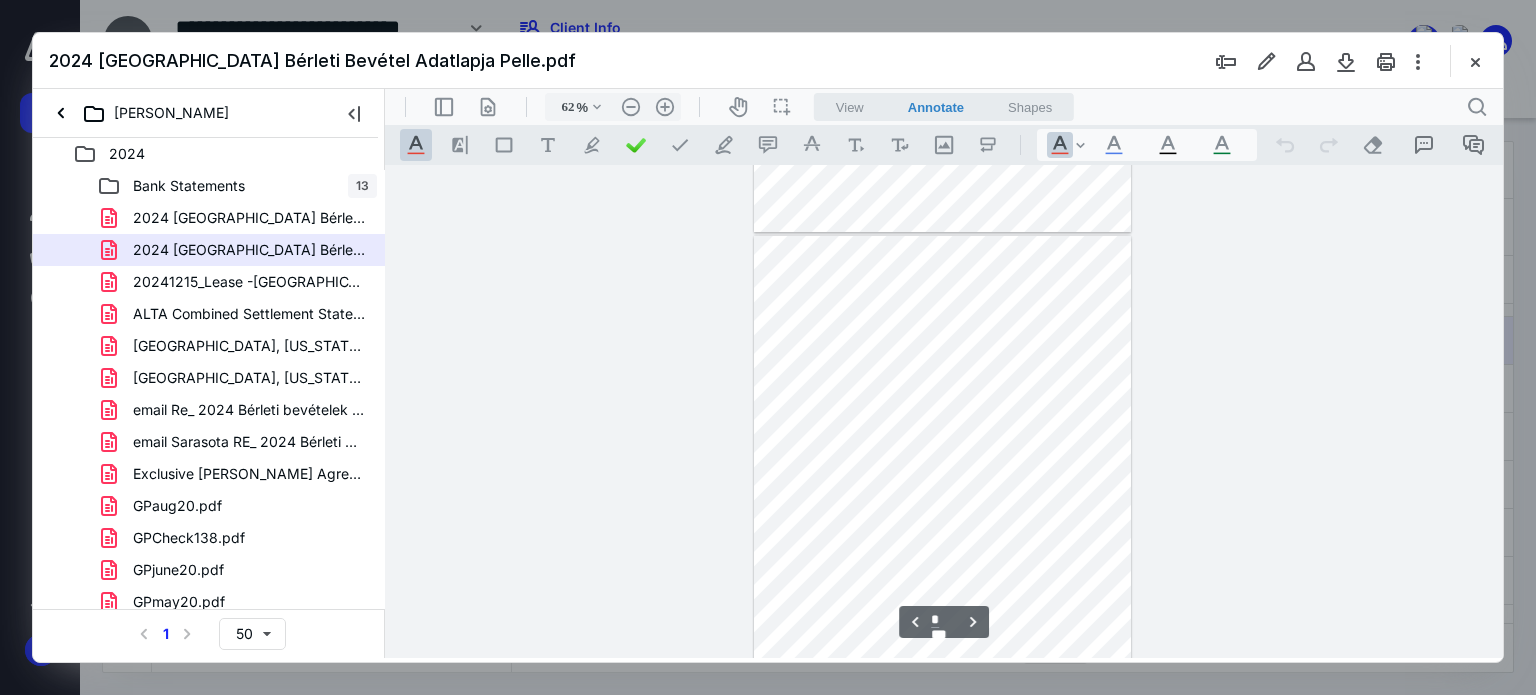 scroll, scrollTop: 1412, scrollLeft: 0, axis: vertical 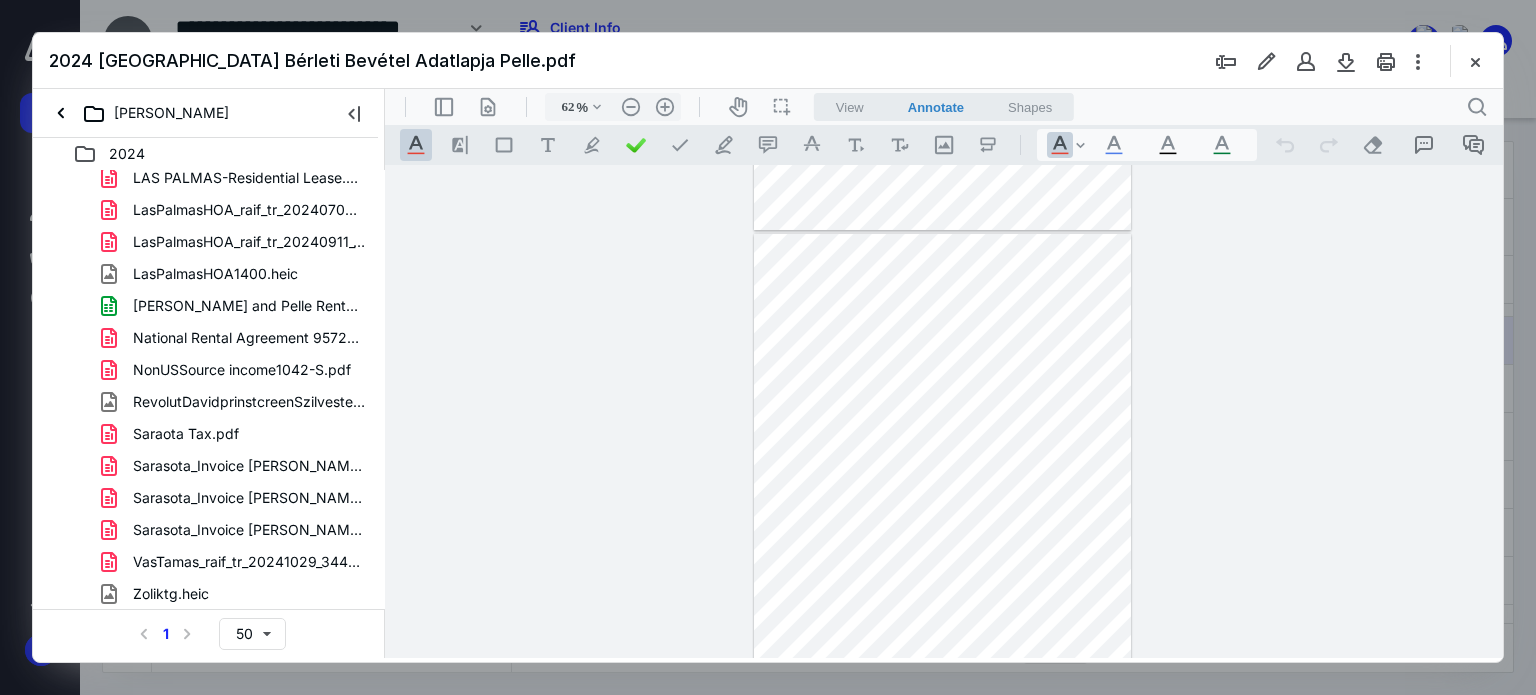 click at bounding box center (1475, 61) 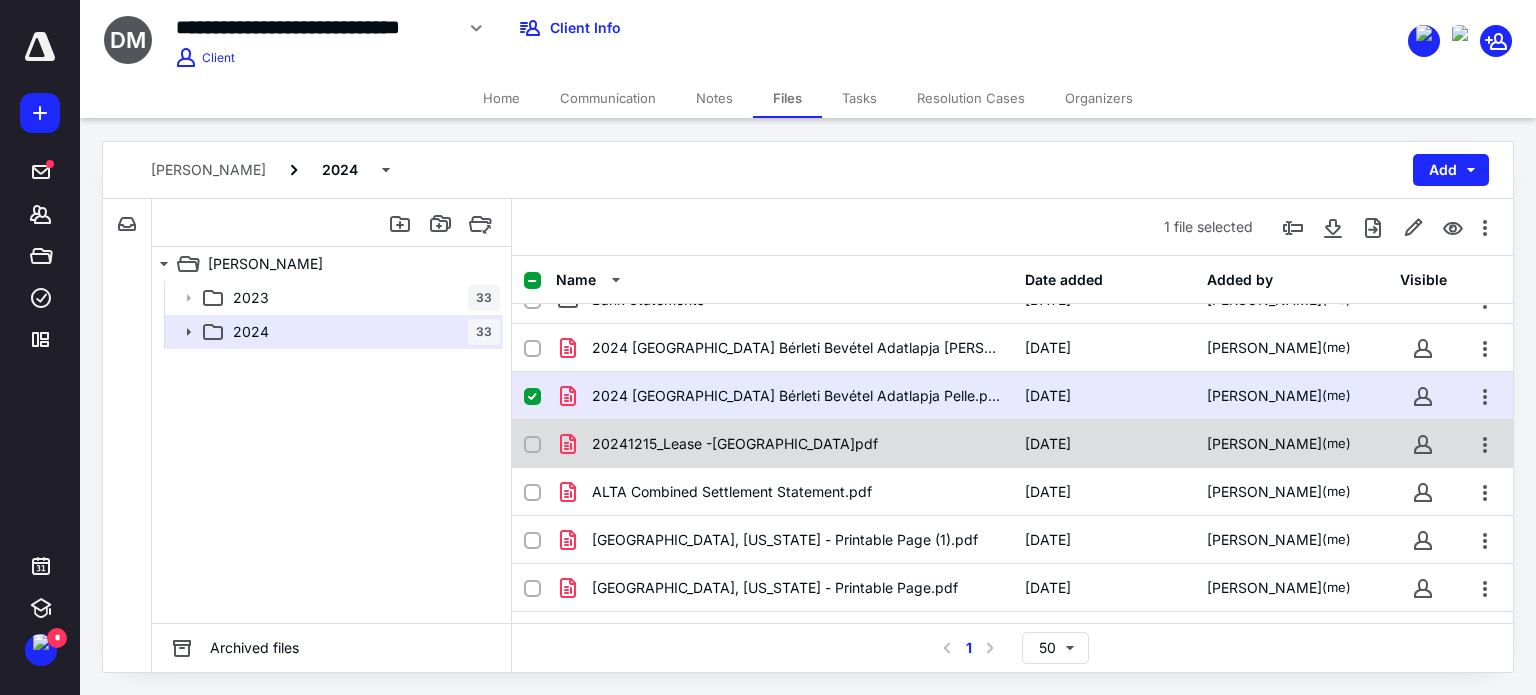 scroll, scrollTop: 0, scrollLeft: 0, axis: both 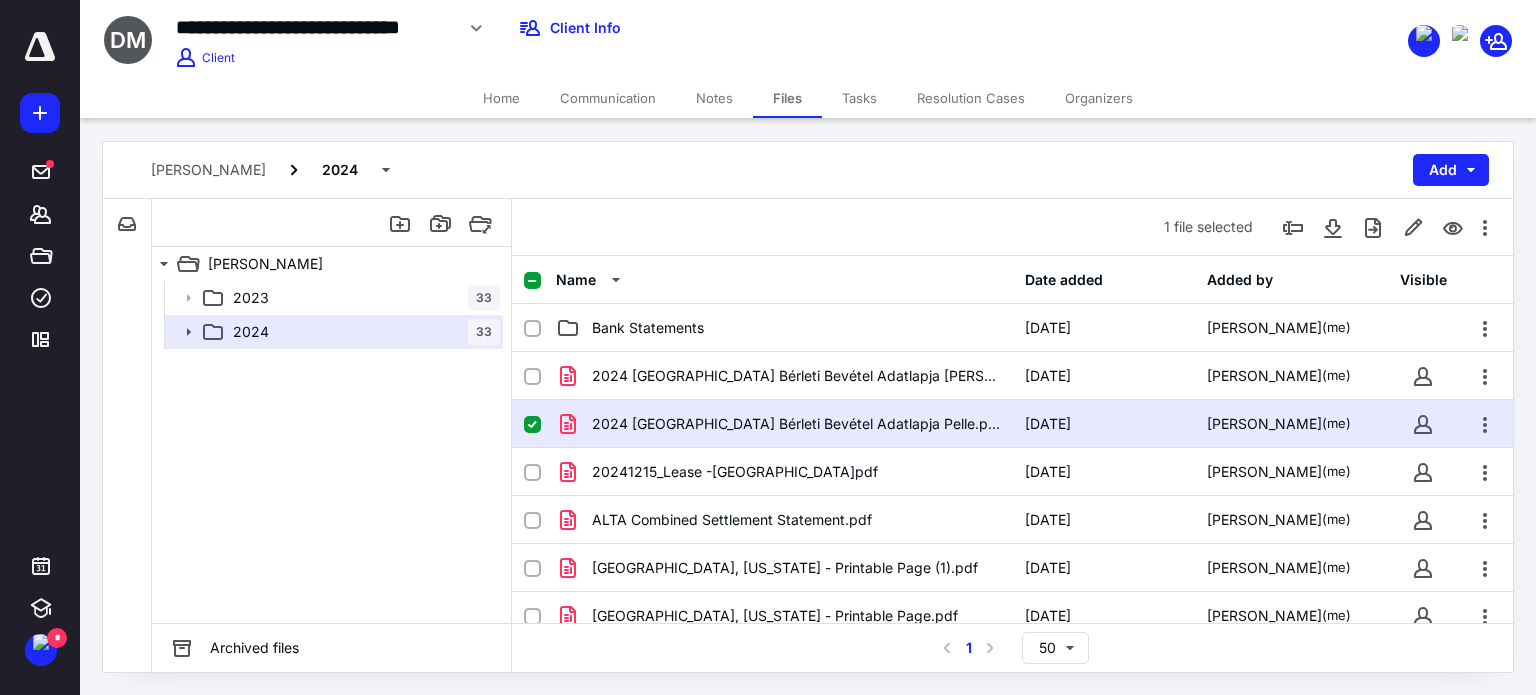 click 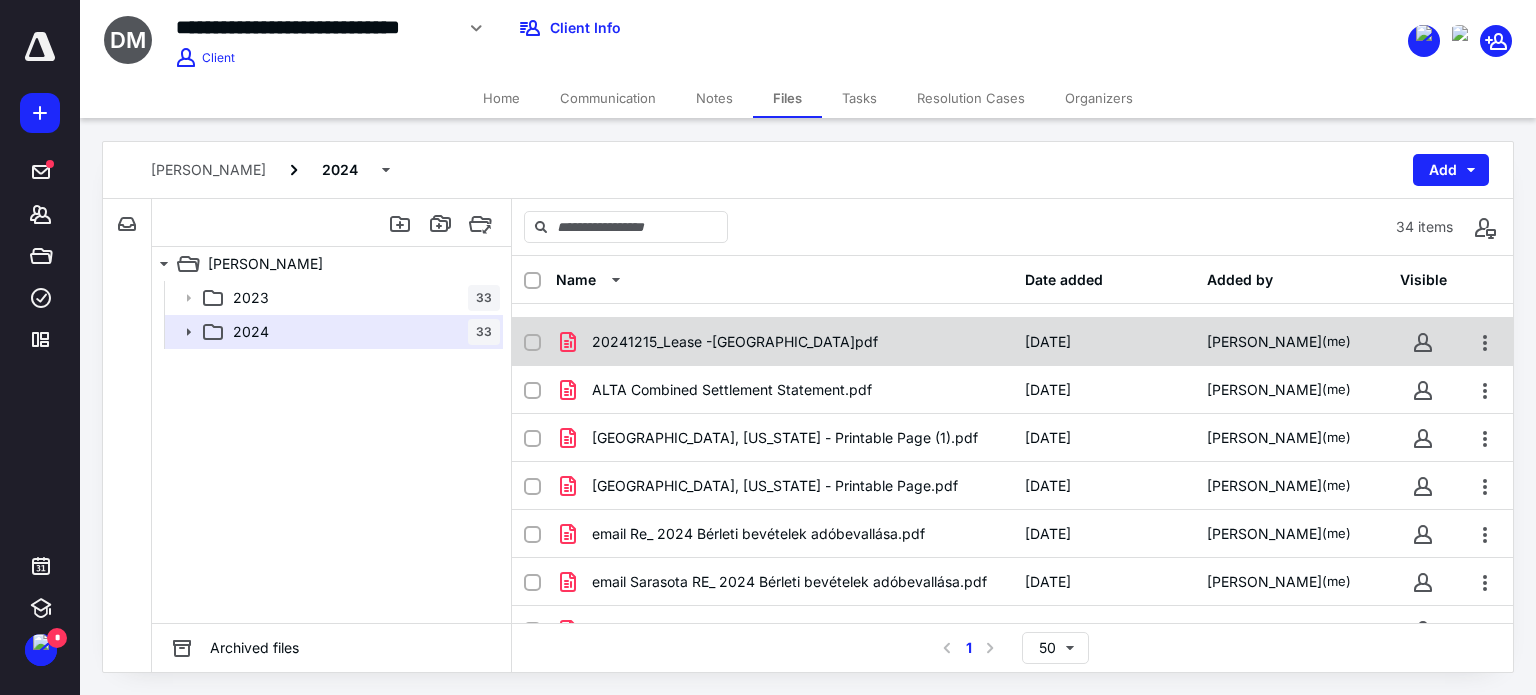 scroll, scrollTop: 100, scrollLeft: 0, axis: vertical 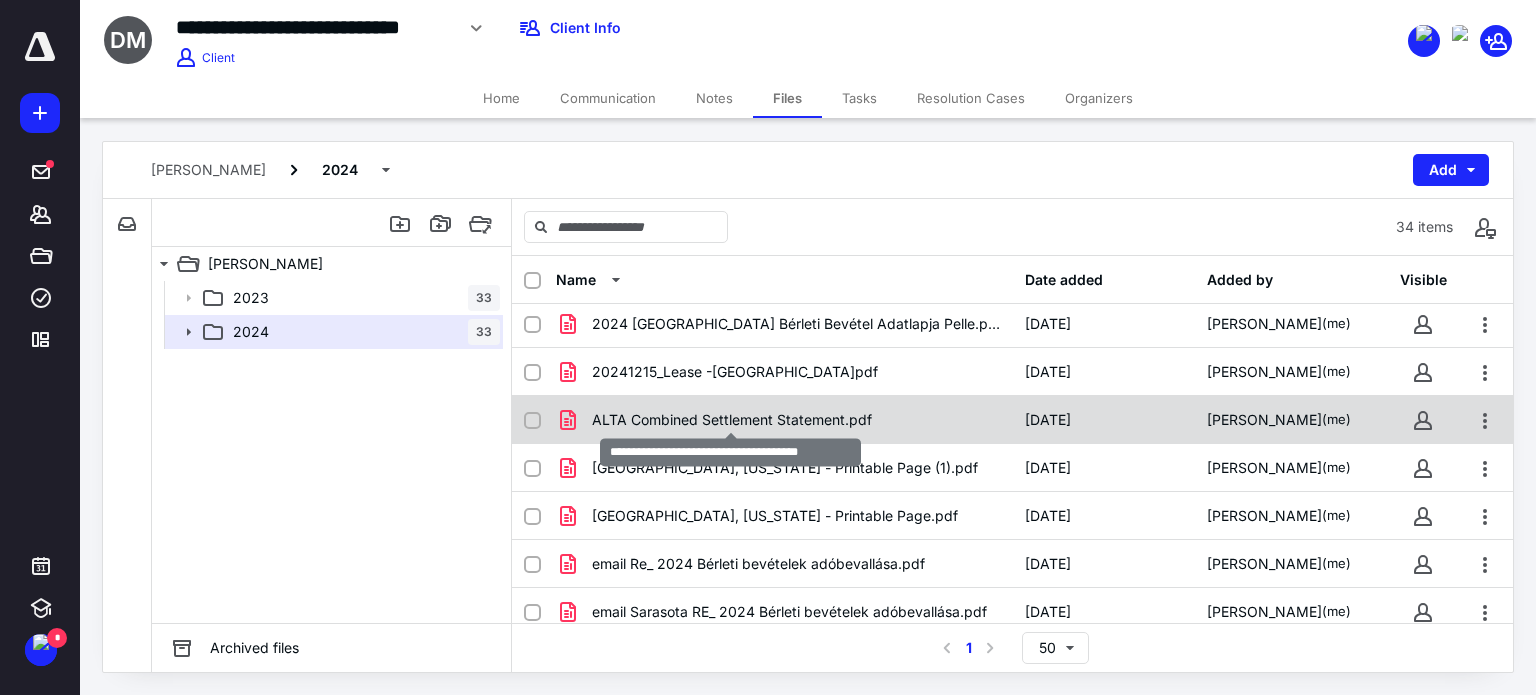click on "ALTA Combined Settlement Statement.pdf" at bounding box center [732, 420] 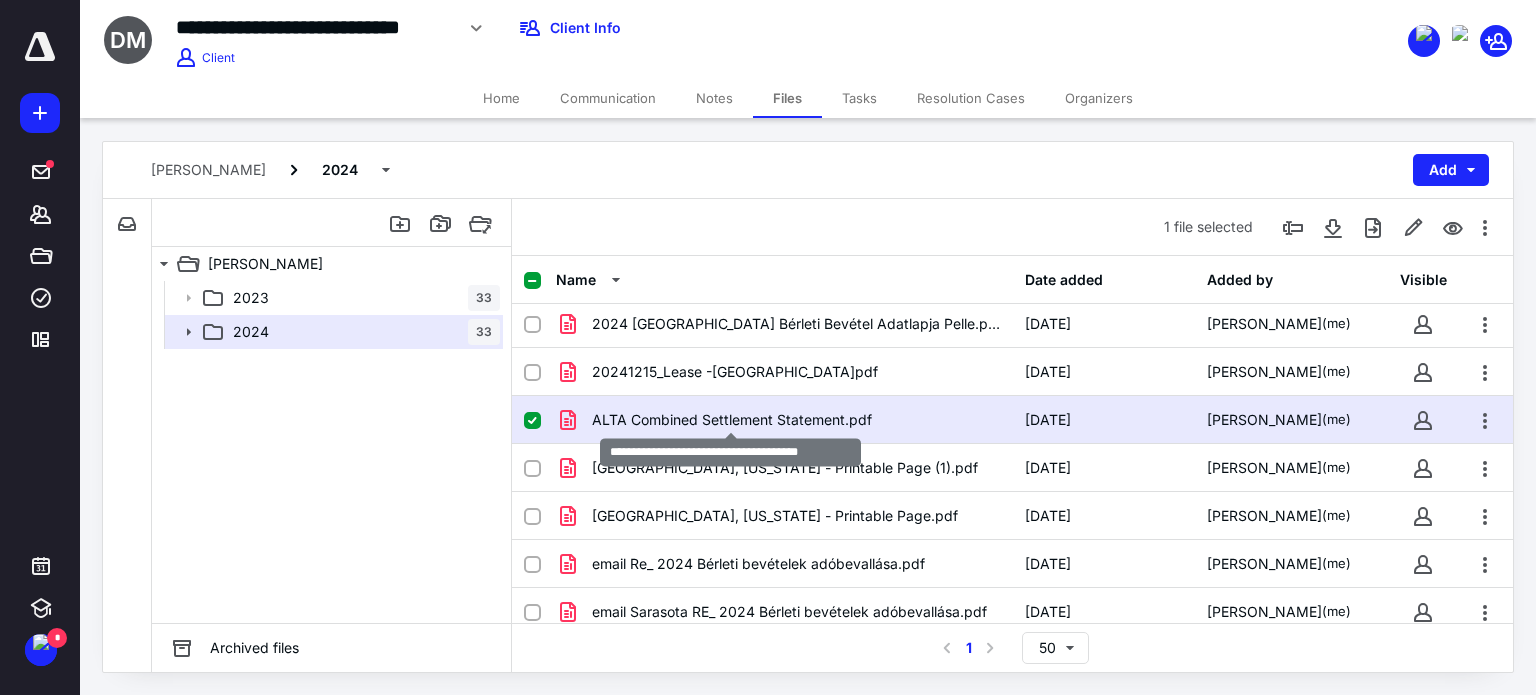 click on "ALTA Combined Settlement Statement.pdf" at bounding box center (732, 420) 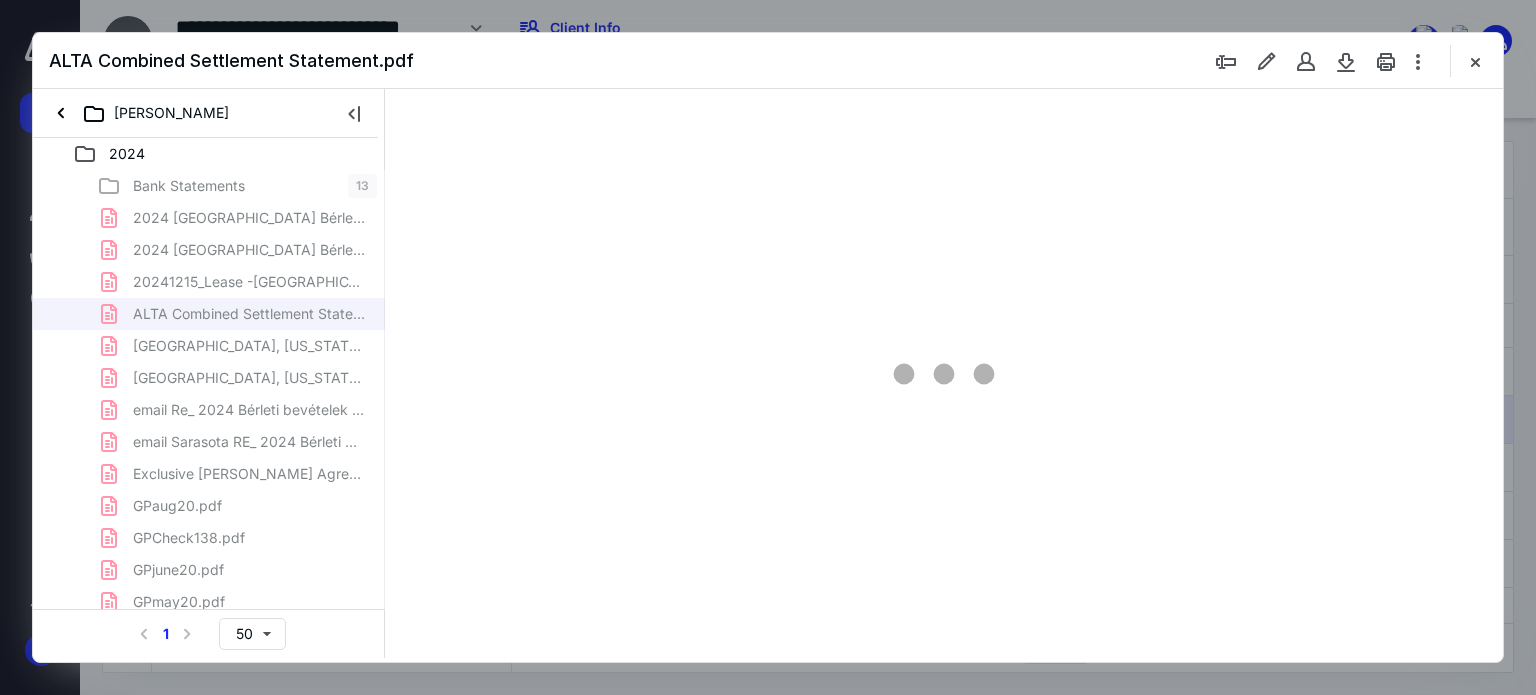 scroll, scrollTop: 0, scrollLeft: 0, axis: both 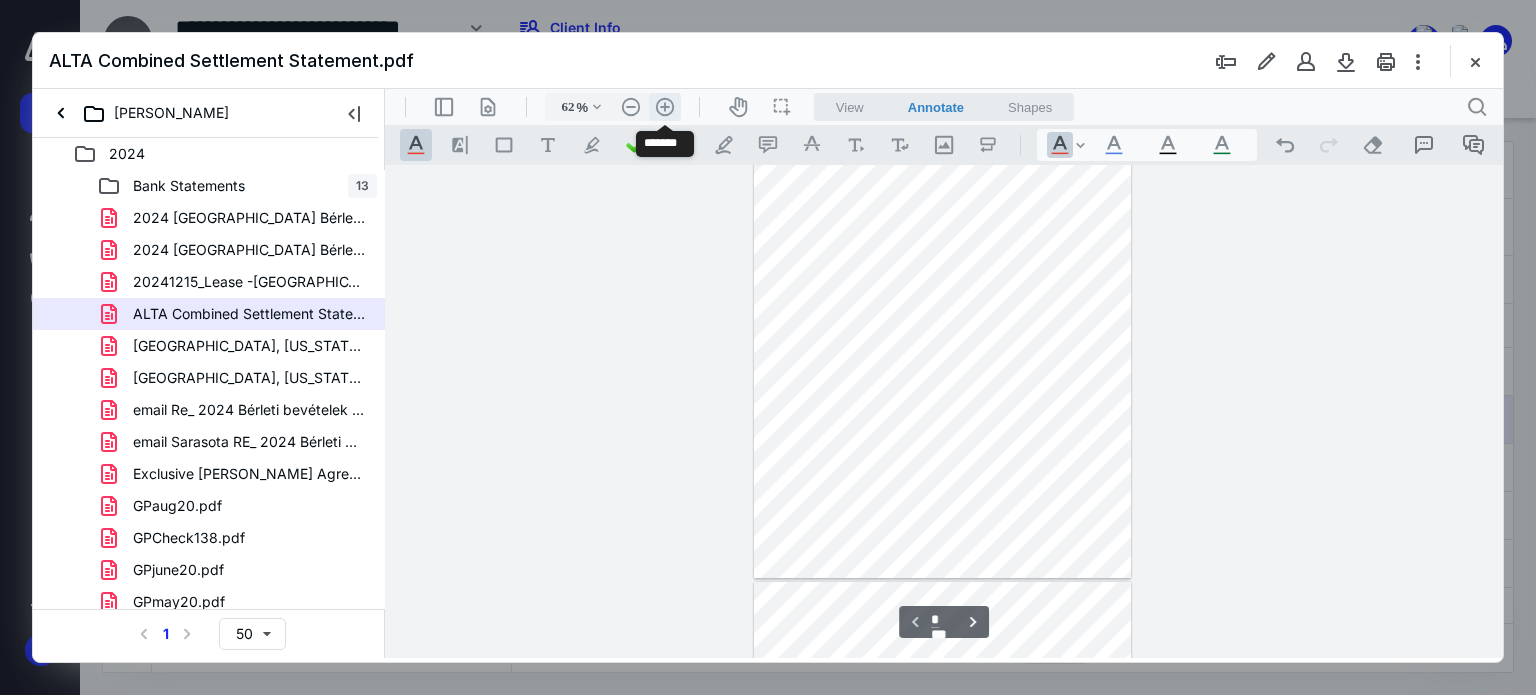 click on ".cls-1{fill:#abb0c4;} icon - header - zoom - in - line" at bounding box center [665, 107] 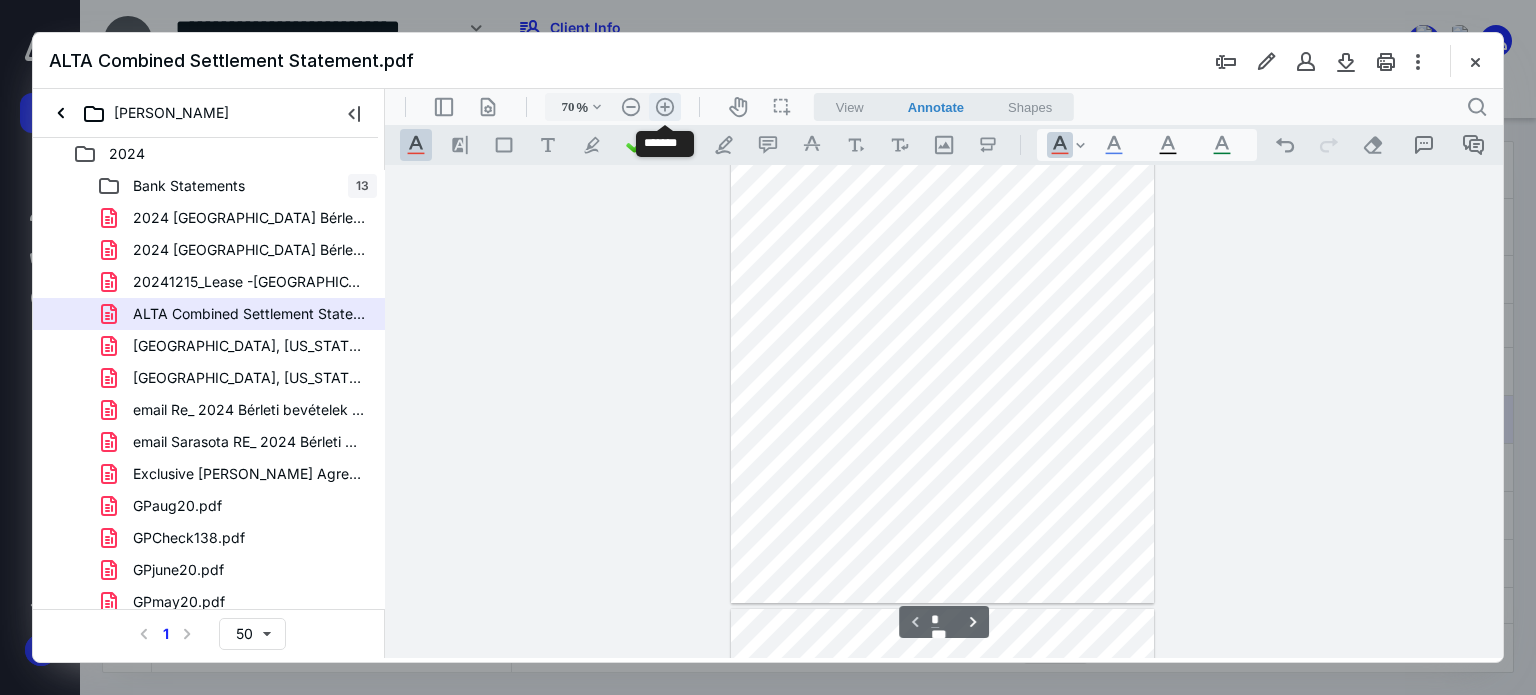 click on ".cls-1{fill:#abb0c4;} icon - header - zoom - in - line" at bounding box center (665, 107) 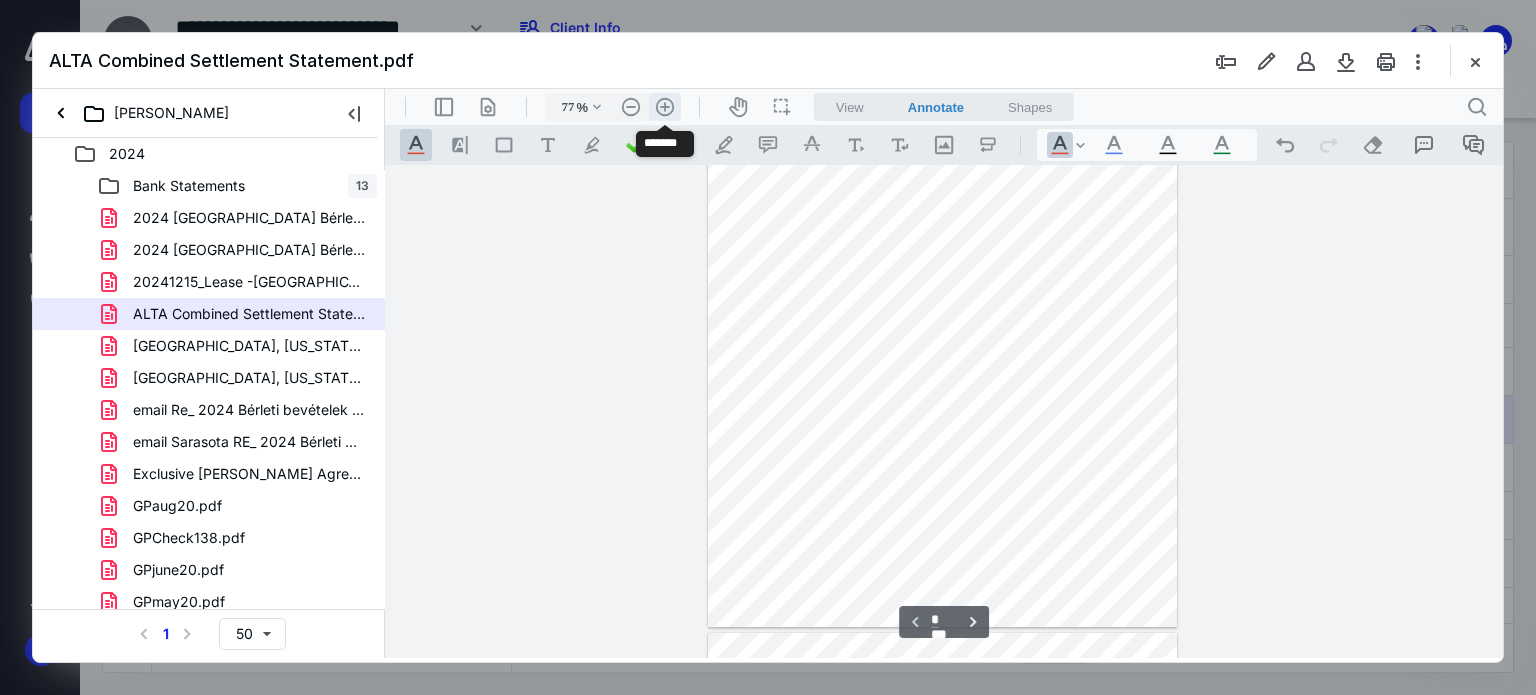 click on ".cls-1{fill:#abb0c4;} icon - header - zoom - in - line" at bounding box center (665, 107) 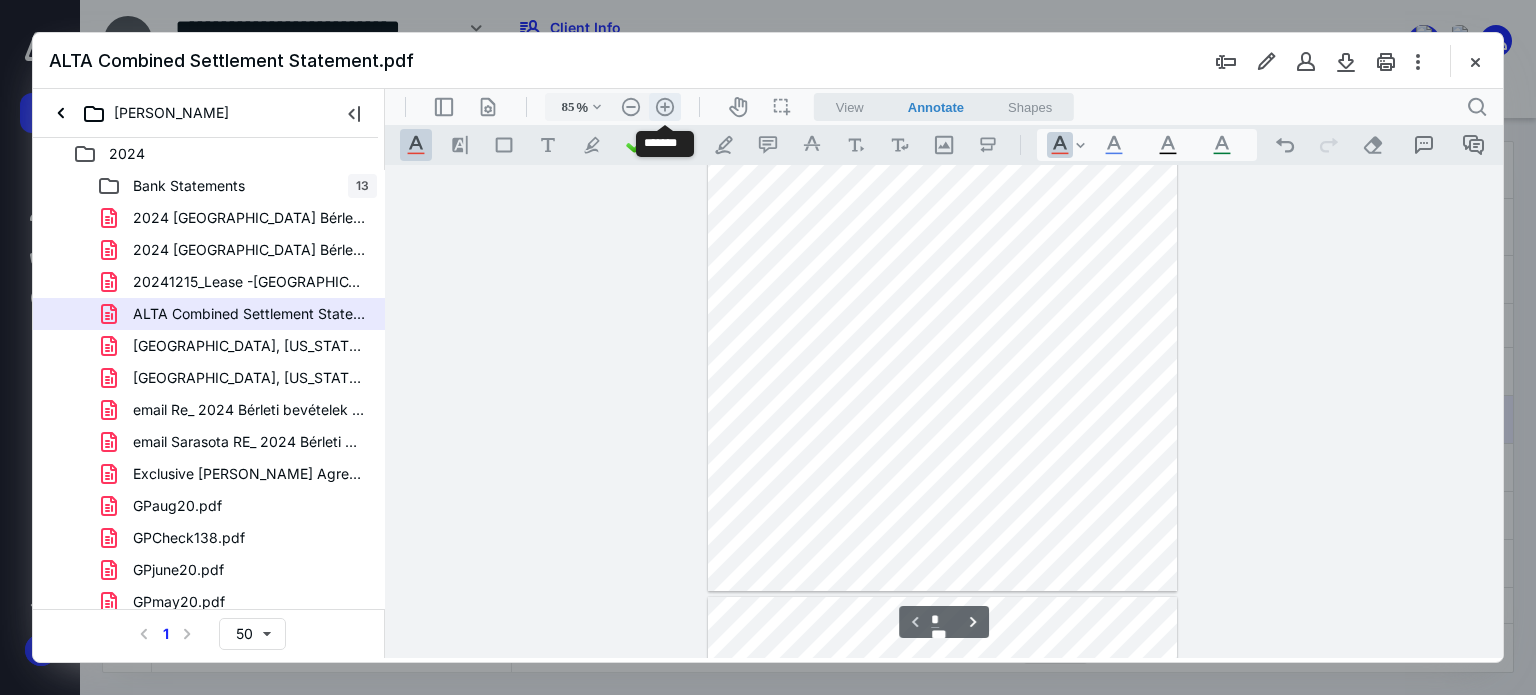 click on ".cls-1{fill:#abb0c4;} icon - header - zoom - in - line" at bounding box center [665, 107] 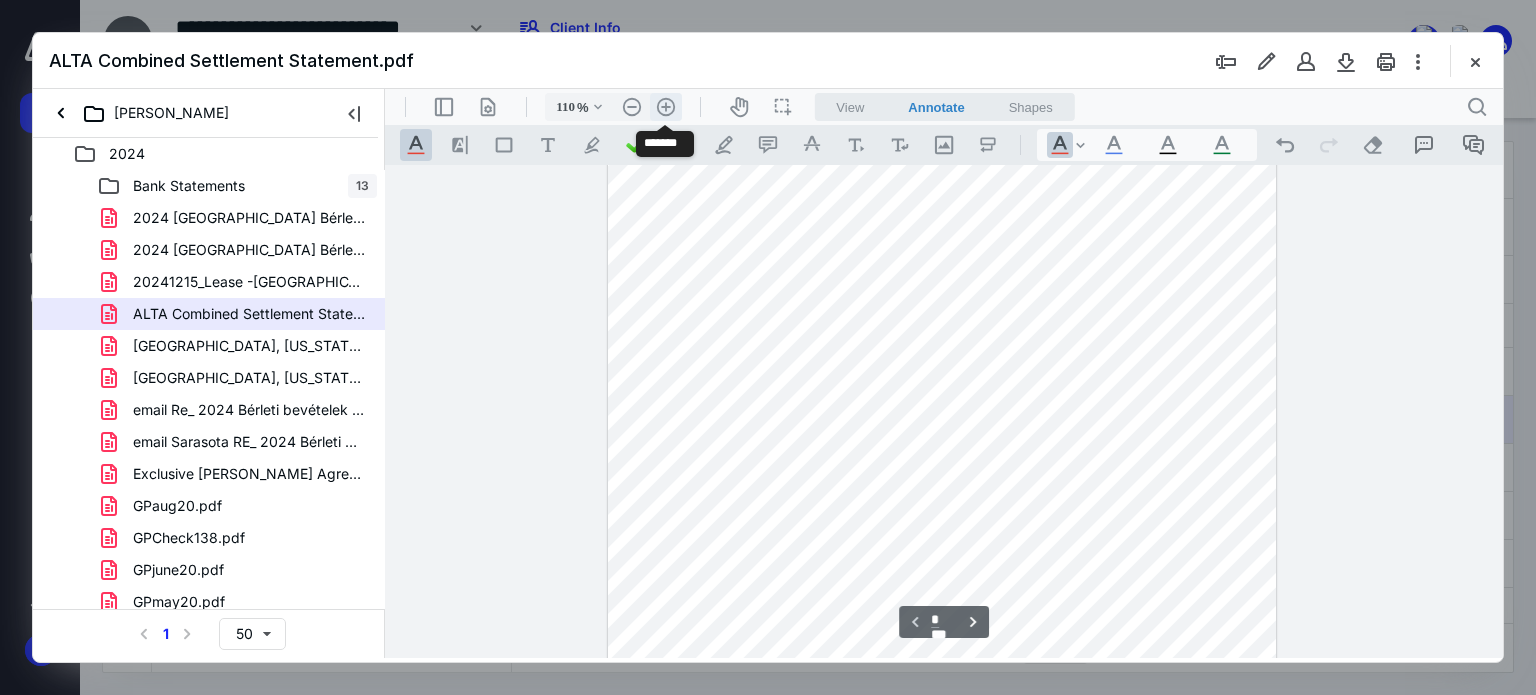 click on ".cls-1{fill:#abb0c4;} icon - header - zoom - in - line" at bounding box center [666, 107] 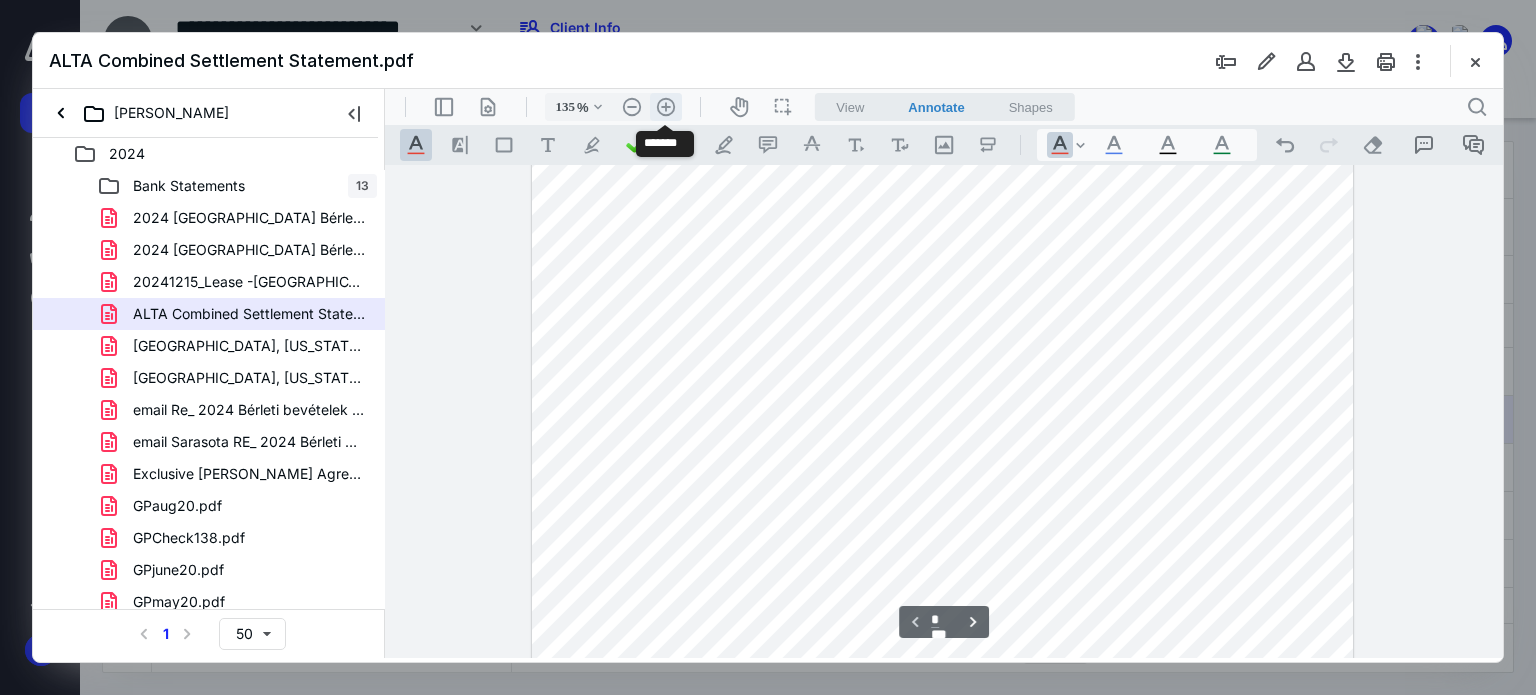 click on ".cls-1{fill:#abb0c4;} icon - header - zoom - in - line" at bounding box center (666, 107) 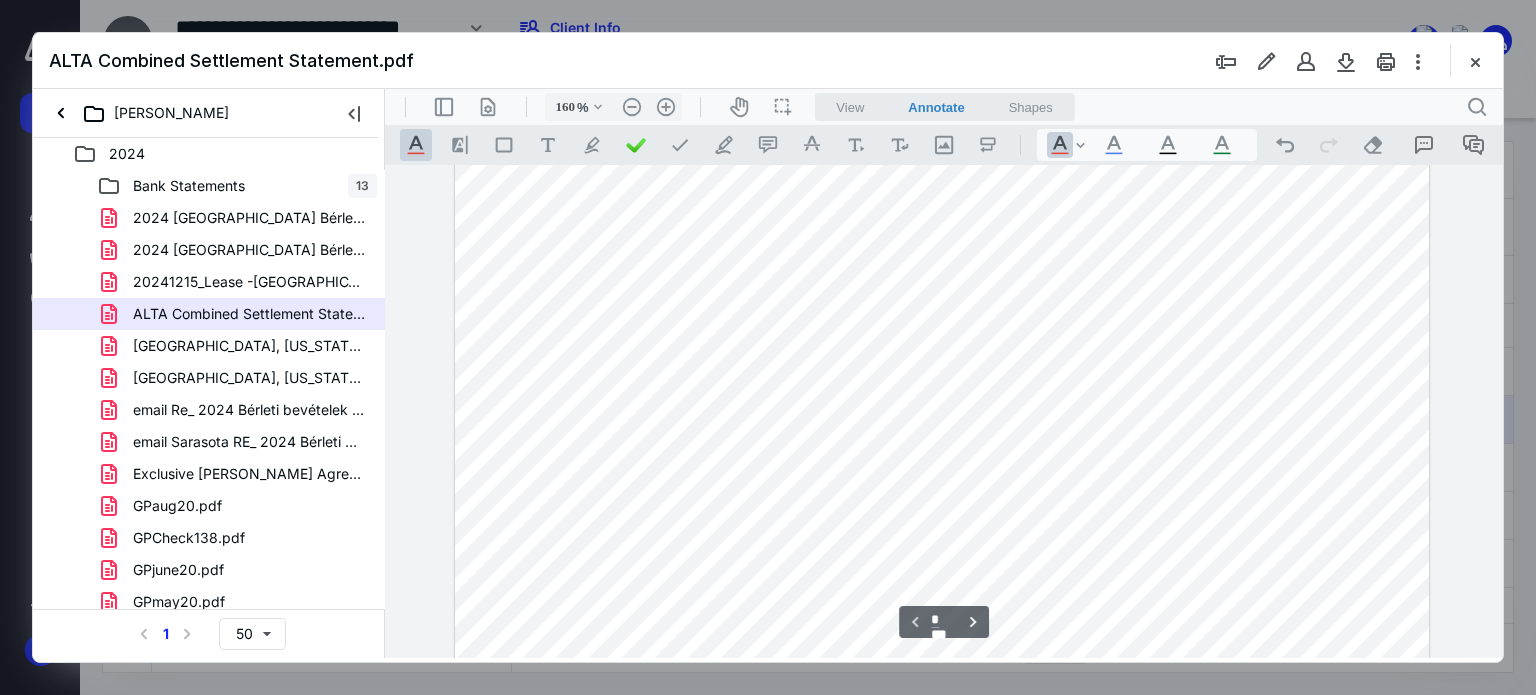 scroll, scrollTop: 334, scrollLeft: 0, axis: vertical 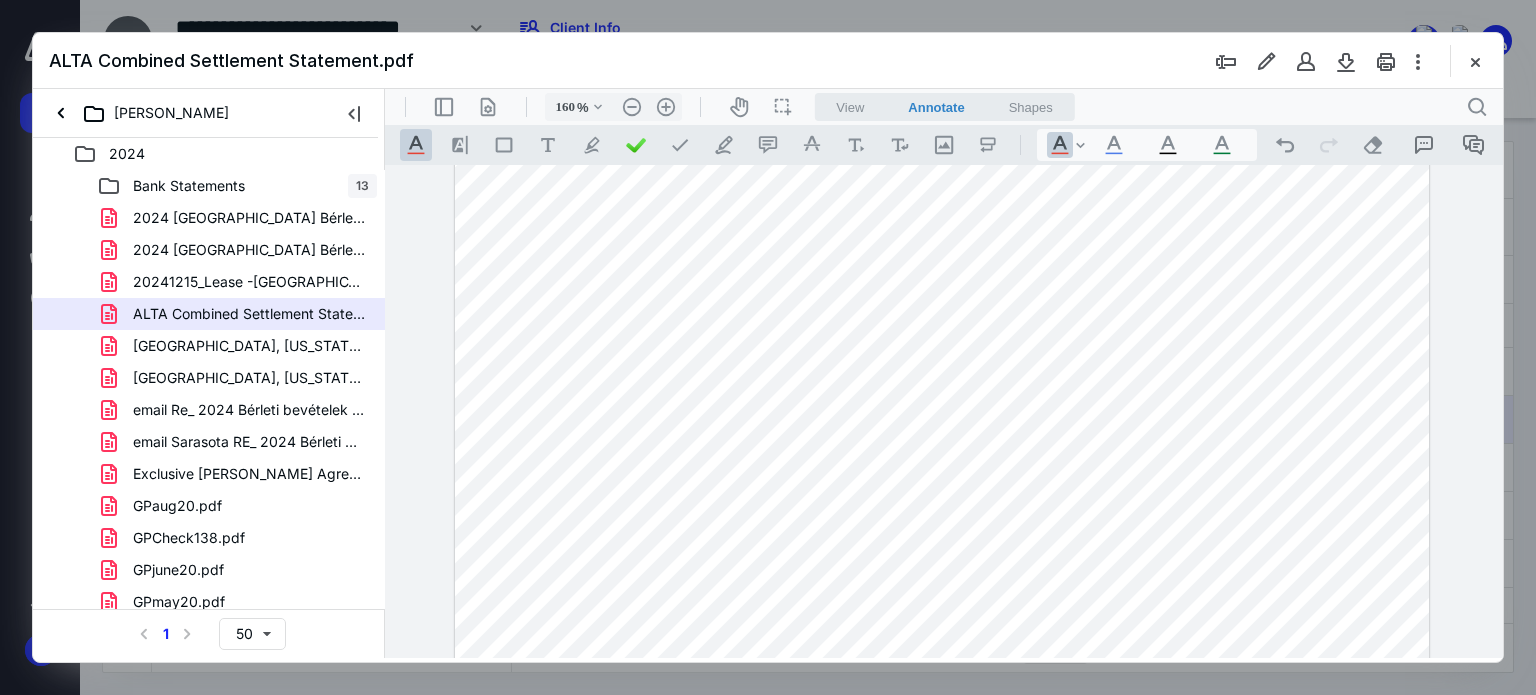 drag, startPoint x: 725, startPoint y: 403, endPoint x: 969, endPoint y: 408, distance: 244.05122 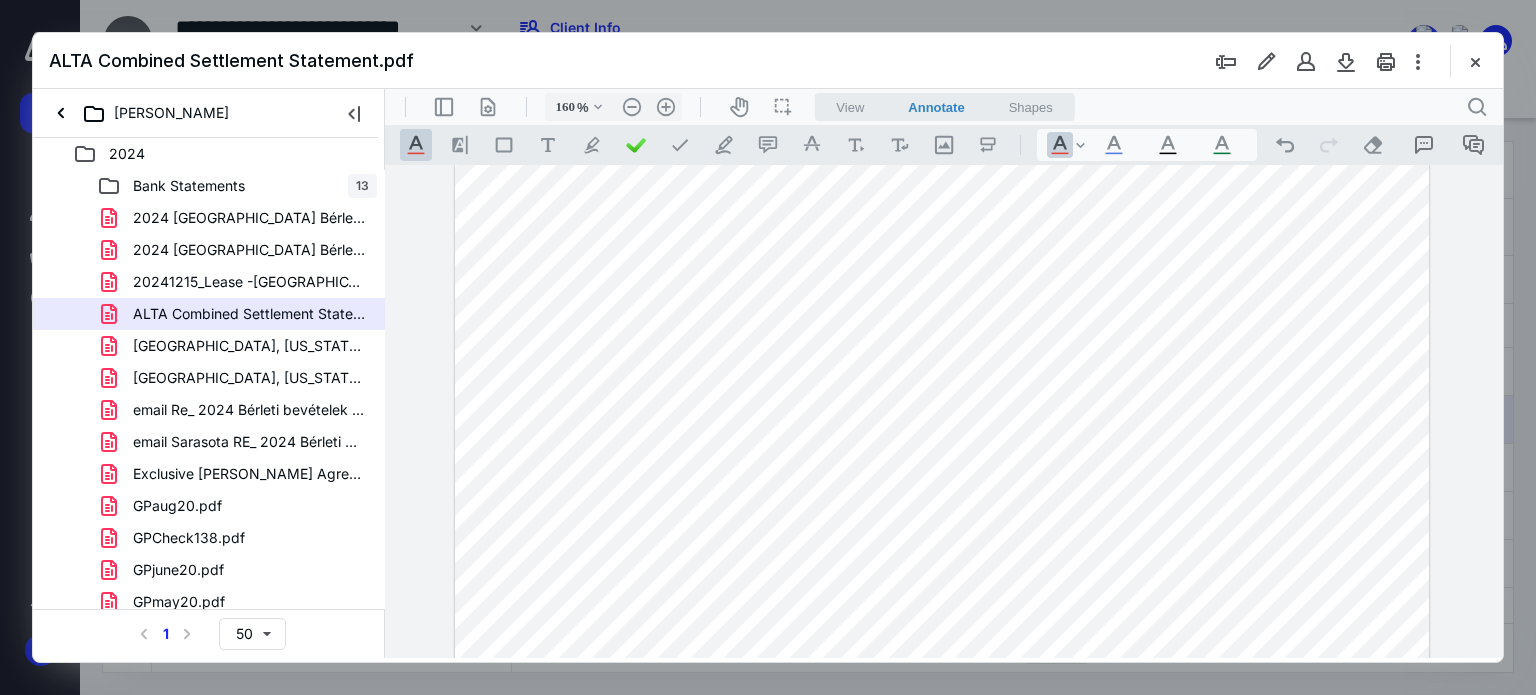 drag, startPoint x: 725, startPoint y: 420, endPoint x: 954, endPoint y: 430, distance: 229.21823 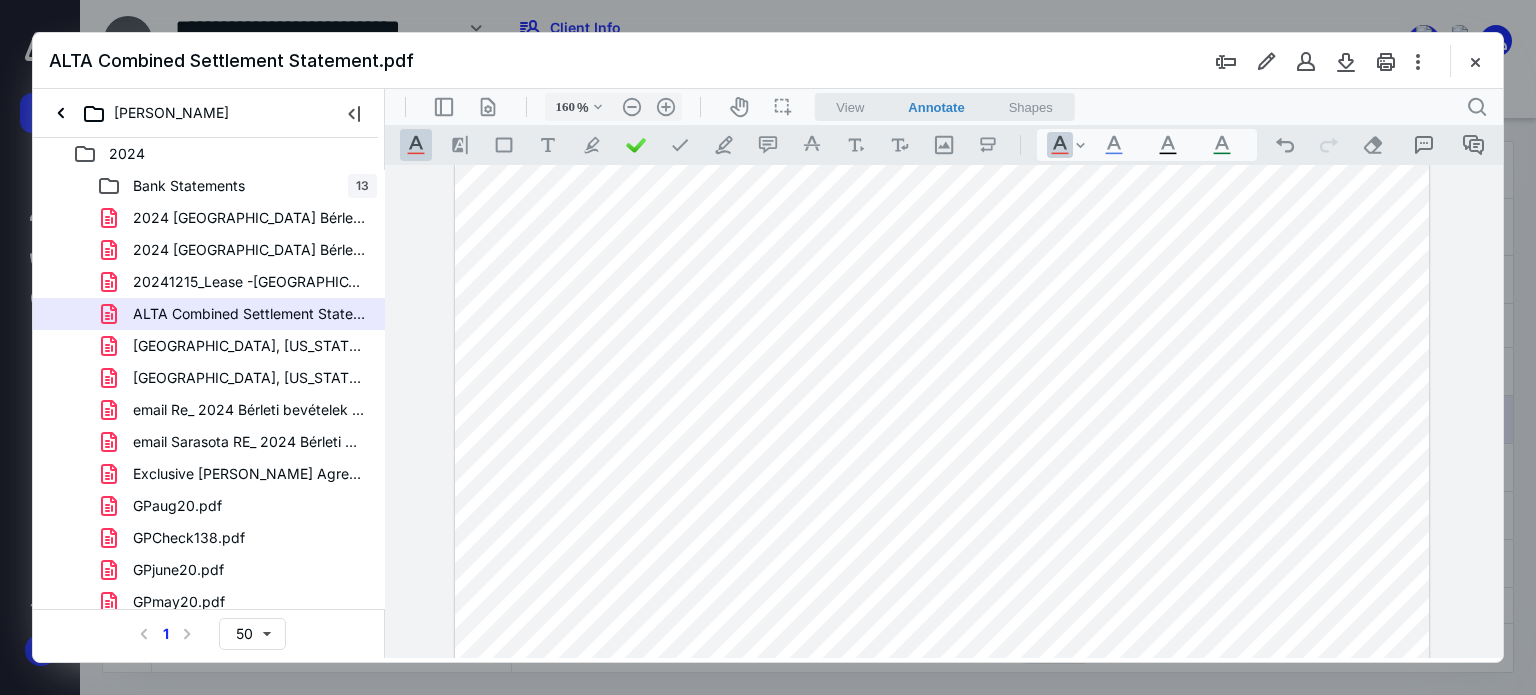 drag, startPoint x: 1220, startPoint y: 403, endPoint x: 1262, endPoint y: 404, distance: 42.0119 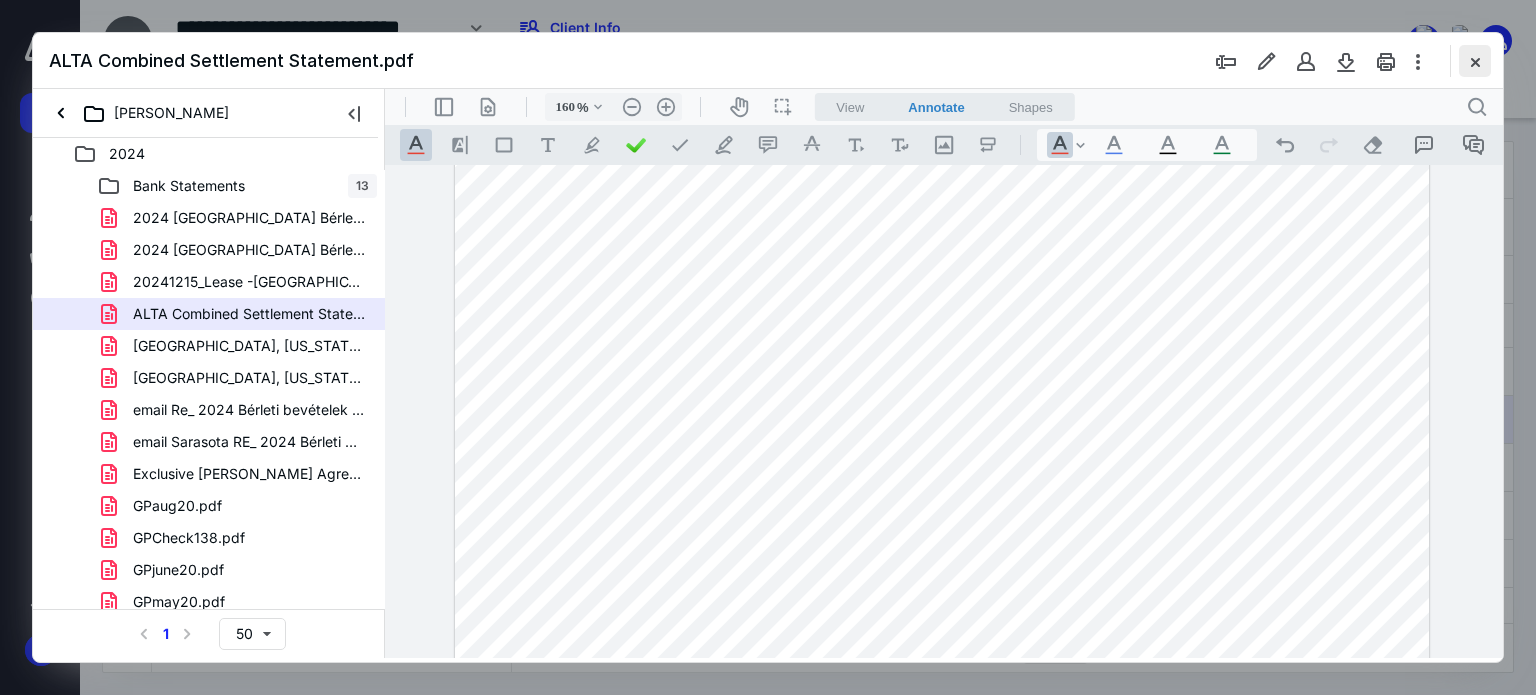 click at bounding box center (1475, 61) 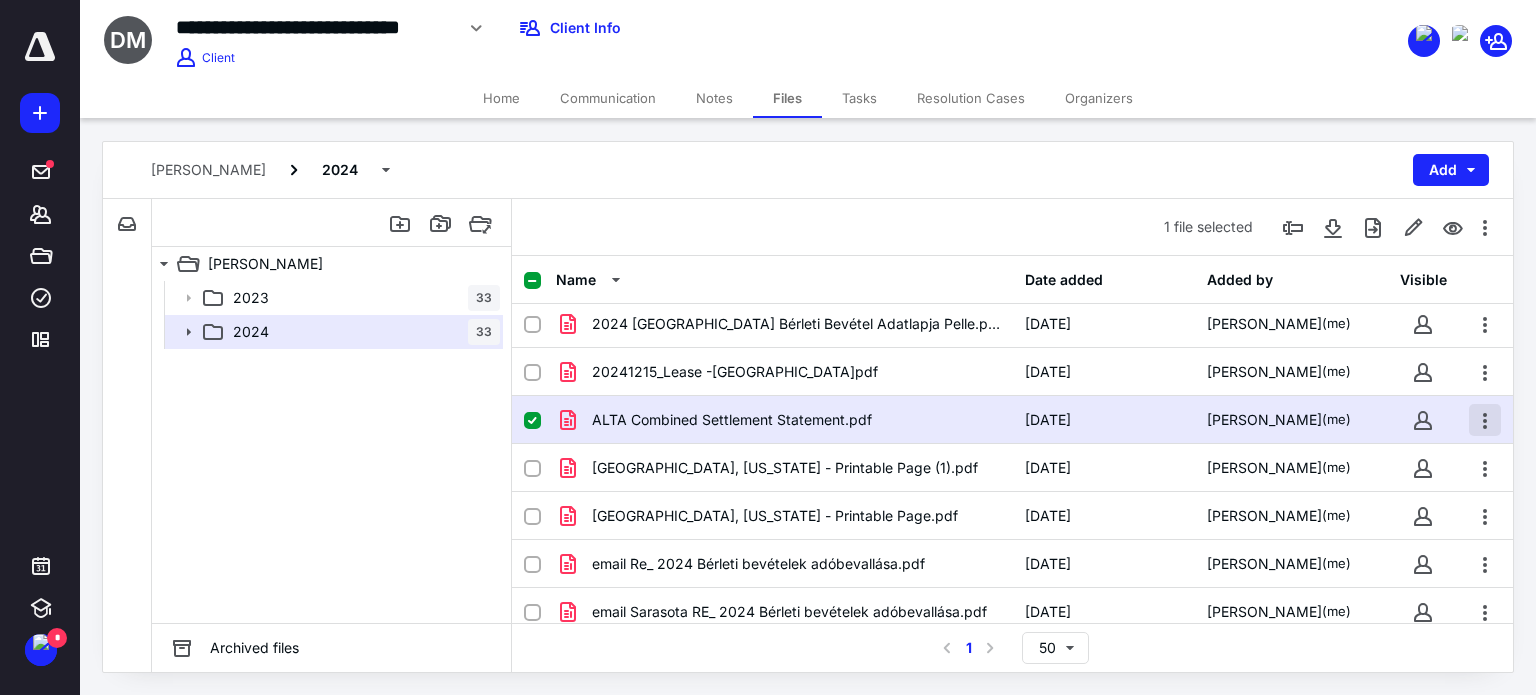 click at bounding box center (1485, 420) 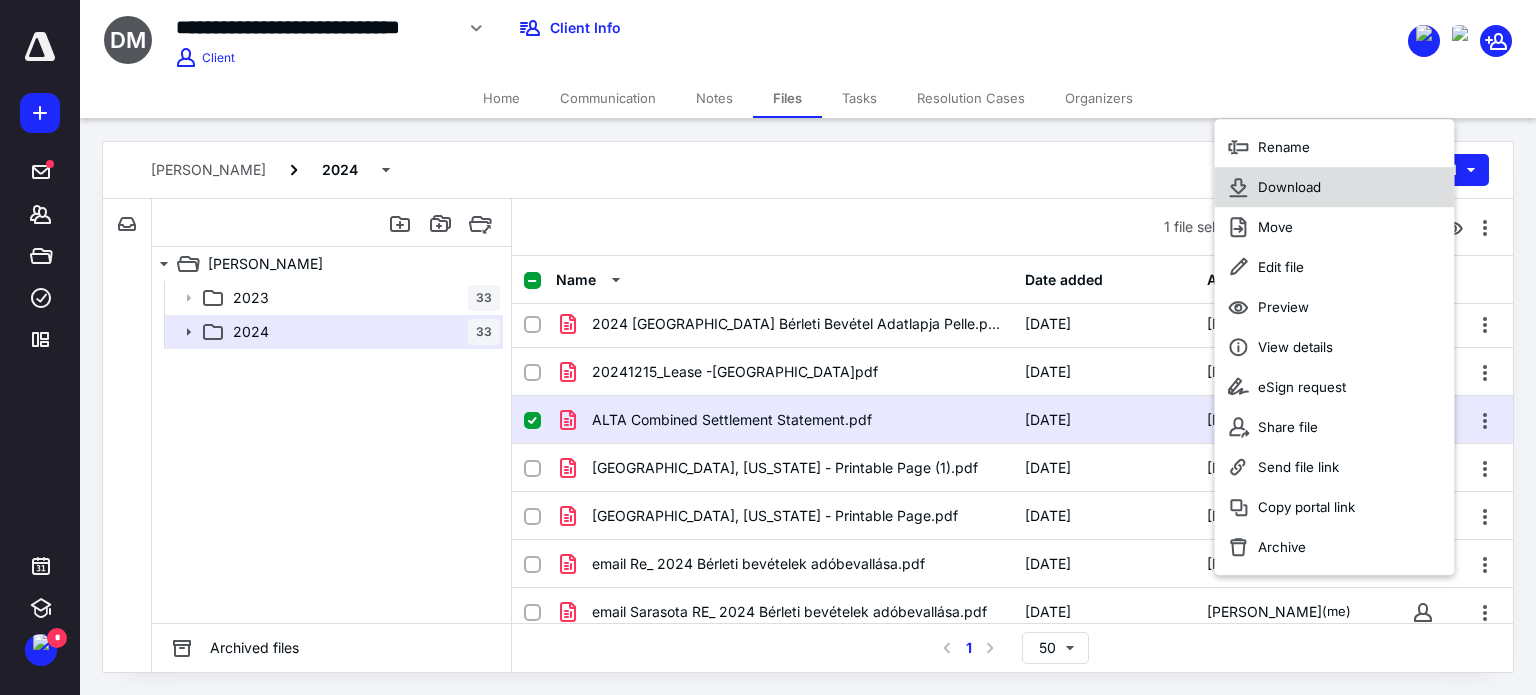 click on "Download" at bounding box center (1289, 187) 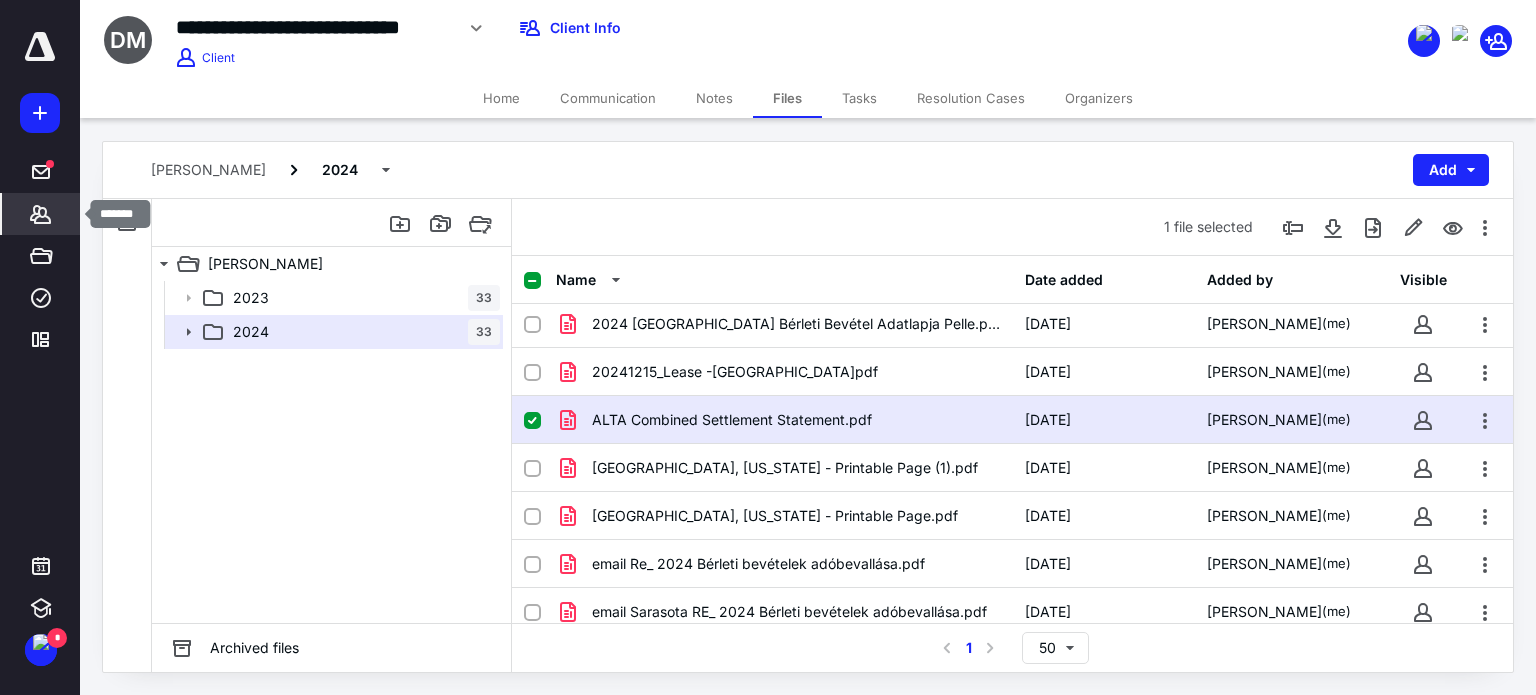 click 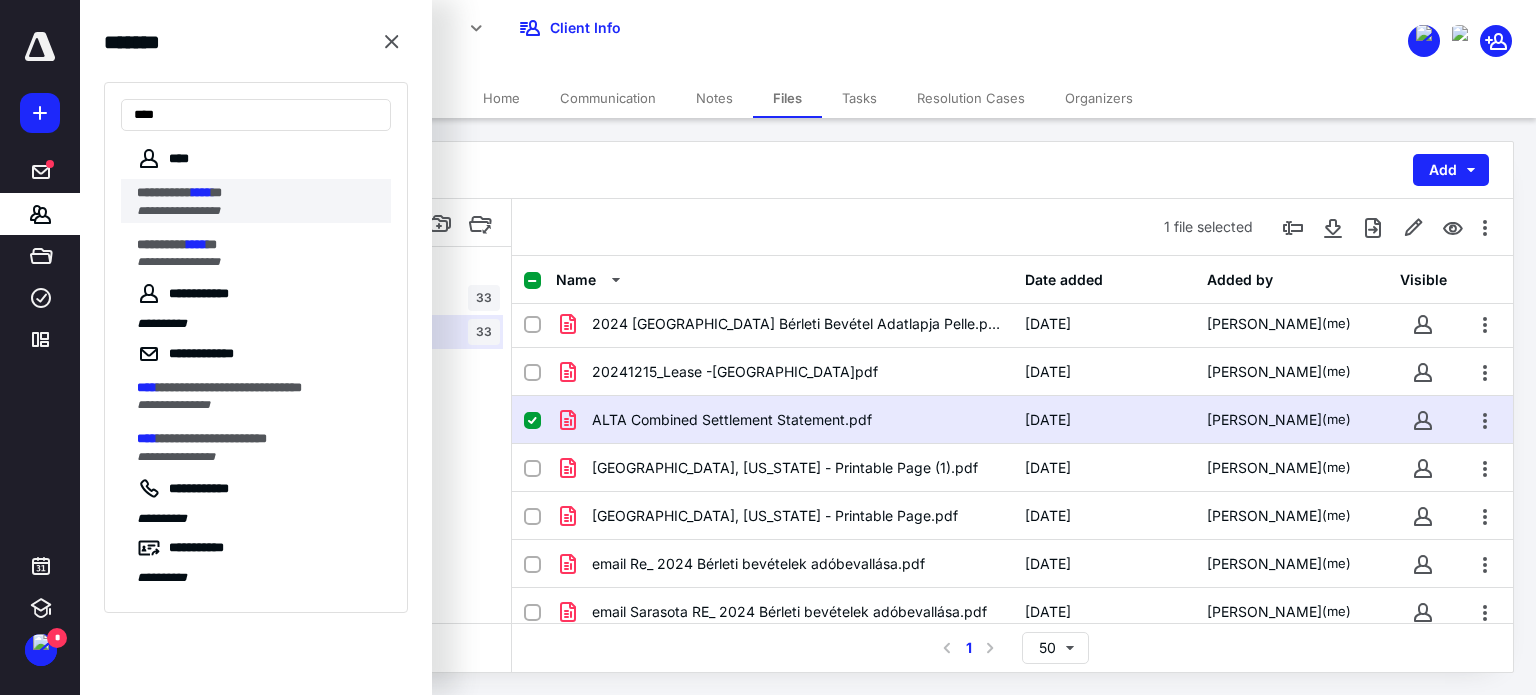 type on "****" 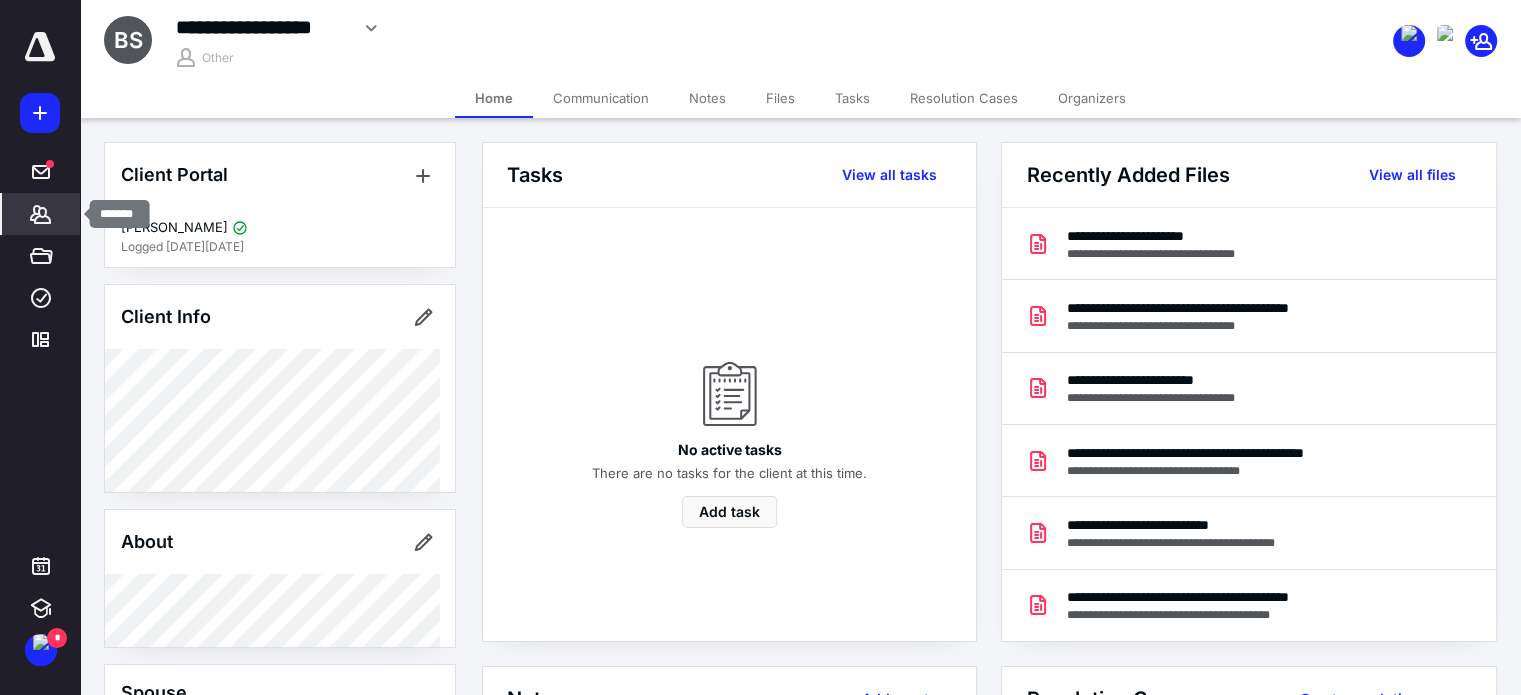 click 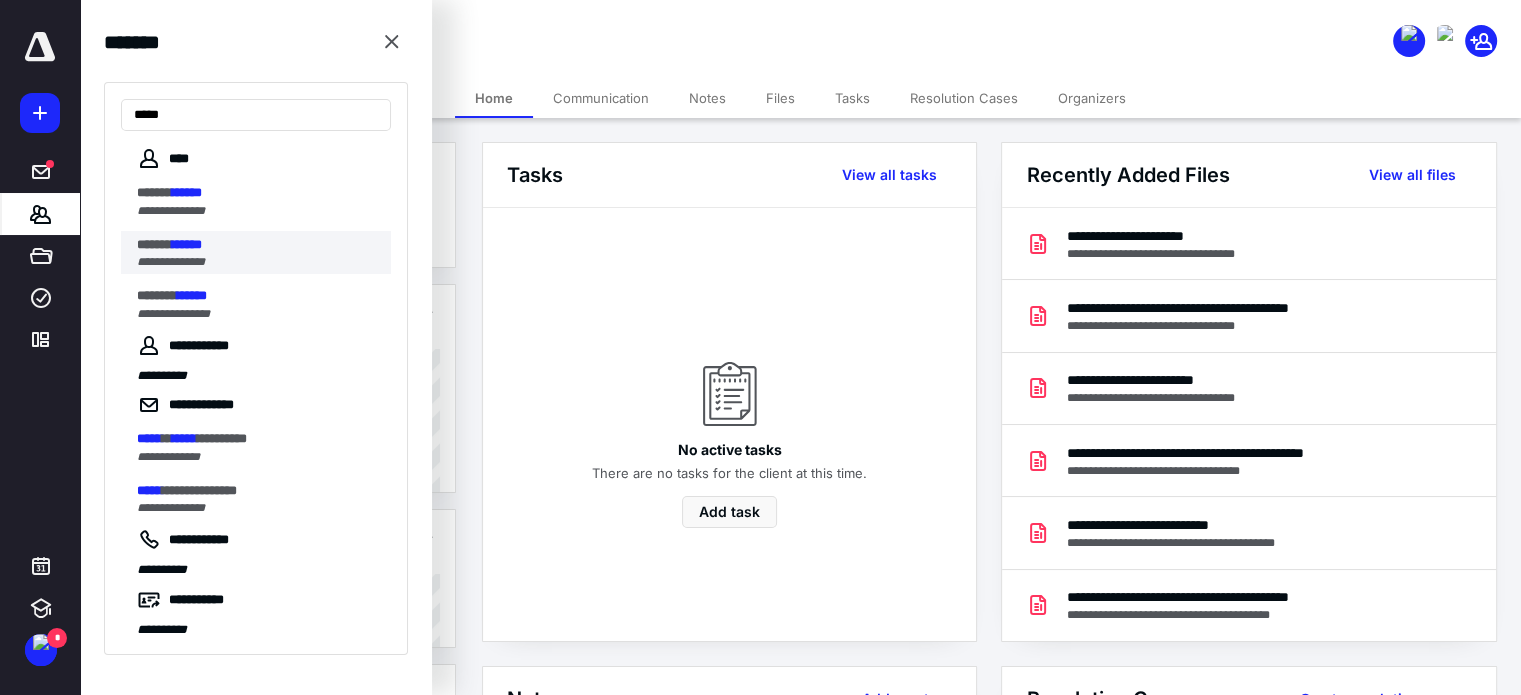 type on "*****" 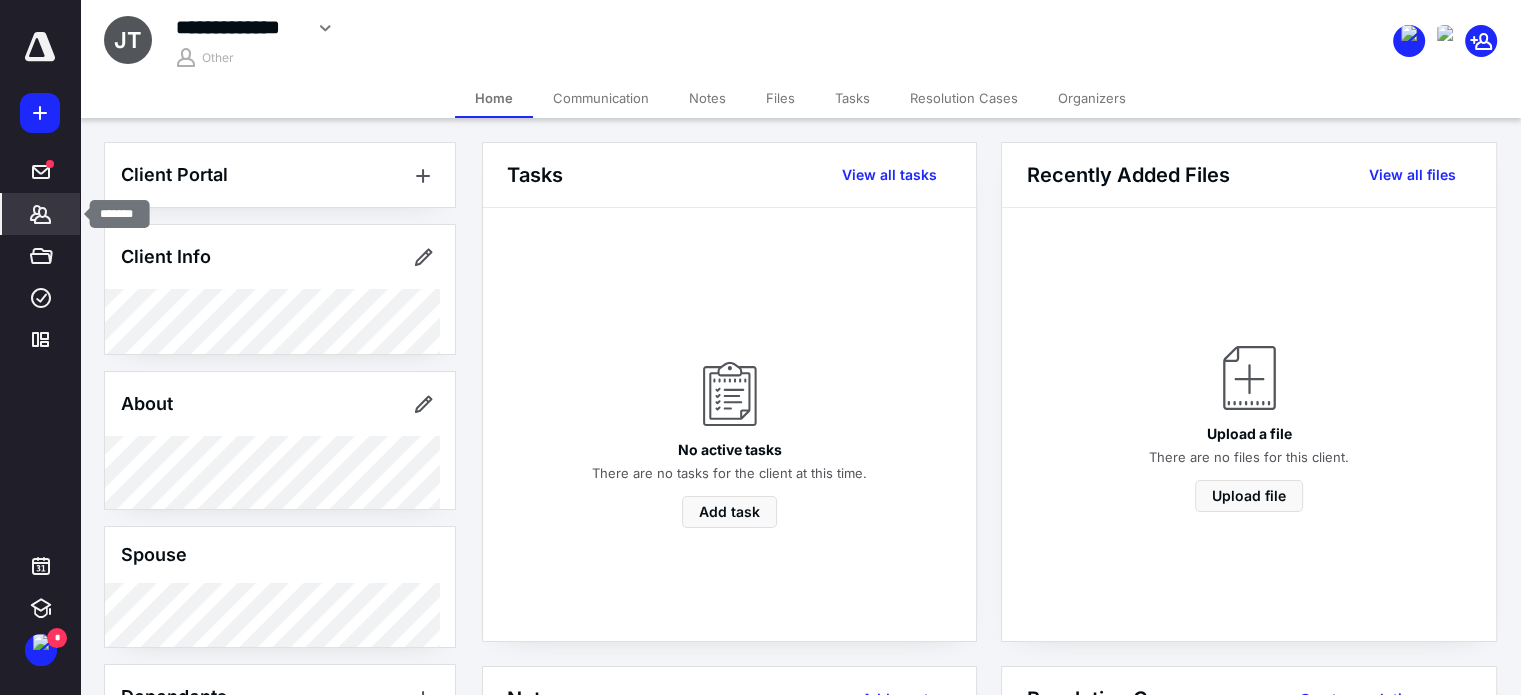 click on "*******" at bounding box center (41, 214) 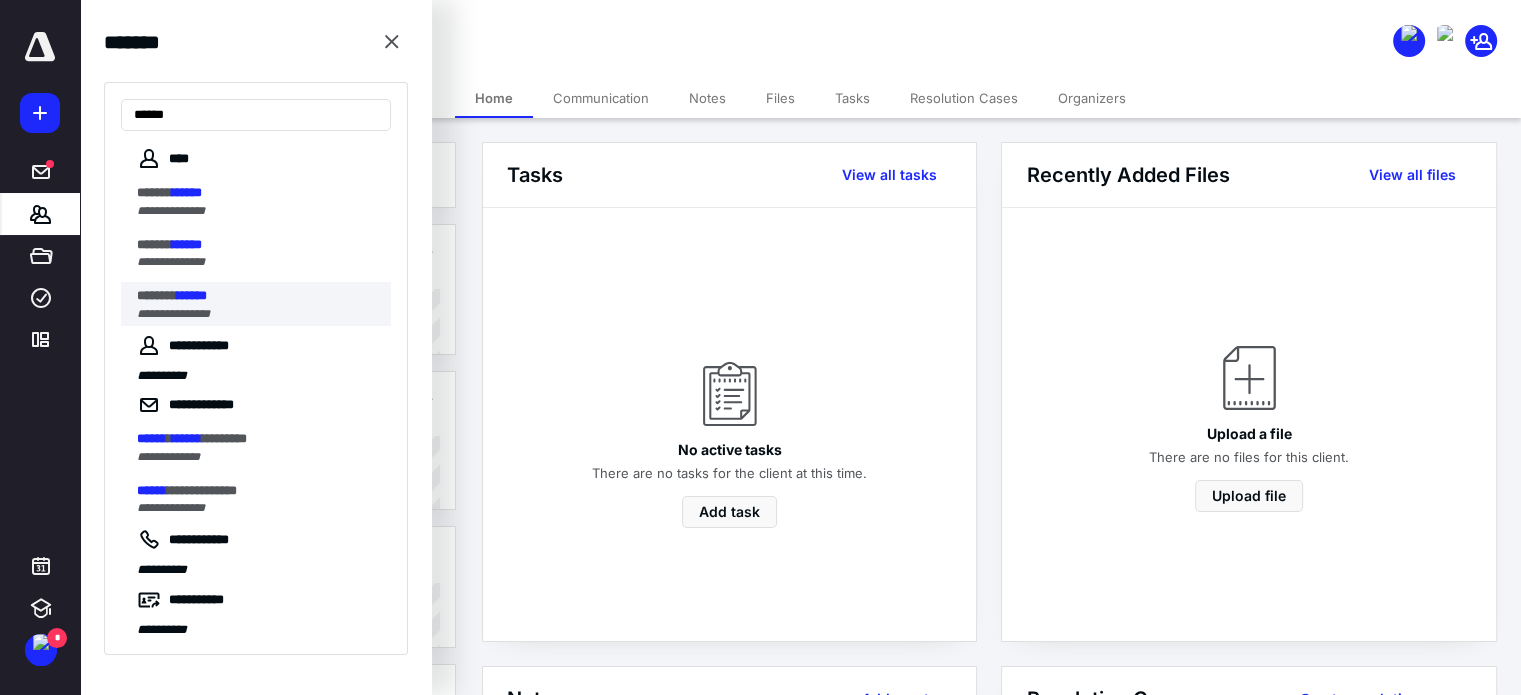 type on "******" 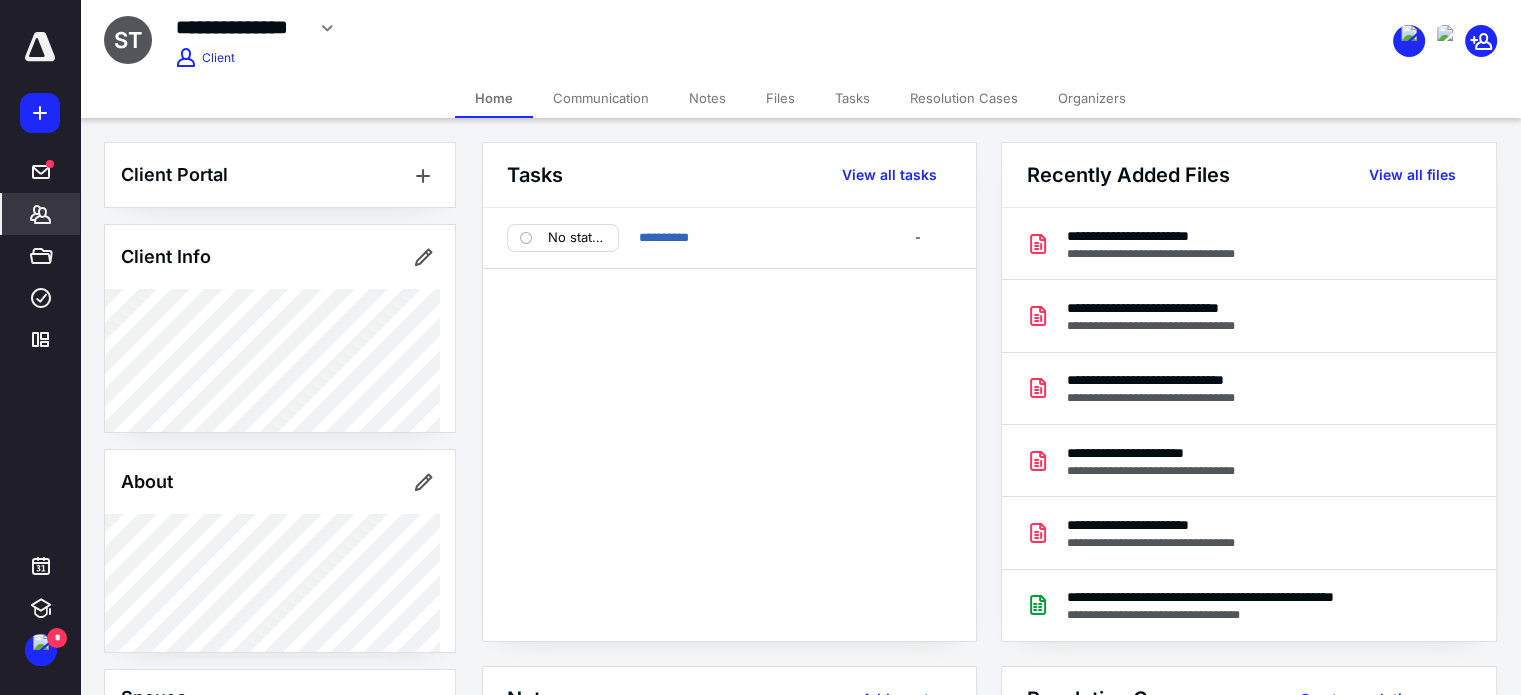 click on "Files" at bounding box center [780, 98] 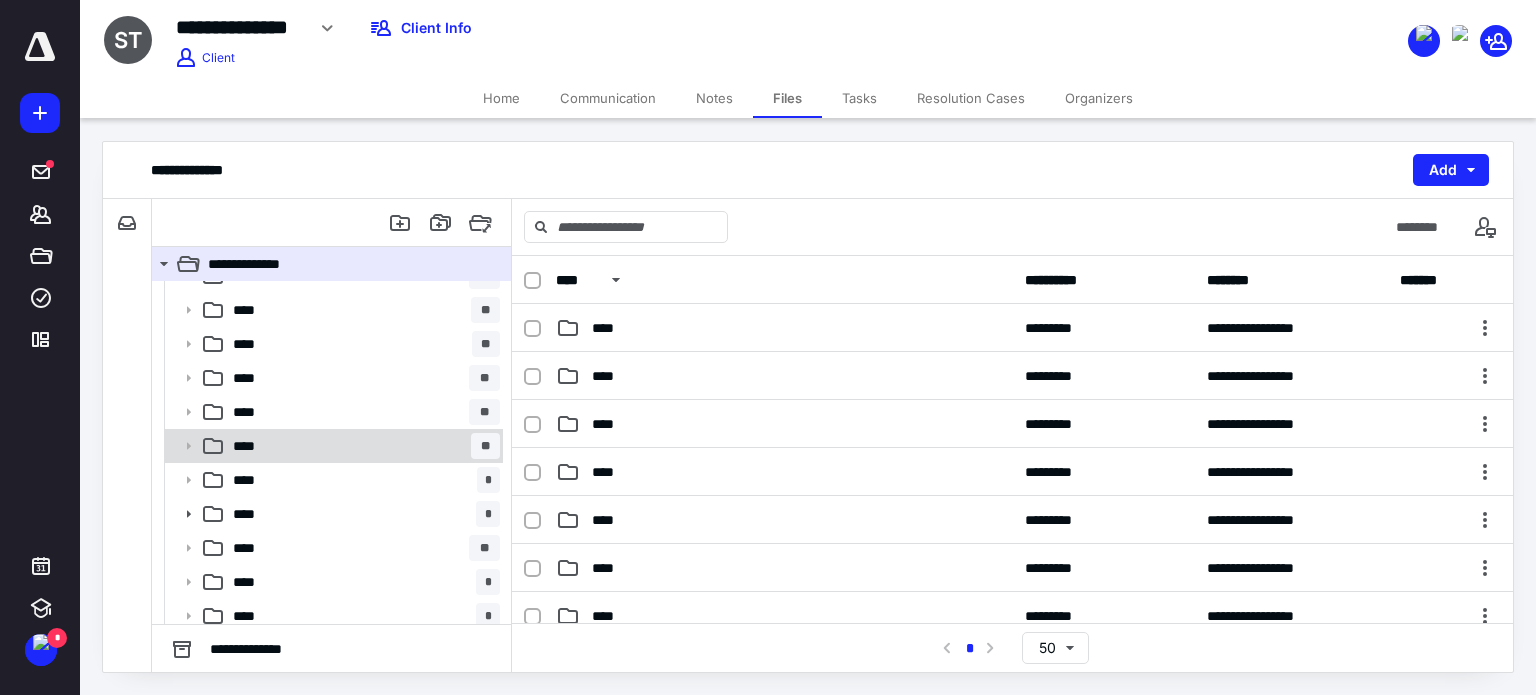 scroll, scrollTop: 370, scrollLeft: 0, axis: vertical 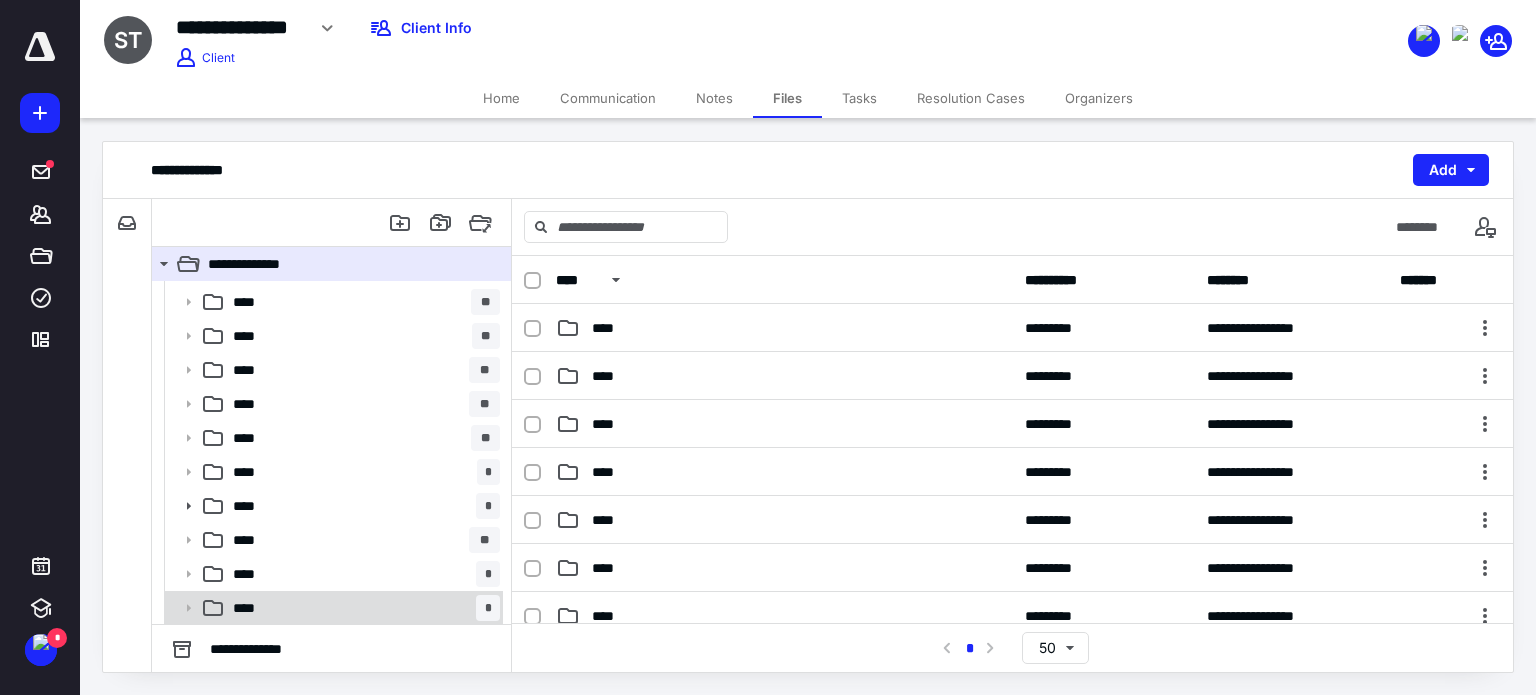 click on "**** *" at bounding box center [362, 608] 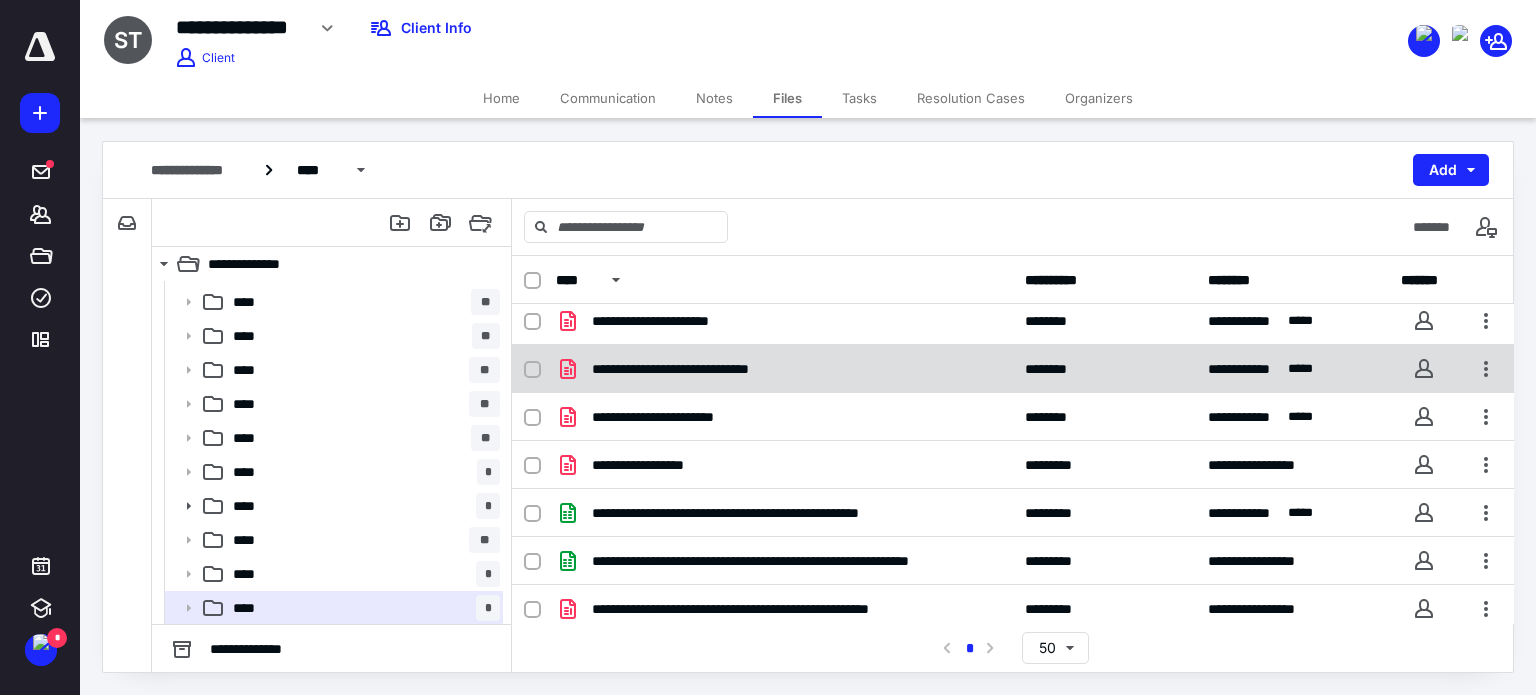 scroll, scrollTop: 0, scrollLeft: 0, axis: both 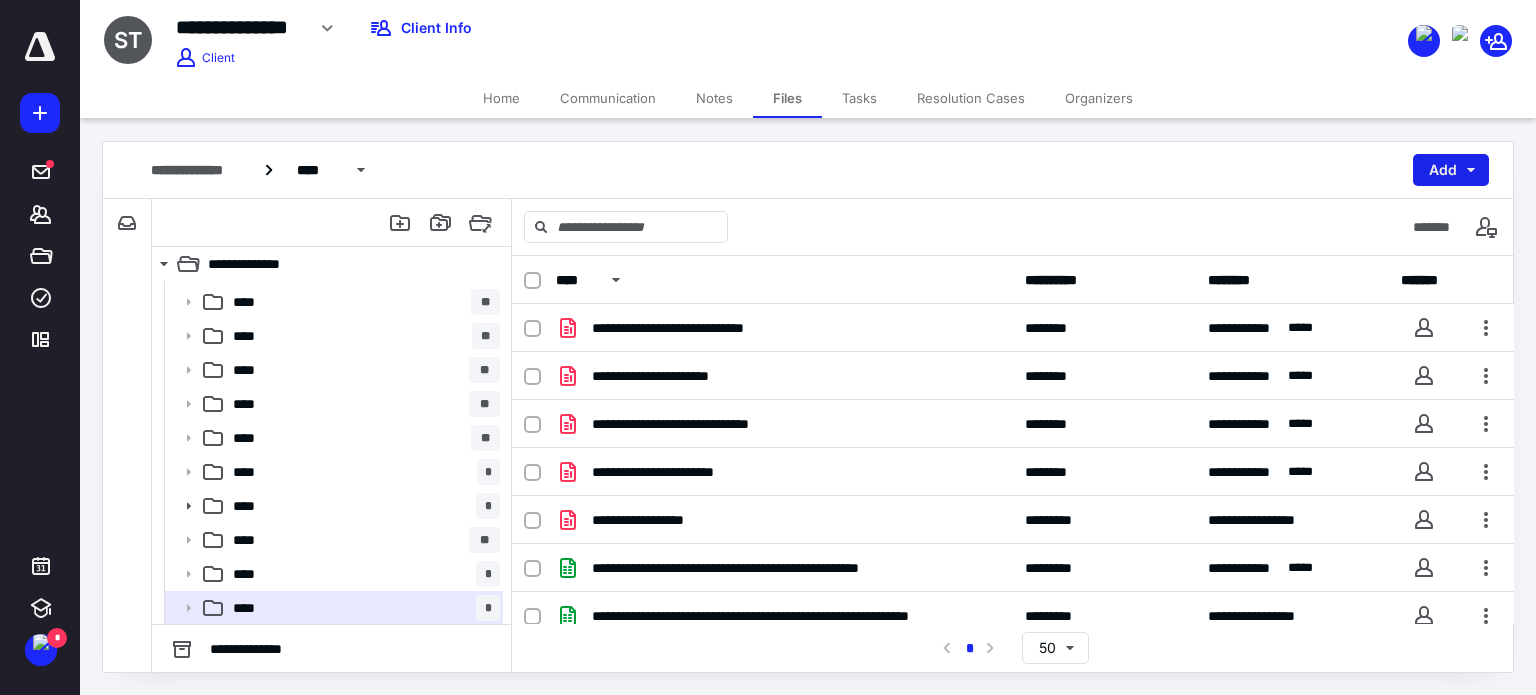 click on "Add" at bounding box center [1451, 170] 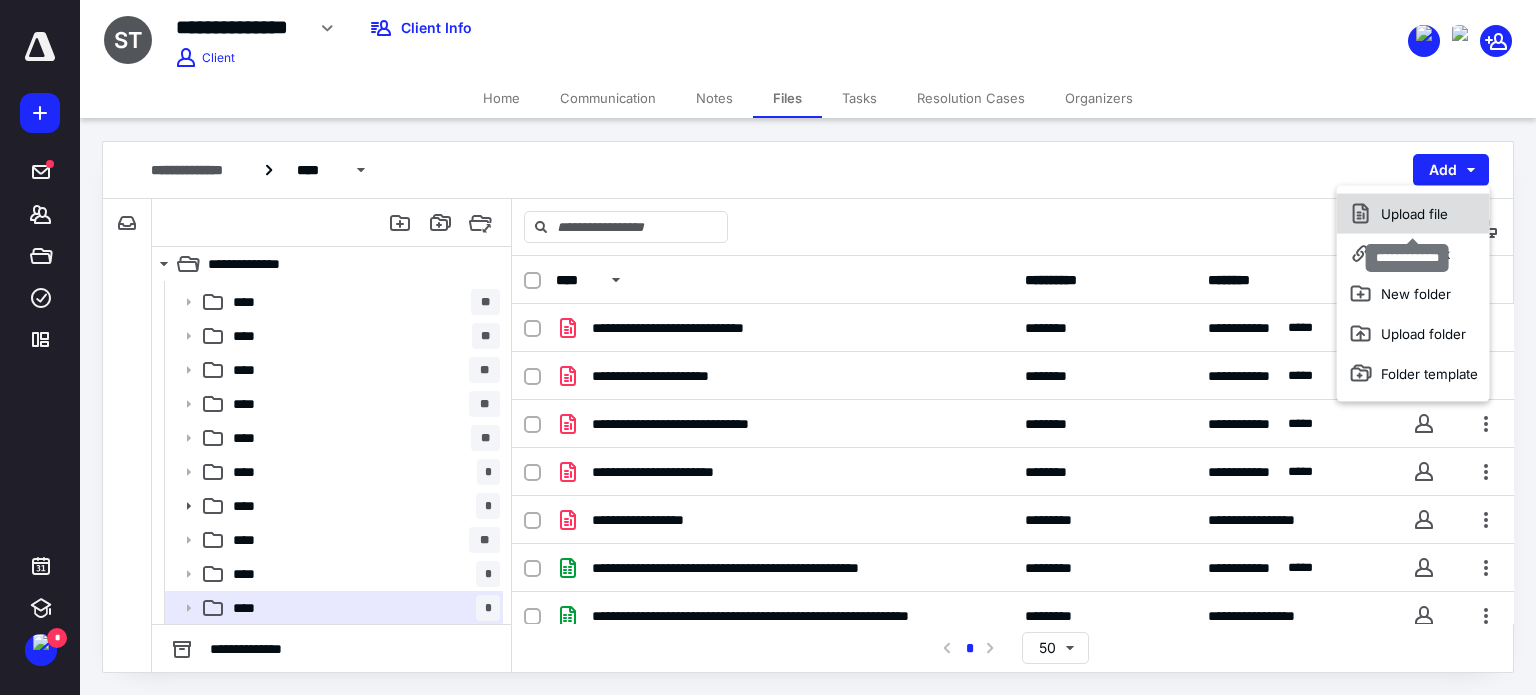 click on "Upload file" at bounding box center [1413, 214] 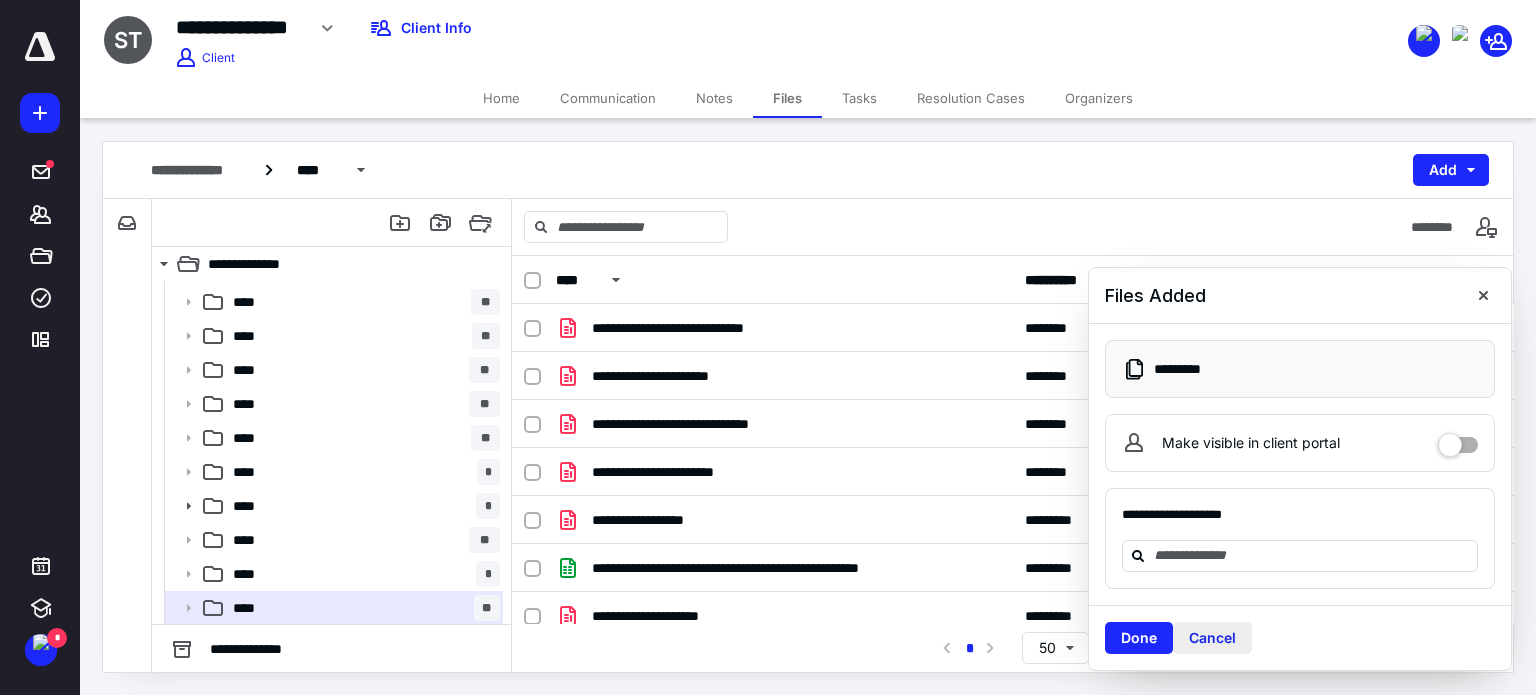 click on "Cancel" at bounding box center (1212, 638) 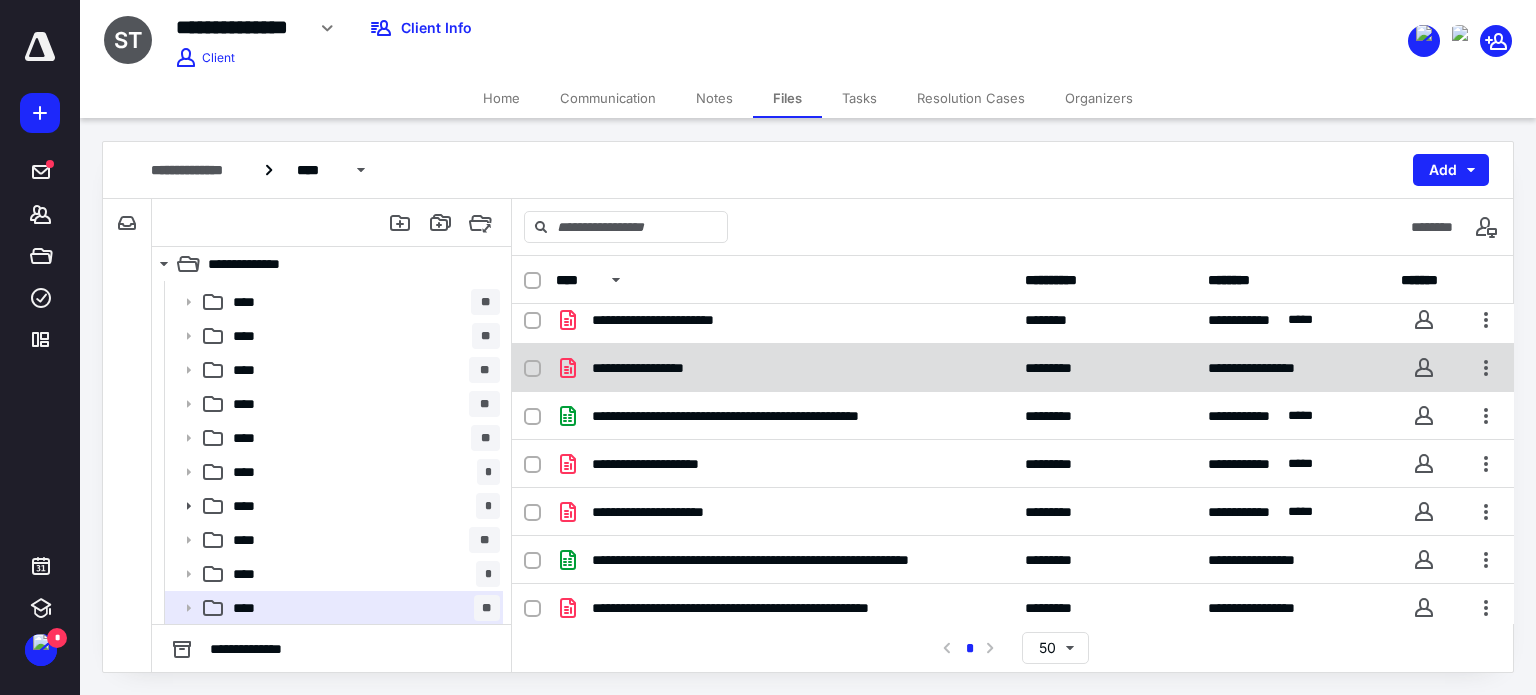 scroll, scrollTop: 166, scrollLeft: 0, axis: vertical 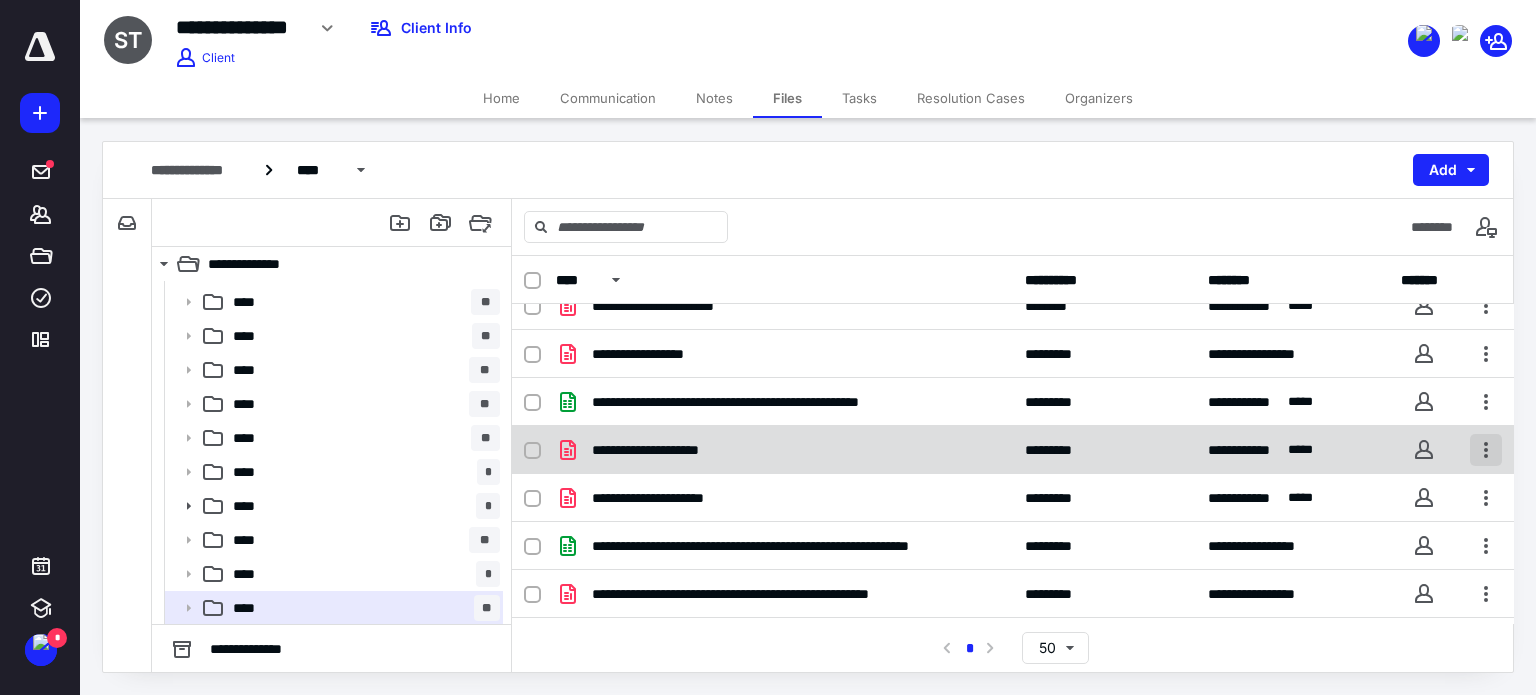 click at bounding box center (1486, 450) 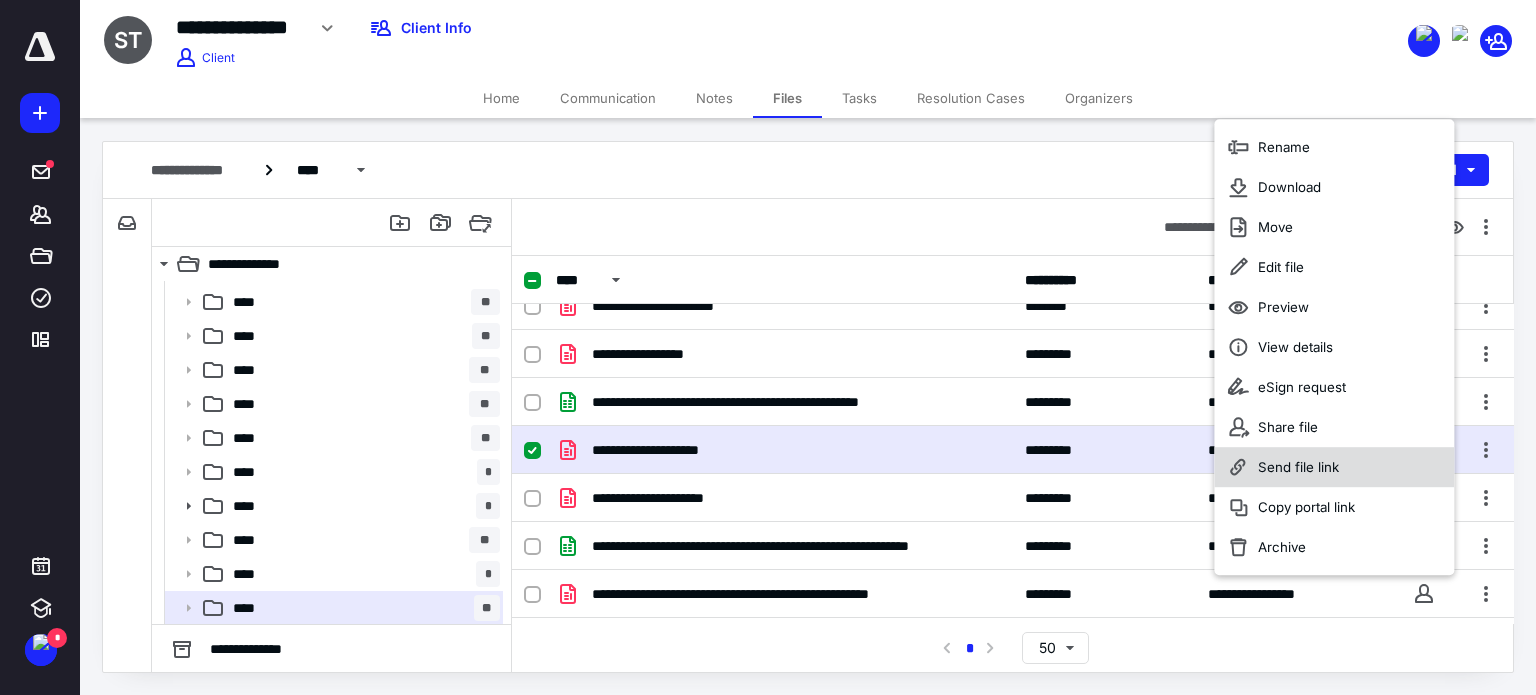 click on "Send file link" at bounding box center [1298, 467] 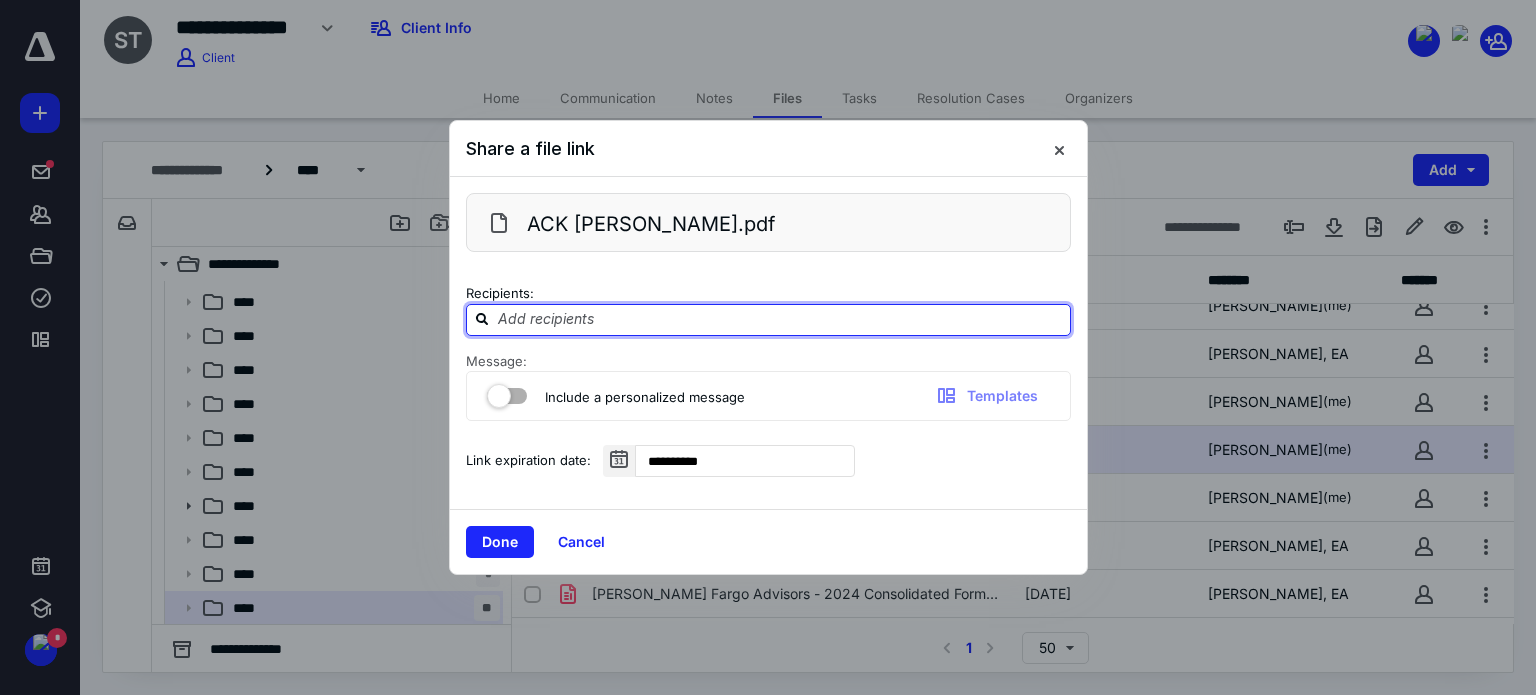 click at bounding box center [780, 319] 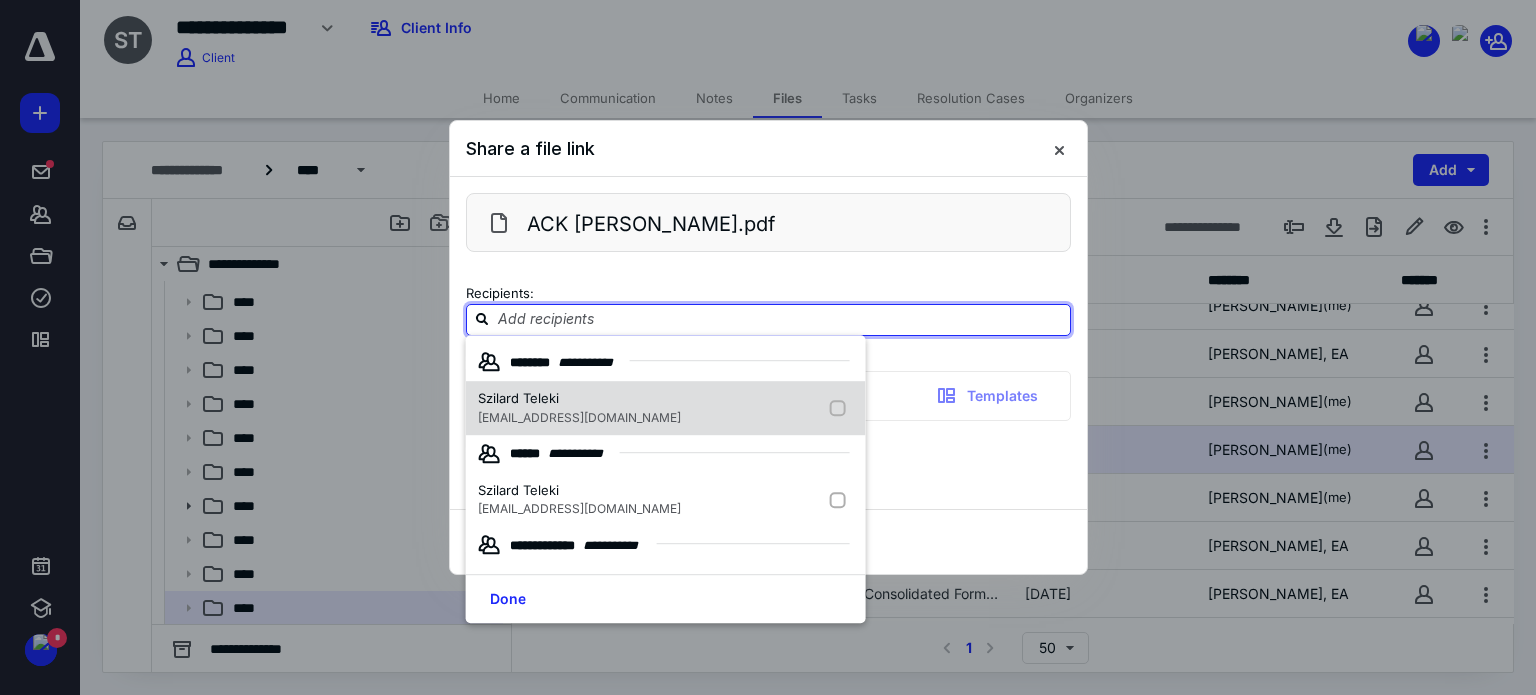 click at bounding box center (842, 408) 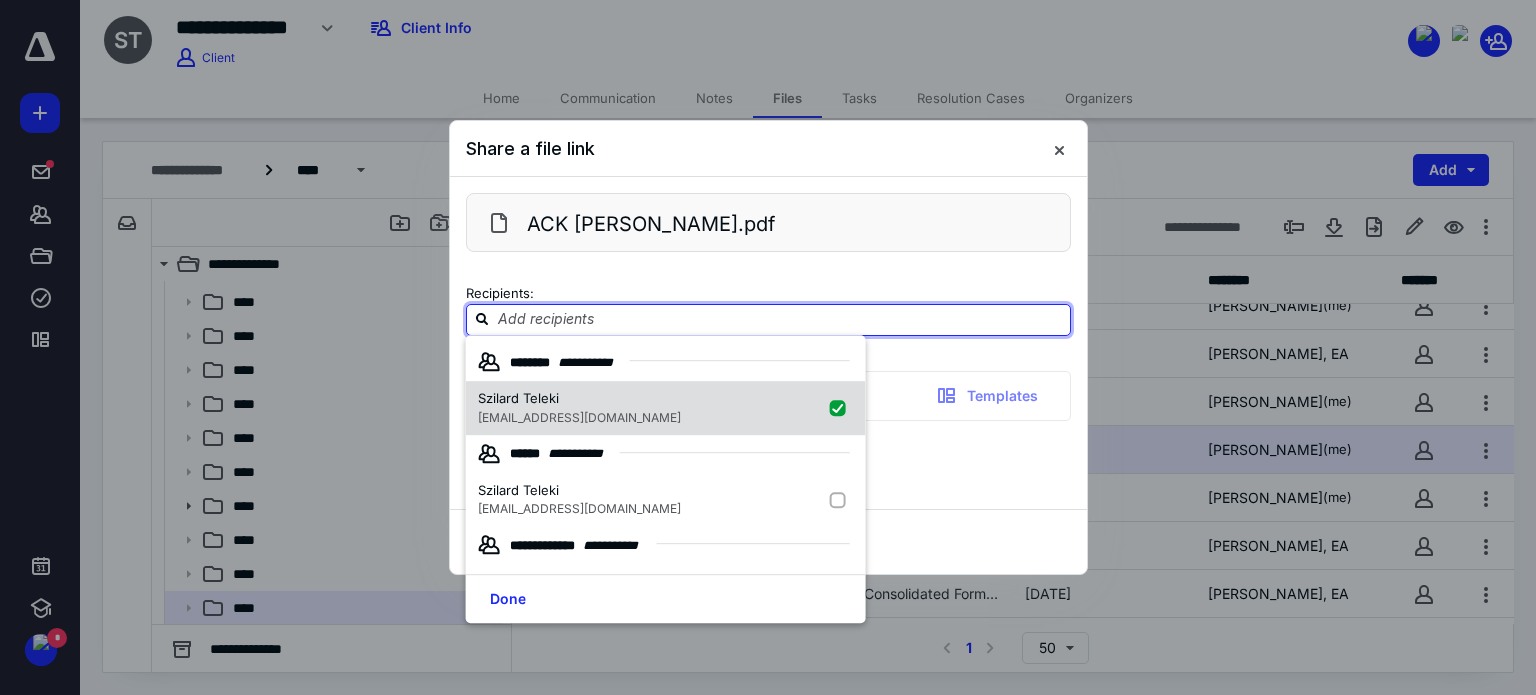 checkbox on "true" 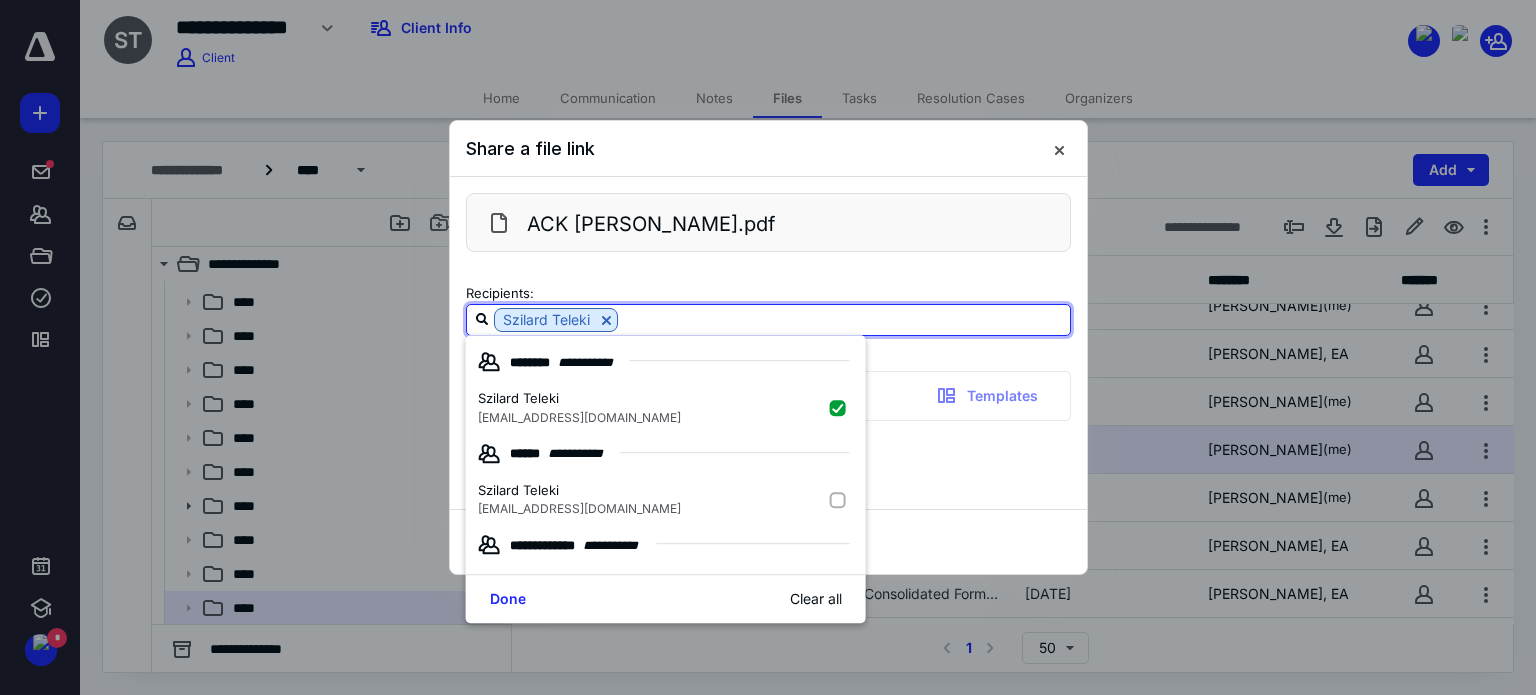 click on "Message: Include a personalized message Templates" at bounding box center (768, 387) 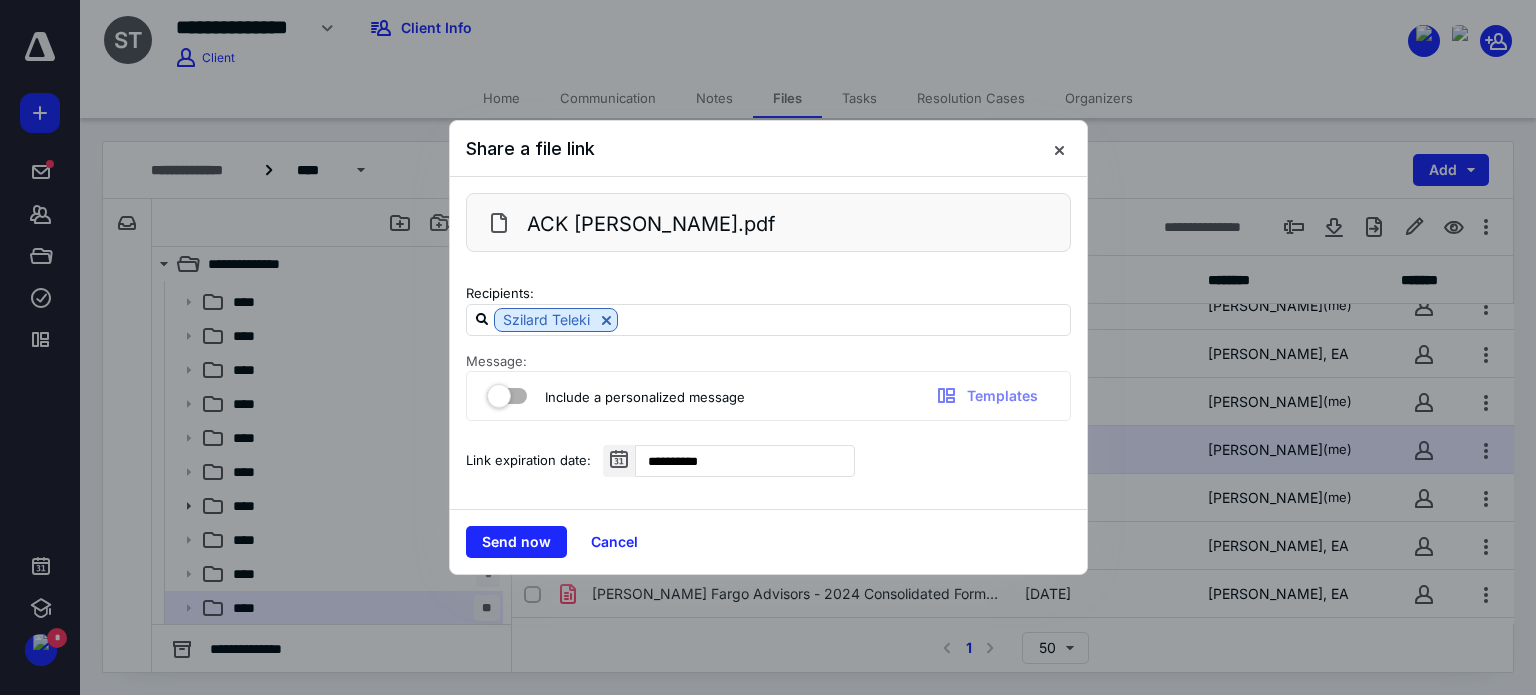 click at bounding box center [507, 392] 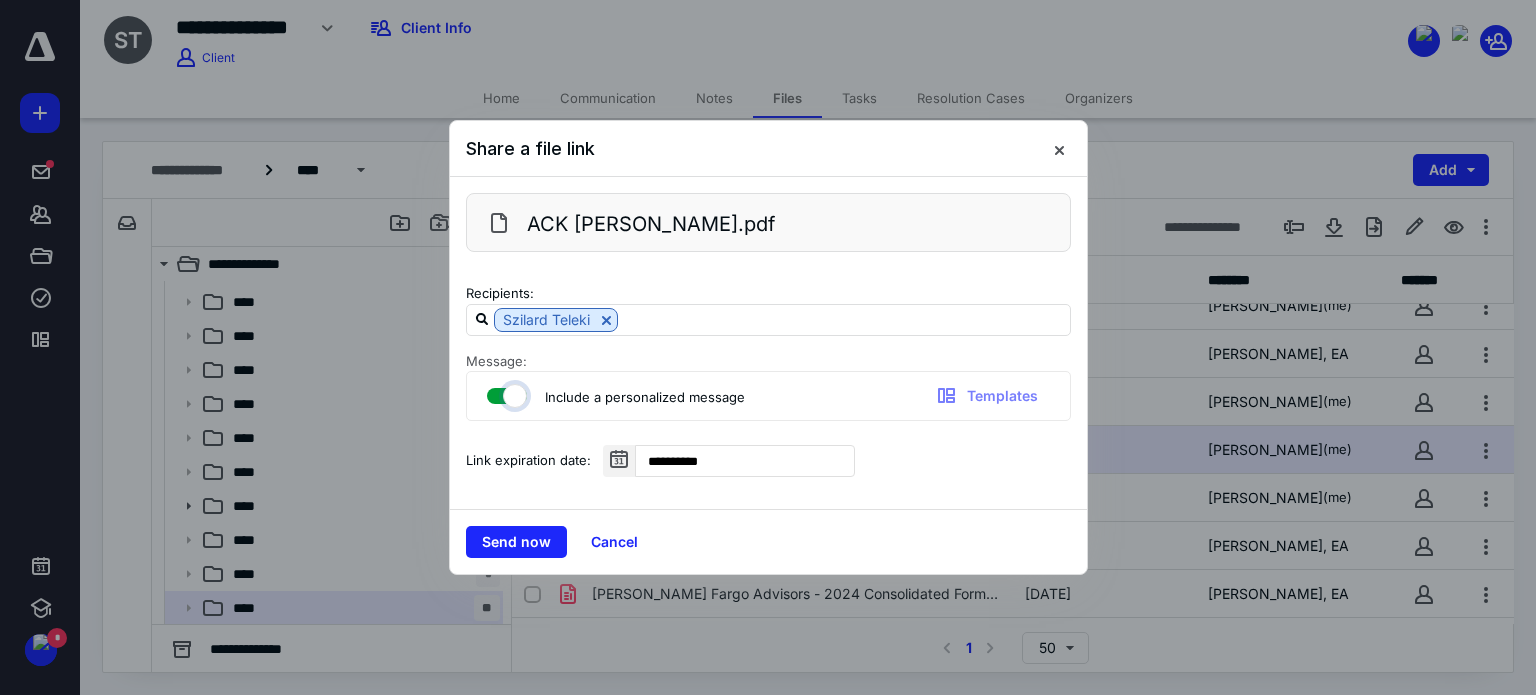checkbox on "true" 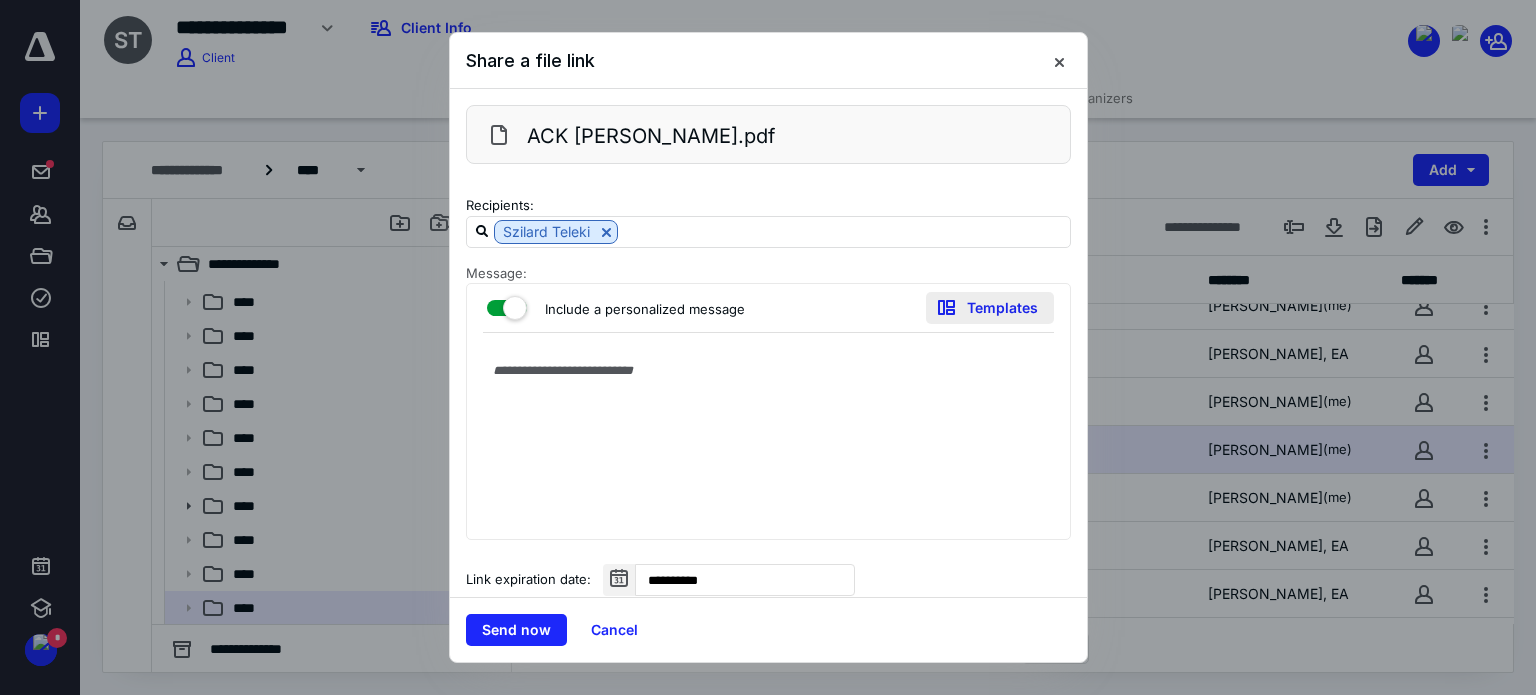 click on "Templates" at bounding box center (990, 308) 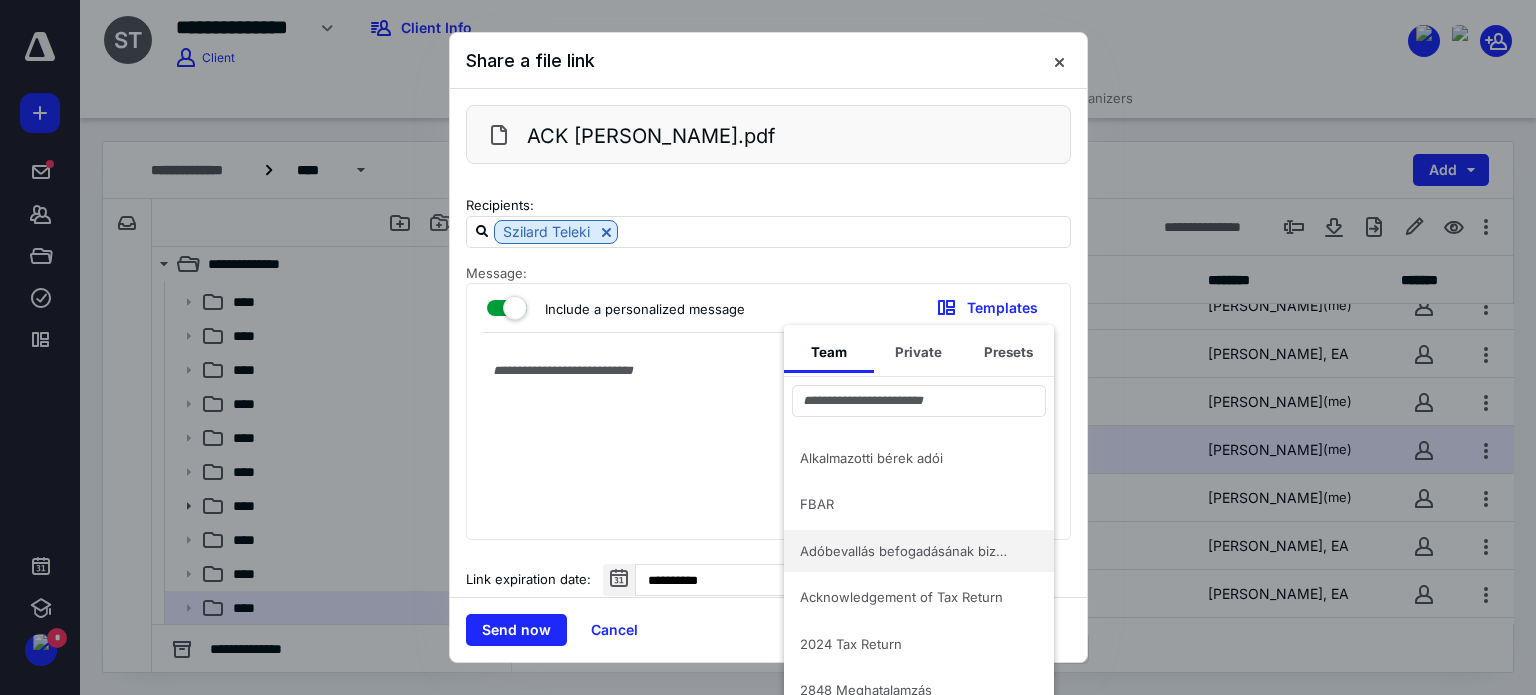 click on "Adóbevallás befogadásának bizonylata" at bounding box center [907, 551] 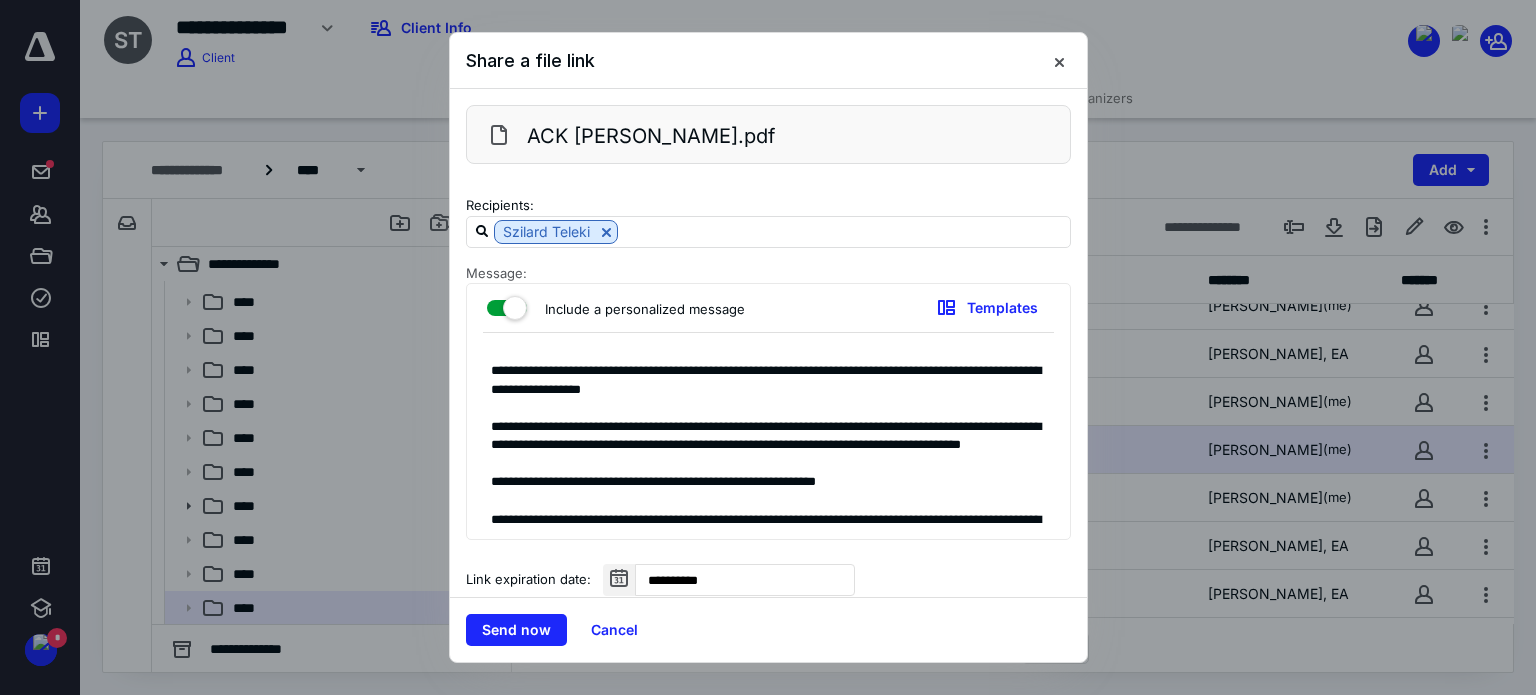 click on "**********" at bounding box center (769, 441) 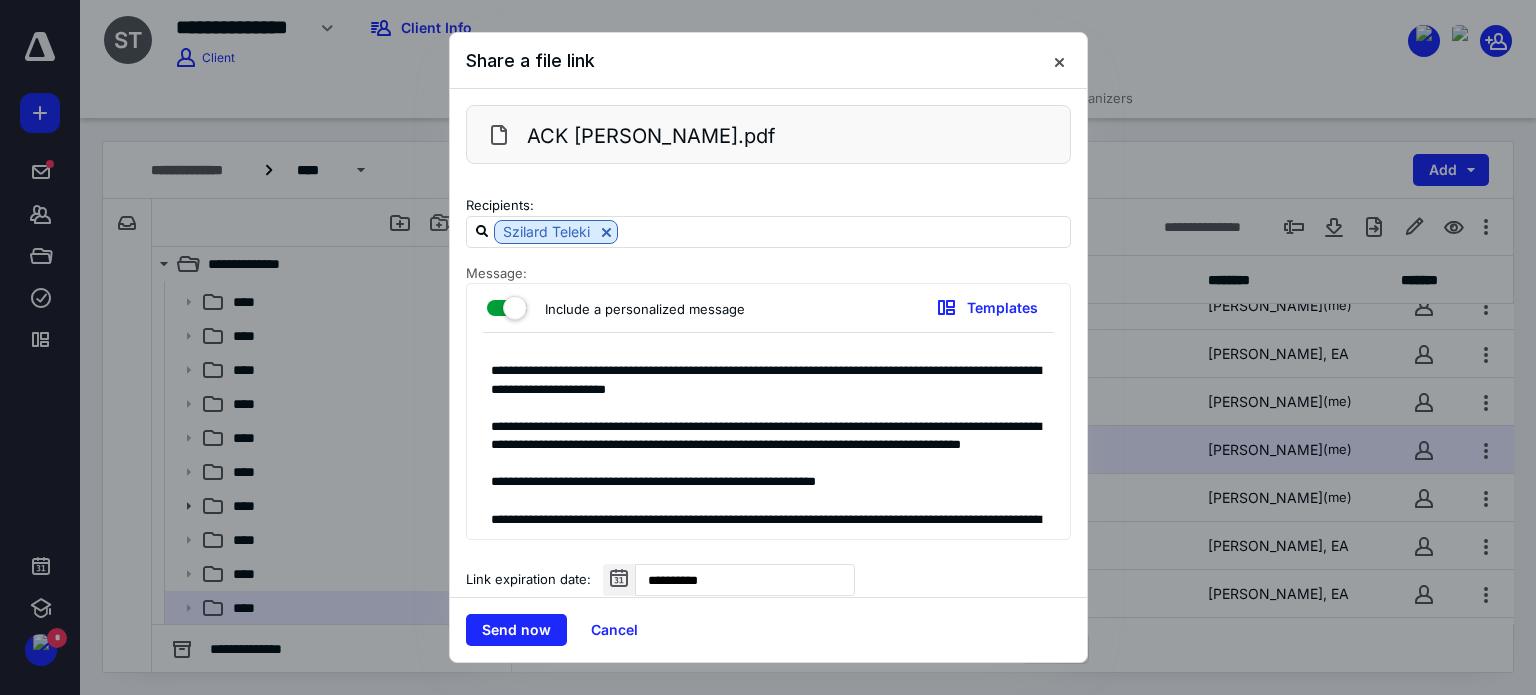 drag, startPoint x: 680, startPoint y: 459, endPoint x: 432, endPoint y: 438, distance: 248.88753 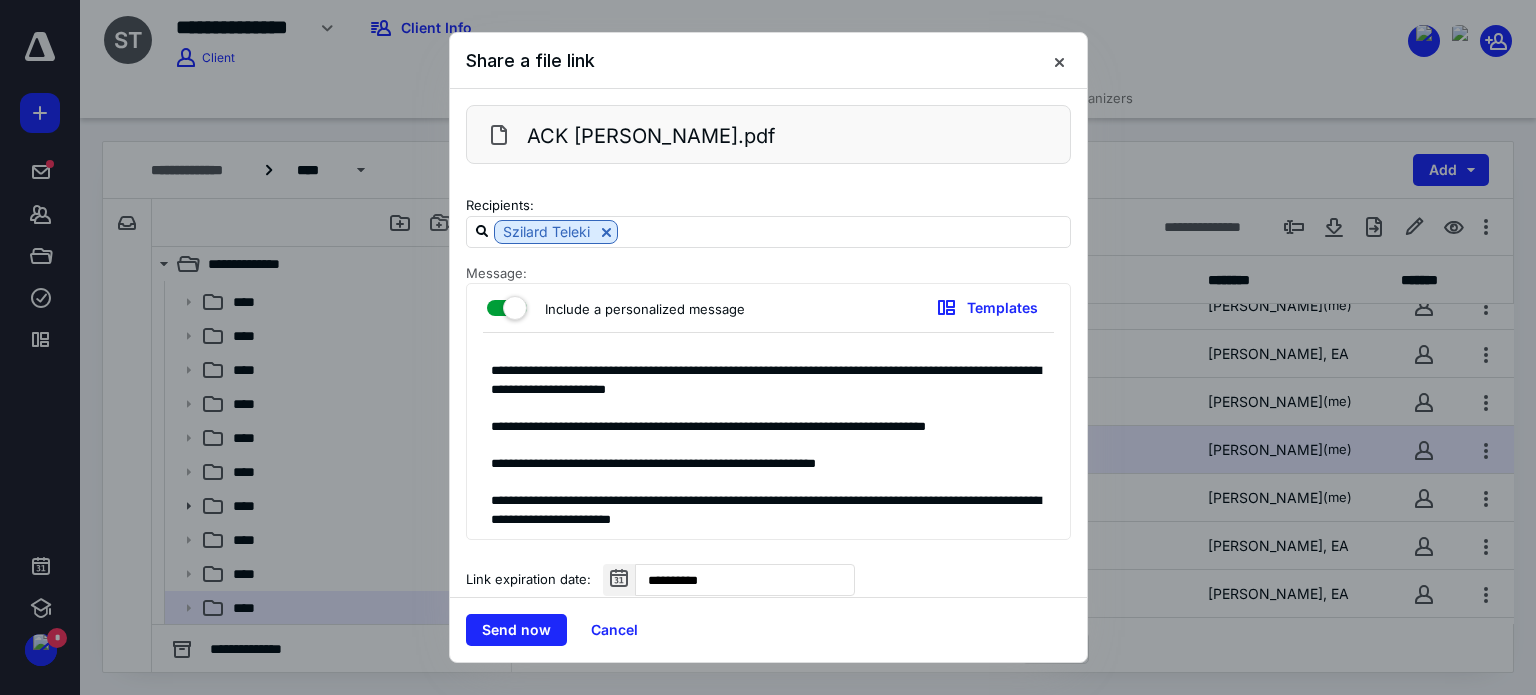 drag, startPoint x: 780, startPoint y: 450, endPoint x: 490, endPoint y: 430, distance: 290.68884 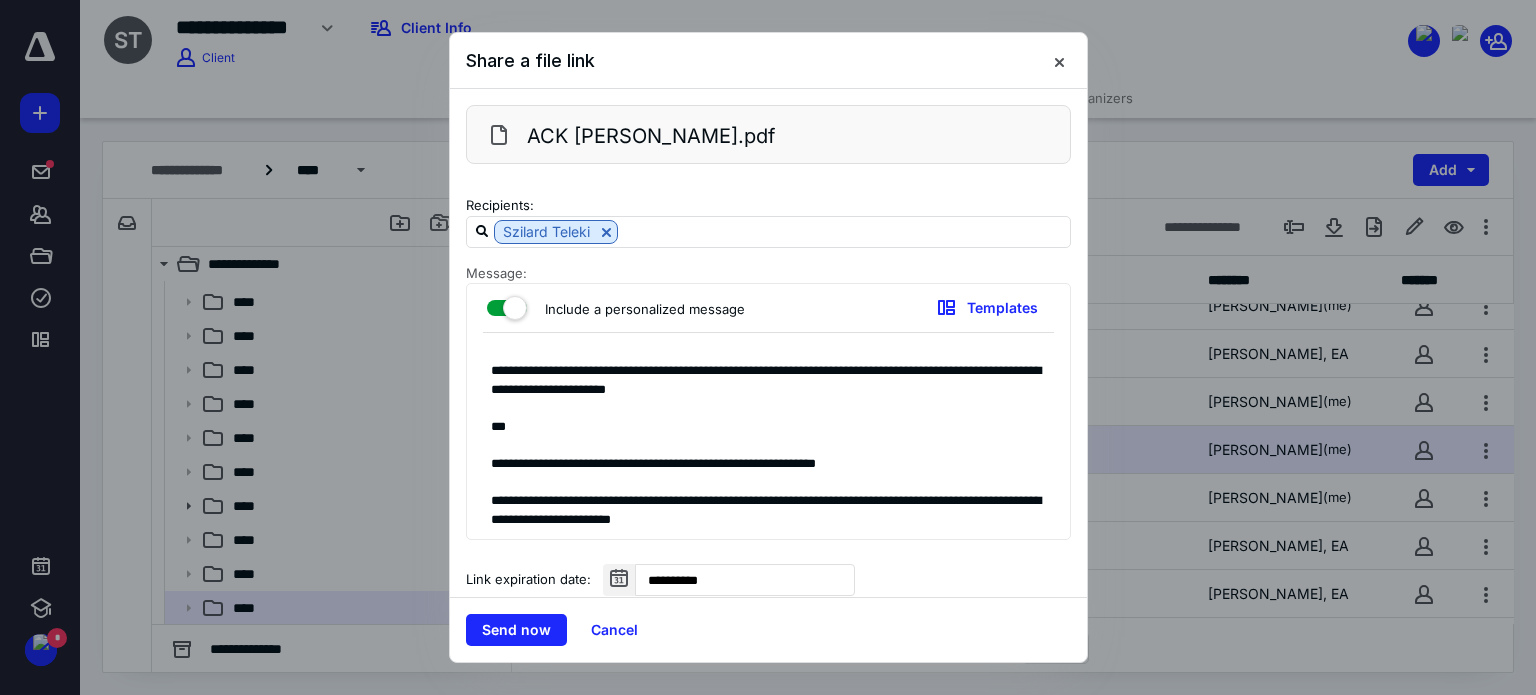 click on "**********" at bounding box center (769, 441) 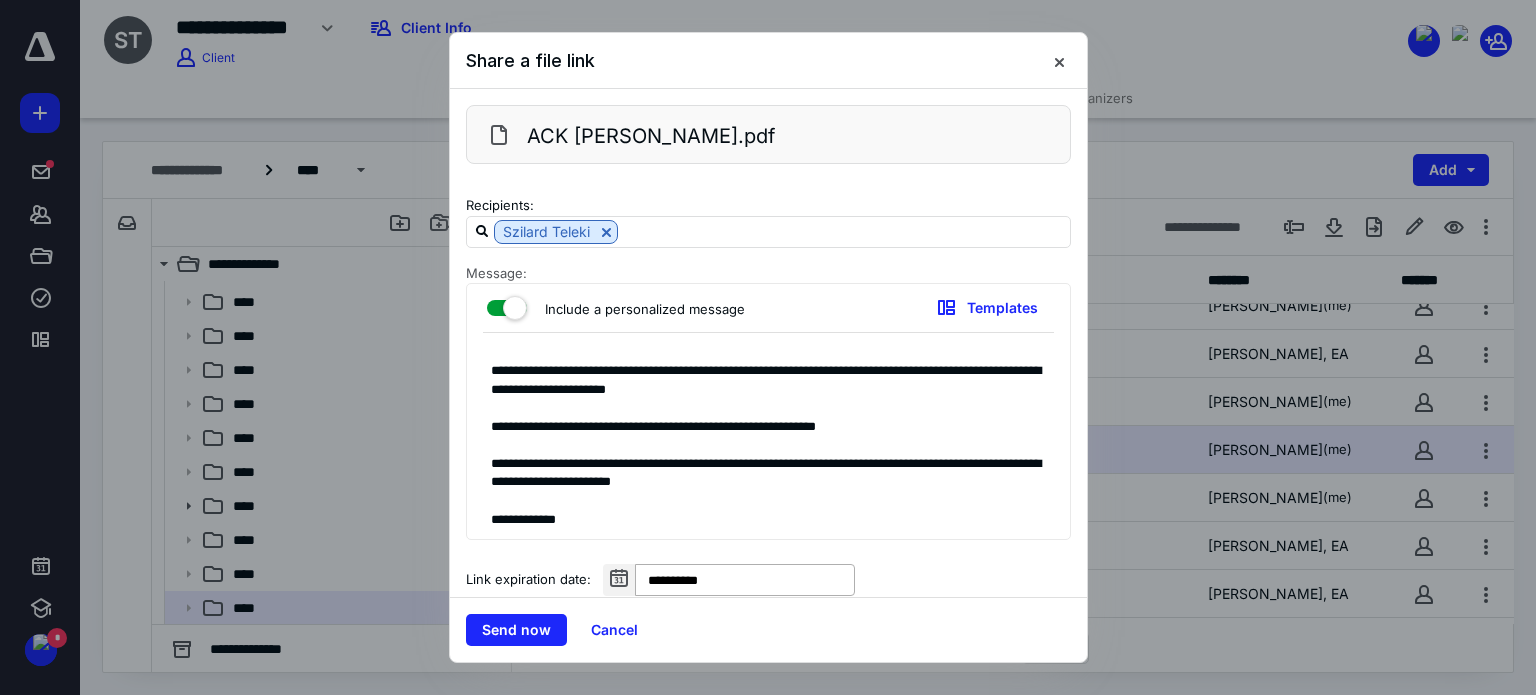 type on "**********" 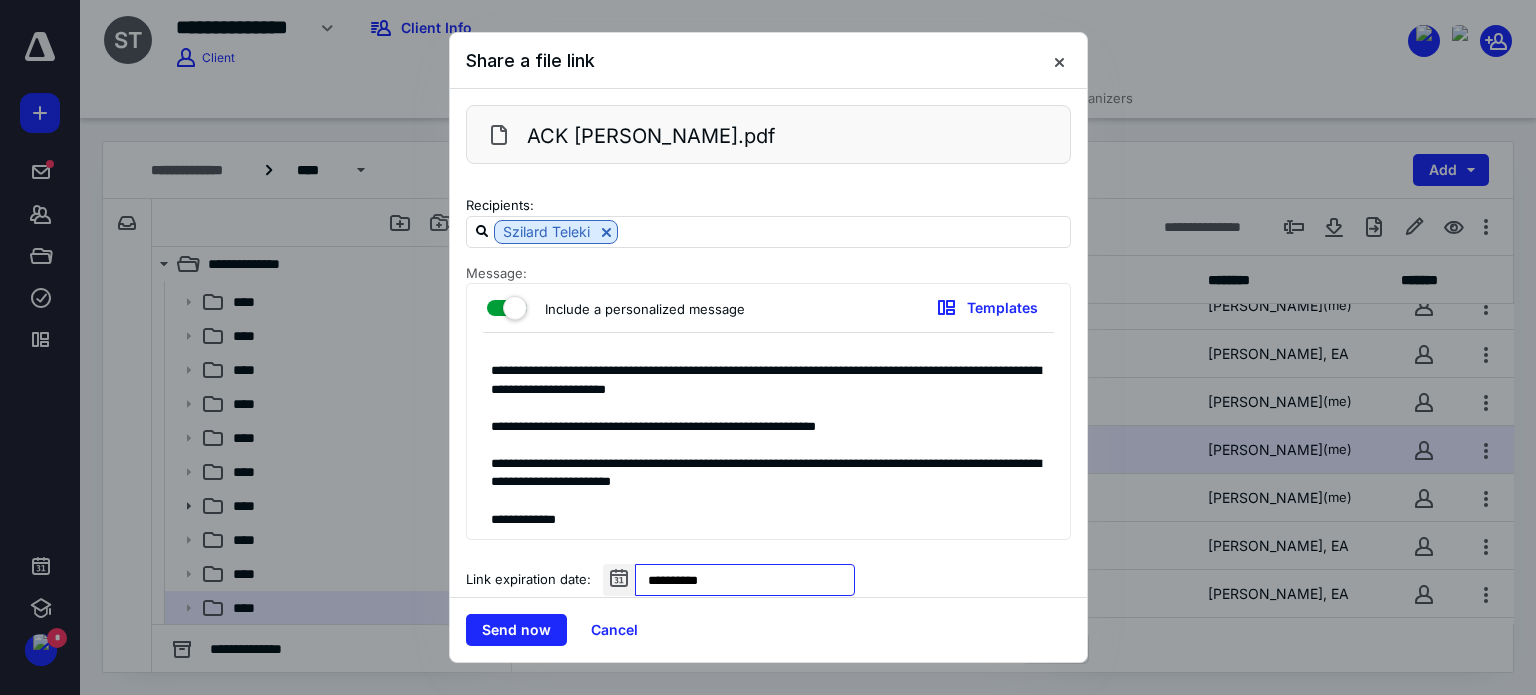 click on "**********" at bounding box center (745, 580) 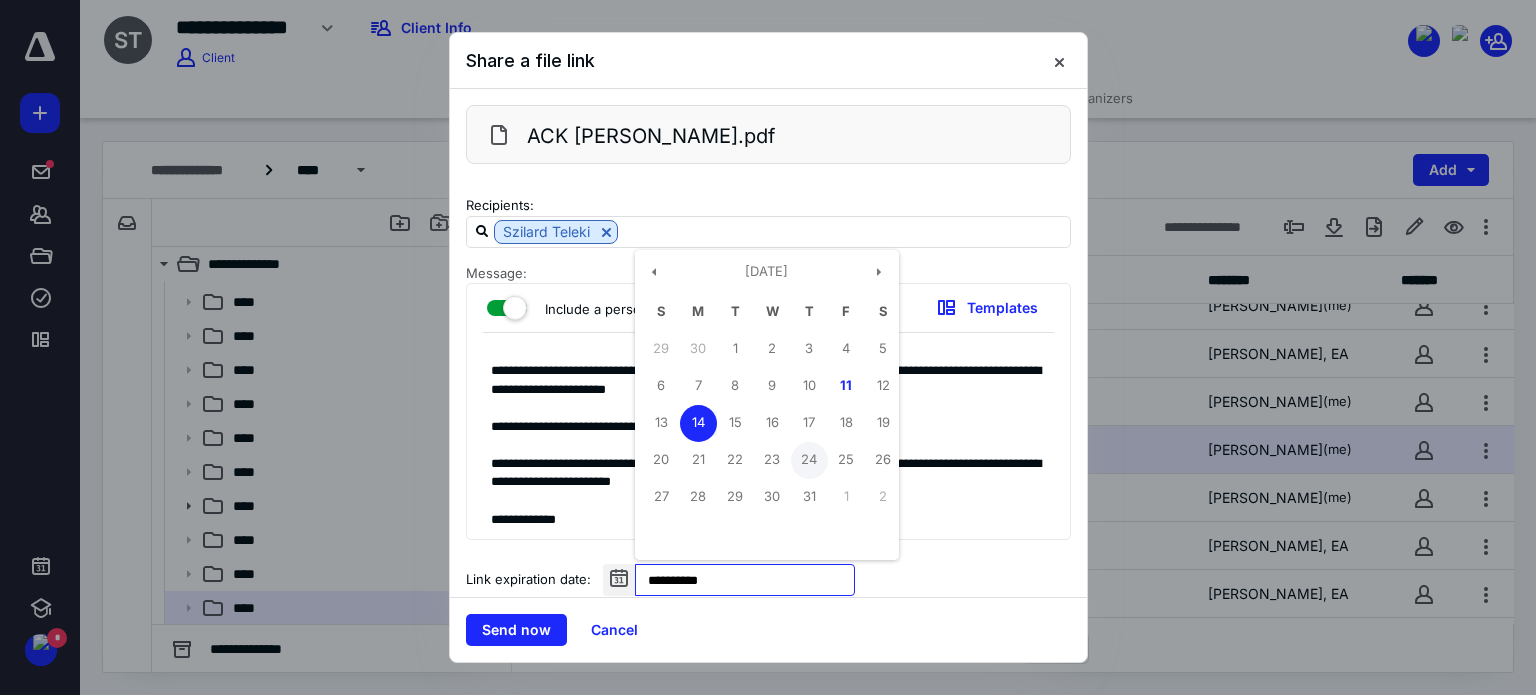 click on "24" at bounding box center (809, 460) 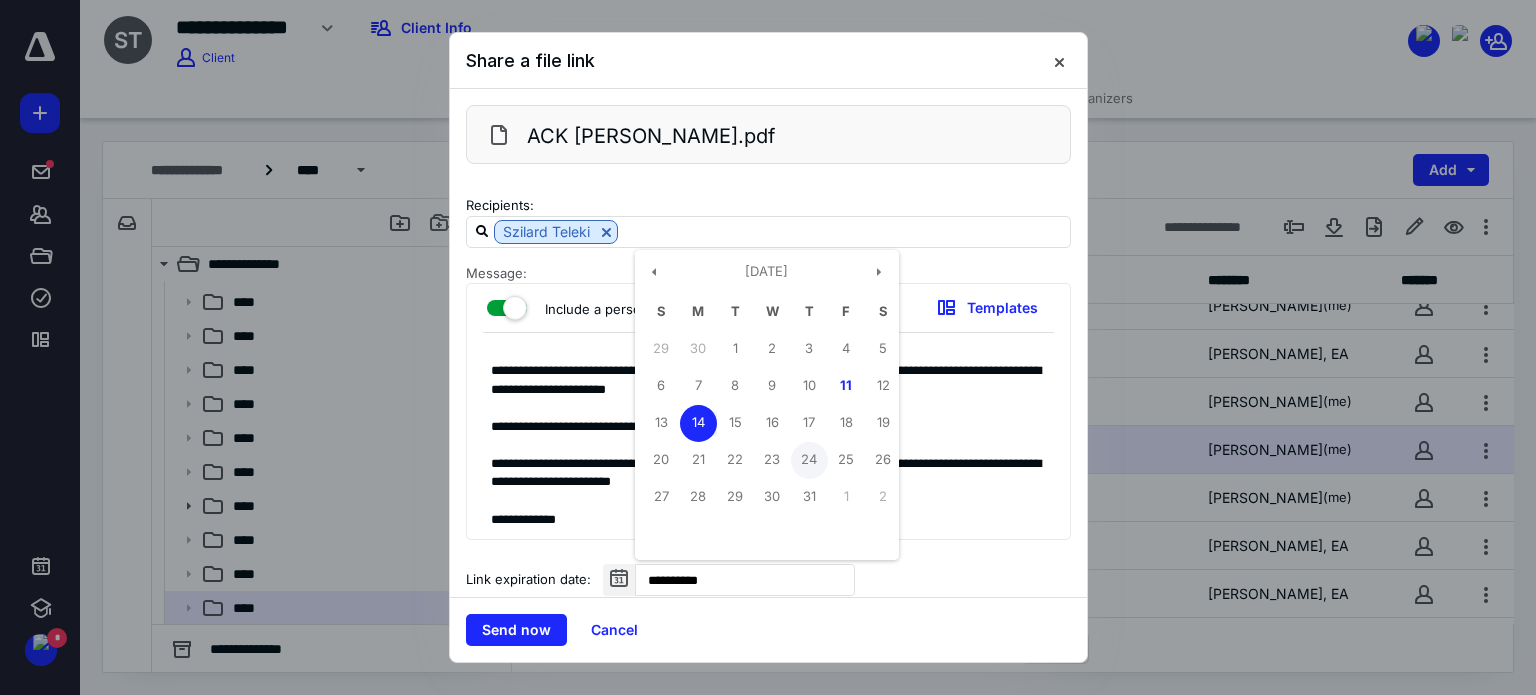 type on "**********" 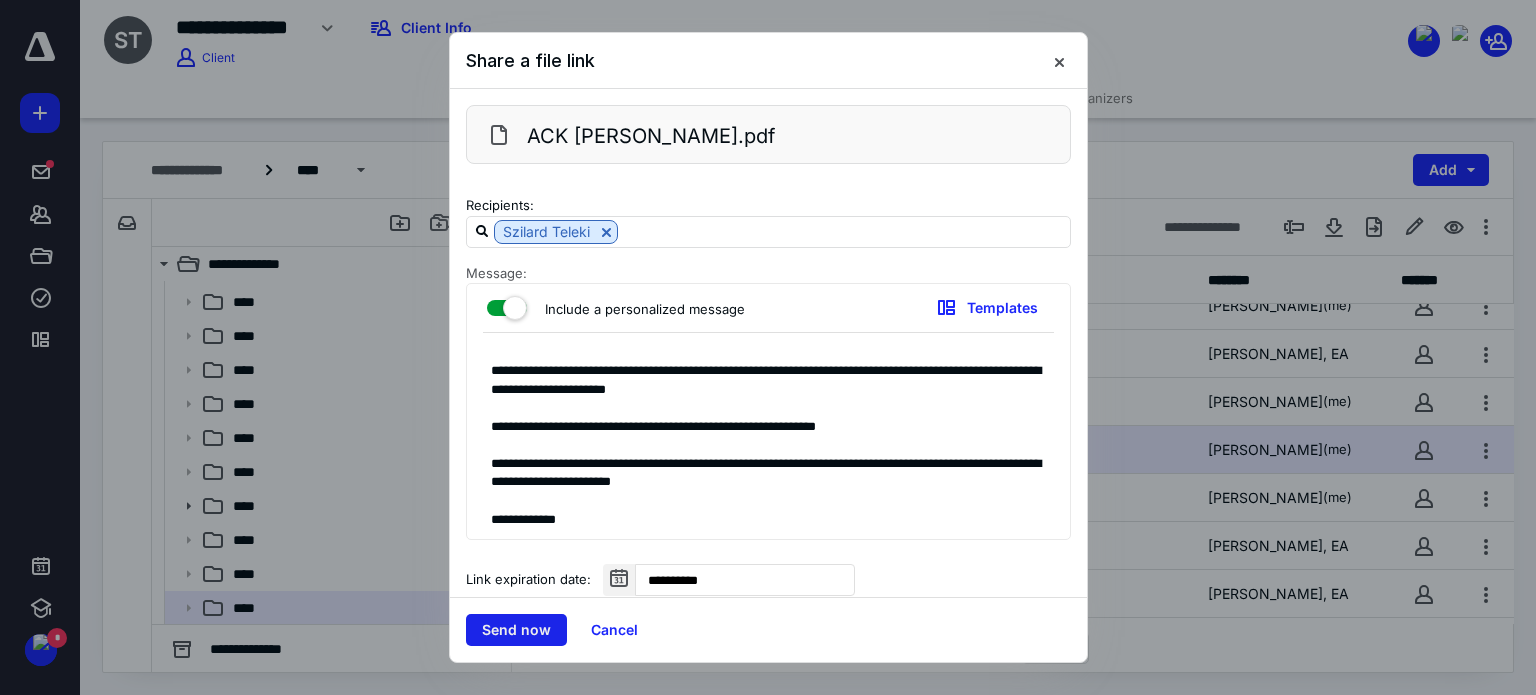 click on "Send now" at bounding box center [516, 630] 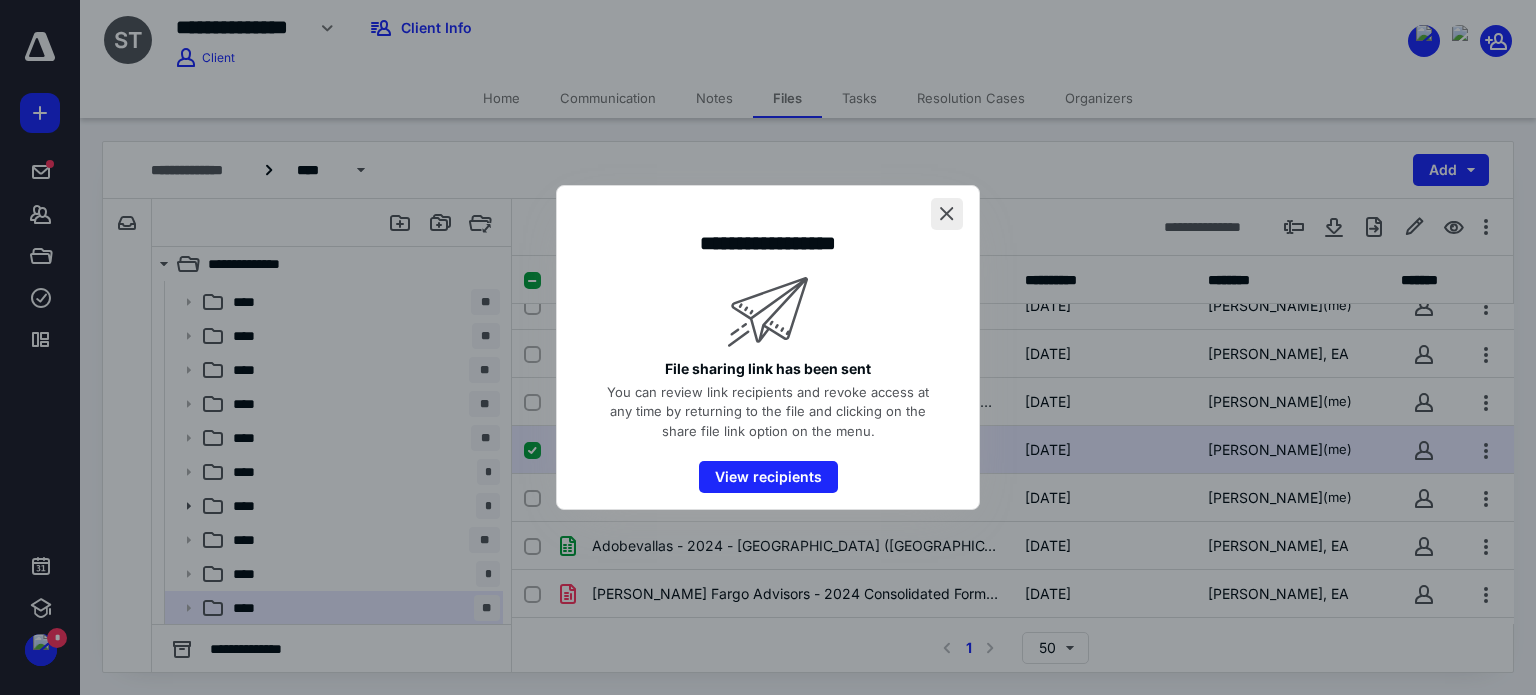 click at bounding box center (947, 214) 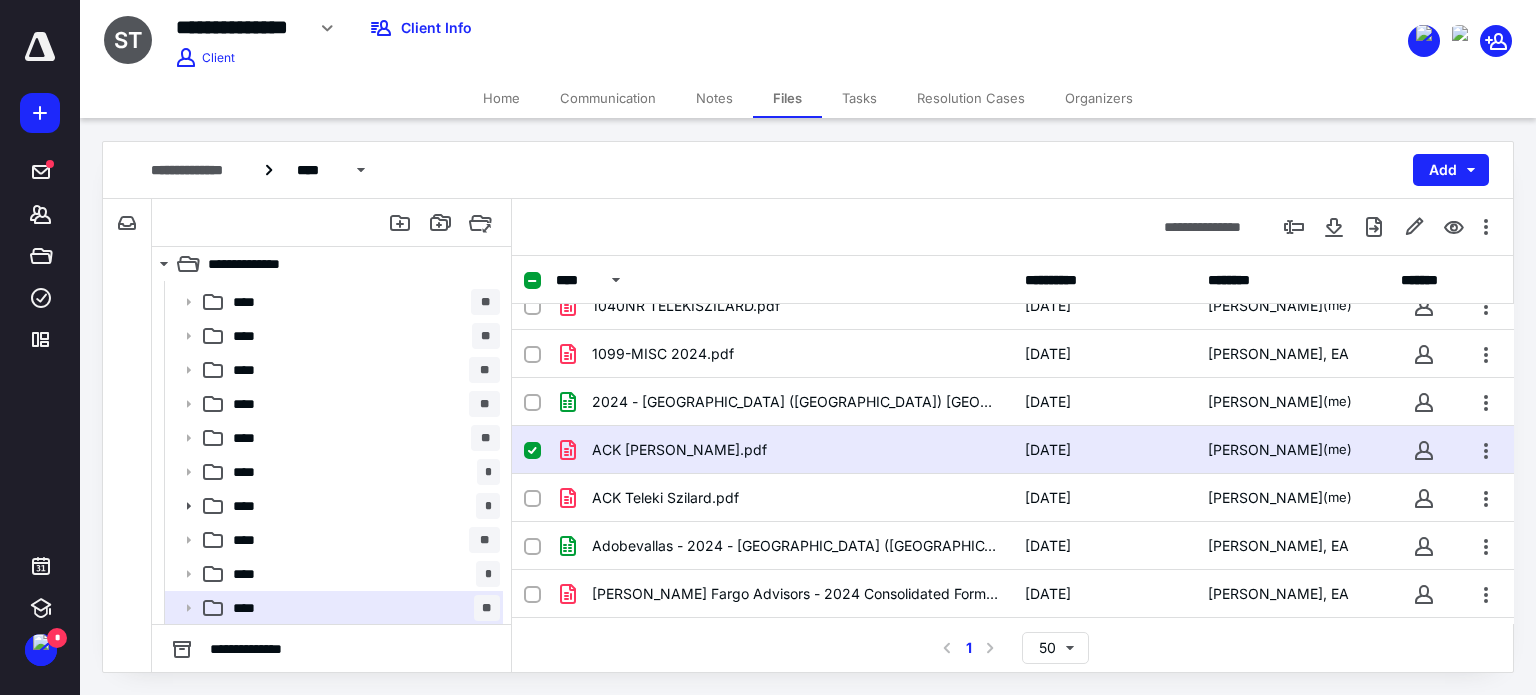 click at bounding box center (532, 451) 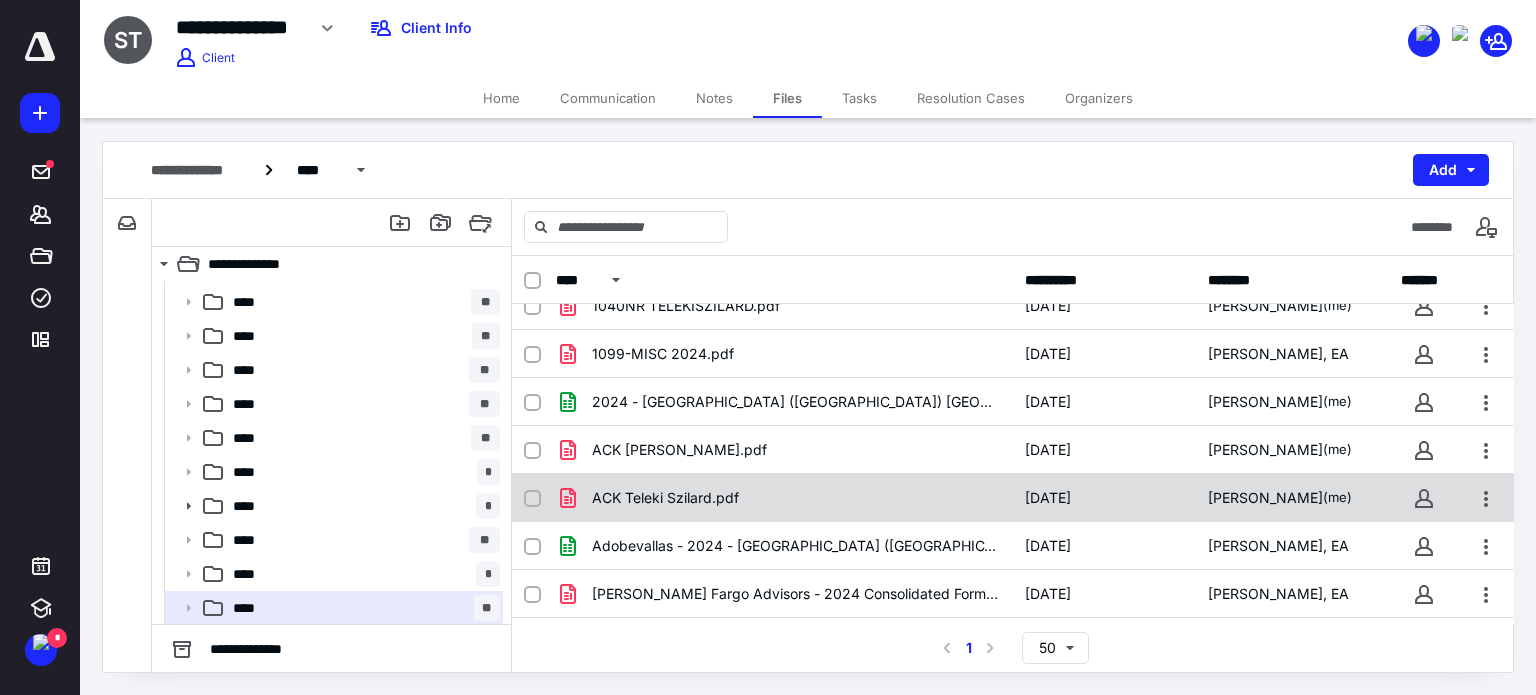 click at bounding box center [532, 499] 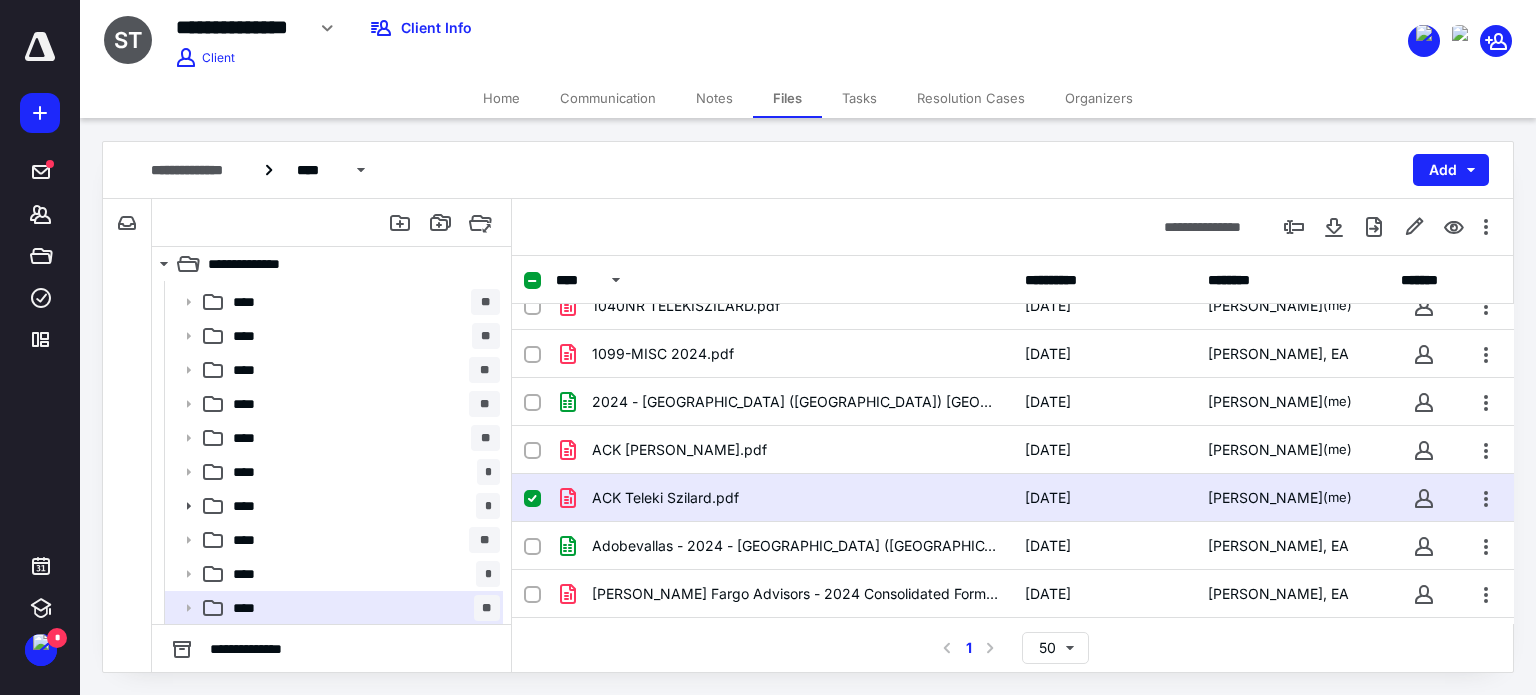 checkbox on "true" 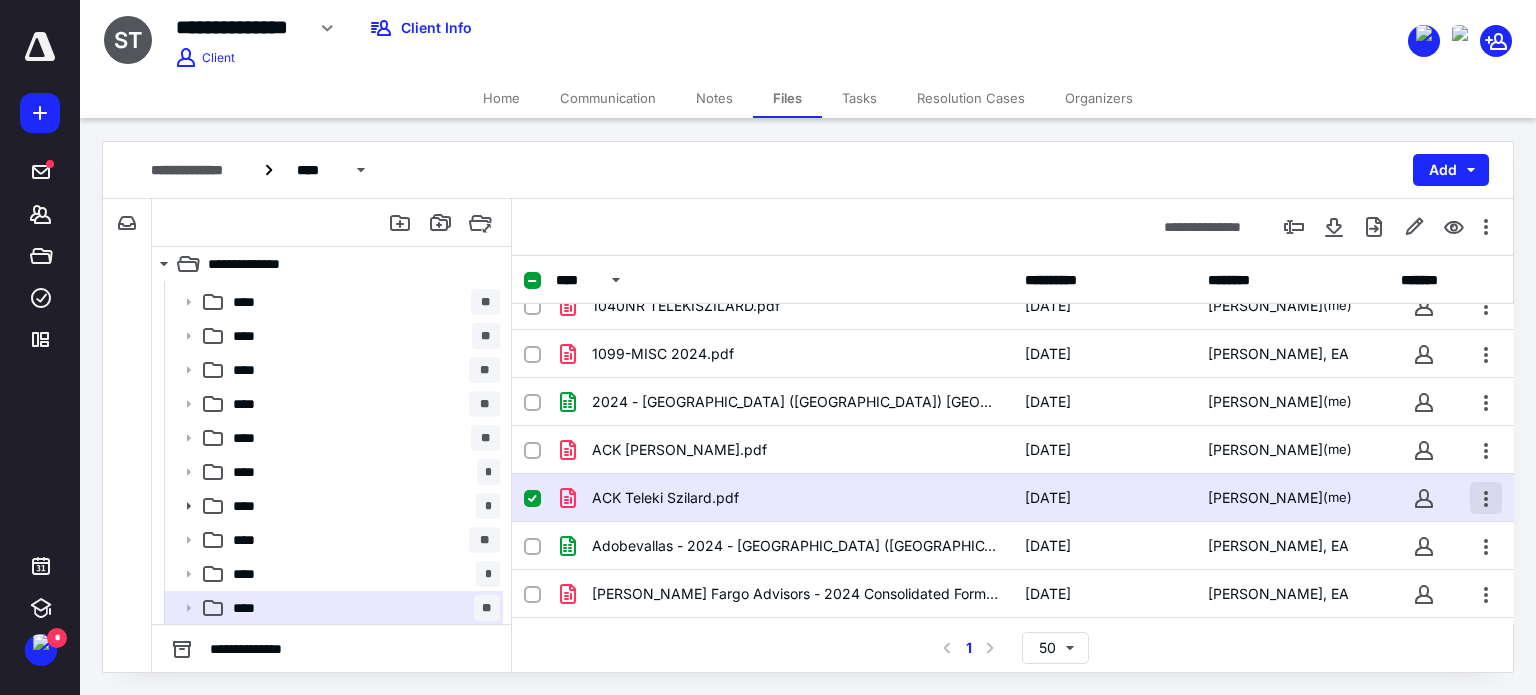click at bounding box center (1486, 498) 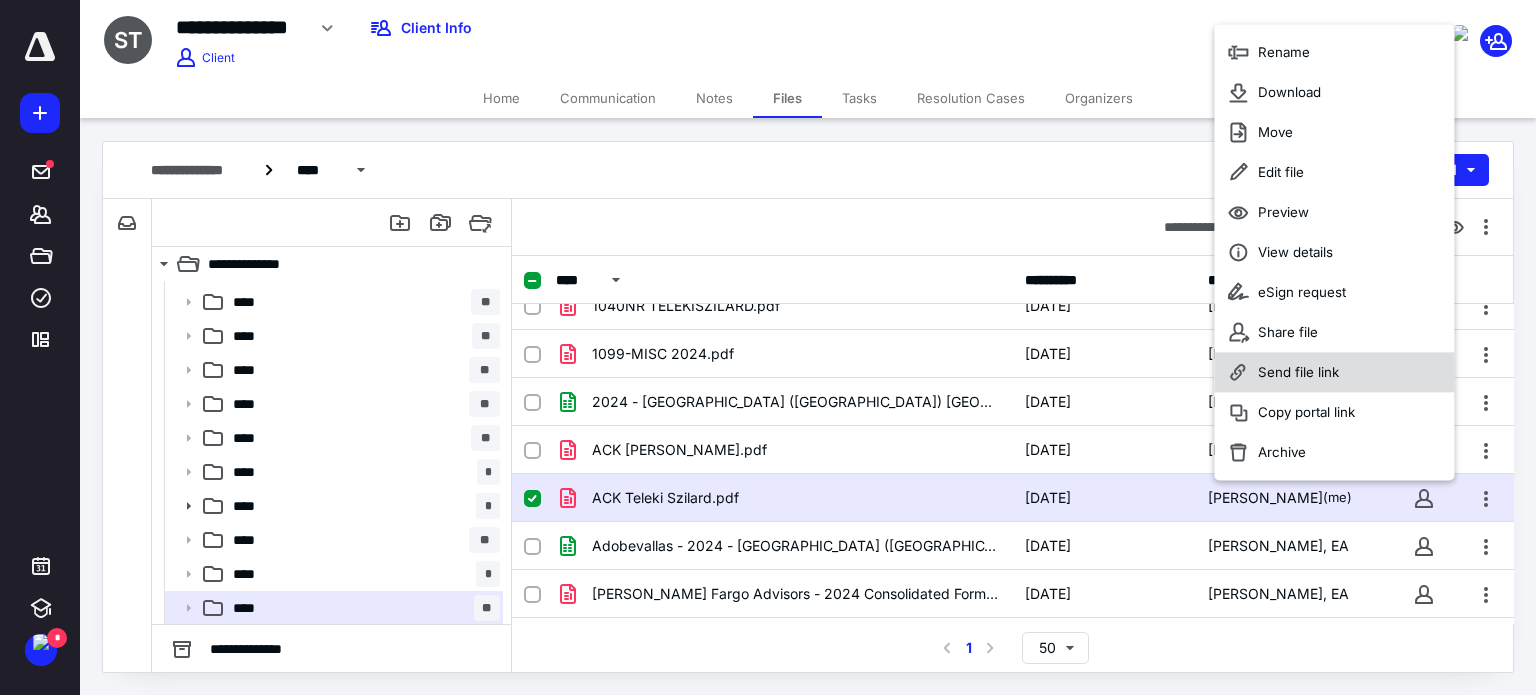 click on "Send file link" at bounding box center [1298, 373] 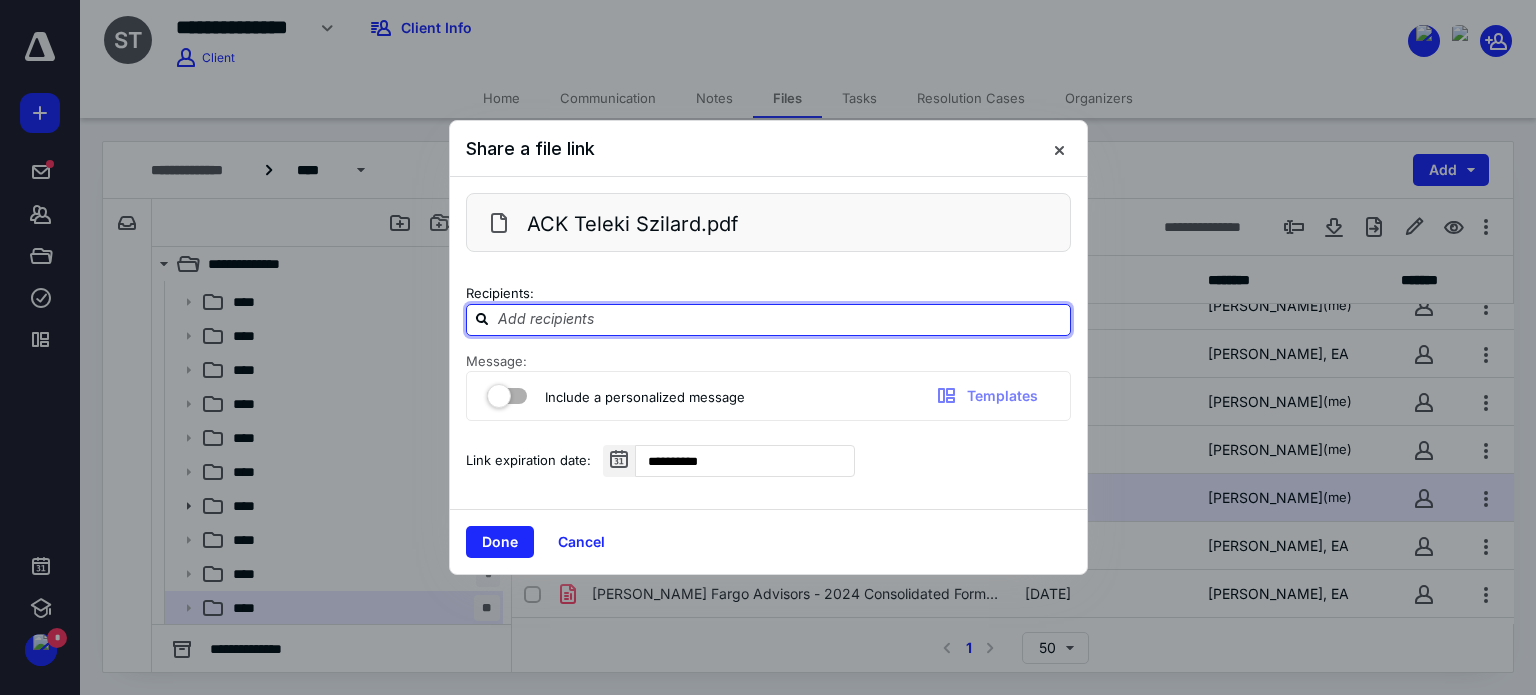 click at bounding box center (780, 319) 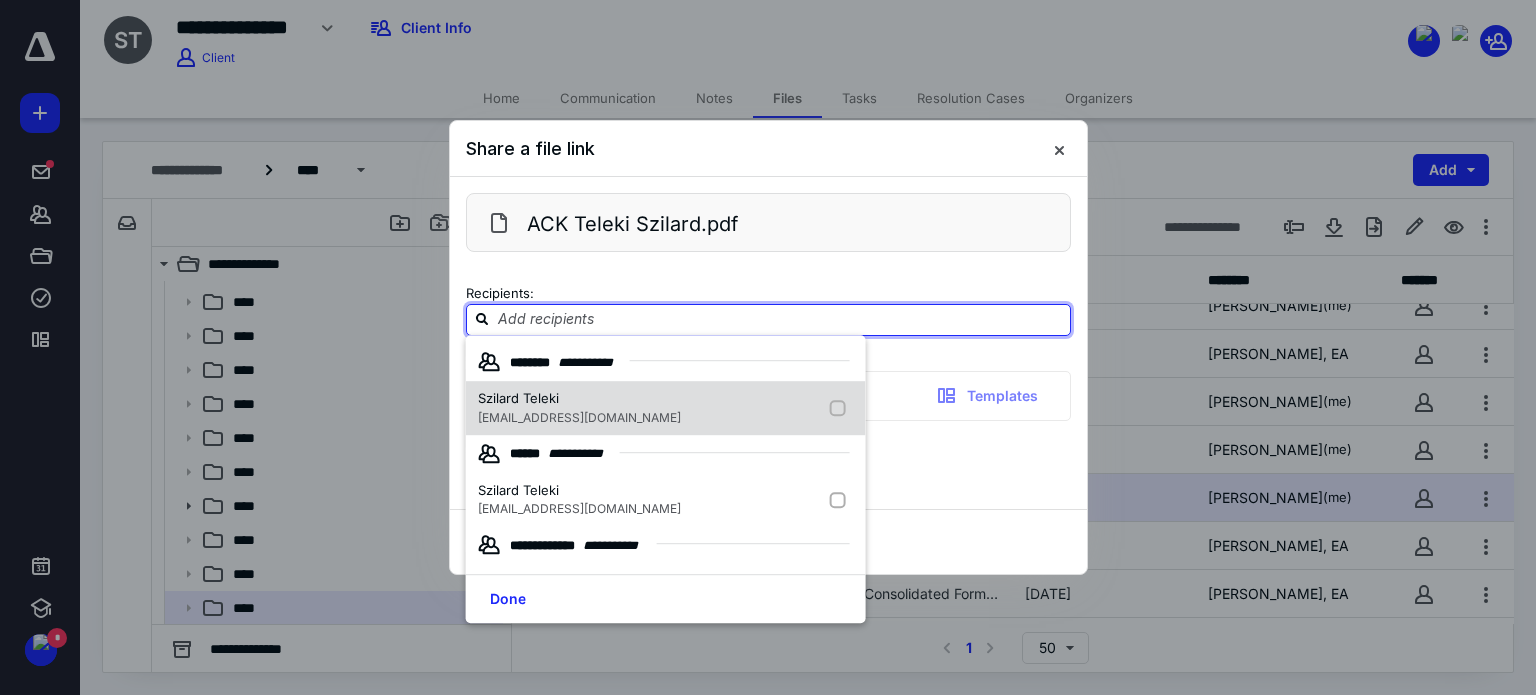 click on "Szilard Teleki [EMAIL_ADDRESS][DOMAIN_NAME]" at bounding box center [666, 408] 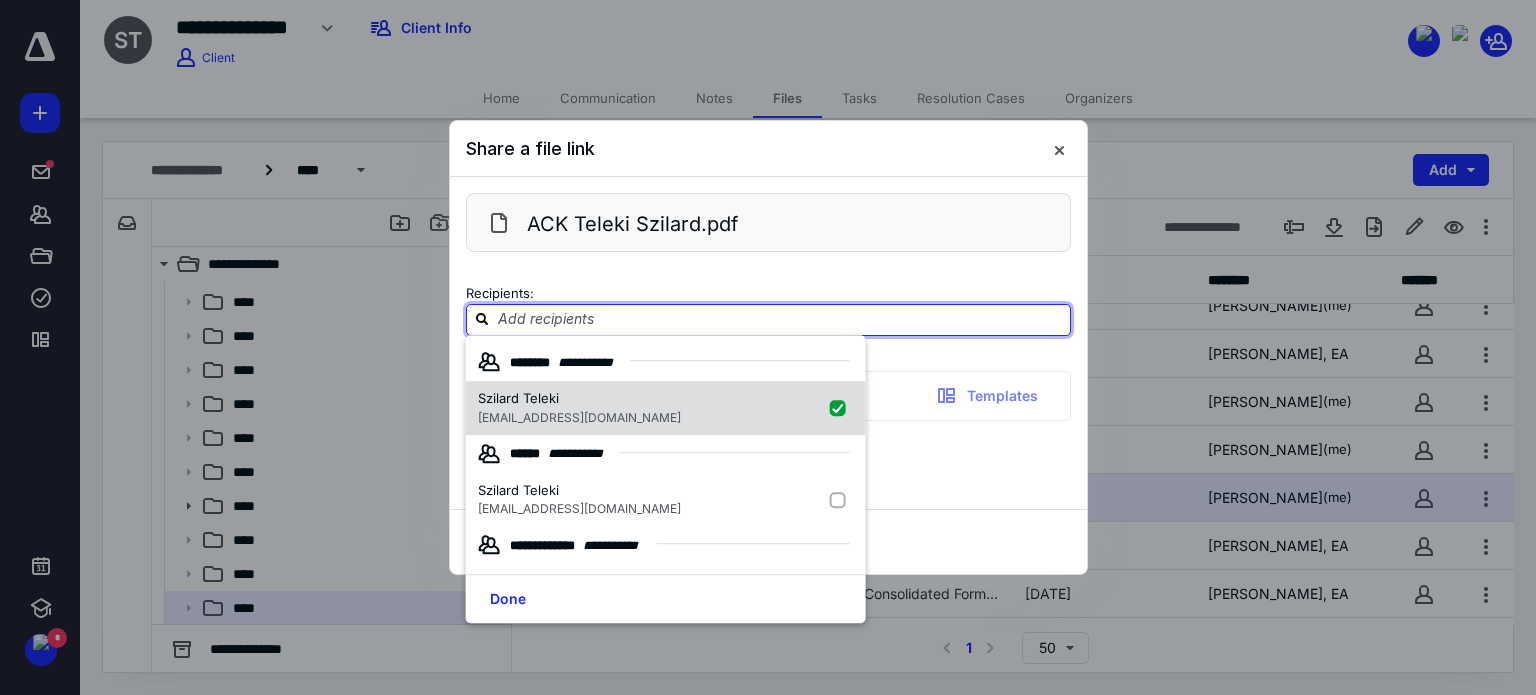 checkbox on "true" 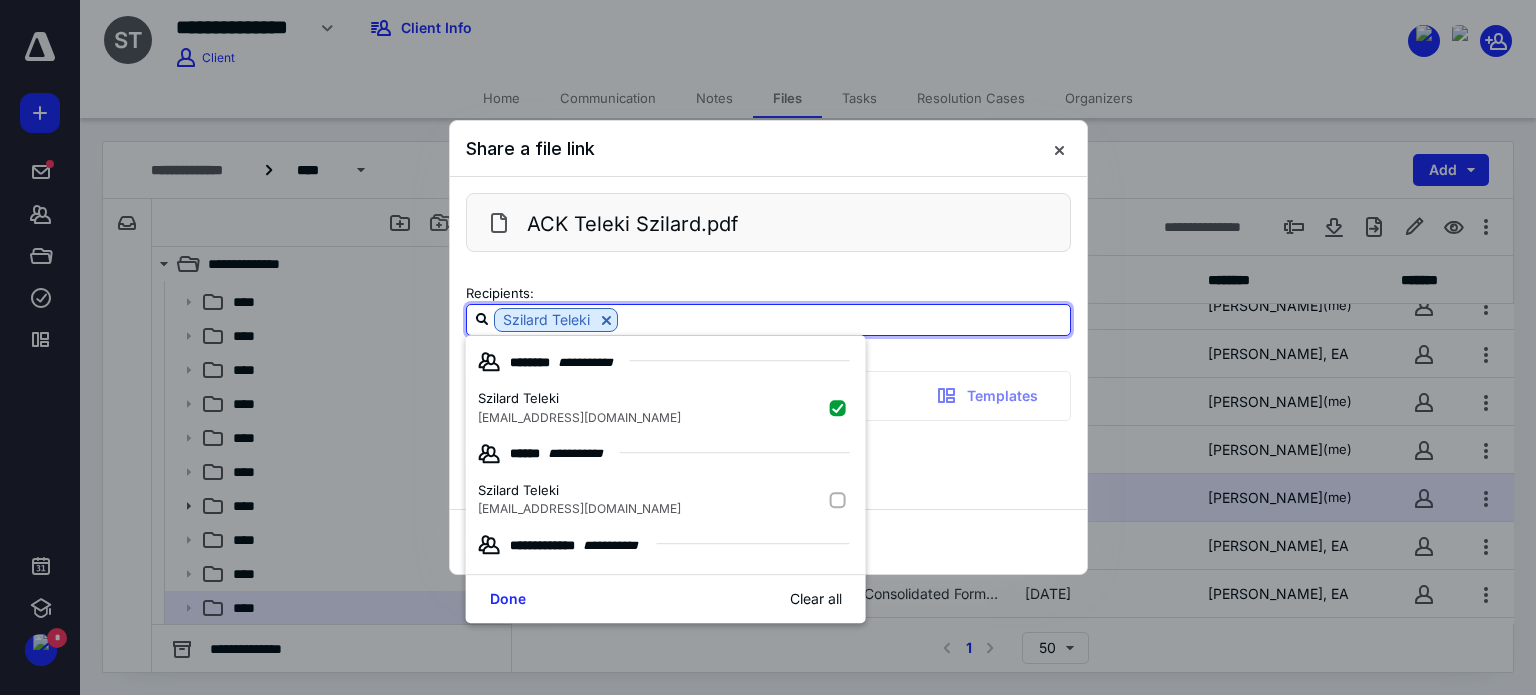 click on "Message: Include a personalized message Templates" at bounding box center (768, 387) 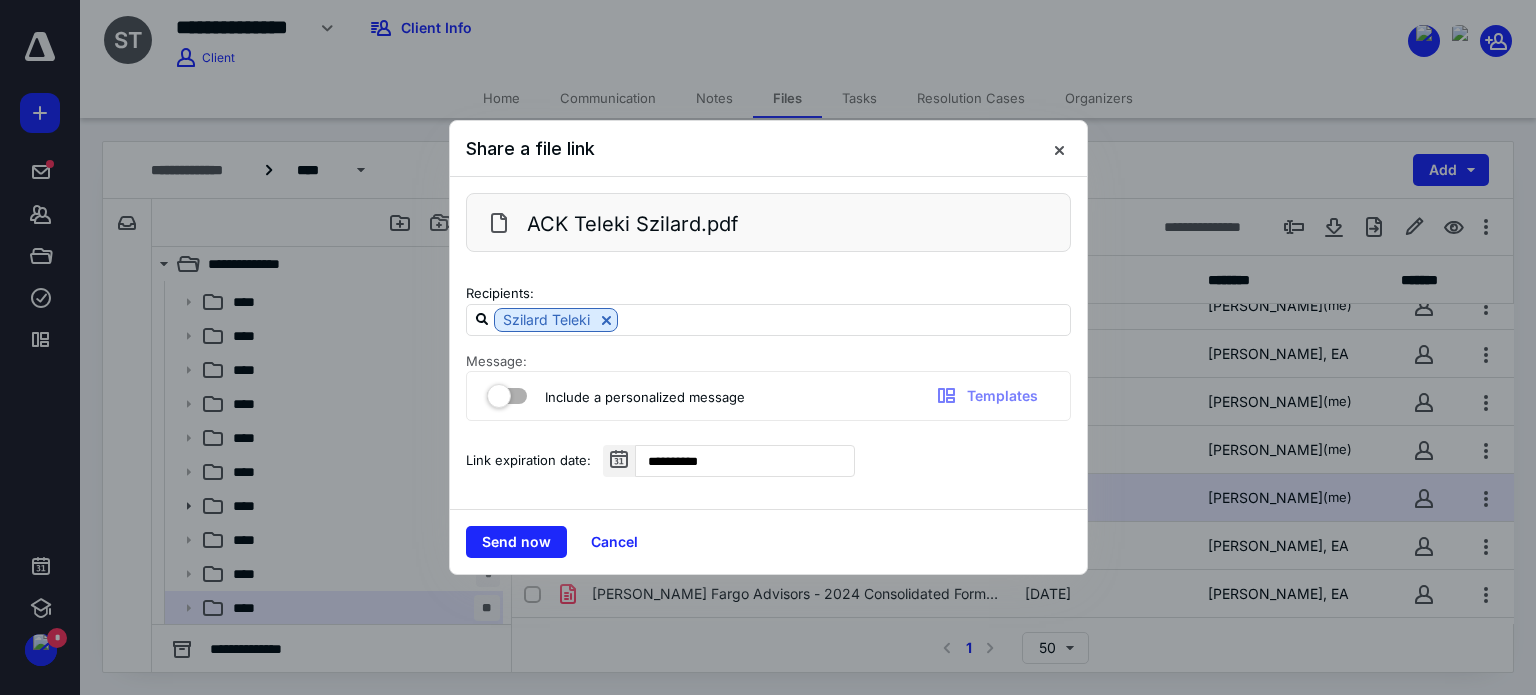 click at bounding box center (507, 392) 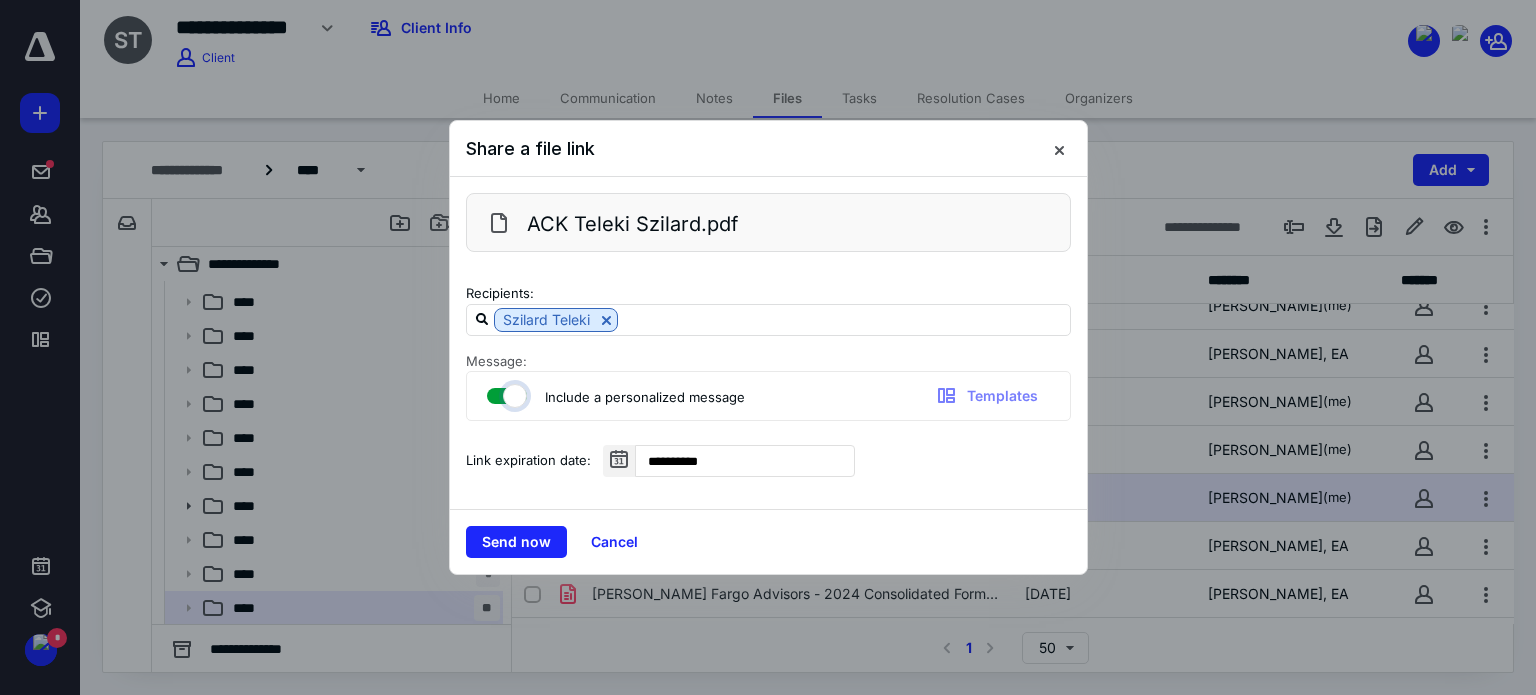 checkbox on "true" 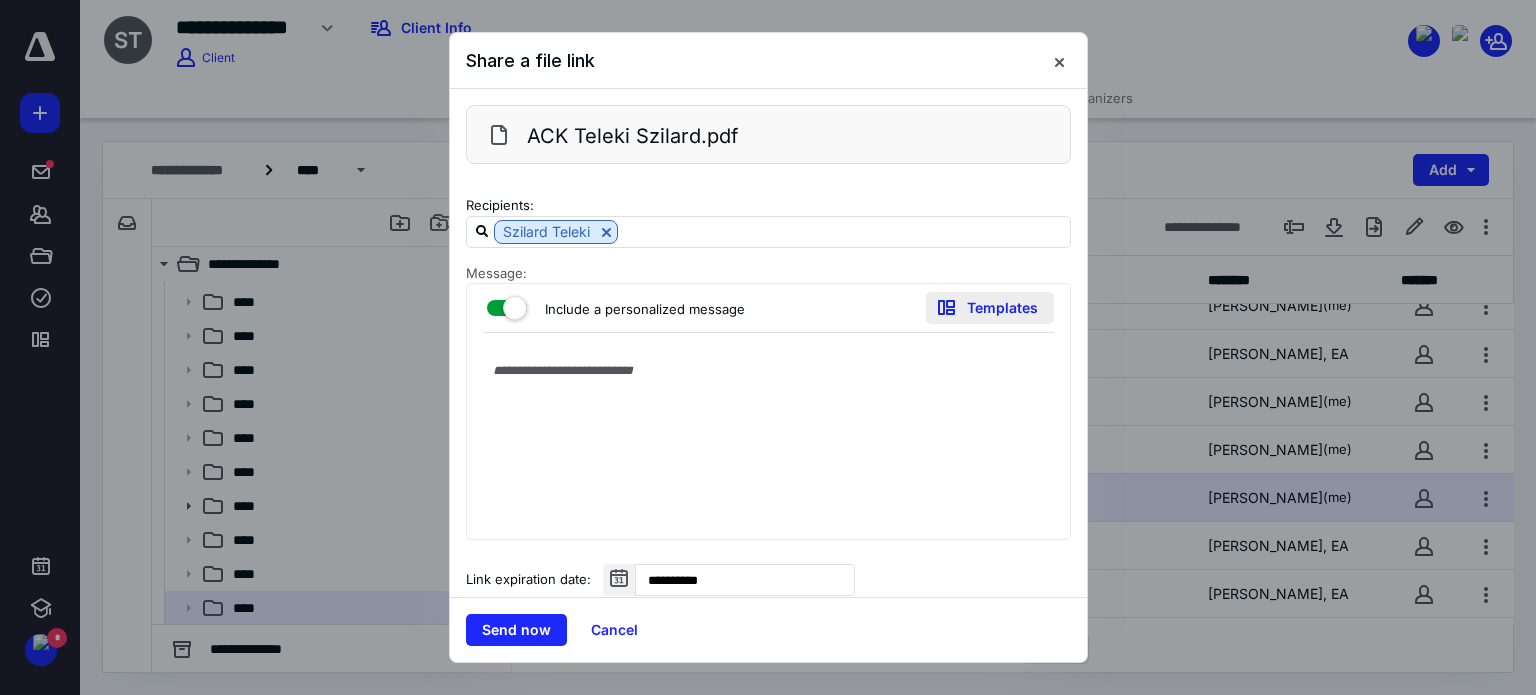 click on "Templates" at bounding box center [990, 308] 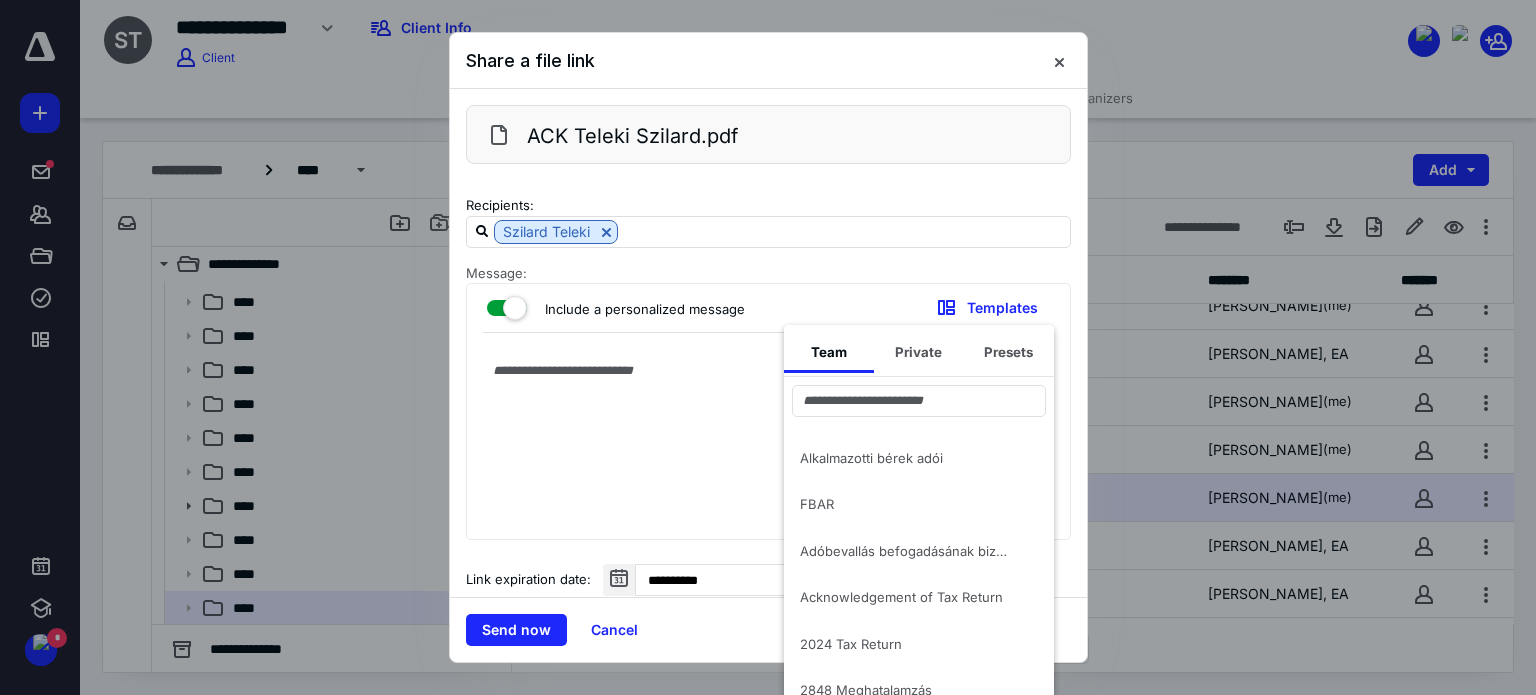 click on "Adóbevallás befogadásának bizonylata" at bounding box center [907, 551] 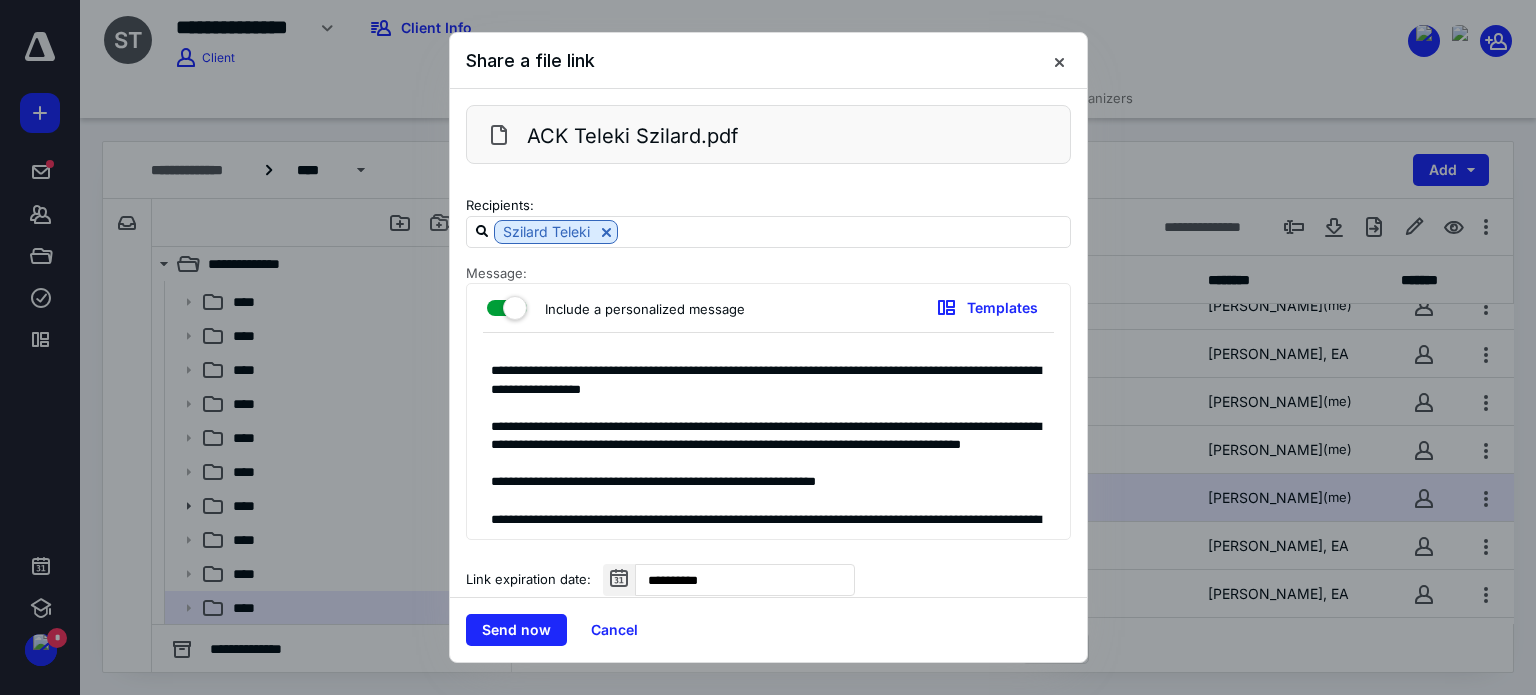 click on "**********" at bounding box center (769, 441) 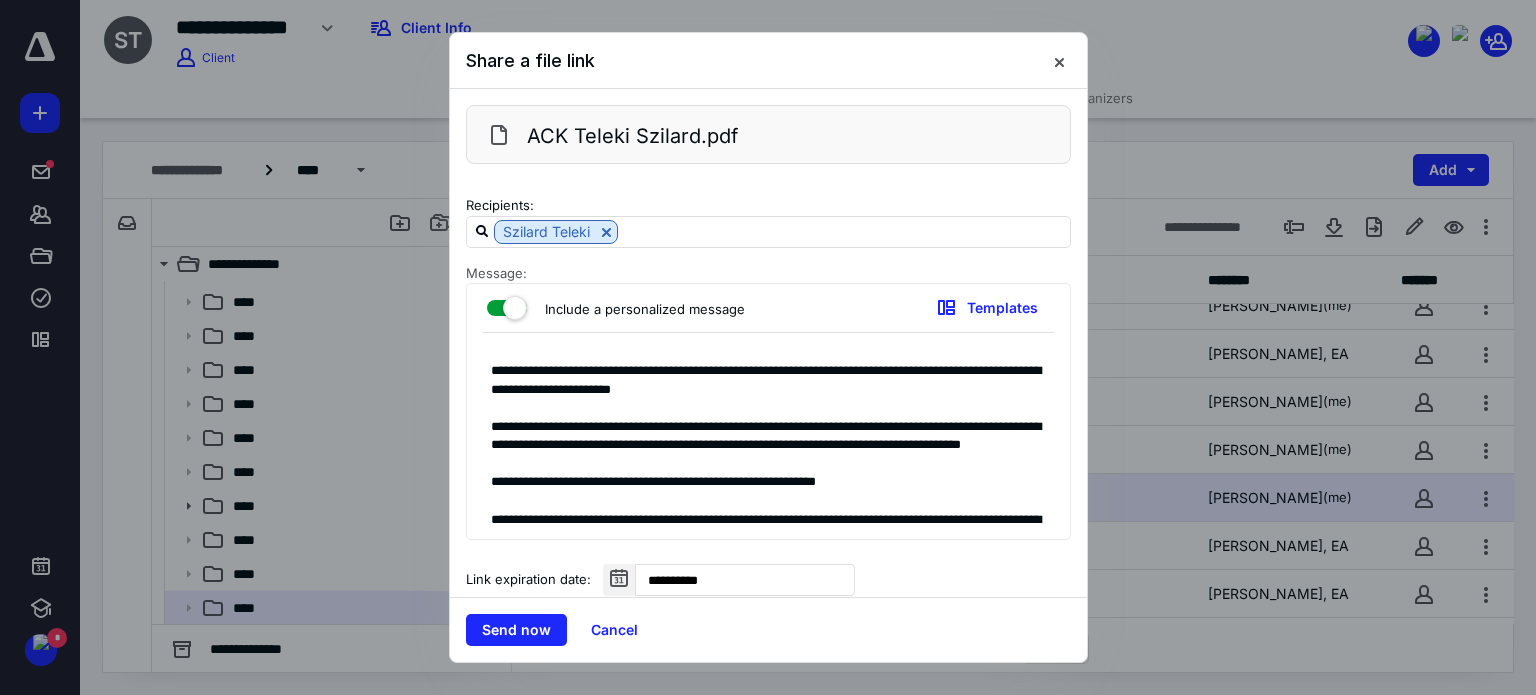 drag, startPoint x: 693, startPoint y: 468, endPoint x: 484, endPoint y: 427, distance: 212.98357 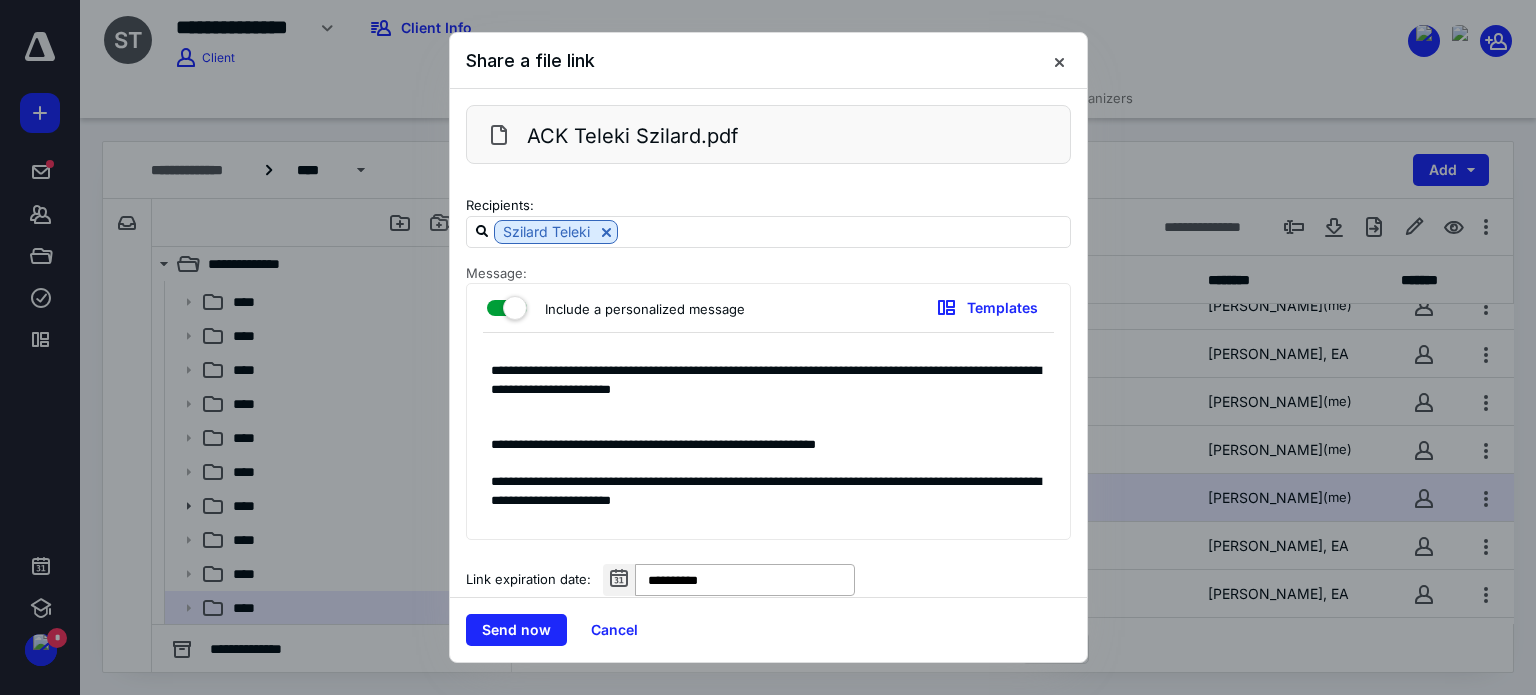 type on "**********" 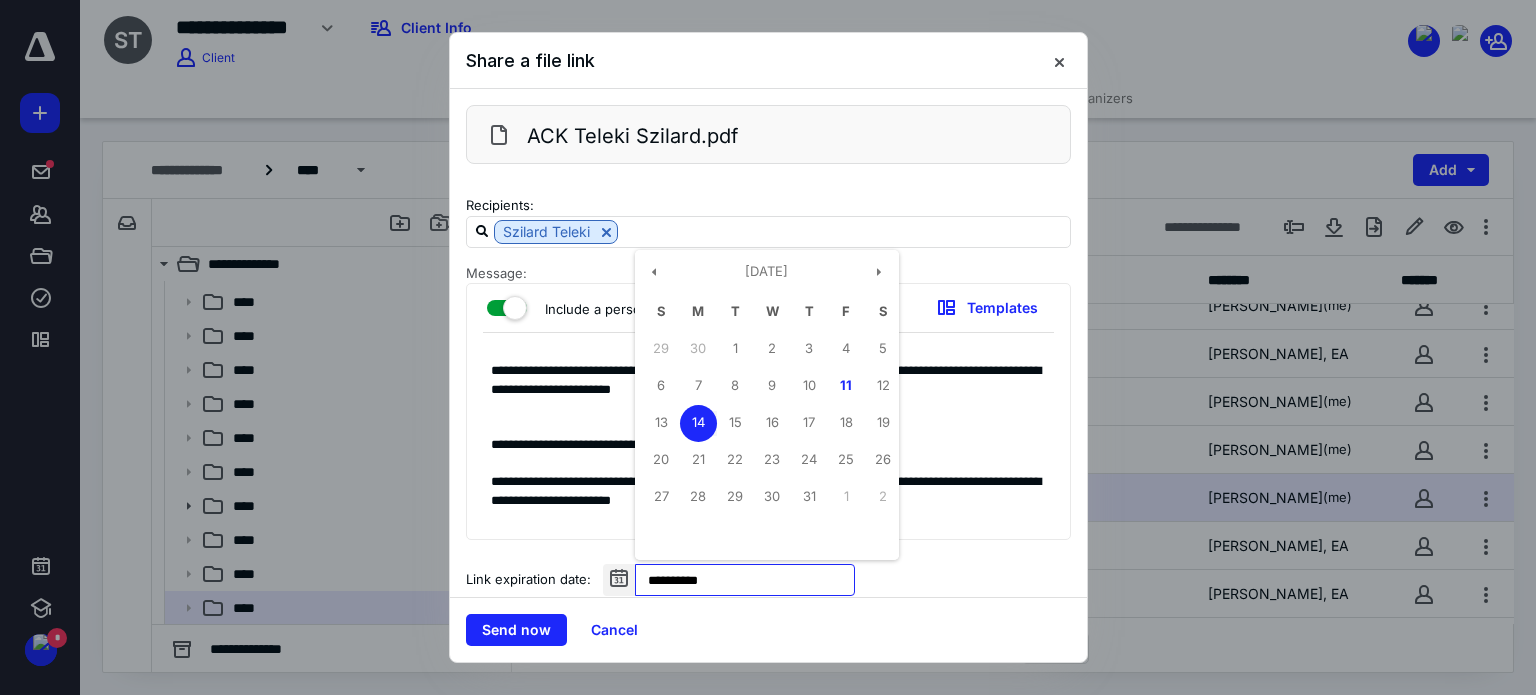click on "**********" at bounding box center (745, 580) 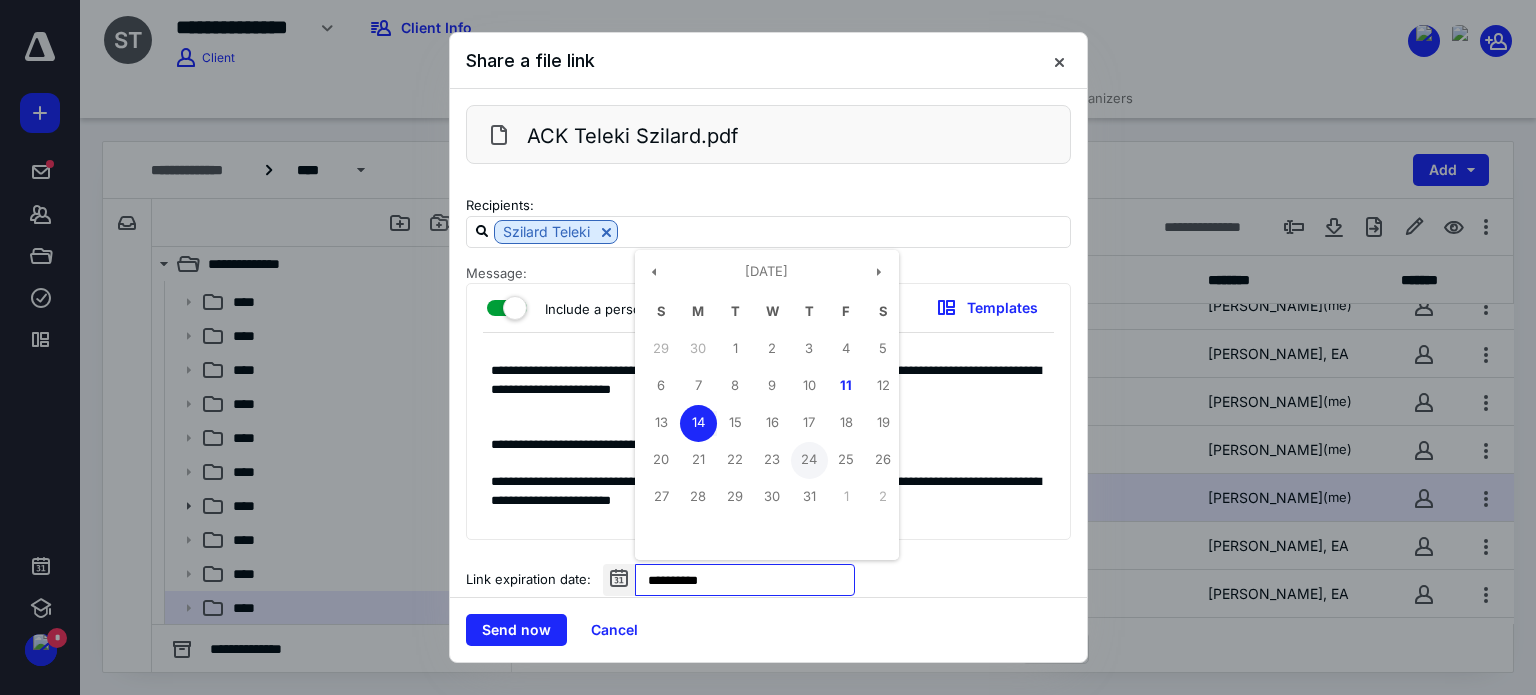 click on "24" at bounding box center (809, 460) 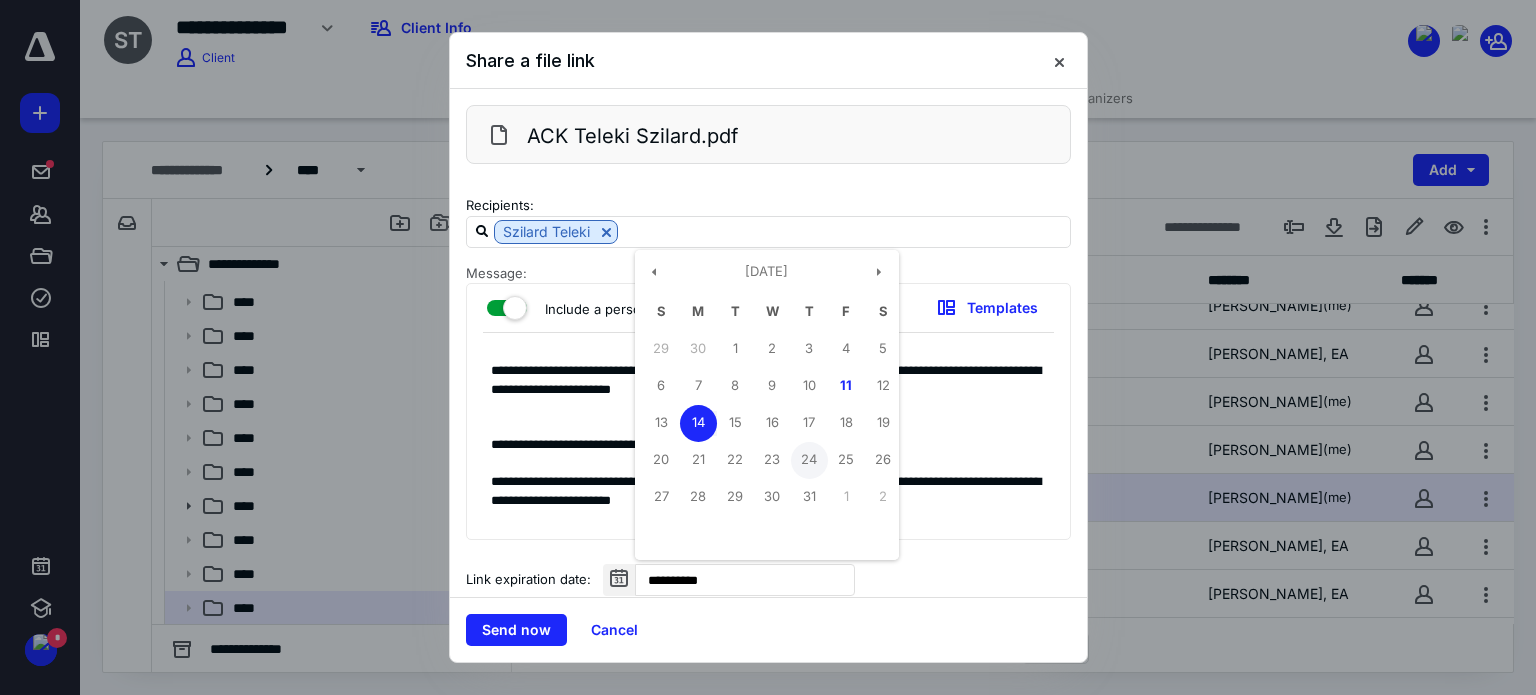 type on "**********" 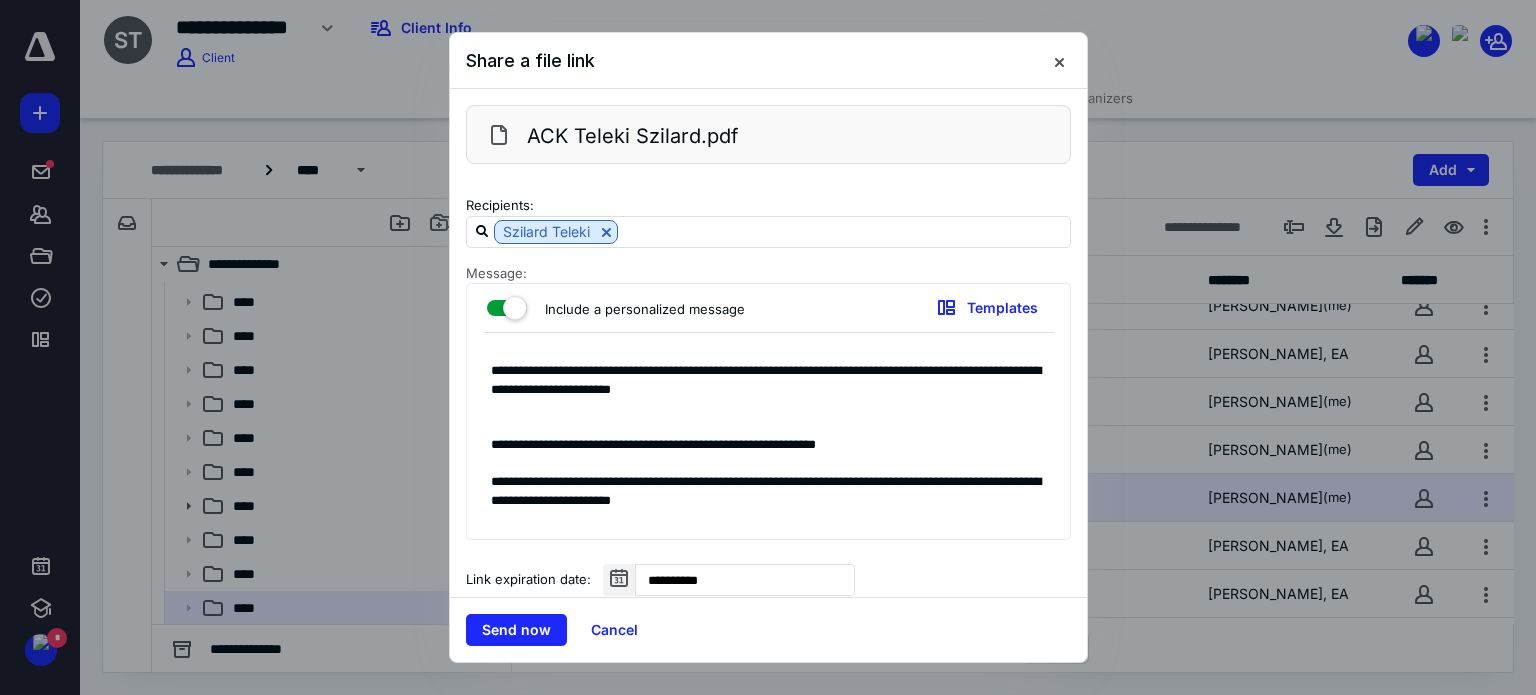 click on "**********" at bounding box center (769, 441) 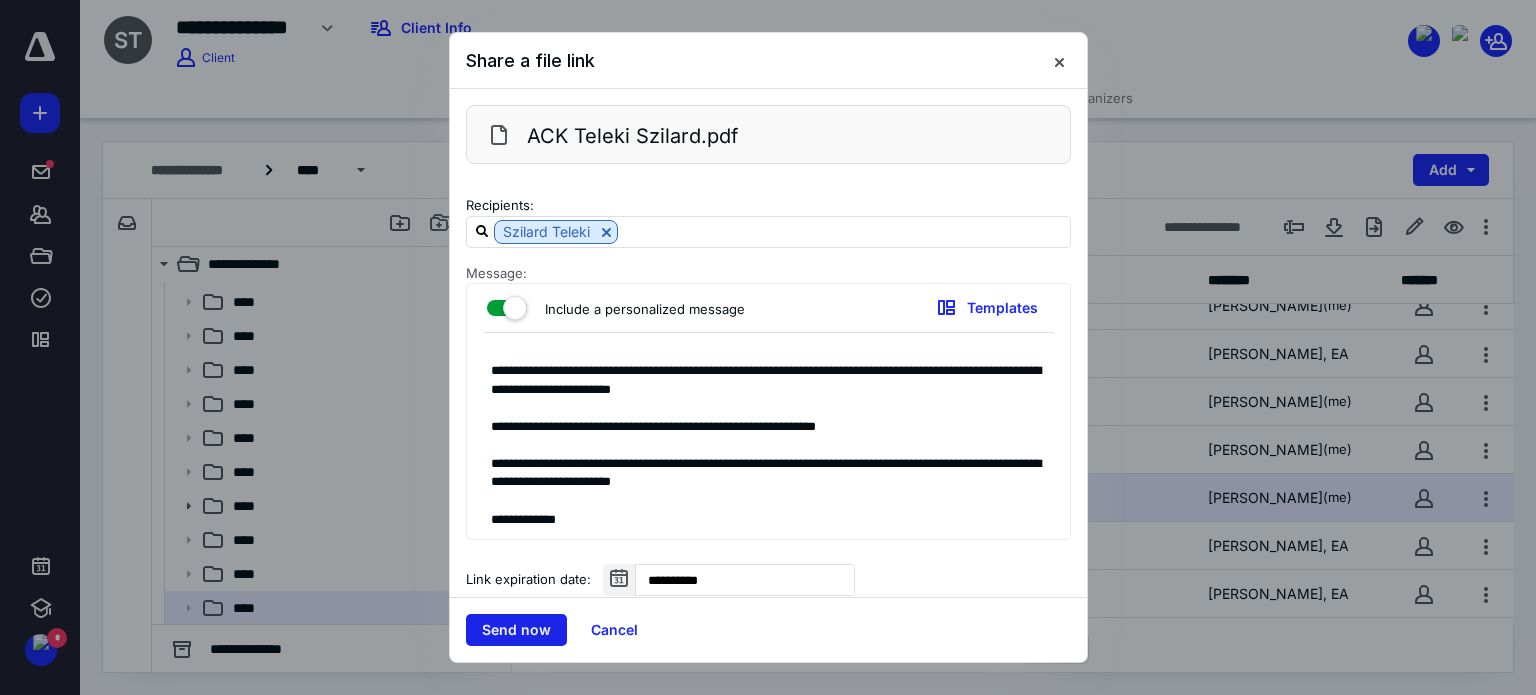 type on "**********" 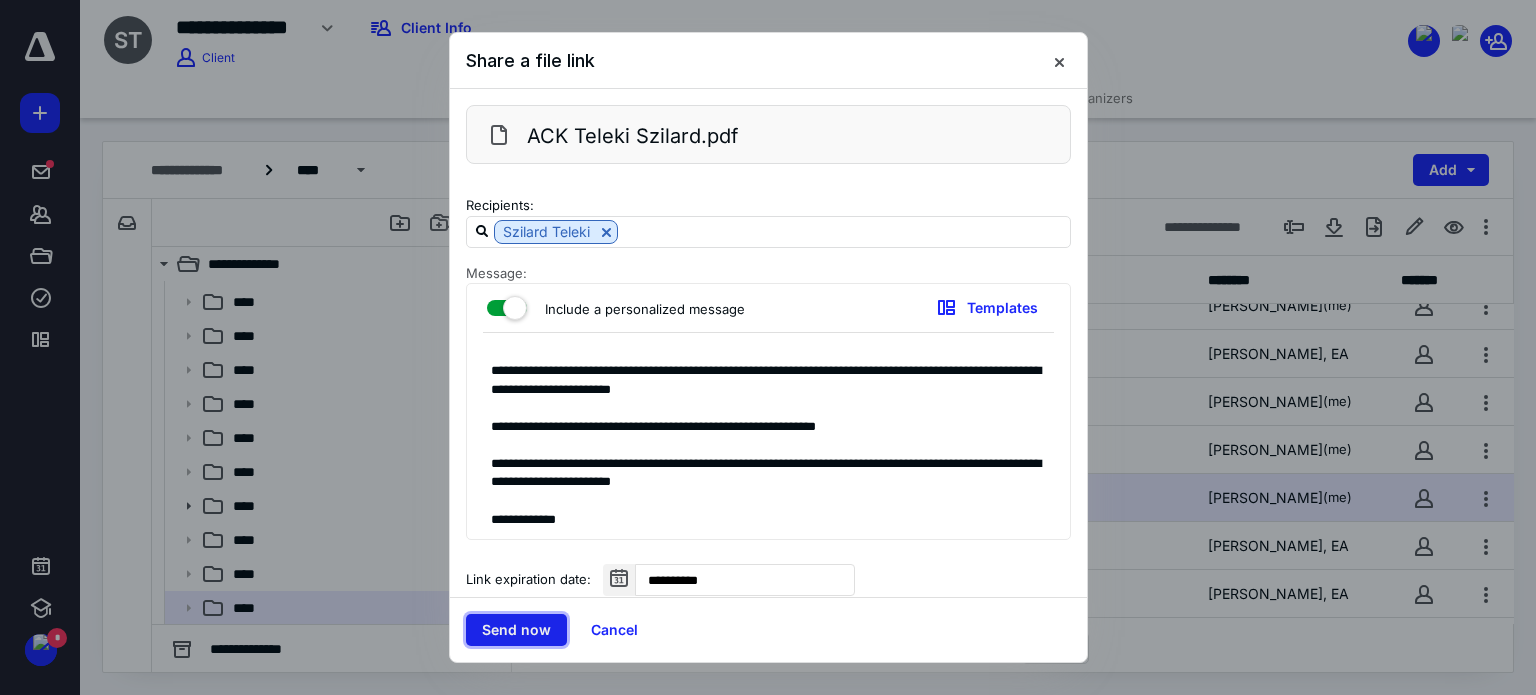 click on "Send now" at bounding box center (516, 630) 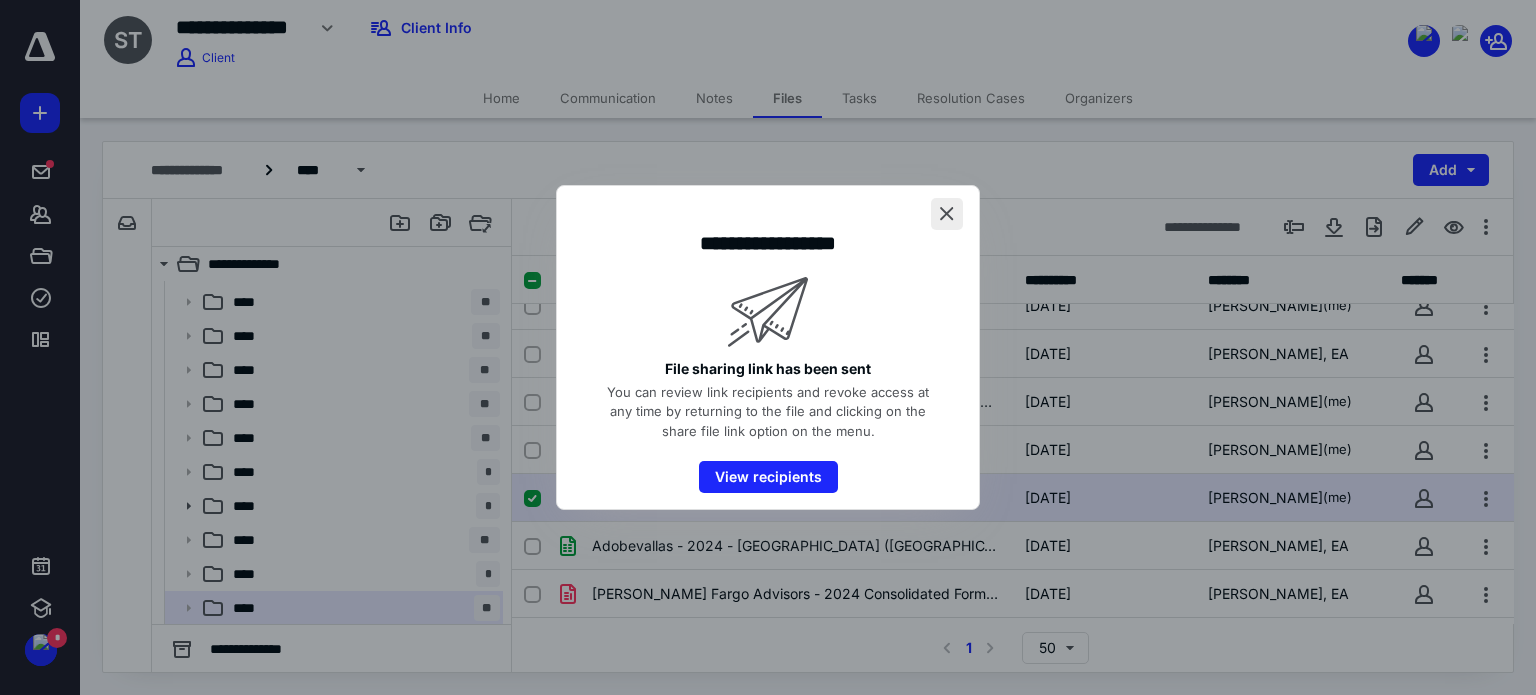 click at bounding box center [947, 214] 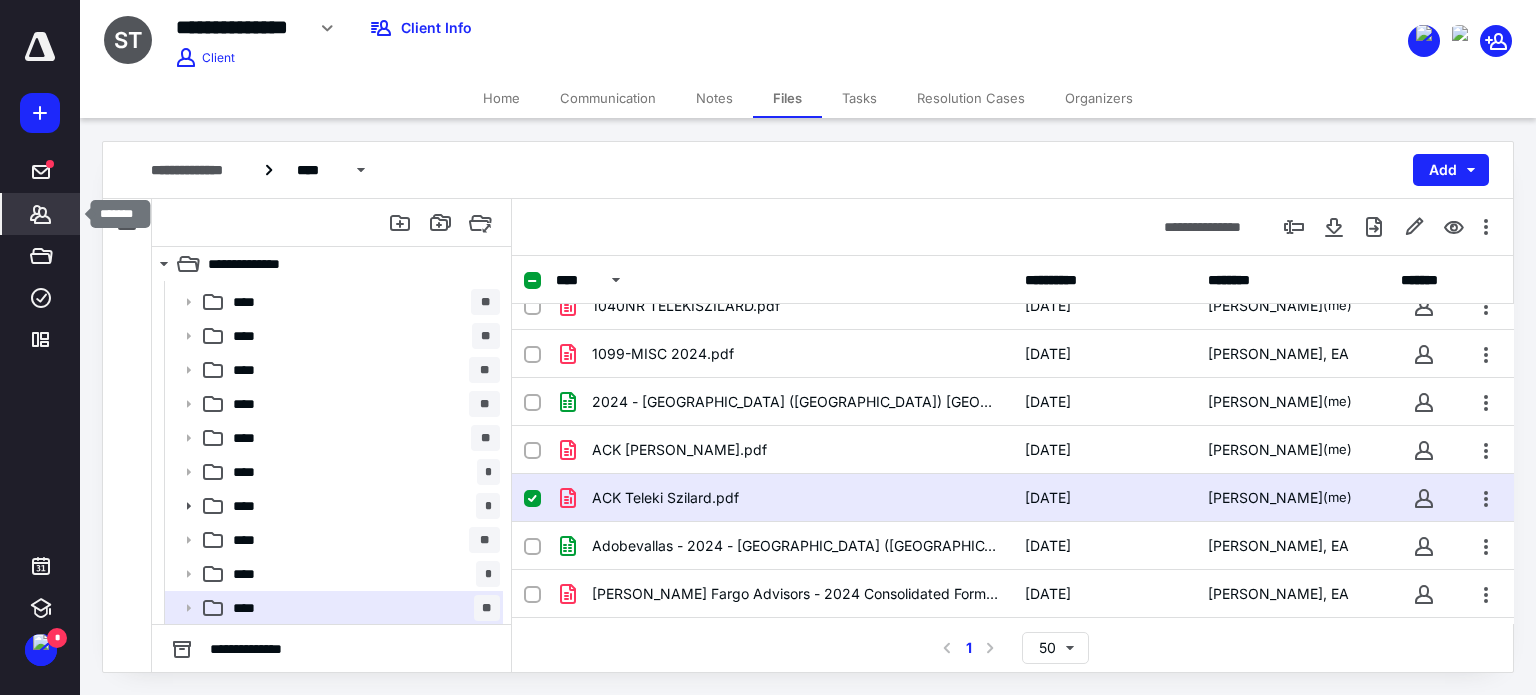 click 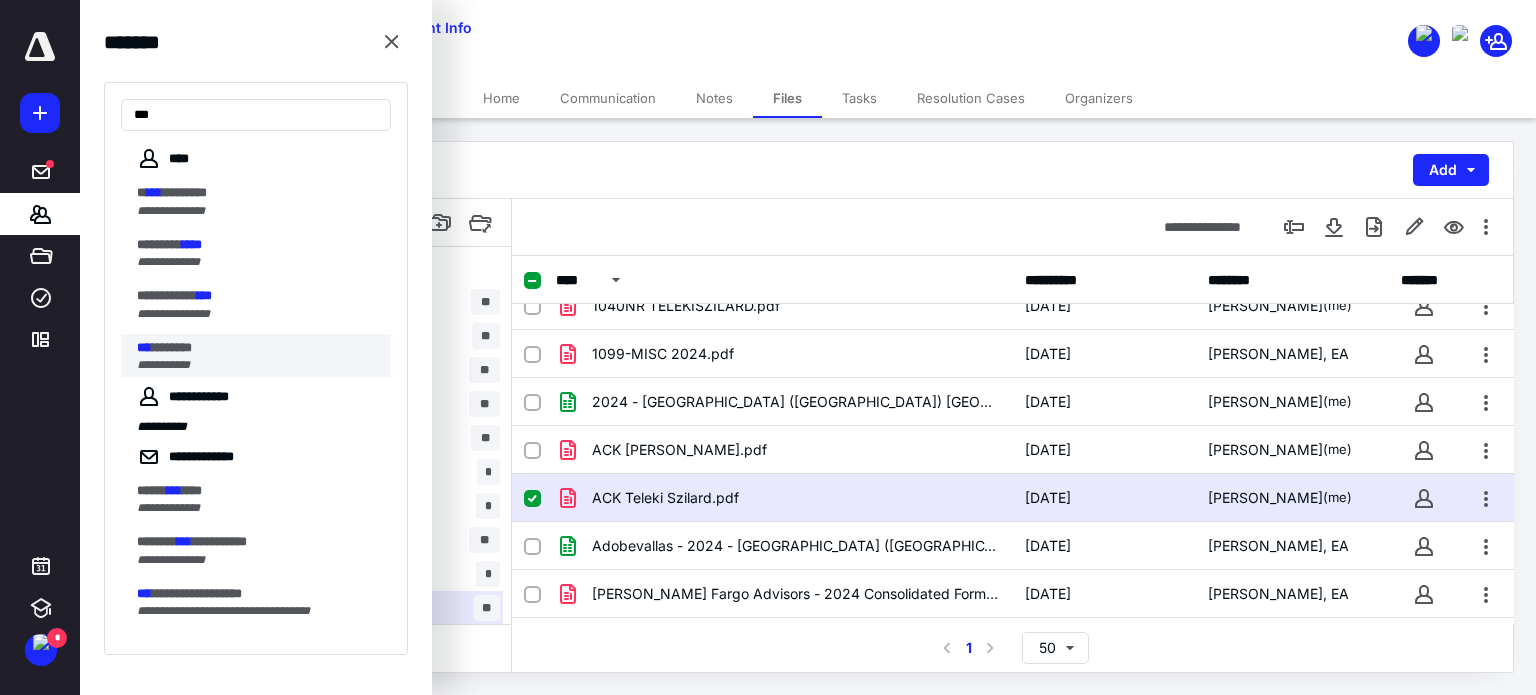 type on "***" 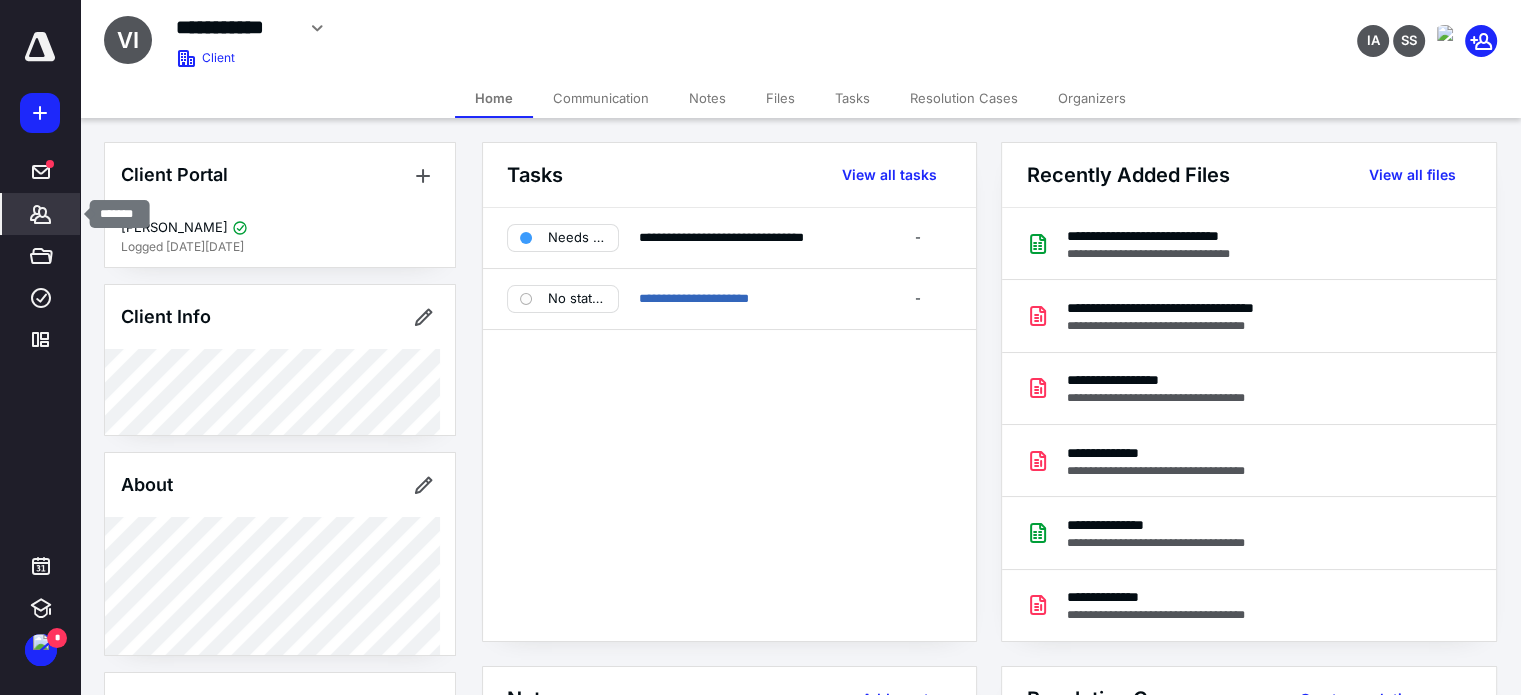 click 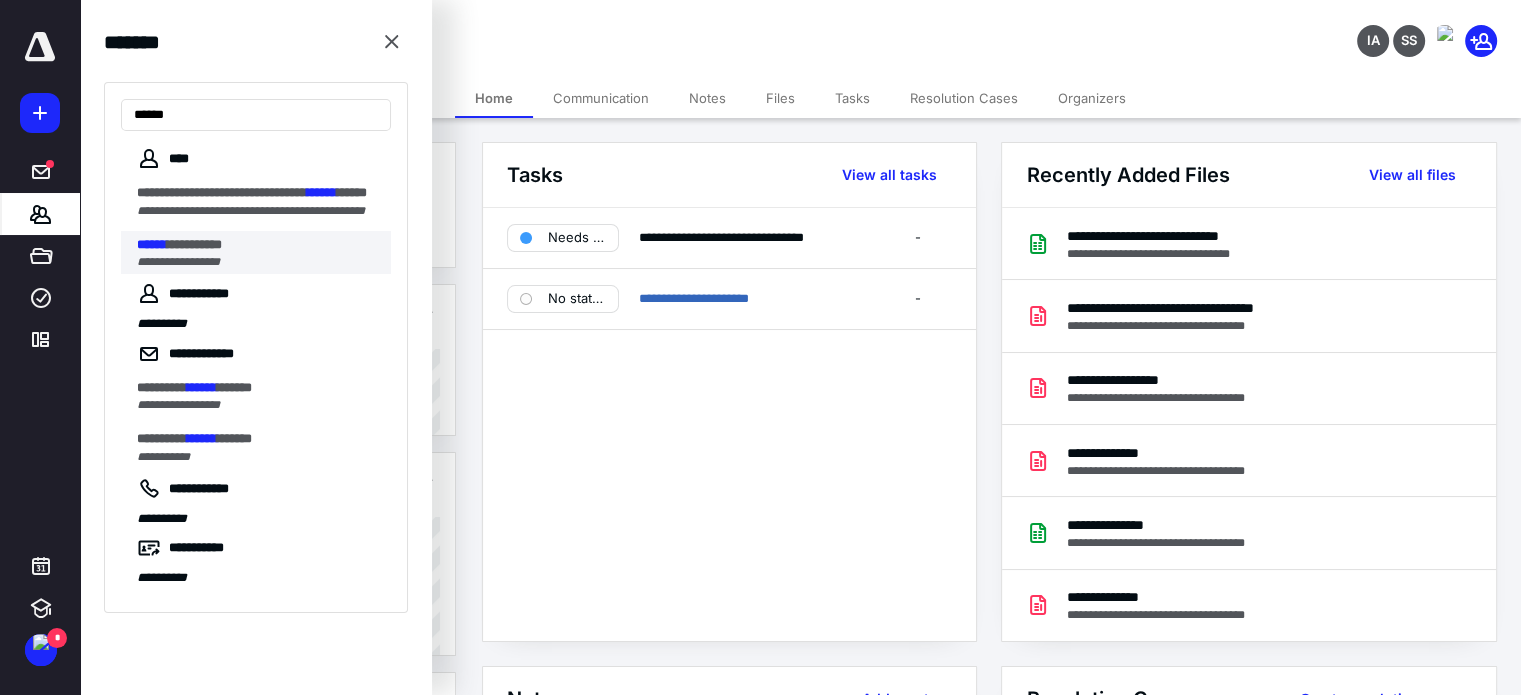 type on "******" 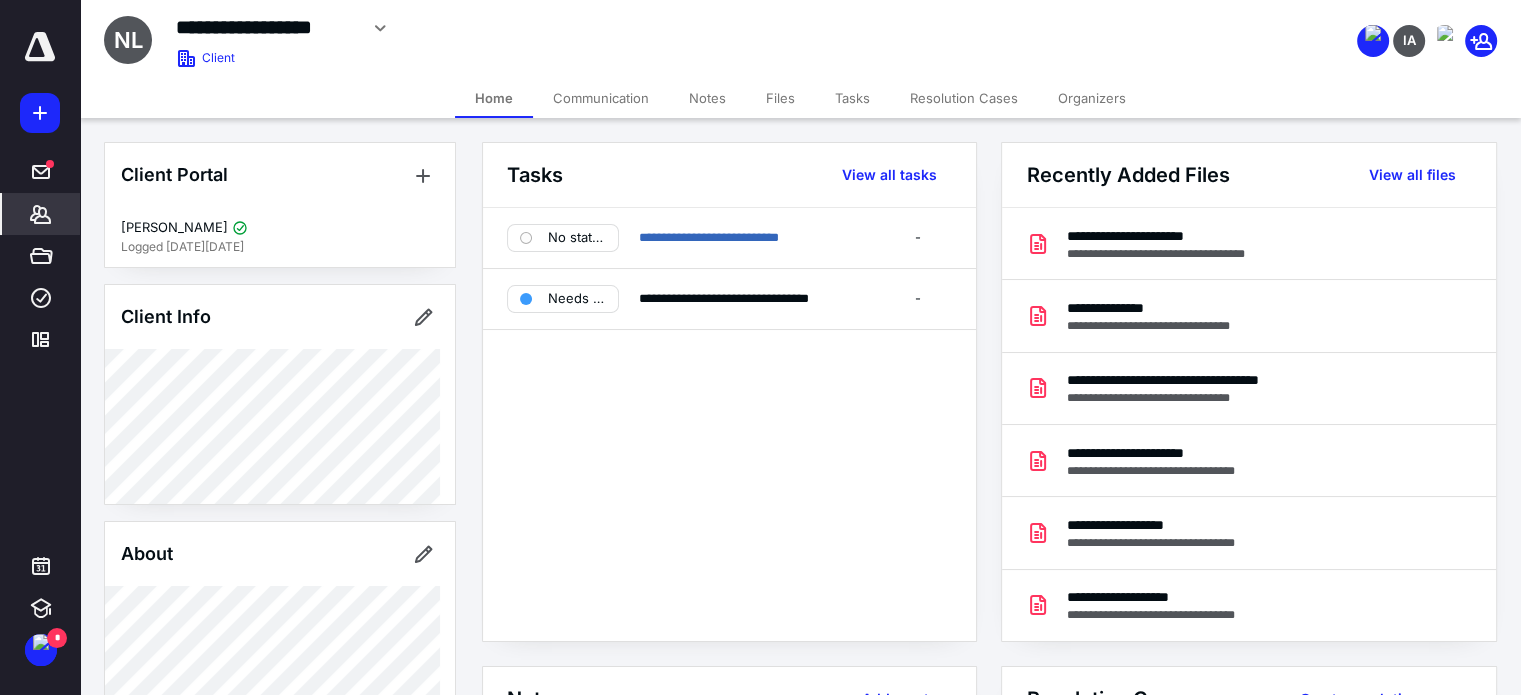 click on "Files" at bounding box center (780, 98) 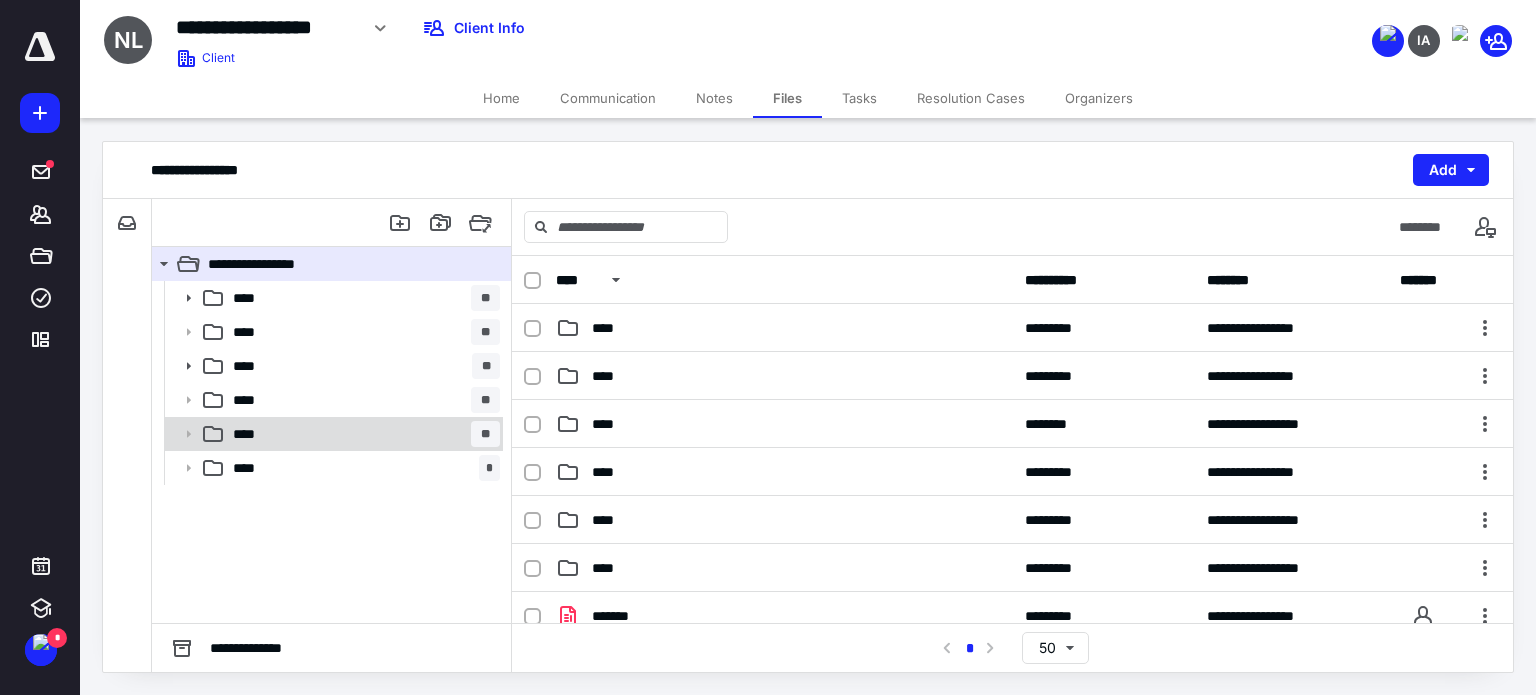 click on "**** **" at bounding box center [362, 434] 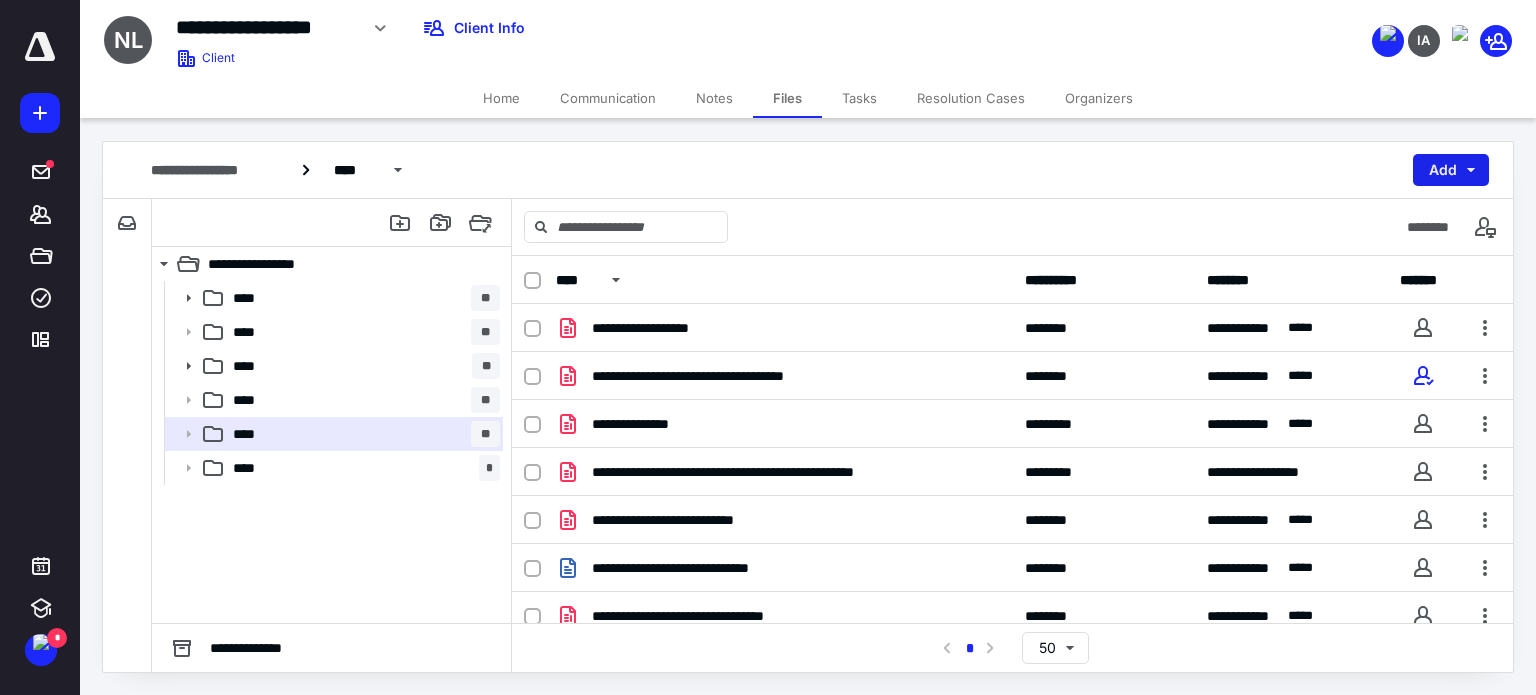 click on "Add" at bounding box center (1451, 170) 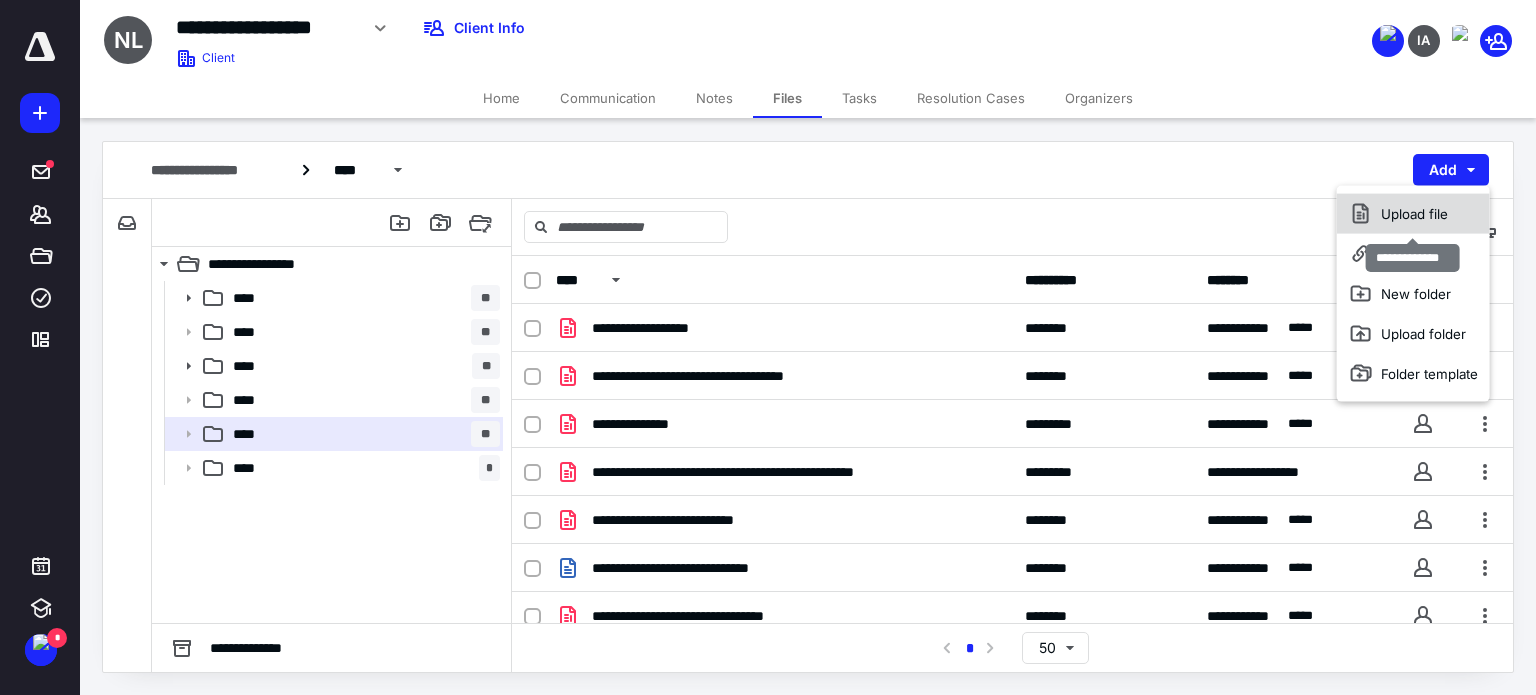 click on "Upload file" at bounding box center [1413, 214] 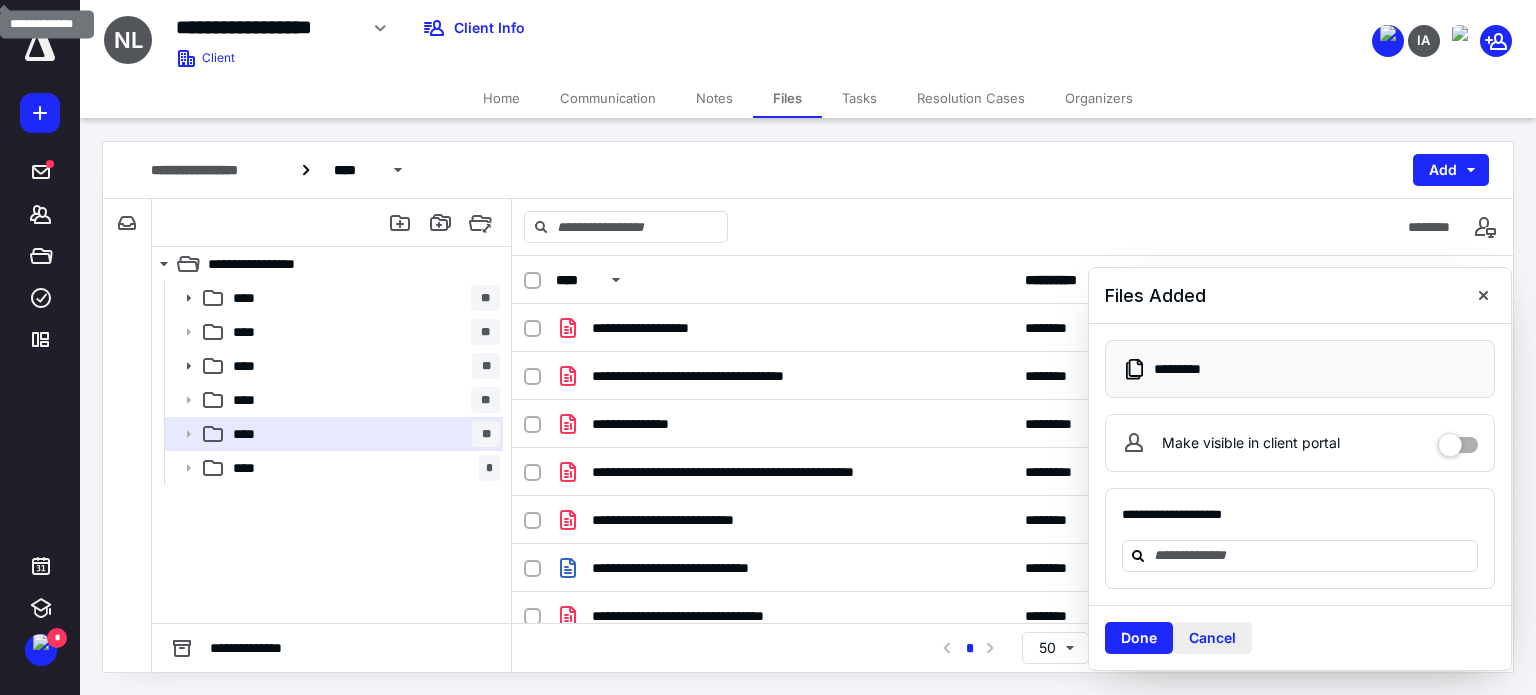 click on "Cancel" at bounding box center [1212, 638] 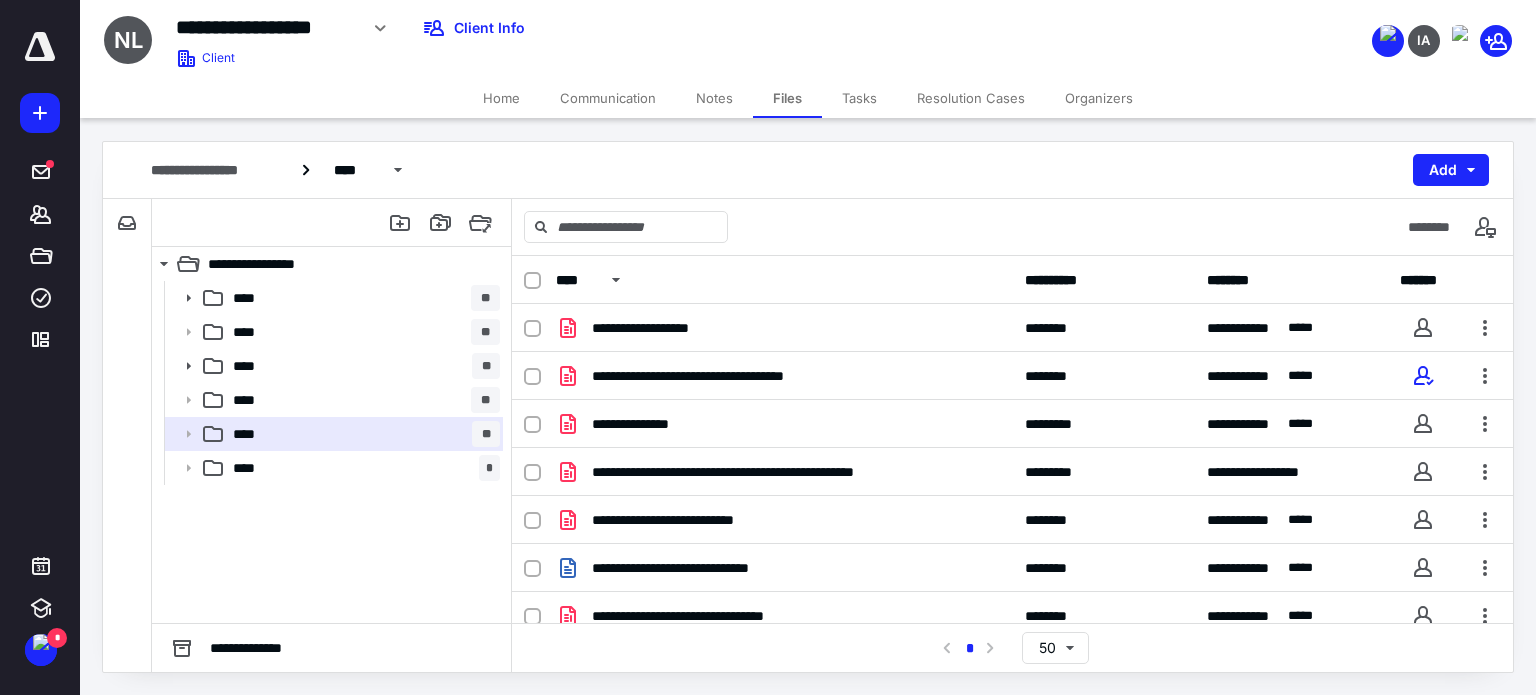click on "Tasks" at bounding box center (859, 98) 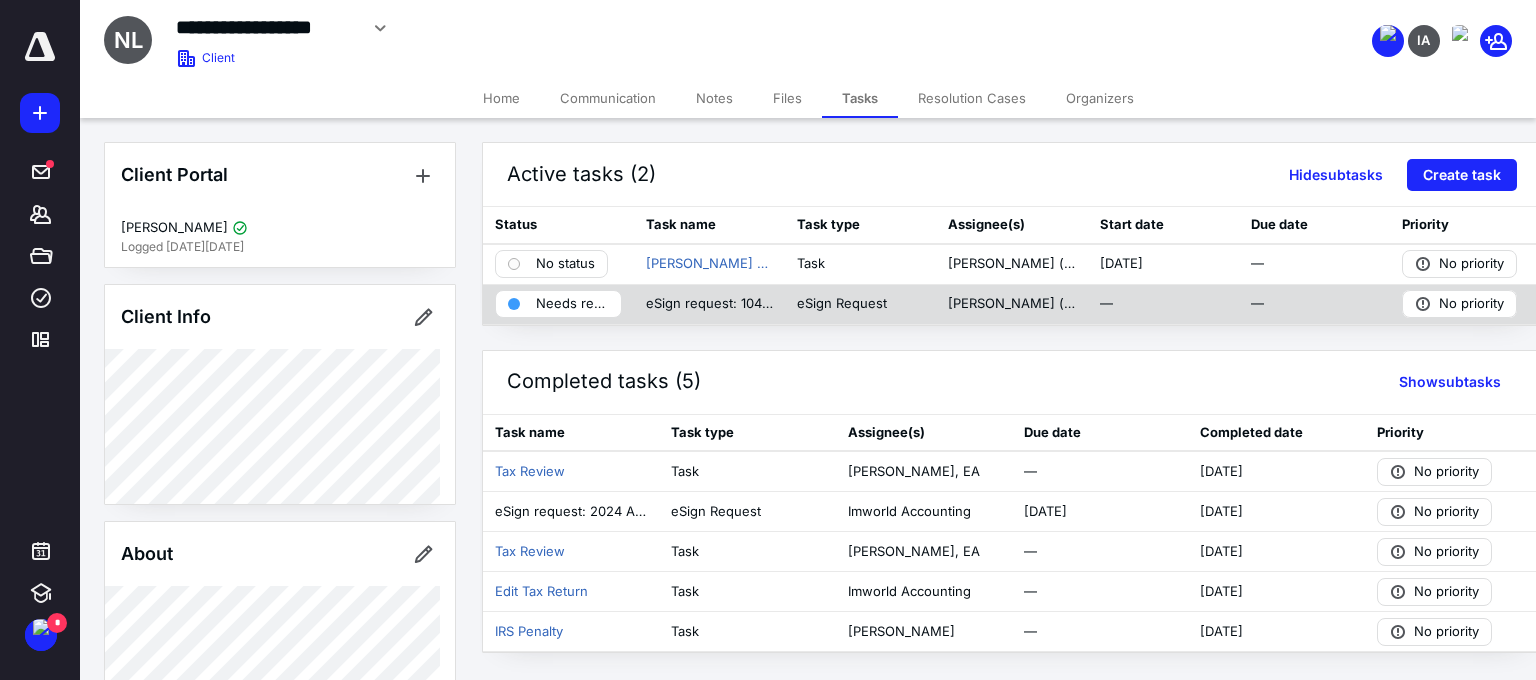 click on "Needs review" at bounding box center [572, 304] 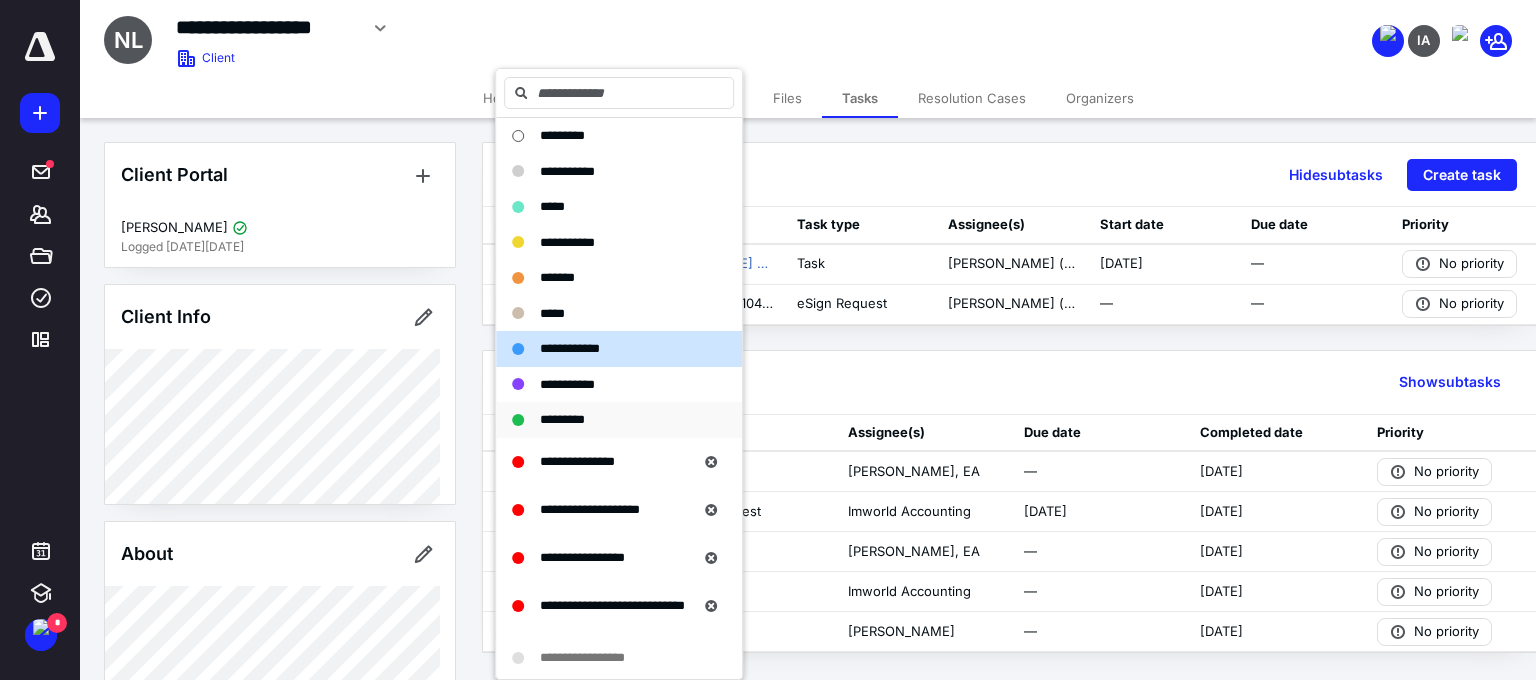 click on "*********" at bounding box center [562, 419] 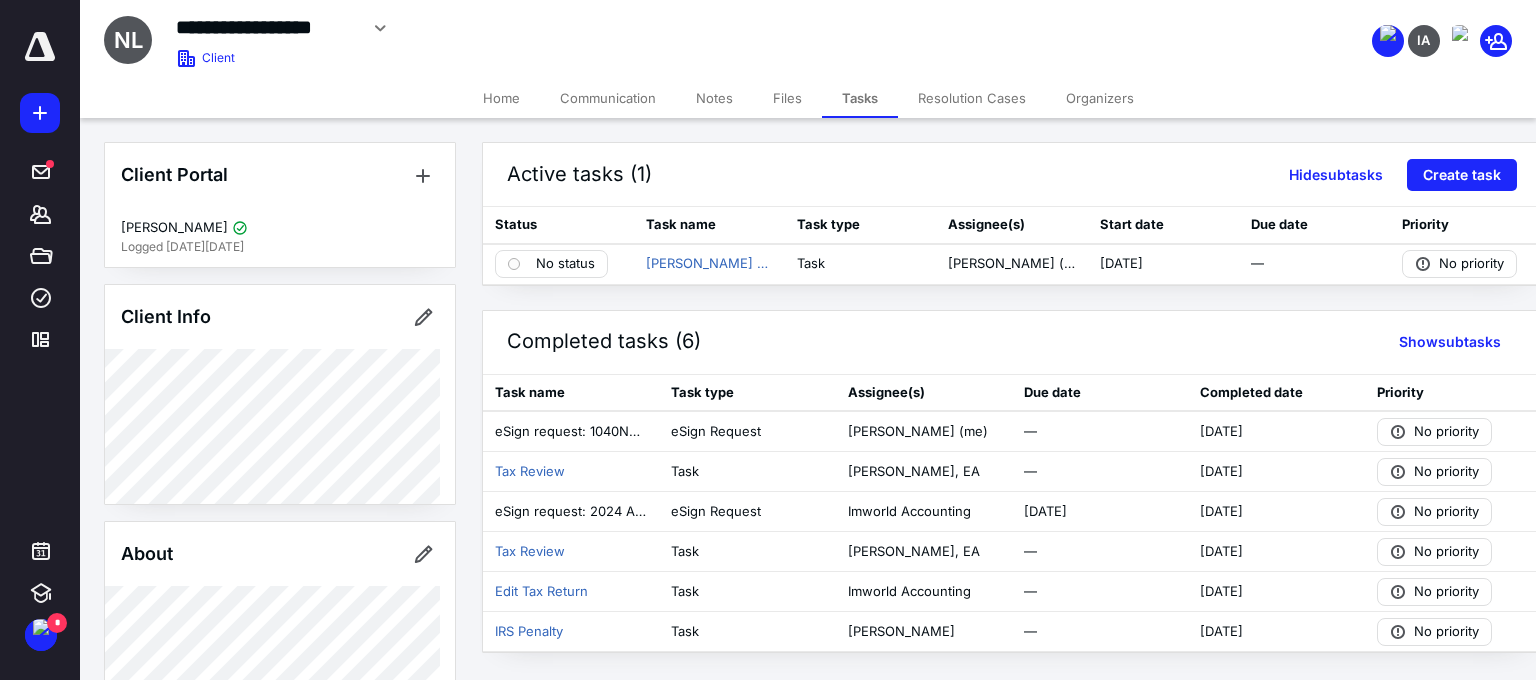 click on "Files" at bounding box center [787, 98] 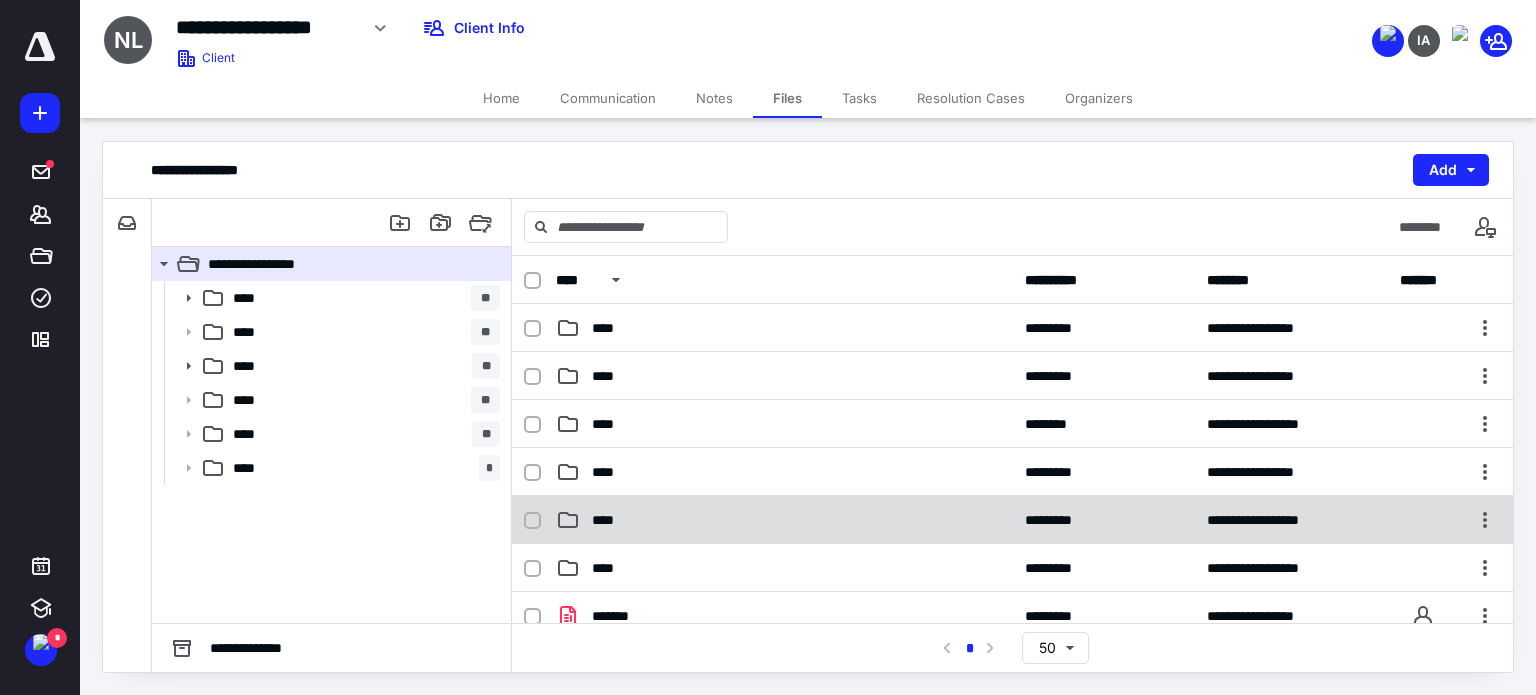 click on "****" at bounding box center [784, 520] 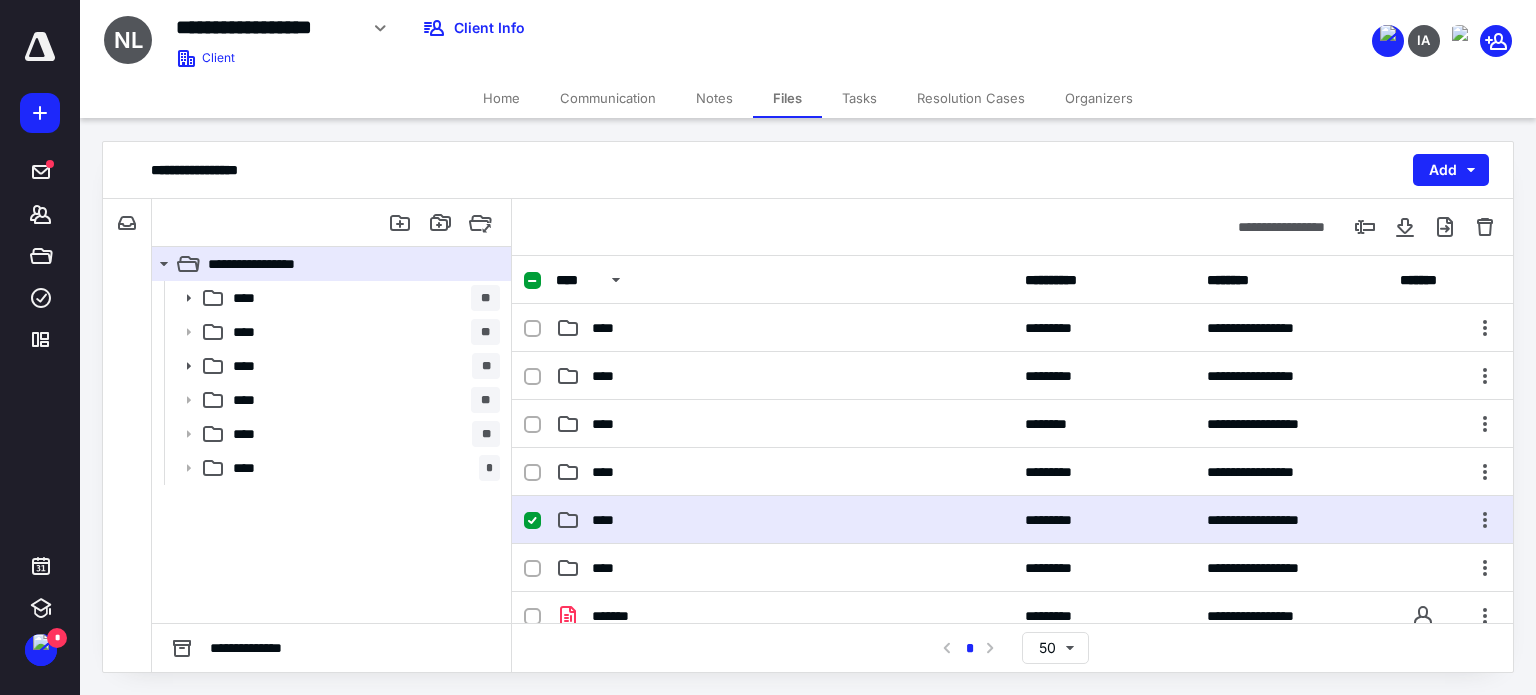 click on "****" at bounding box center (784, 520) 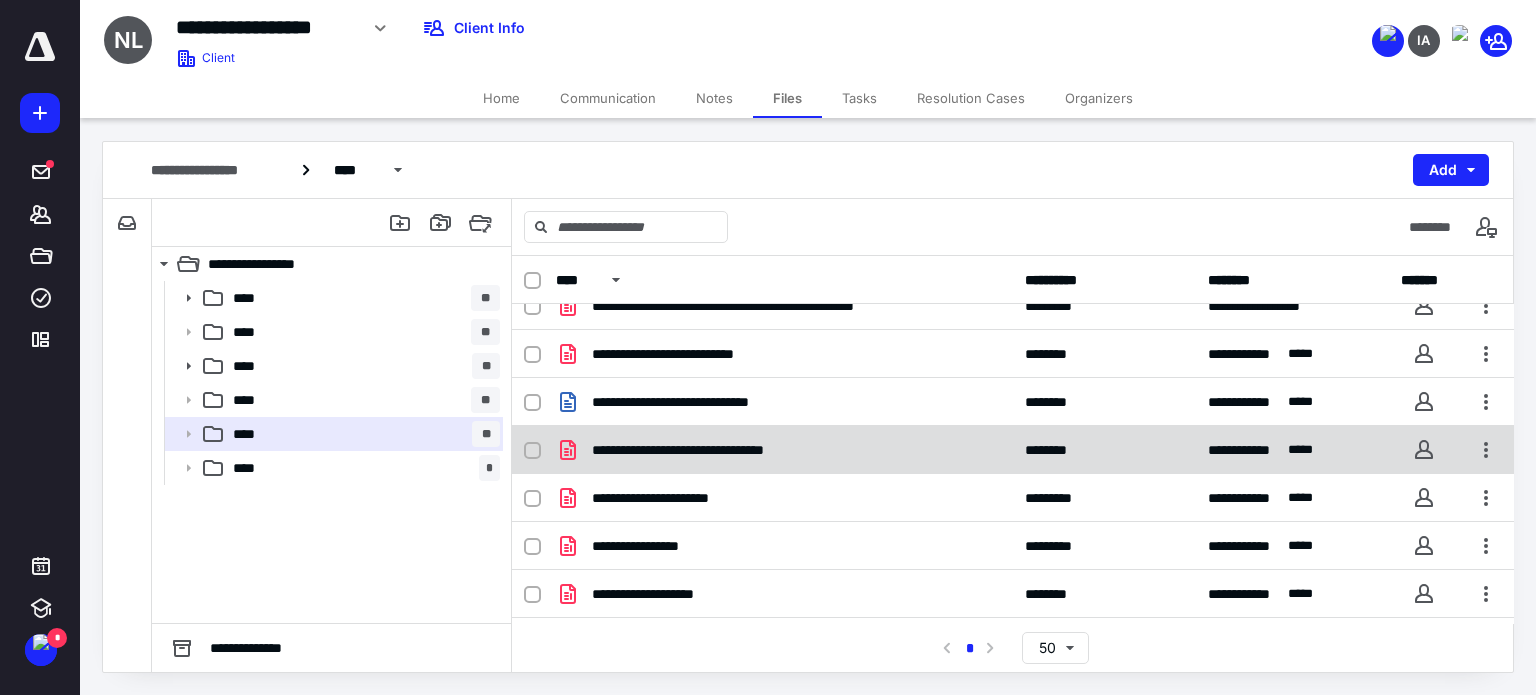 scroll, scrollTop: 249, scrollLeft: 0, axis: vertical 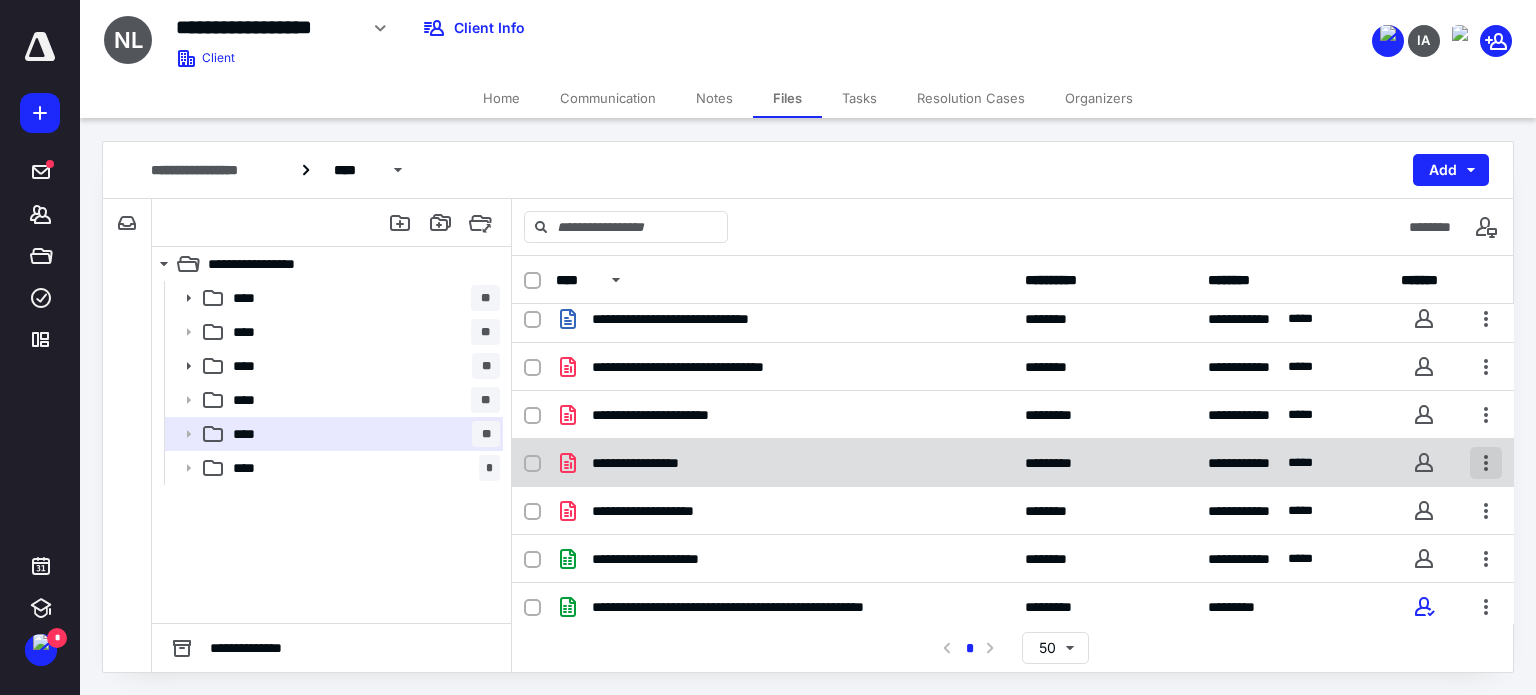 click at bounding box center [1486, 463] 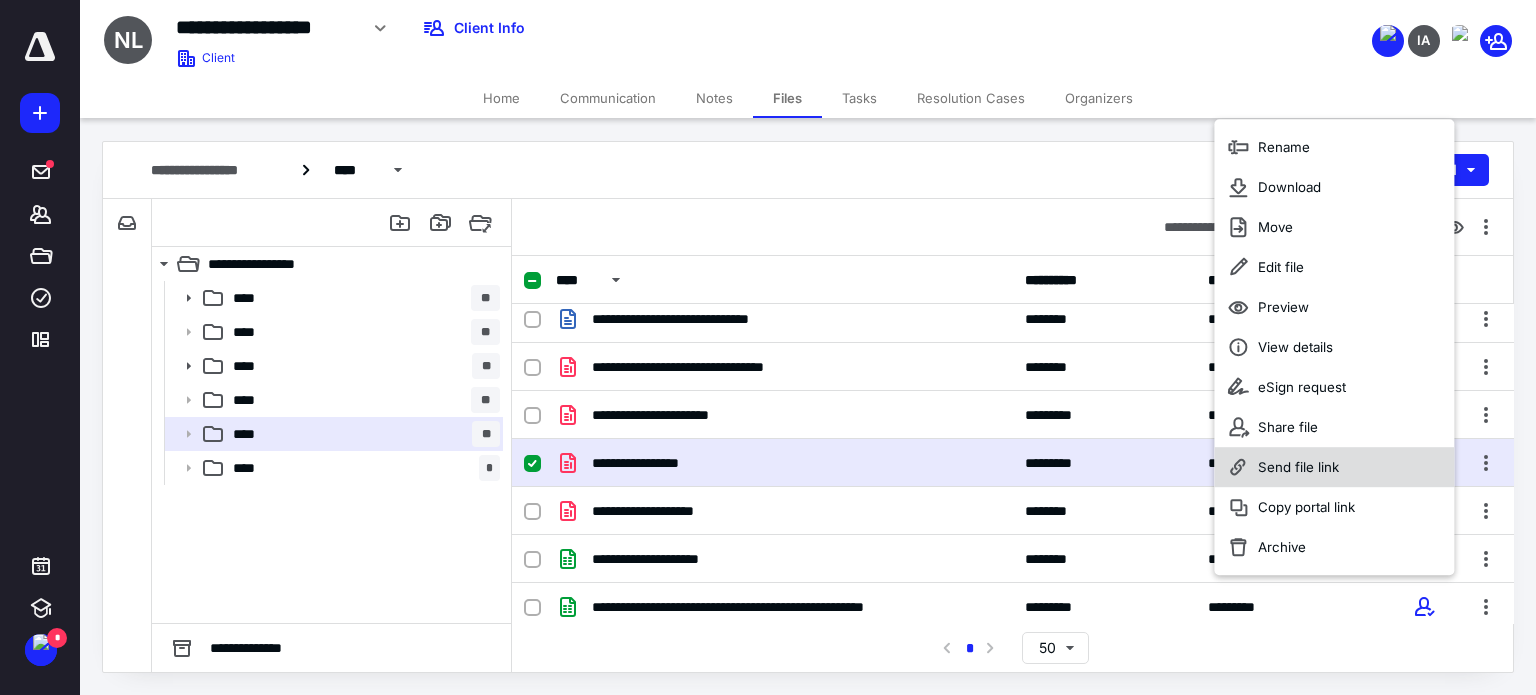 click on "Send file link" at bounding box center (1334, 467) 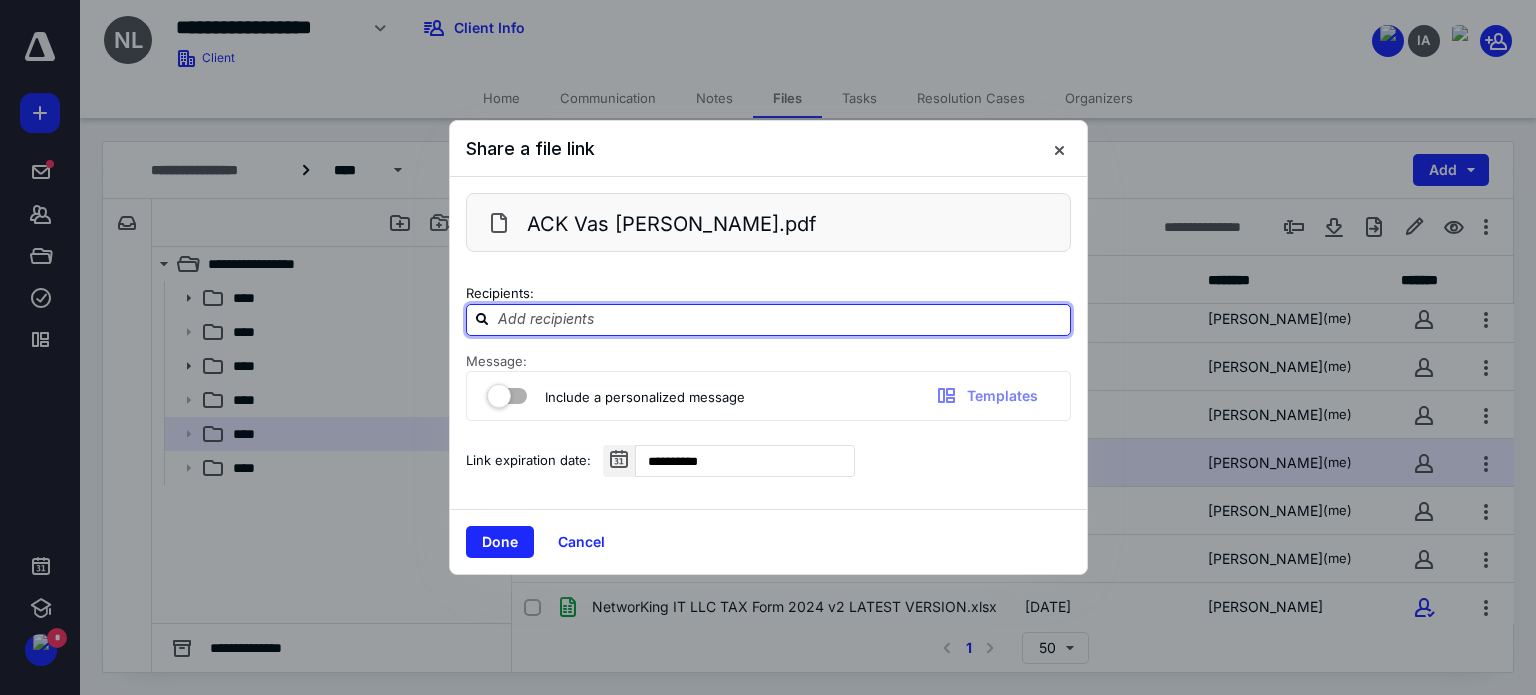 click at bounding box center (780, 319) 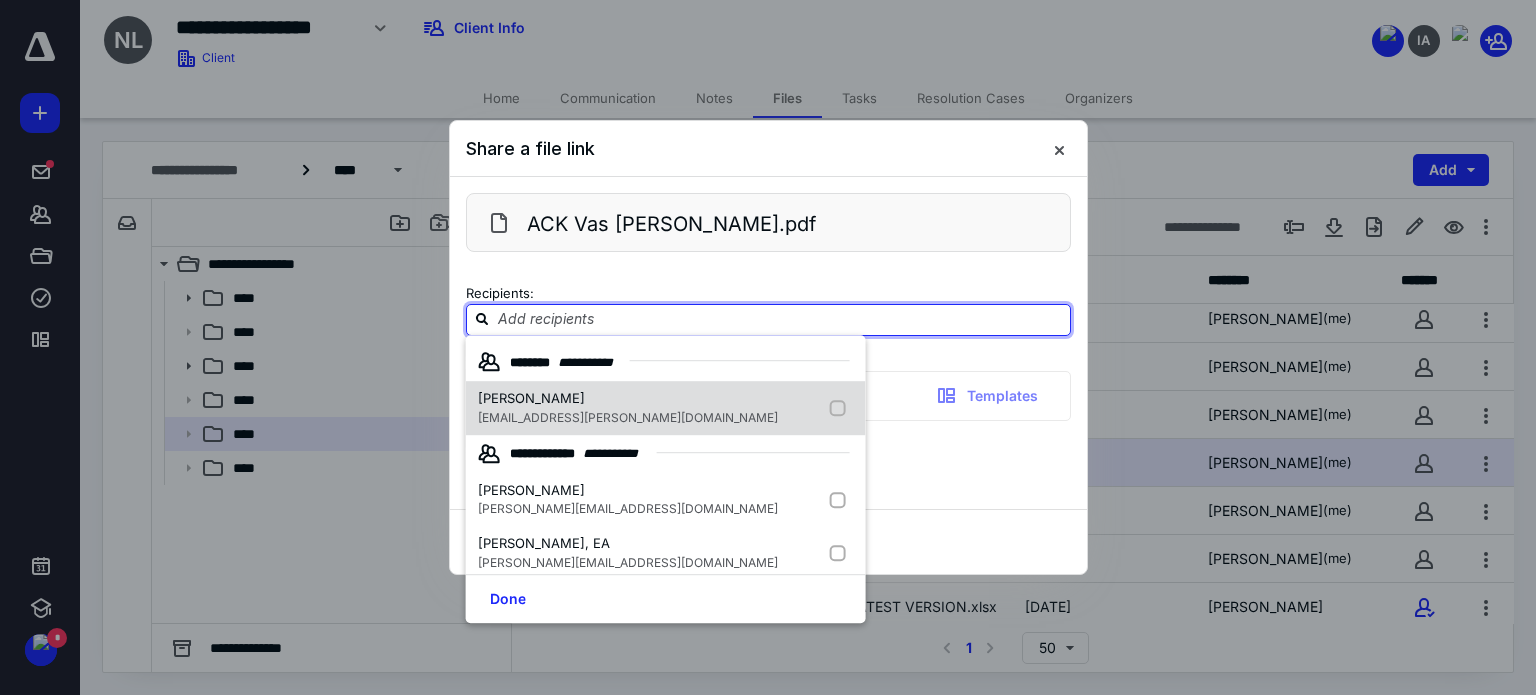 click at bounding box center [842, 408] 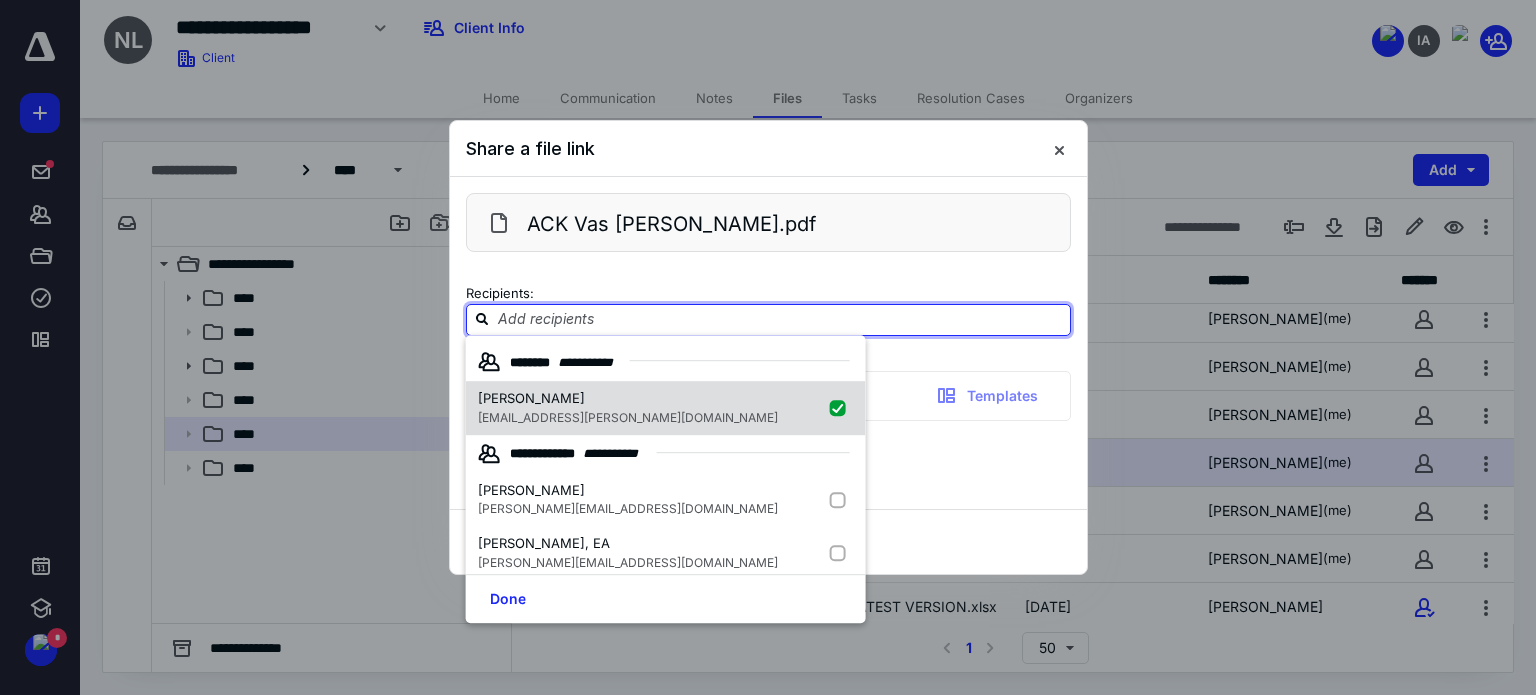 checkbox on "true" 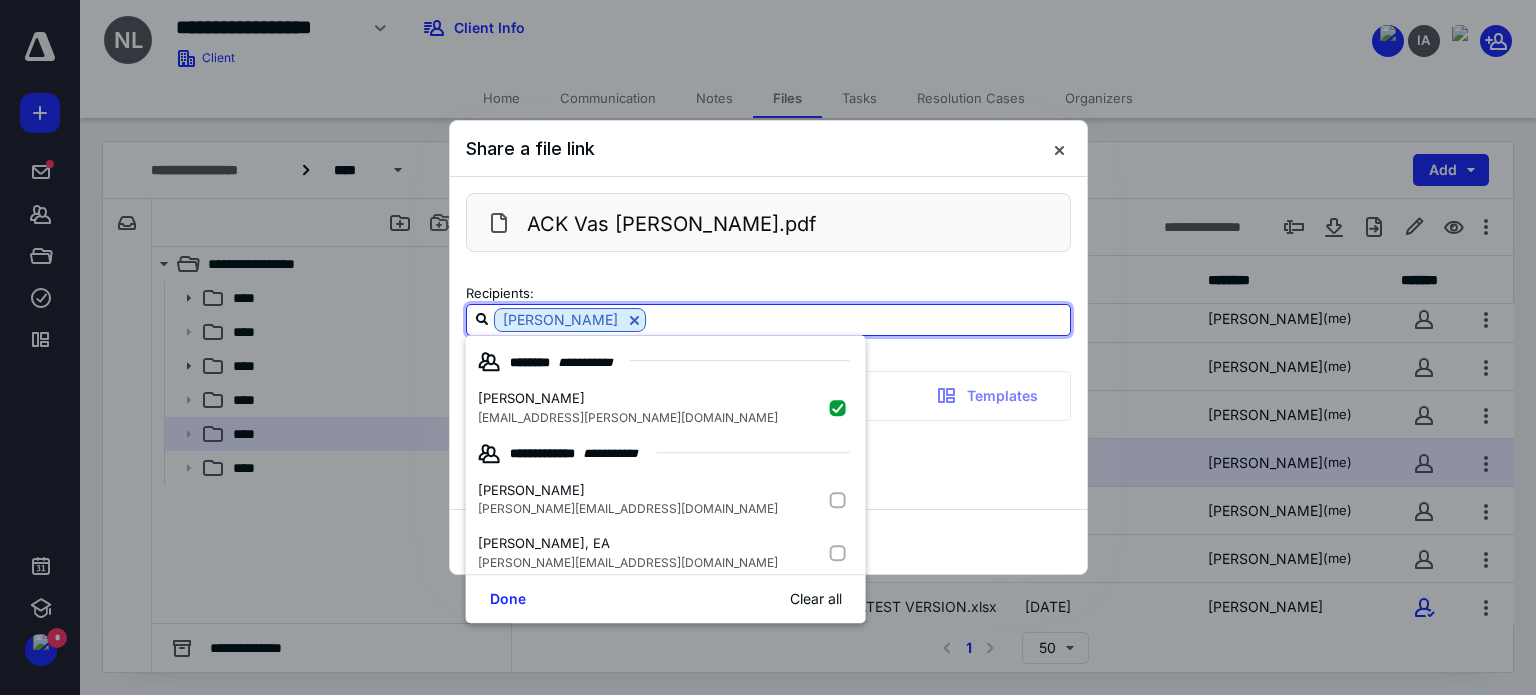 click on "Message: Include a personalized message Templates" at bounding box center (768, 387) 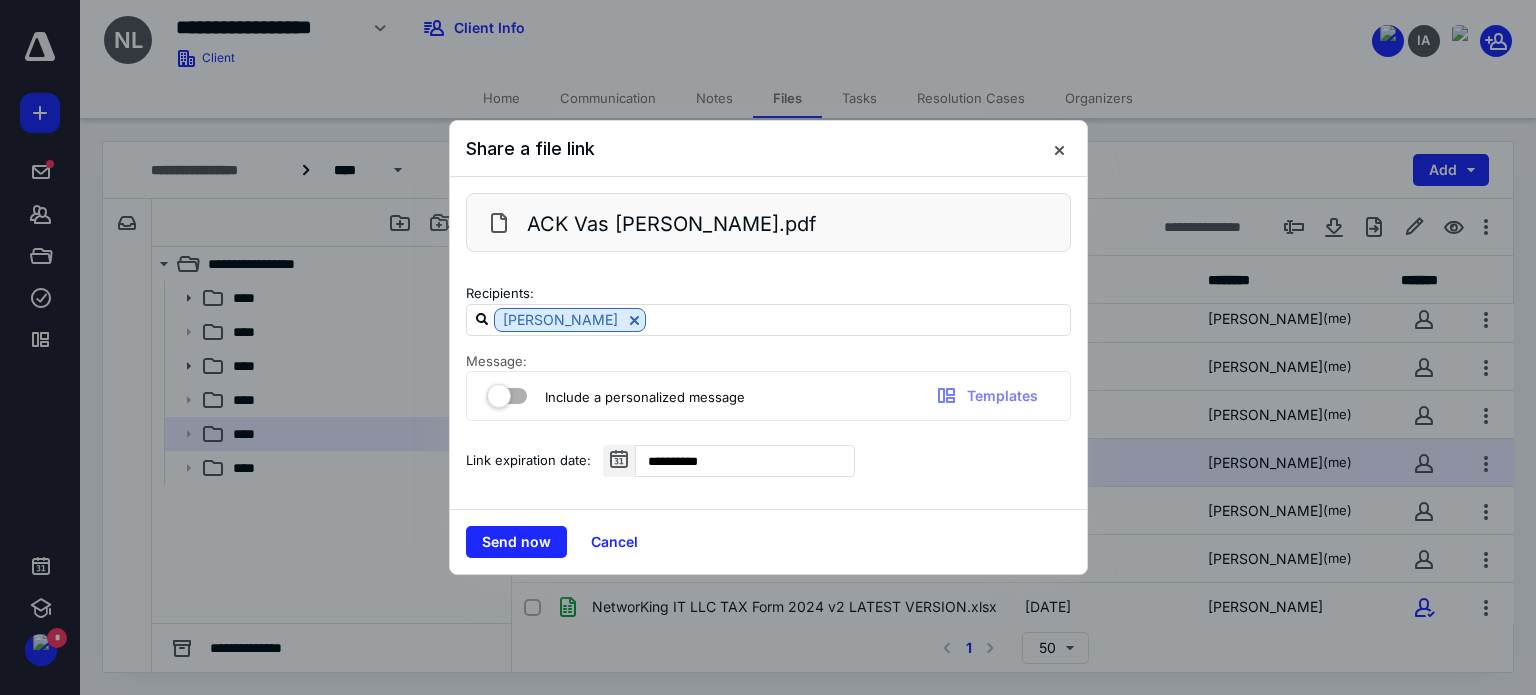 click at bounding box center (507, 392) 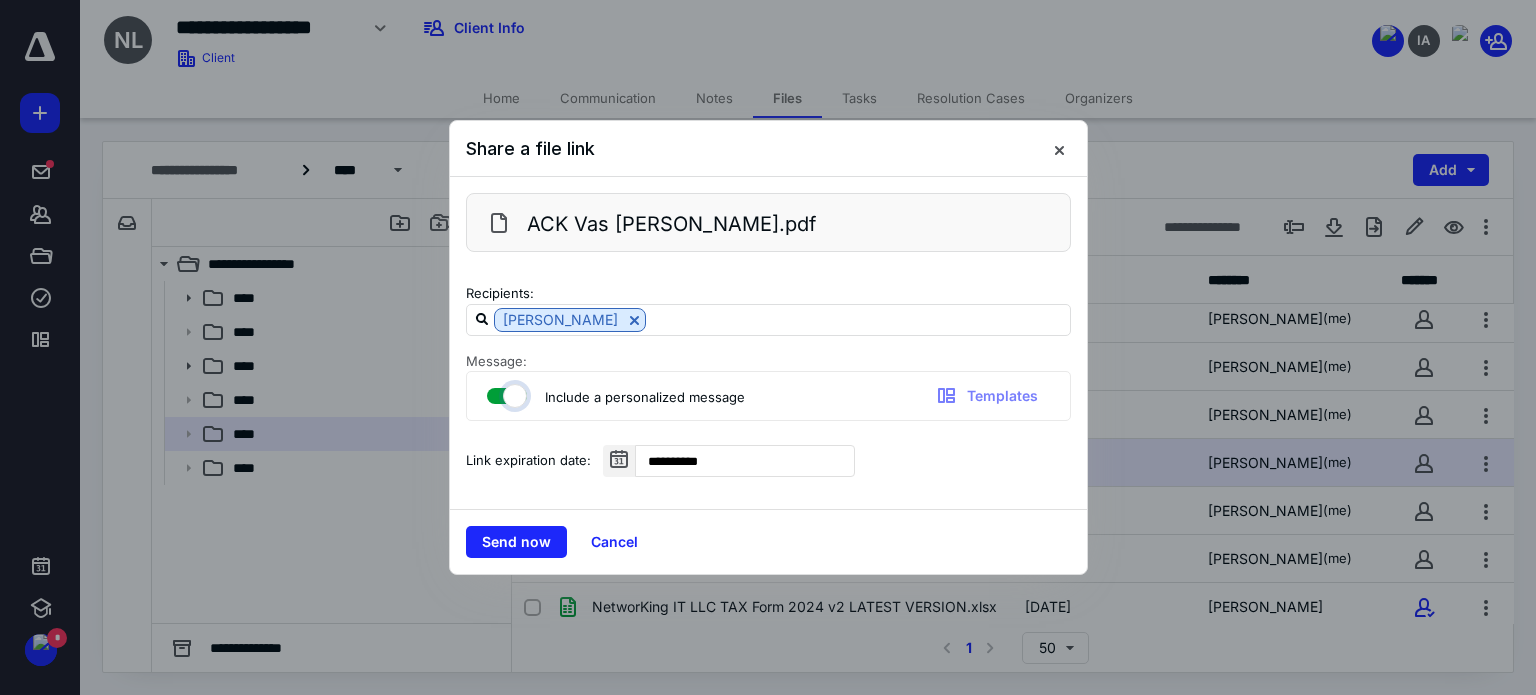 checkbox on "true" 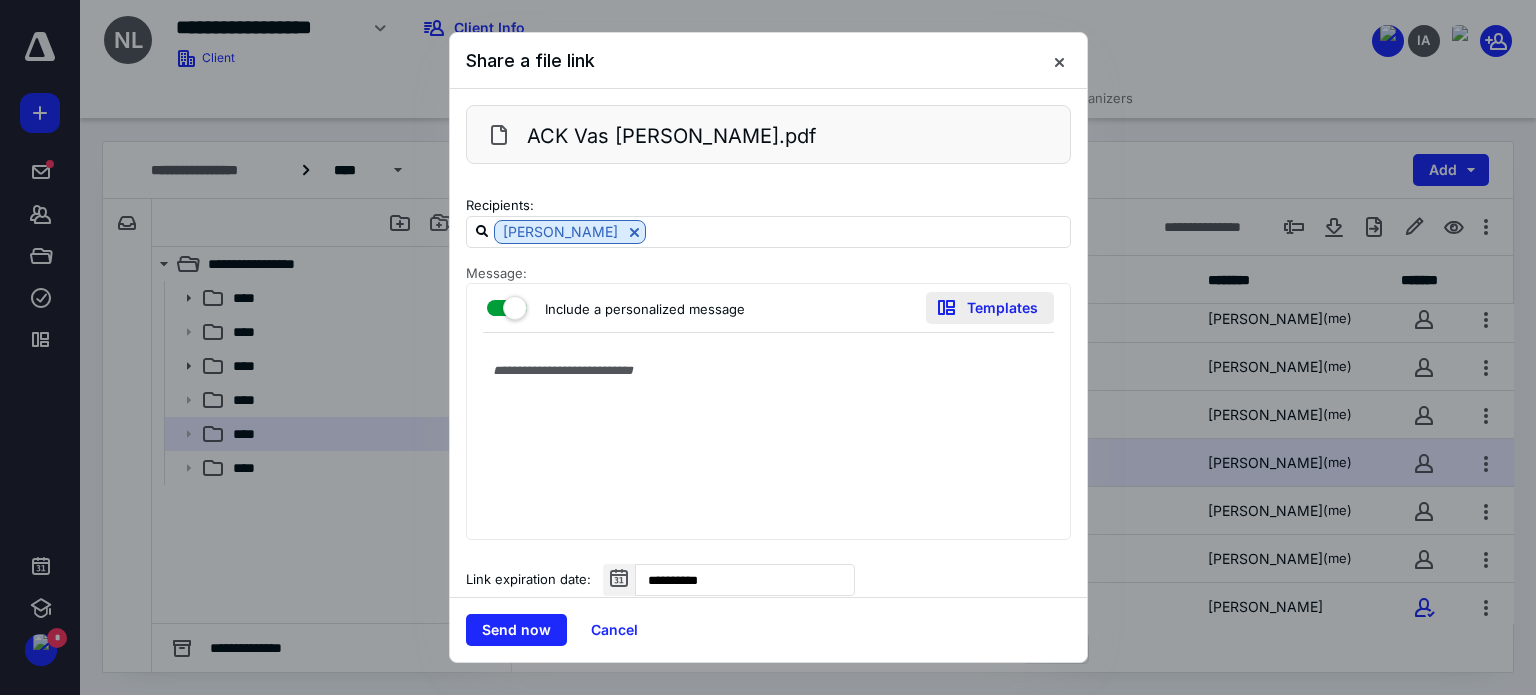 click on "Templates" at bounding box center [990, 308] 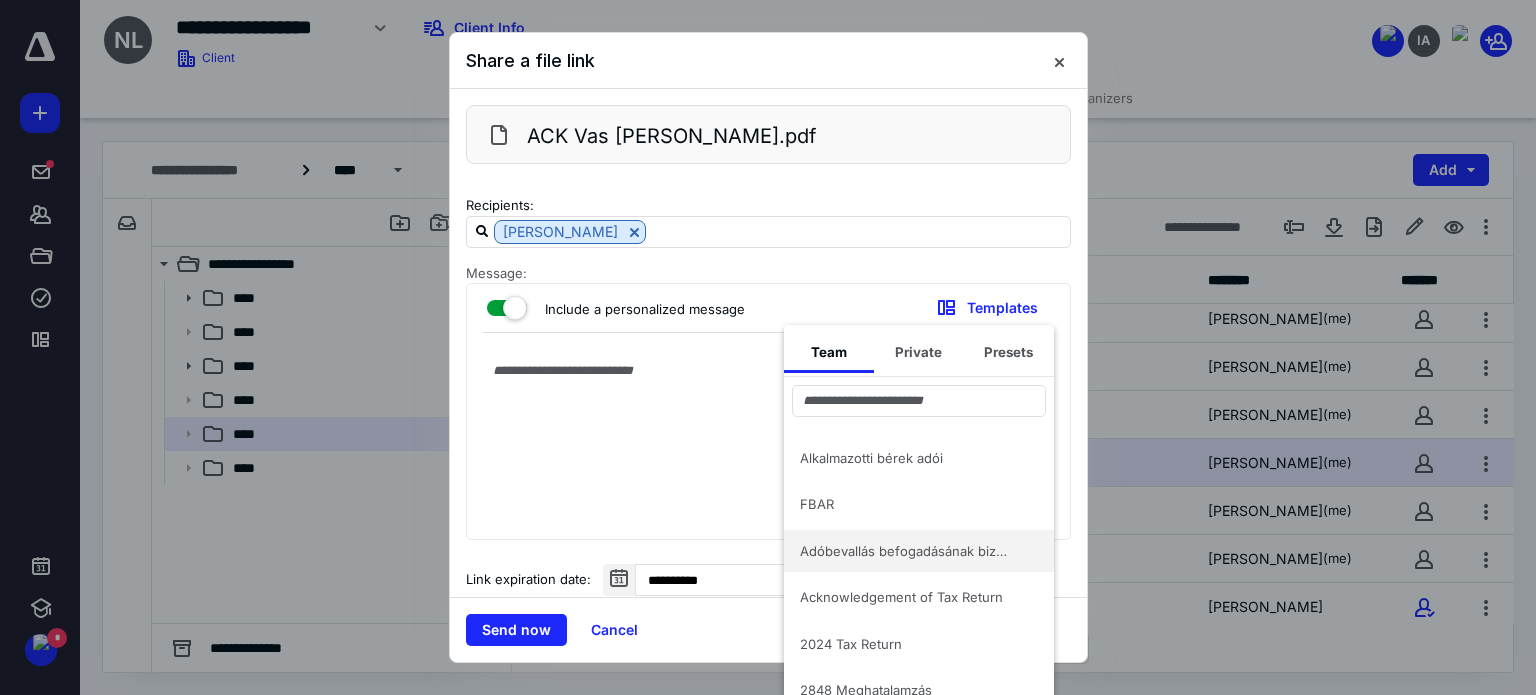 click on "Adóbevallás befogadásának bizonylata" at bounding box center [907, 551] 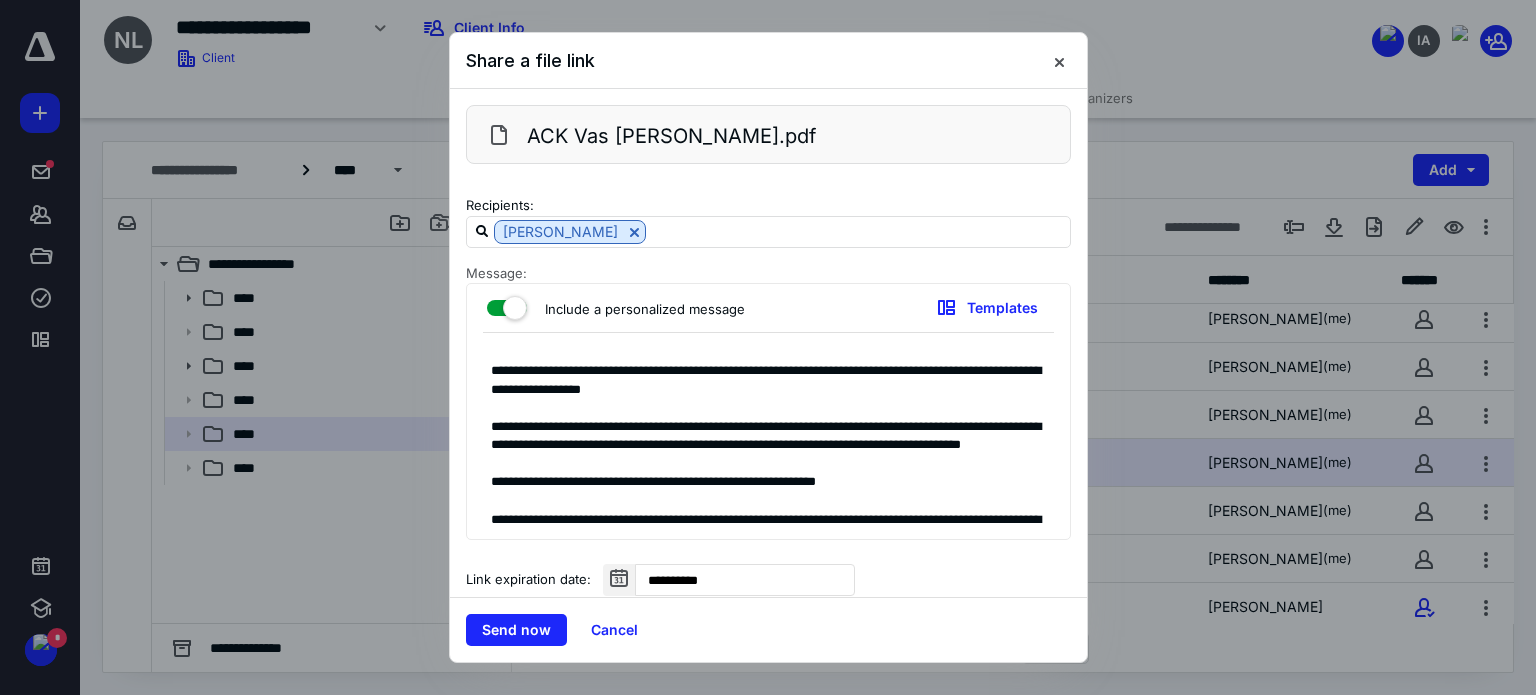 drag, startPoint x: 589, startPoint y: 467, endPoint x: 446, endPoint y: 415, distance: 152.1611 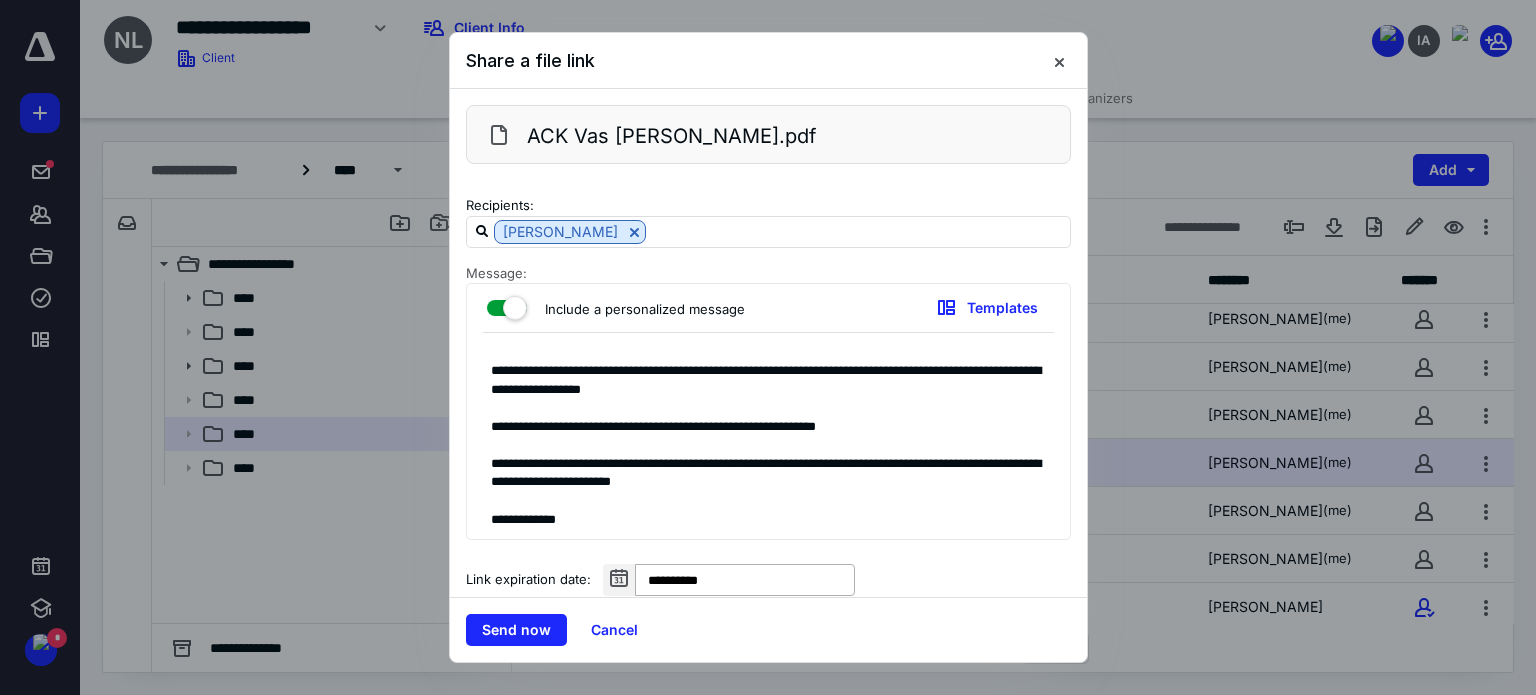 type on "**********" 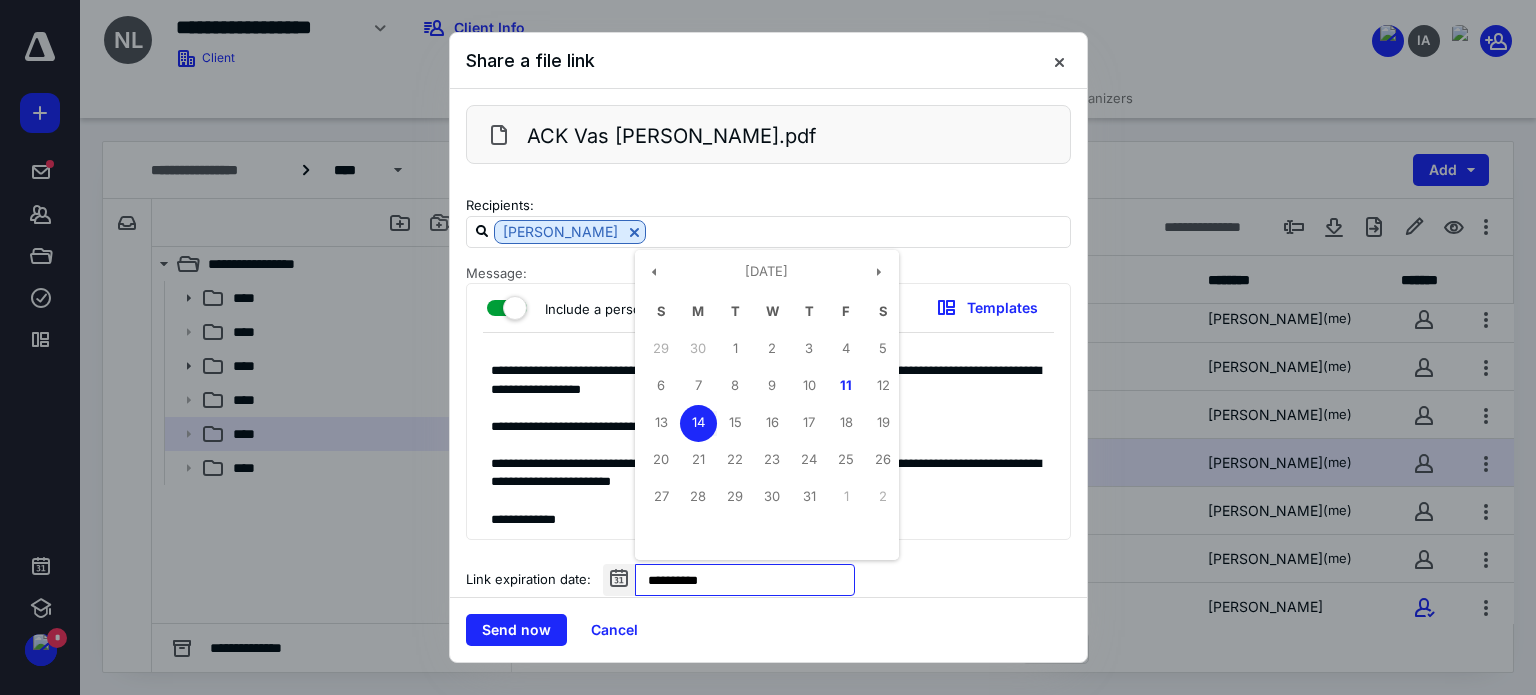 click on "**********" at bounding box center (745, 580) 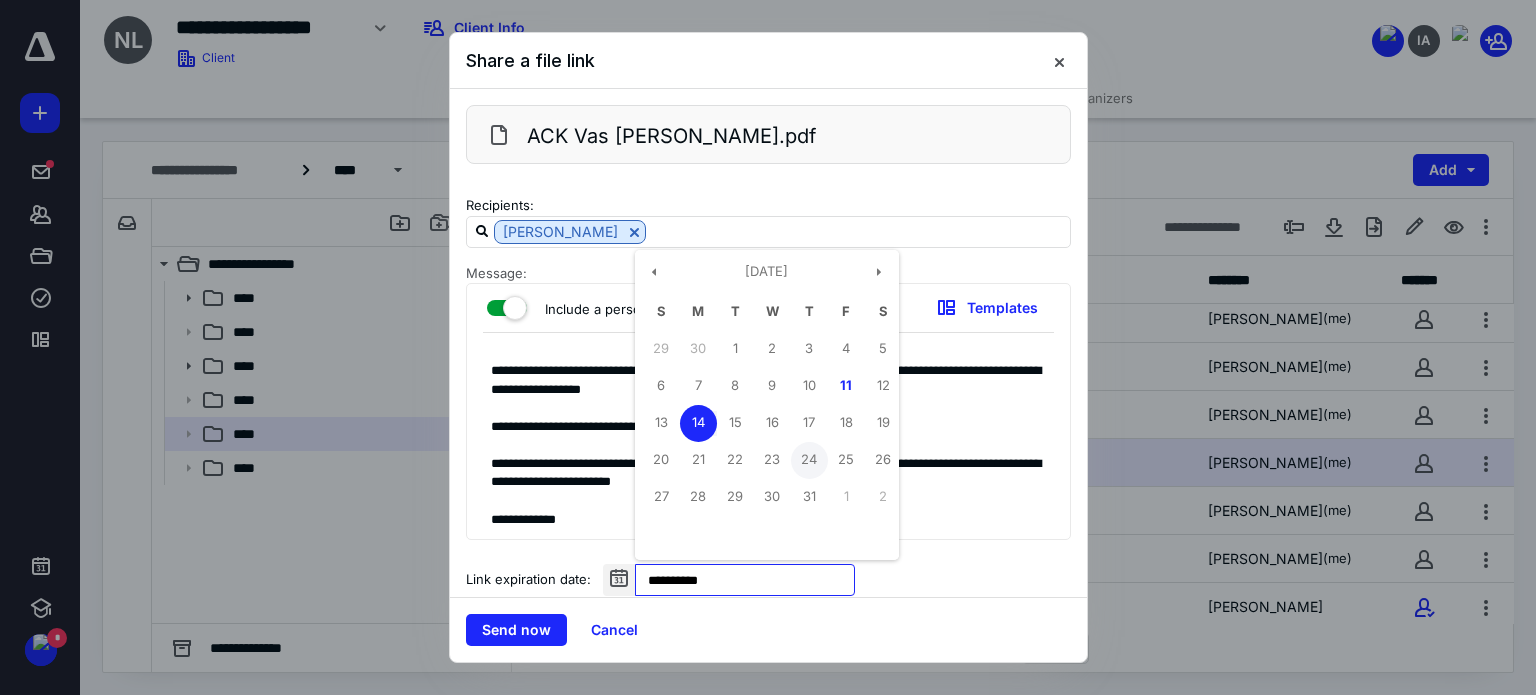 click on "24" at bounding box center [809, 460] 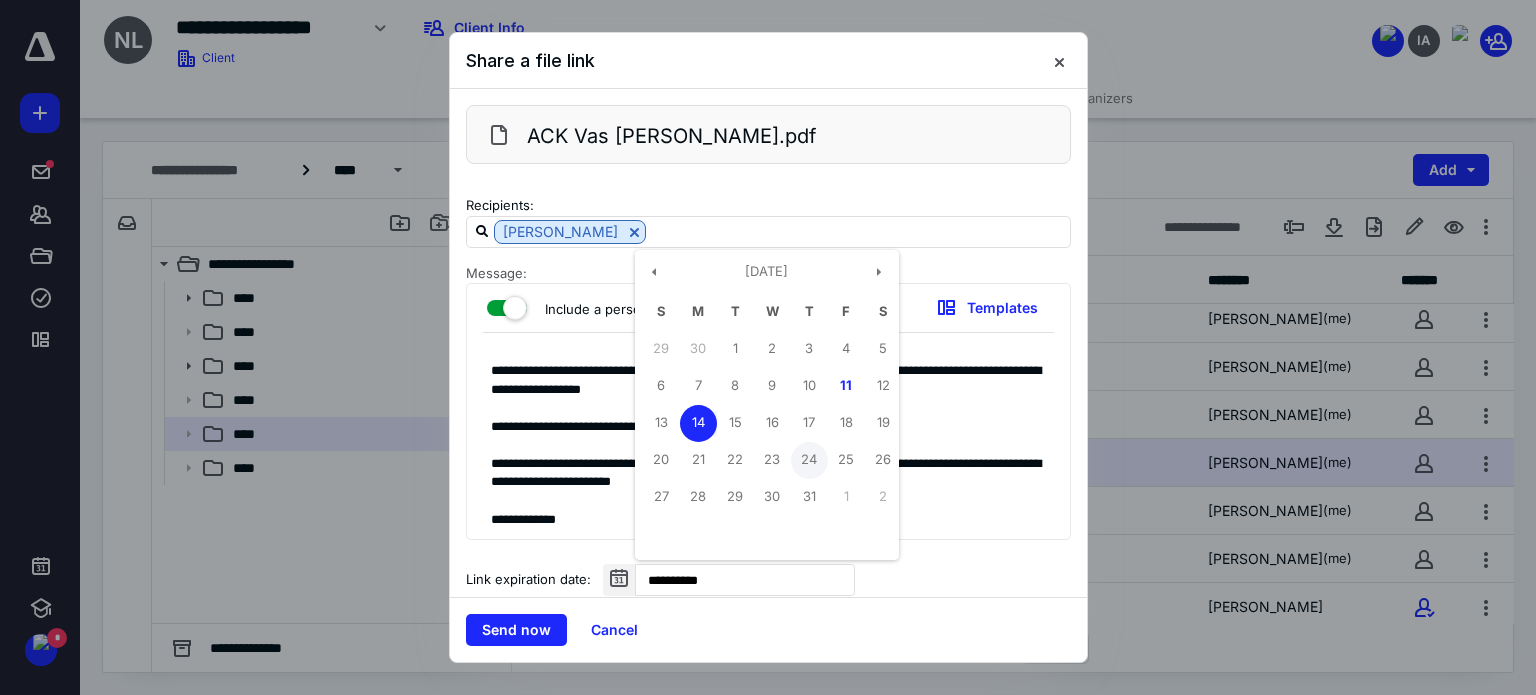 type on "**********" 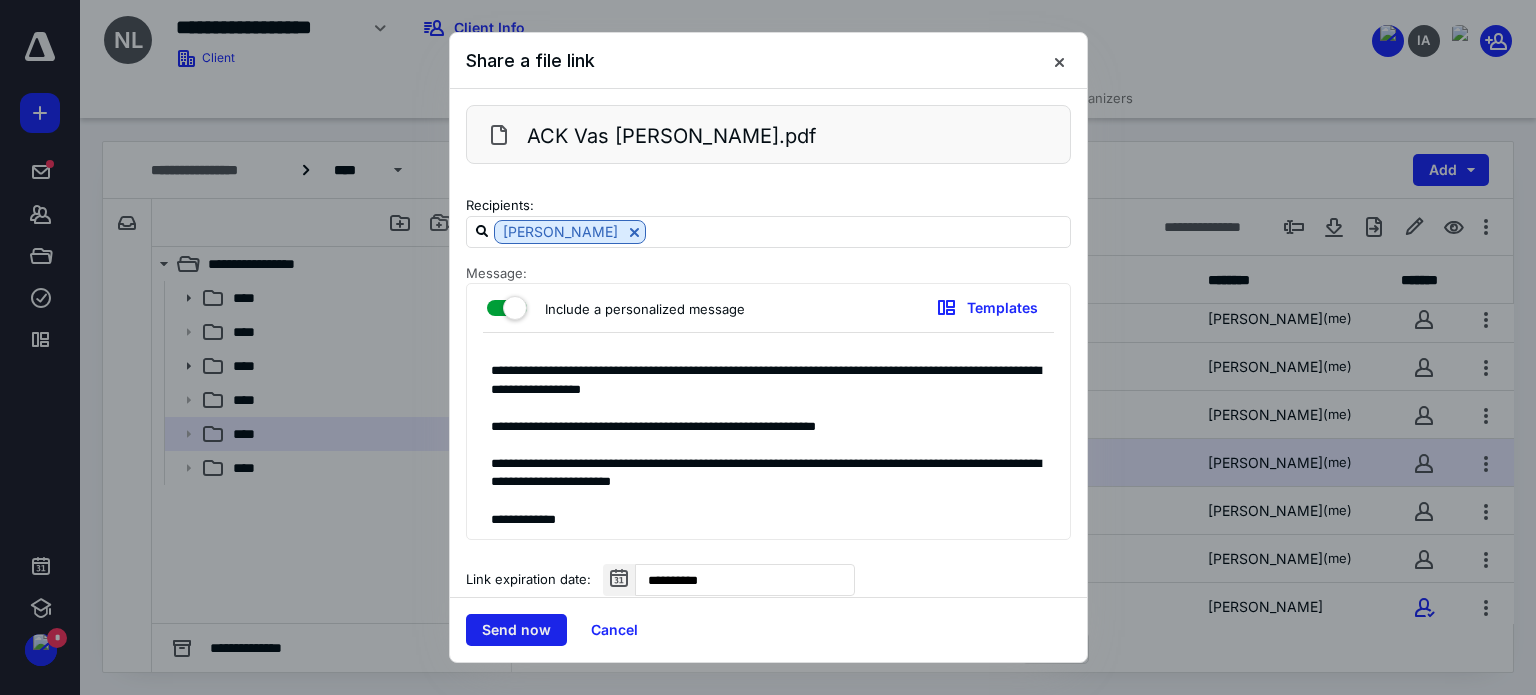 click on "Send now" at bounding box center (516, 630) 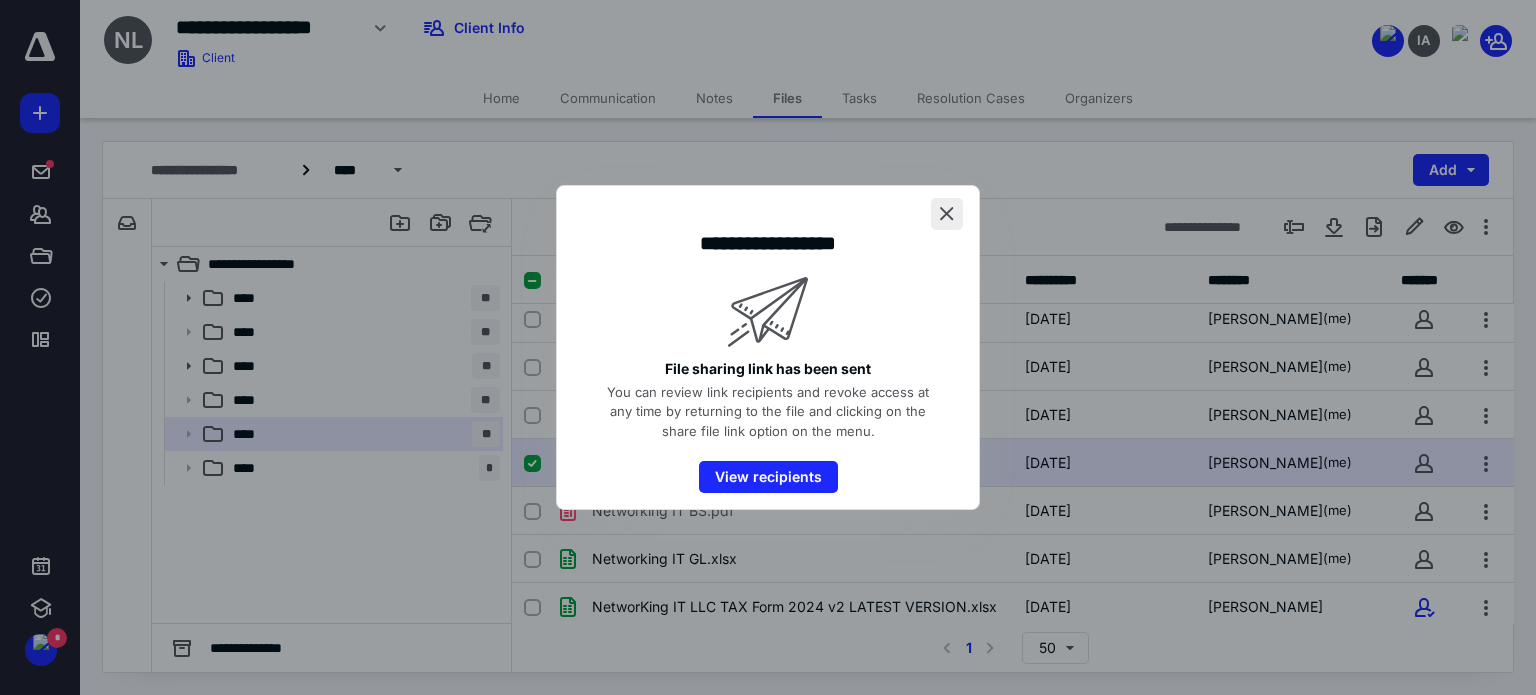 click at bounding box center (947, 214) 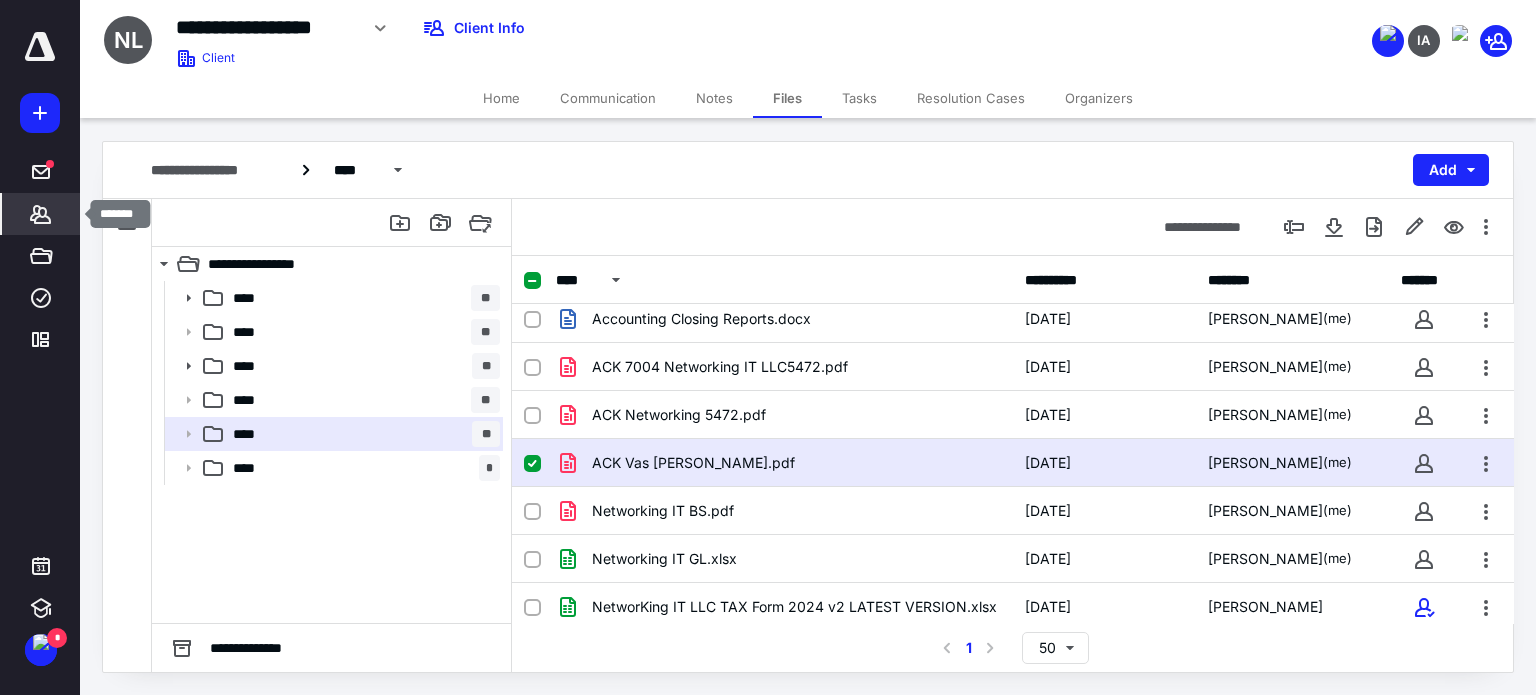 click on "*******" at bounding box center [41, 214] 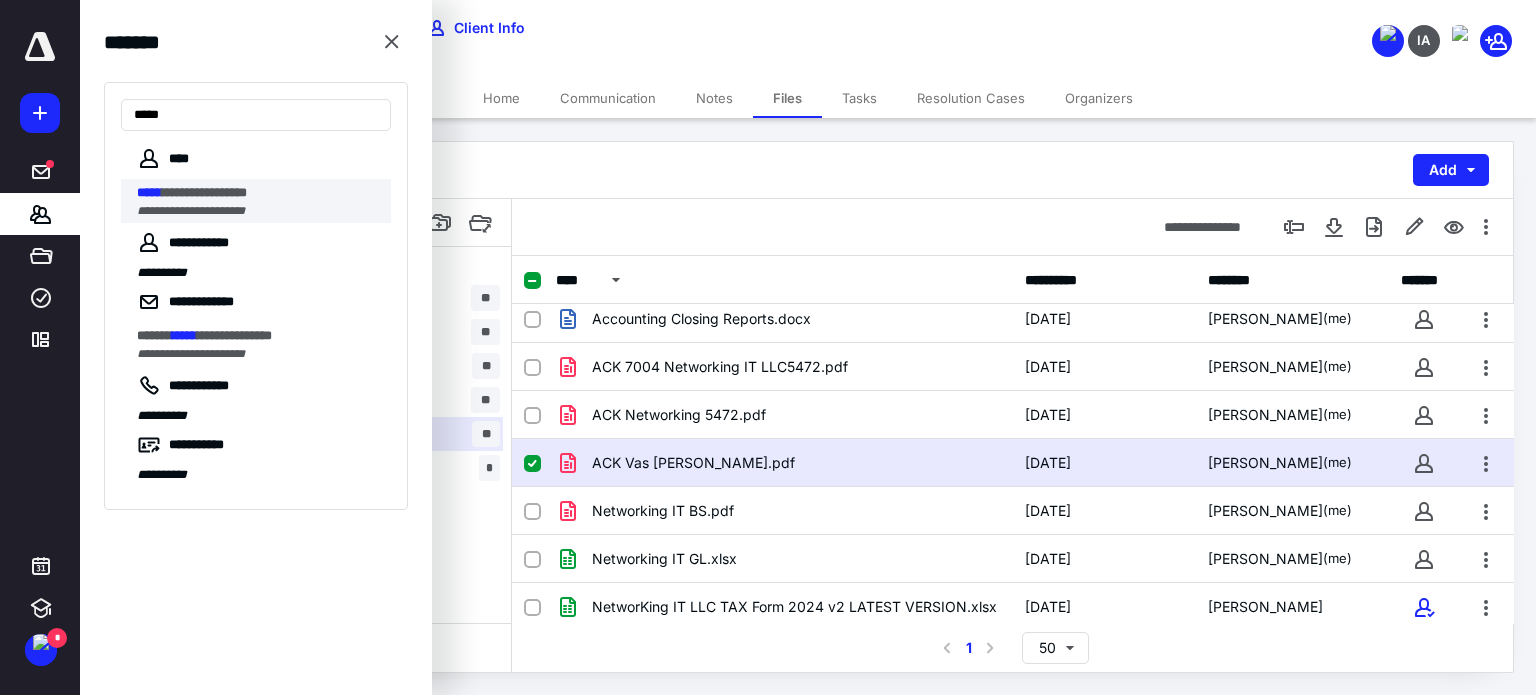 type on "*****" 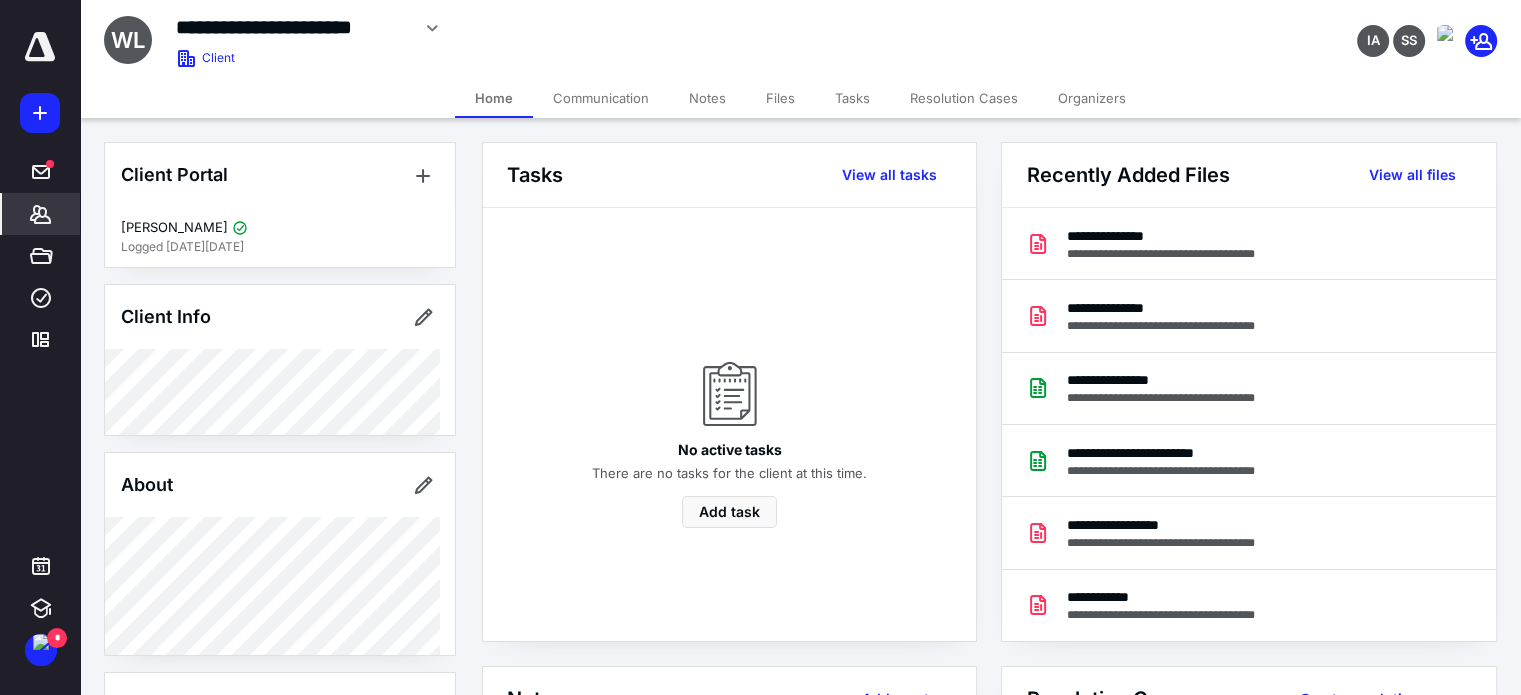 click on "Files" at bounding box center [780, 98] 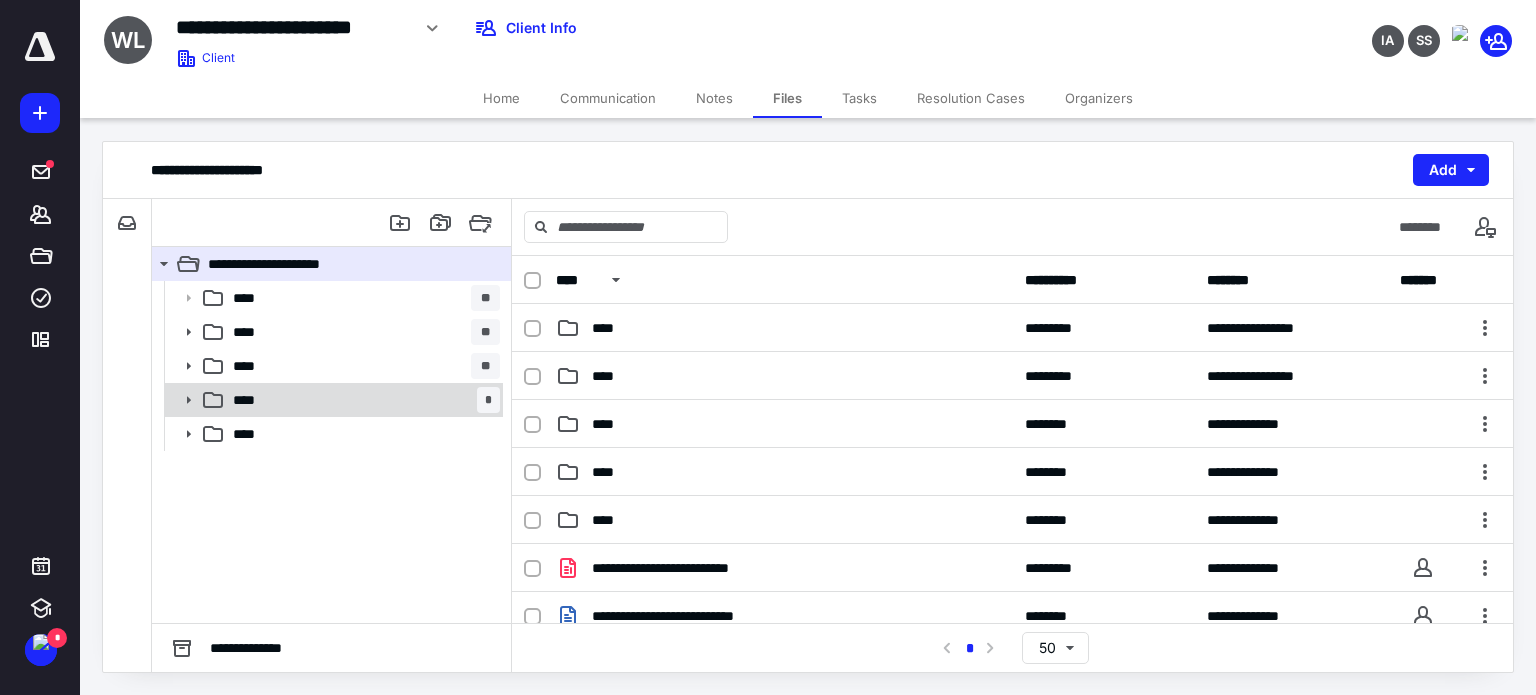 click on "**** *" at bounding box center [362, 400] 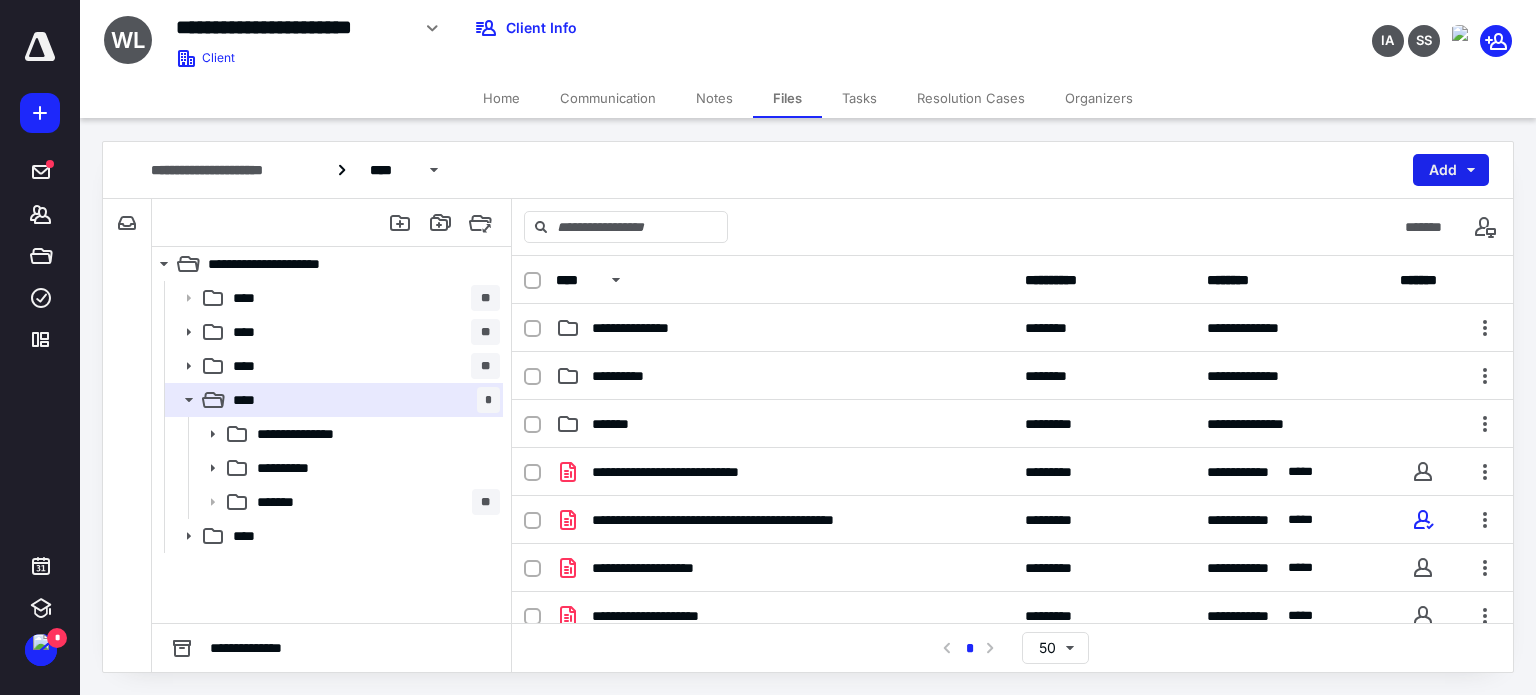 click on "Add" at bounding box center [1451, 170] 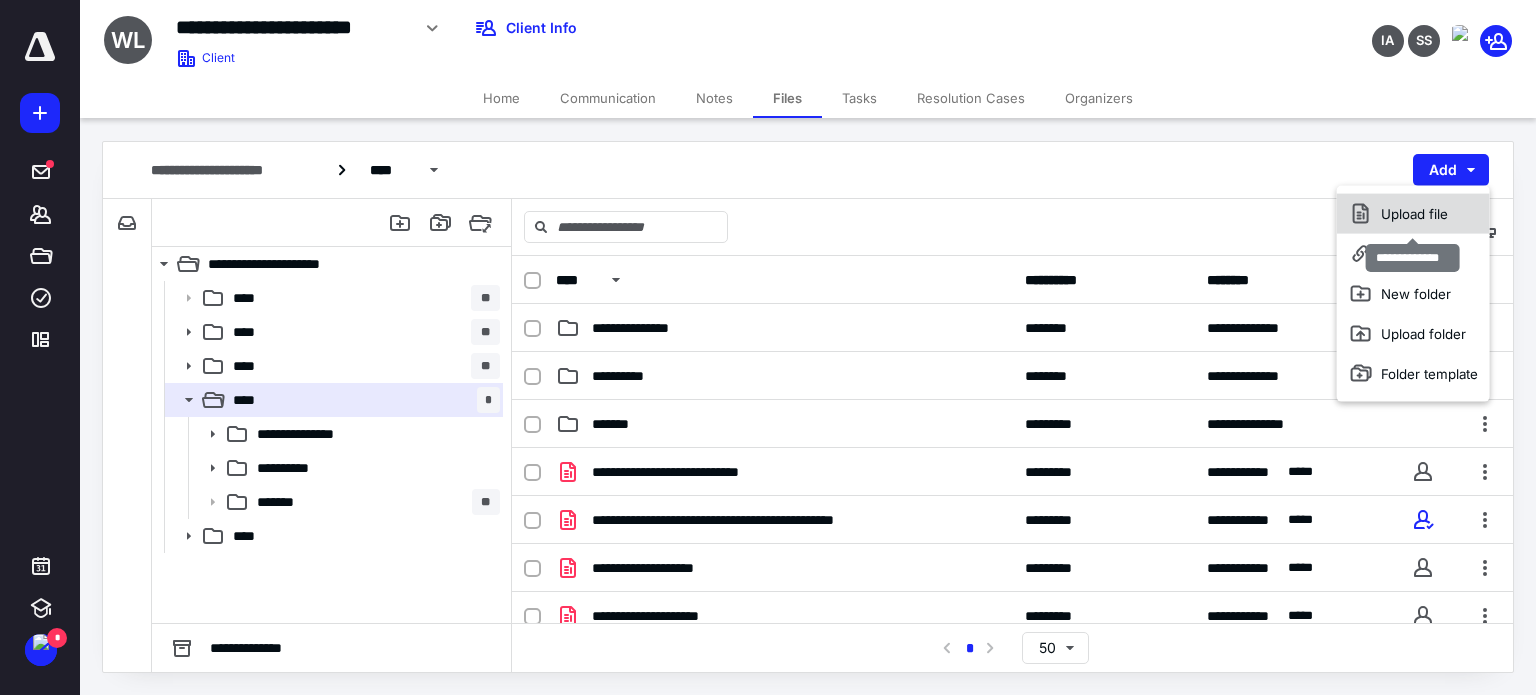 click on "Upload file" at bounding box center [1413, 214] 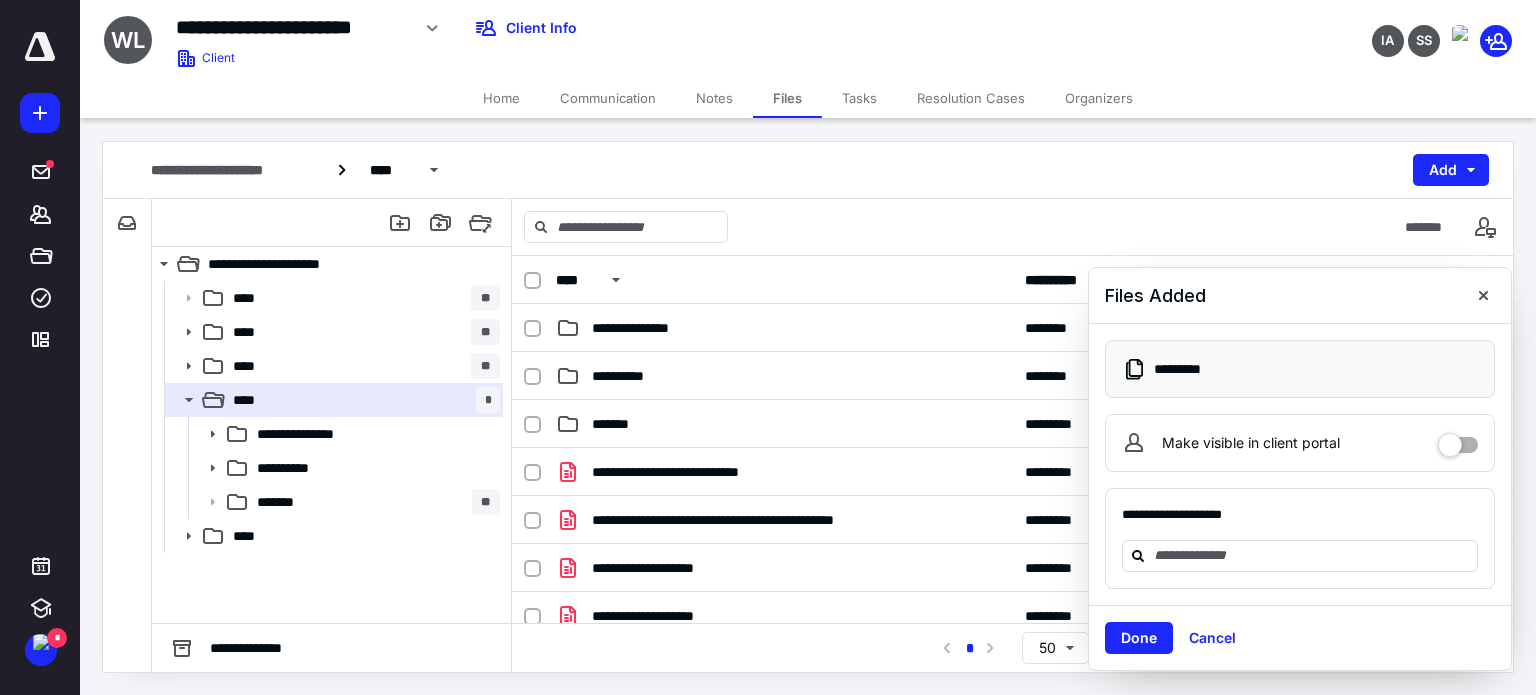 click on "Cancel" at bounding box center (1212, 638) 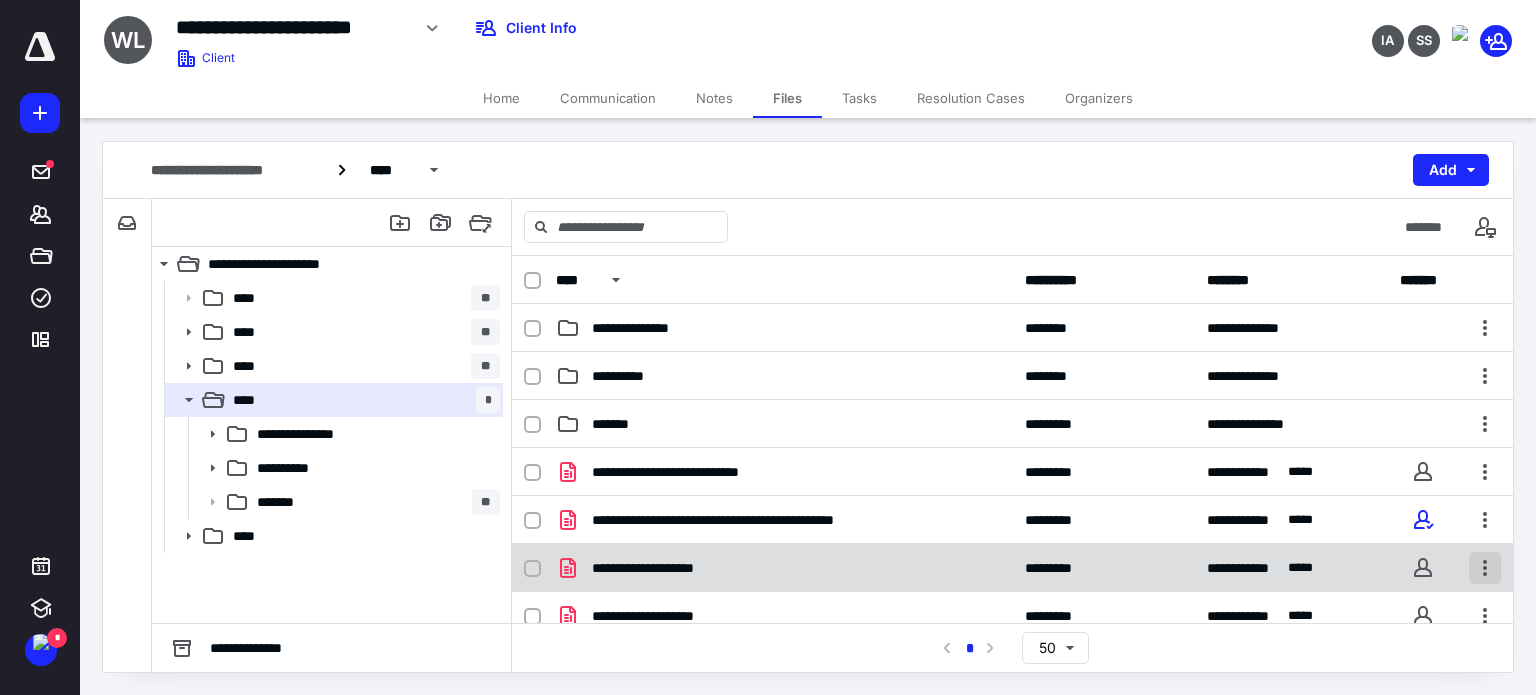 click at bounding box center (1485, 568) 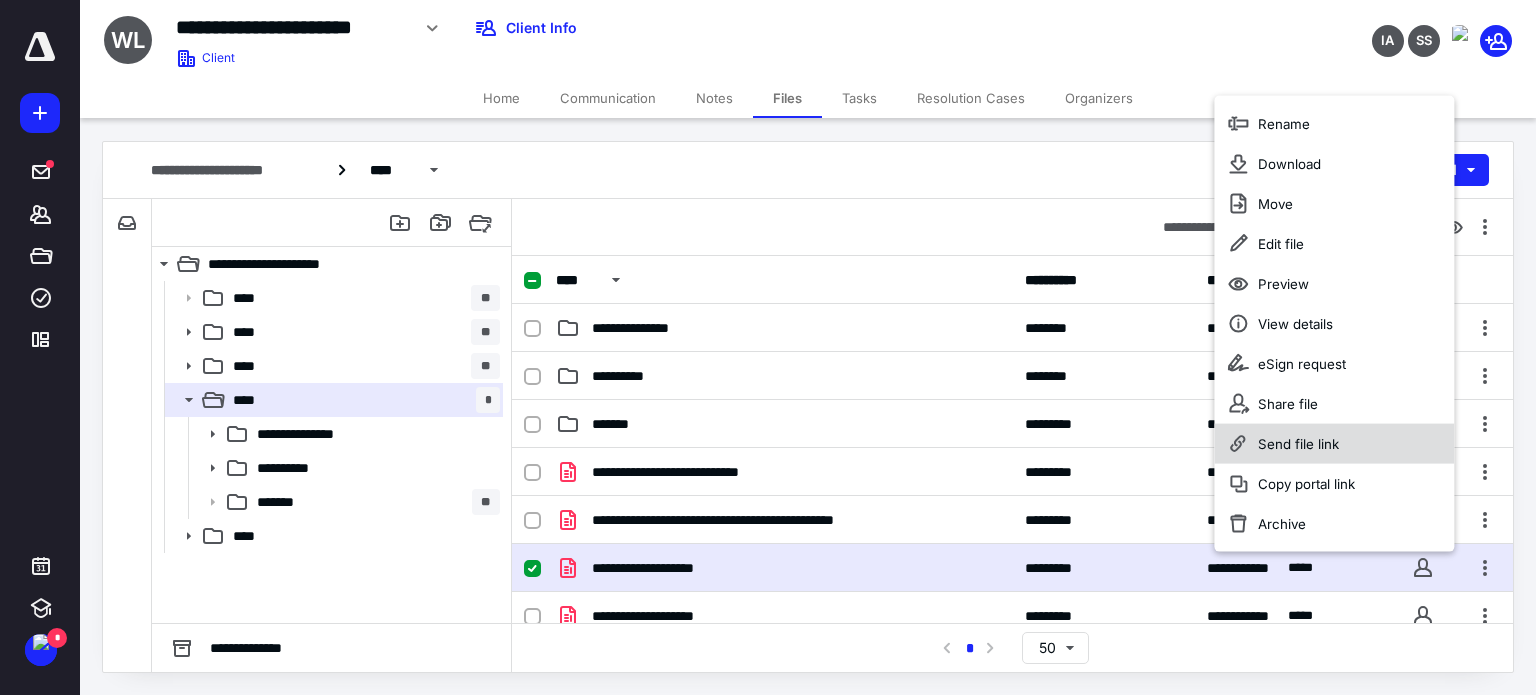 click on "Send file link" at bounding box center [1334, 444] 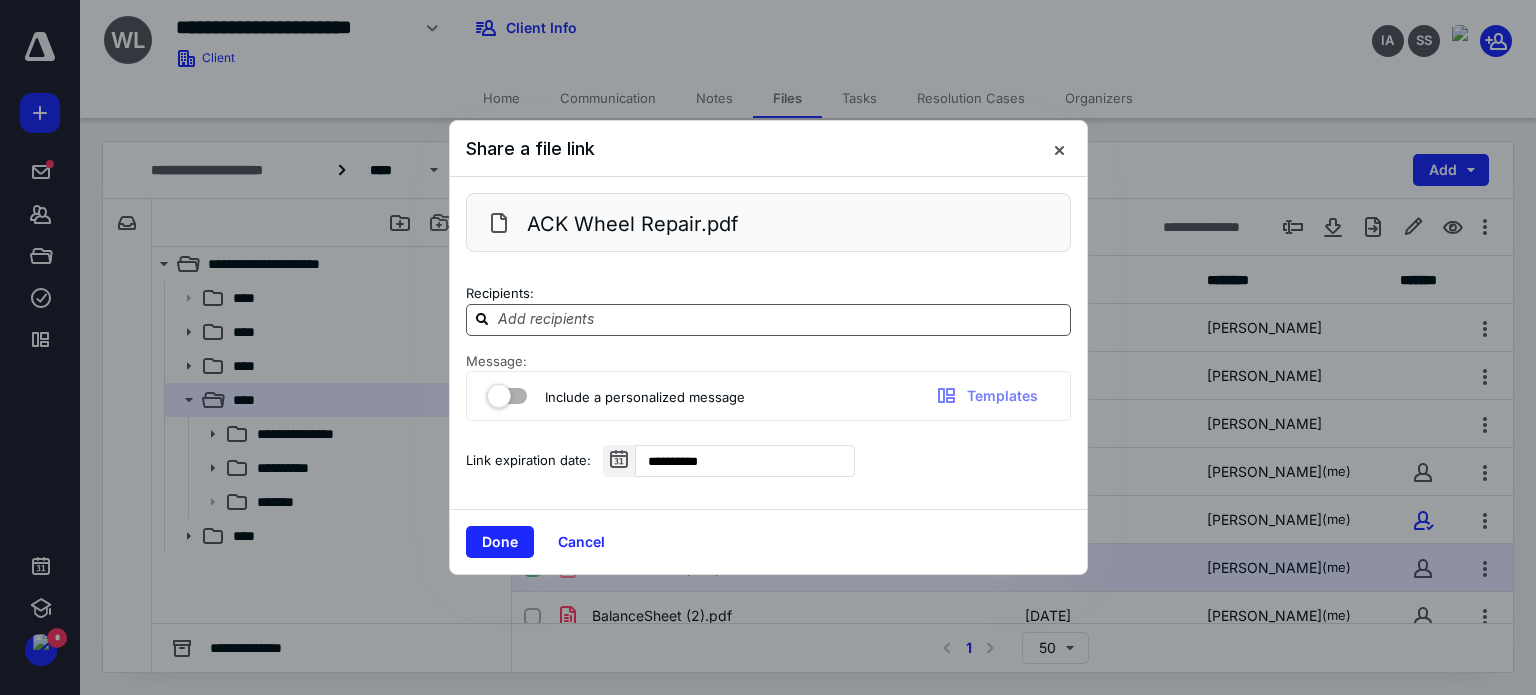 click at bounding box center [780, 319] 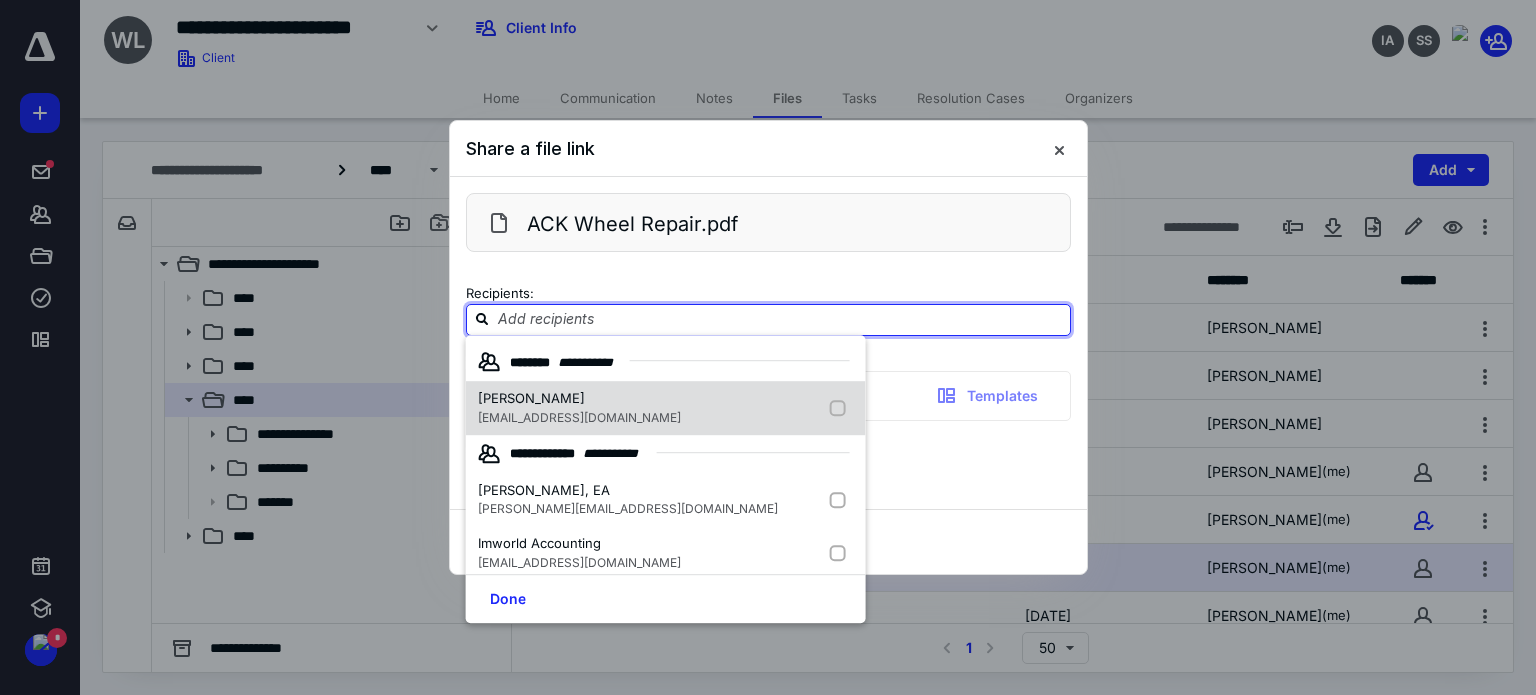 click at bounding box center (842, 408) 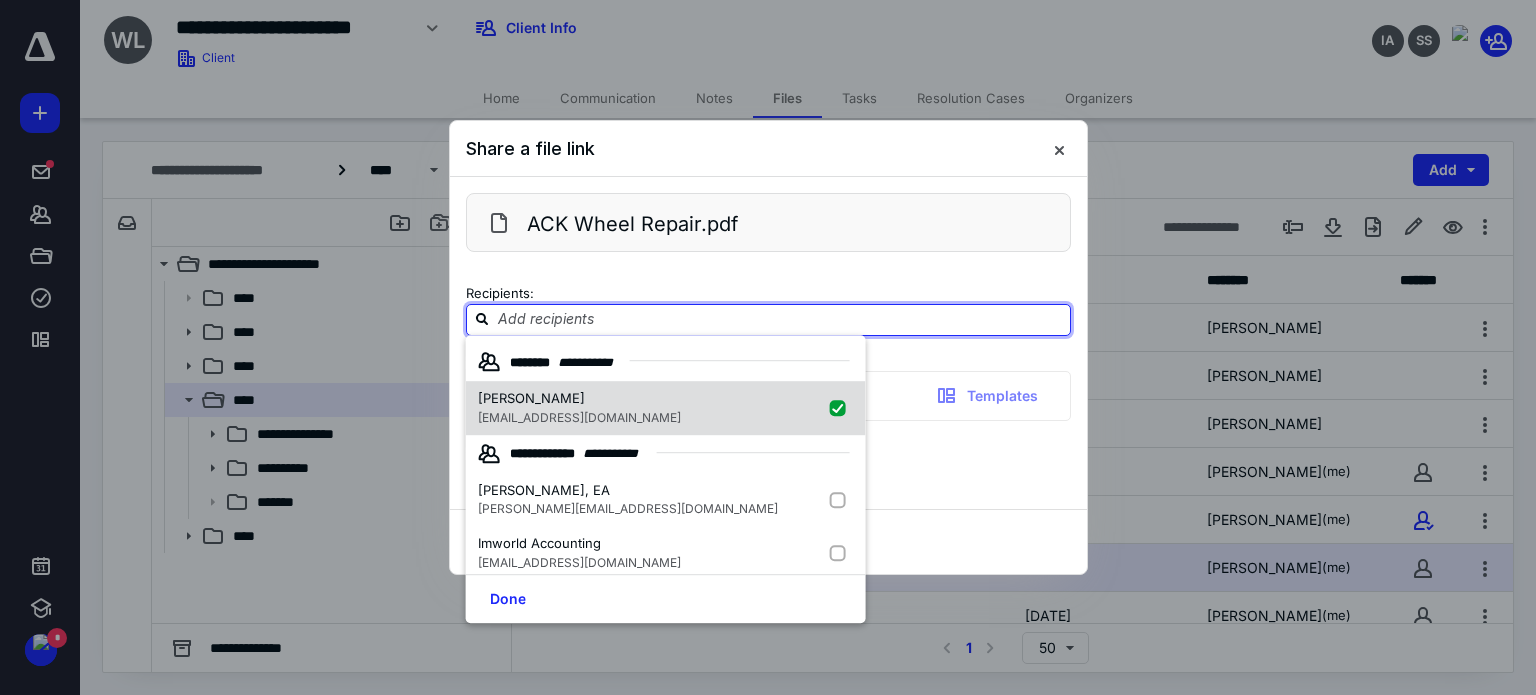 checkbox on "true" 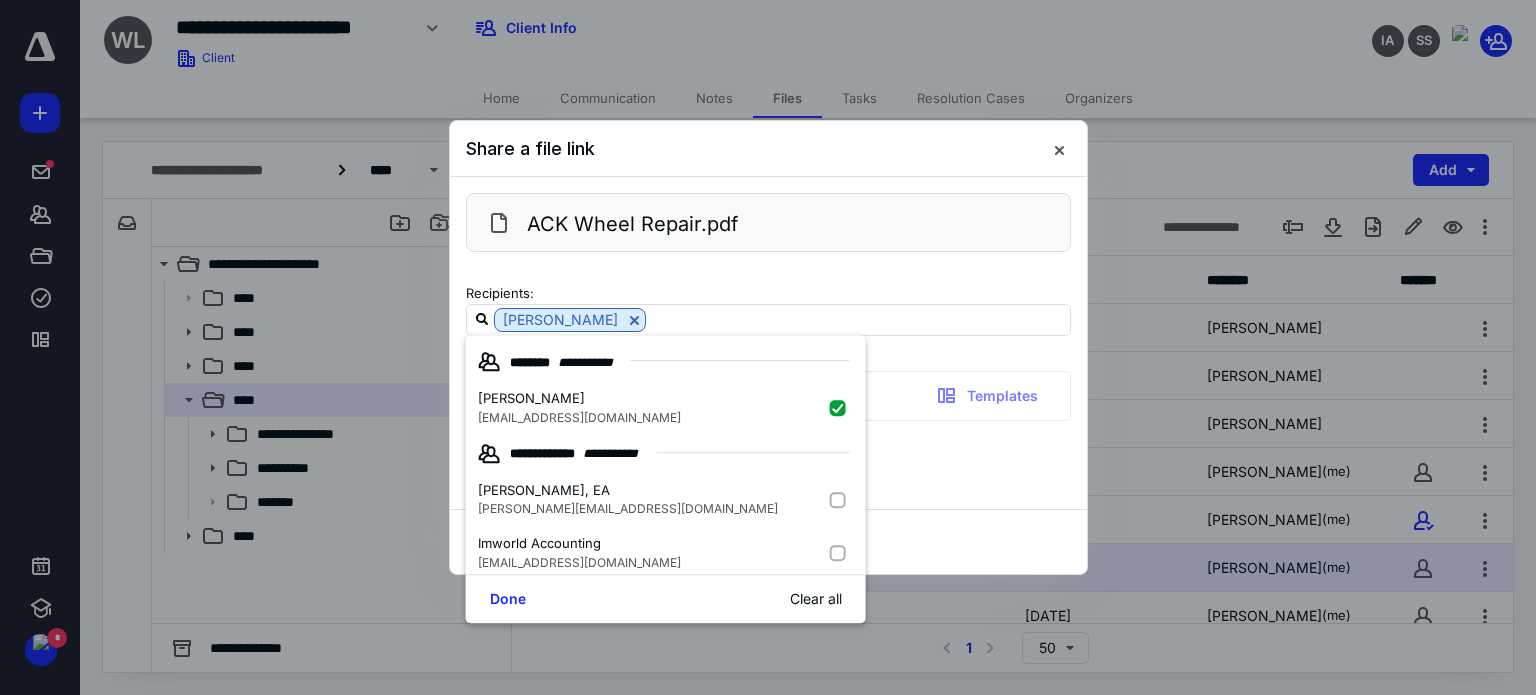 click on "Message: Include a personalized message Templates" at bounding box center (768, 387) 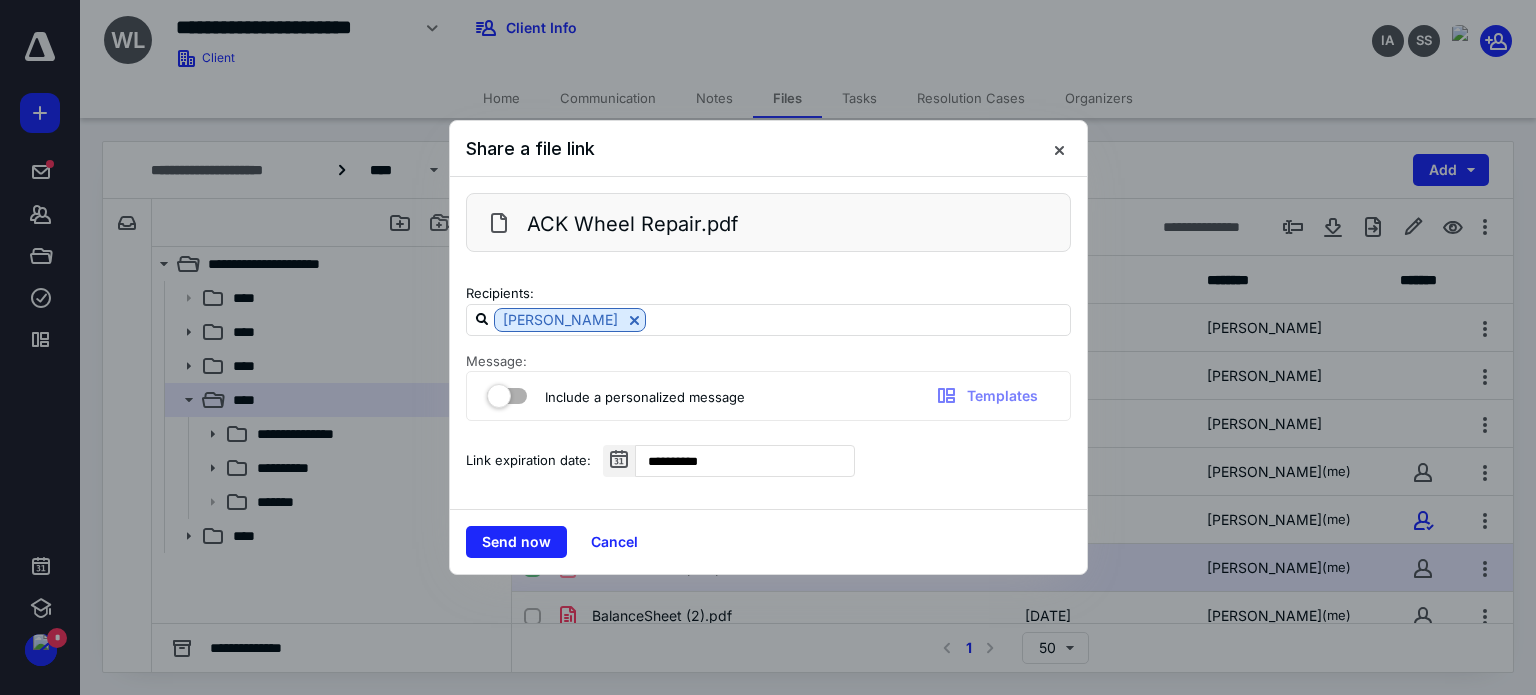 click at bounding box center [507, 392] 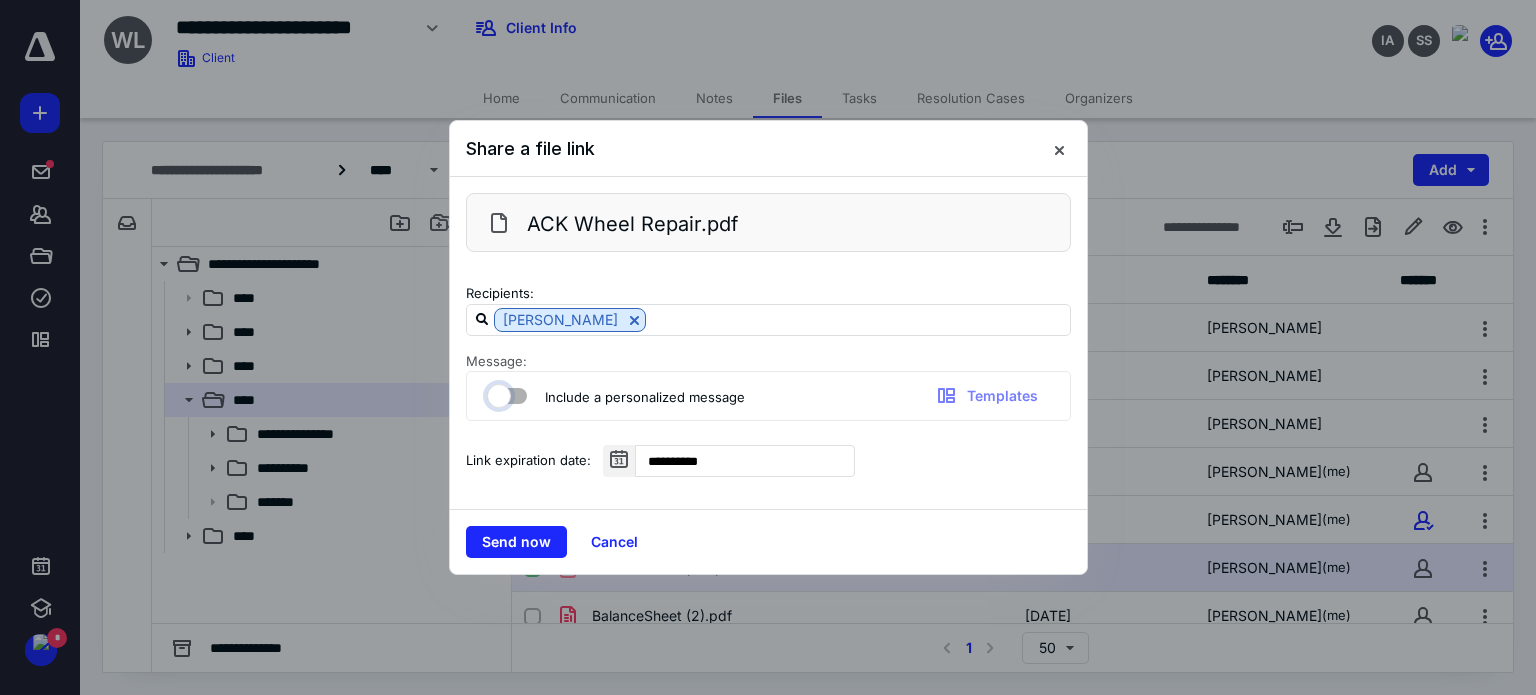 click at bounding box center (497, 393) 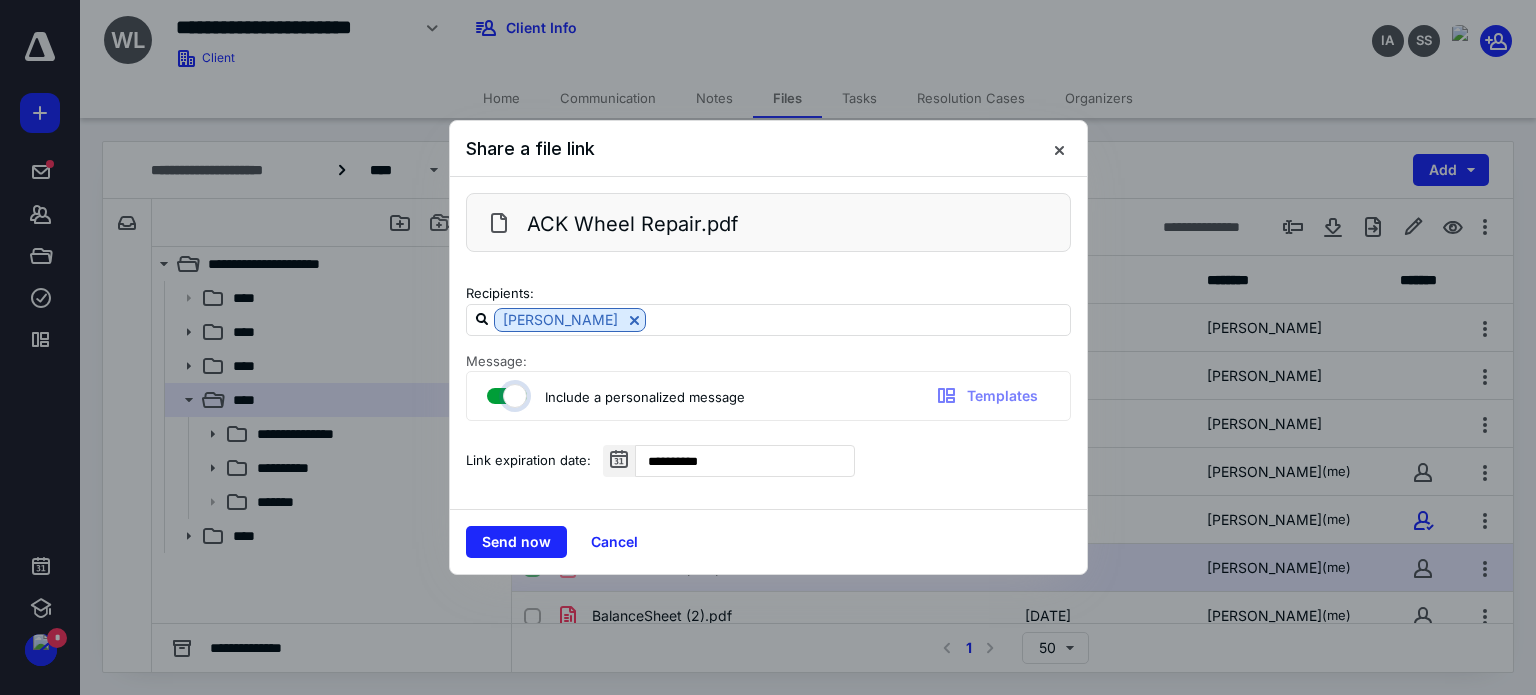 checkbox on "true" 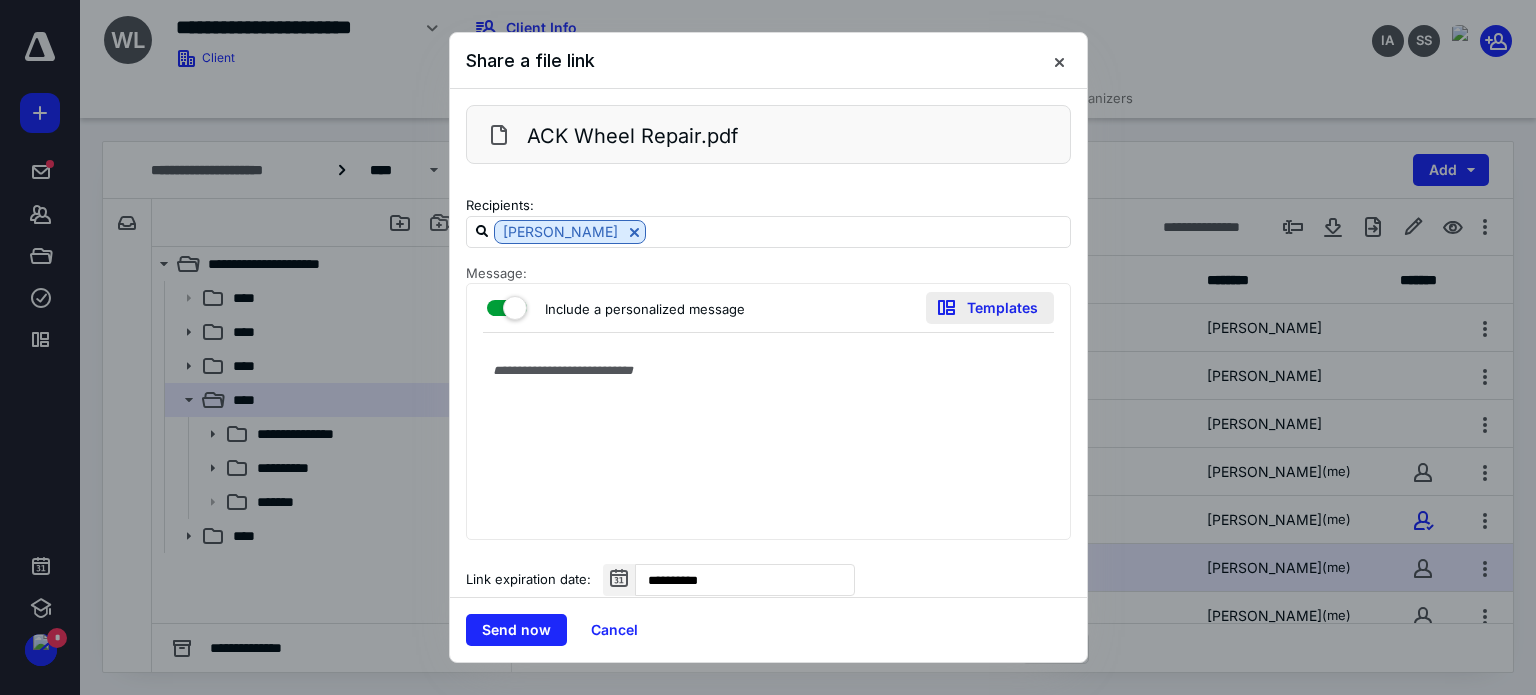 click on "Templates" at bounding box center (990, 308) 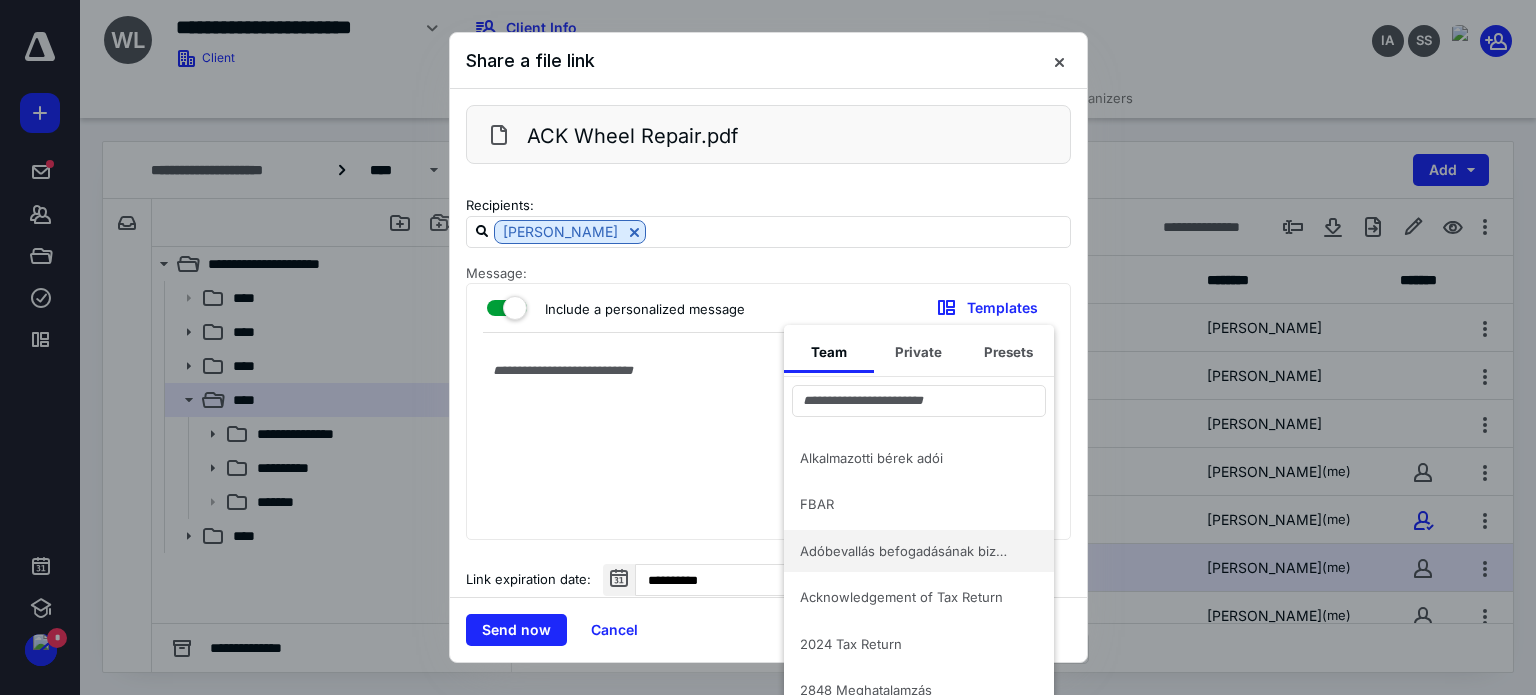 click on "Adóbevallás befogadásának bizonylata" at bounding box center [907, 551] 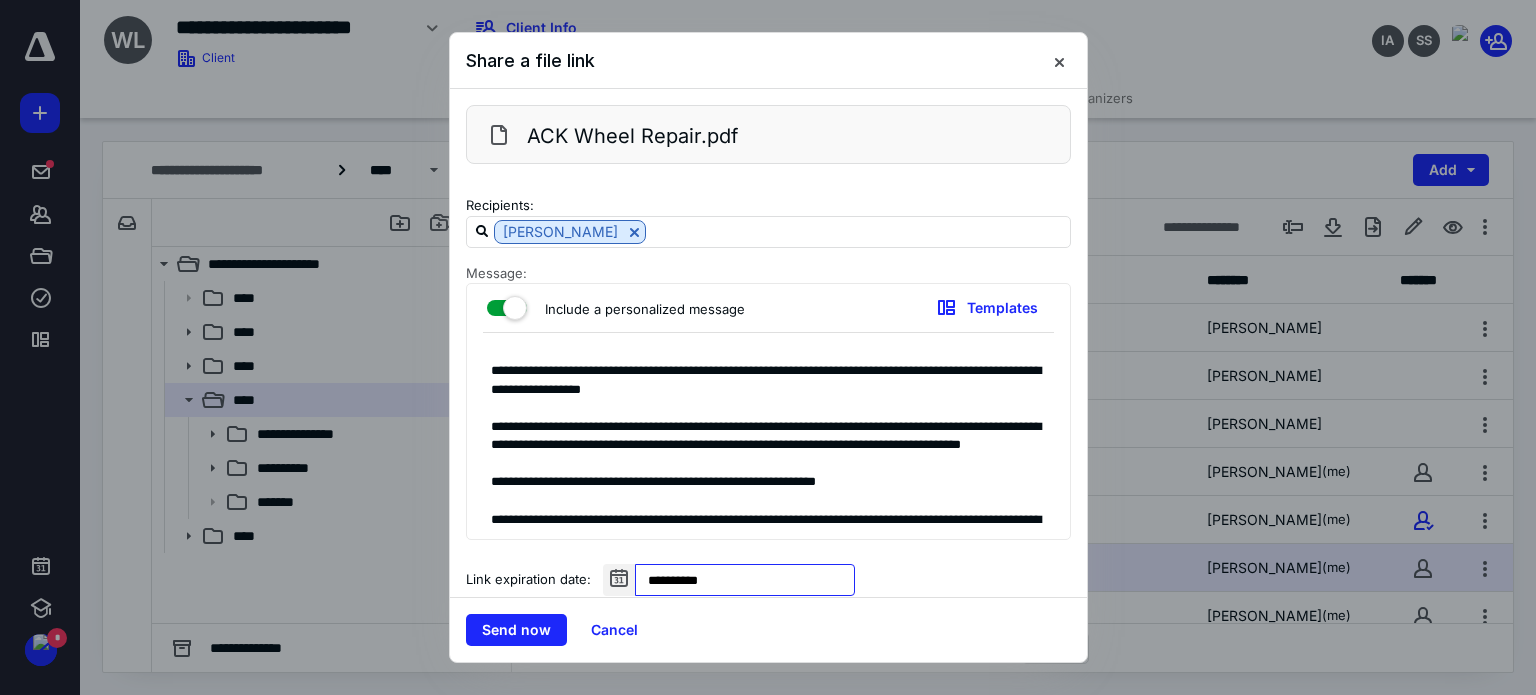 click on "**********" at bounding box center (745, 580) 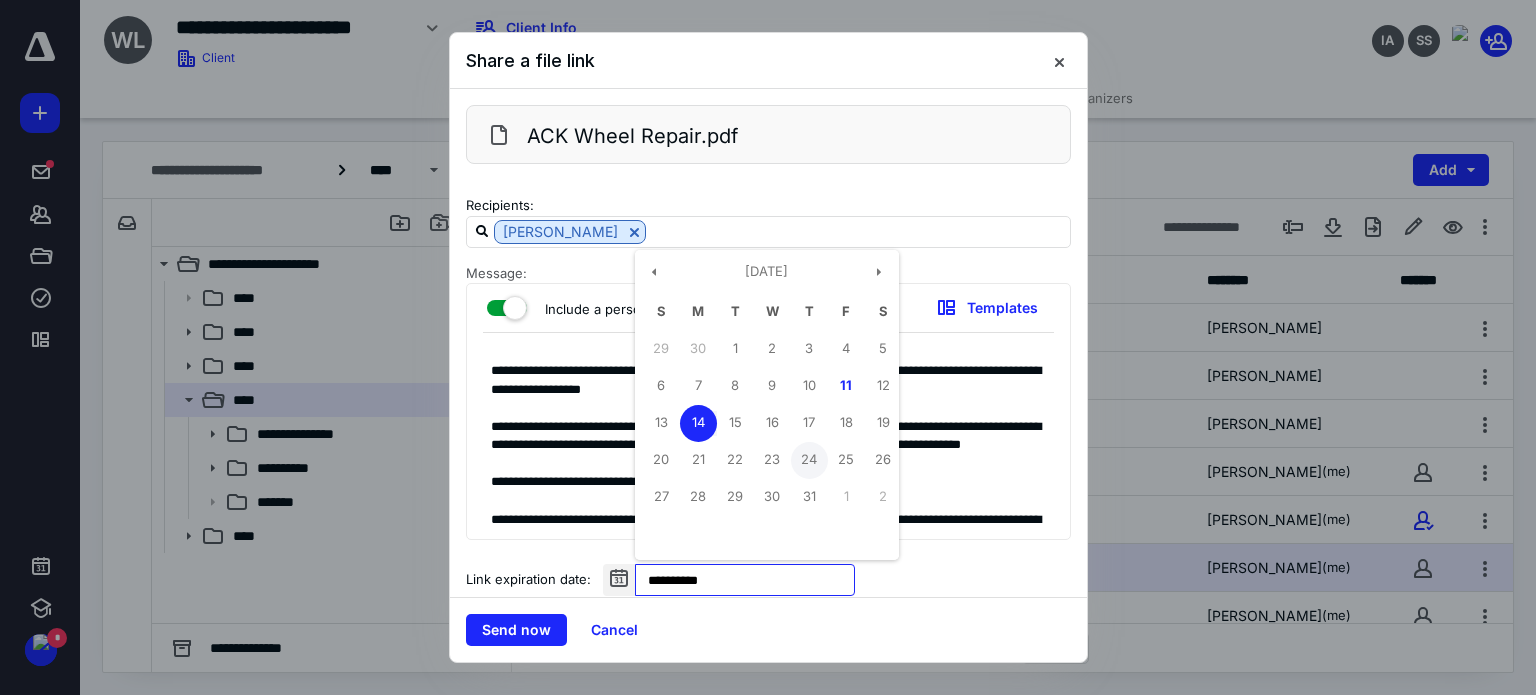 click on "24" at bounding box center [809, 460] 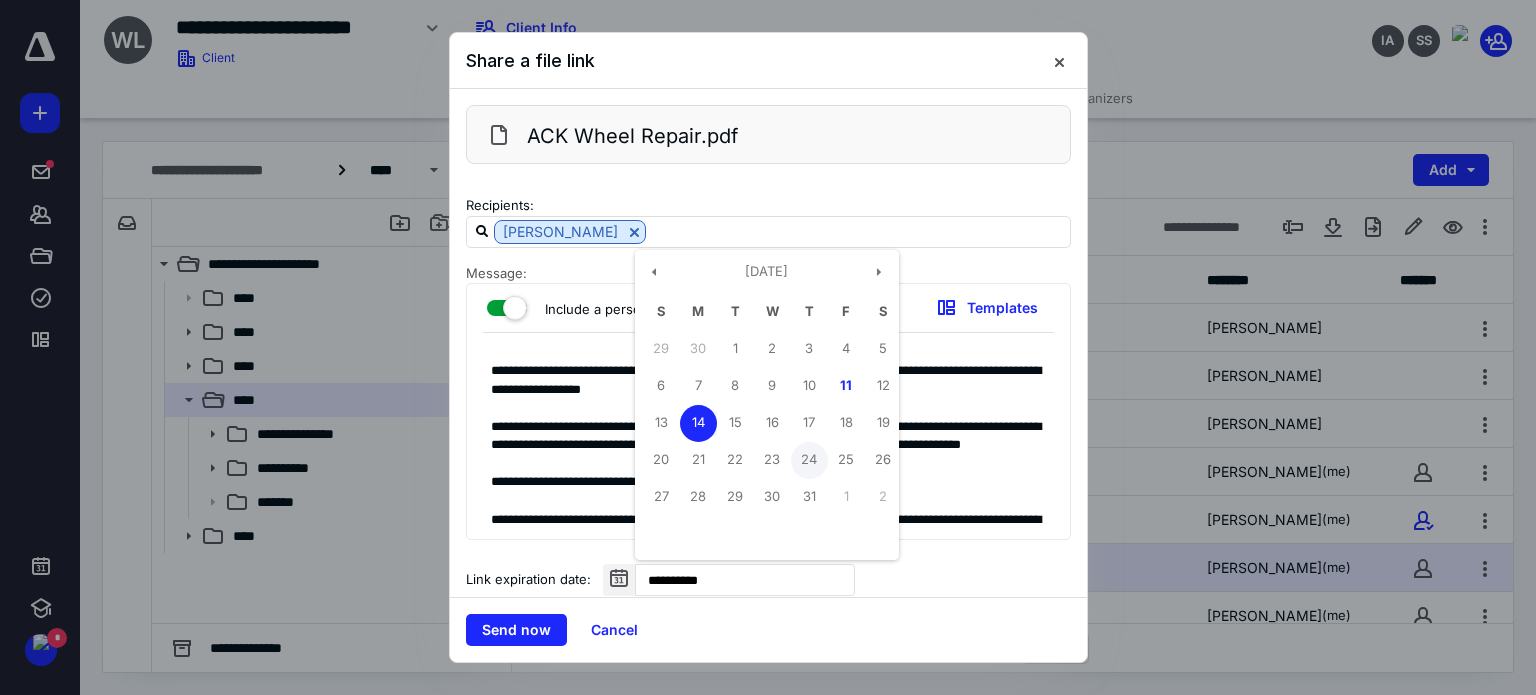 type on "**********" 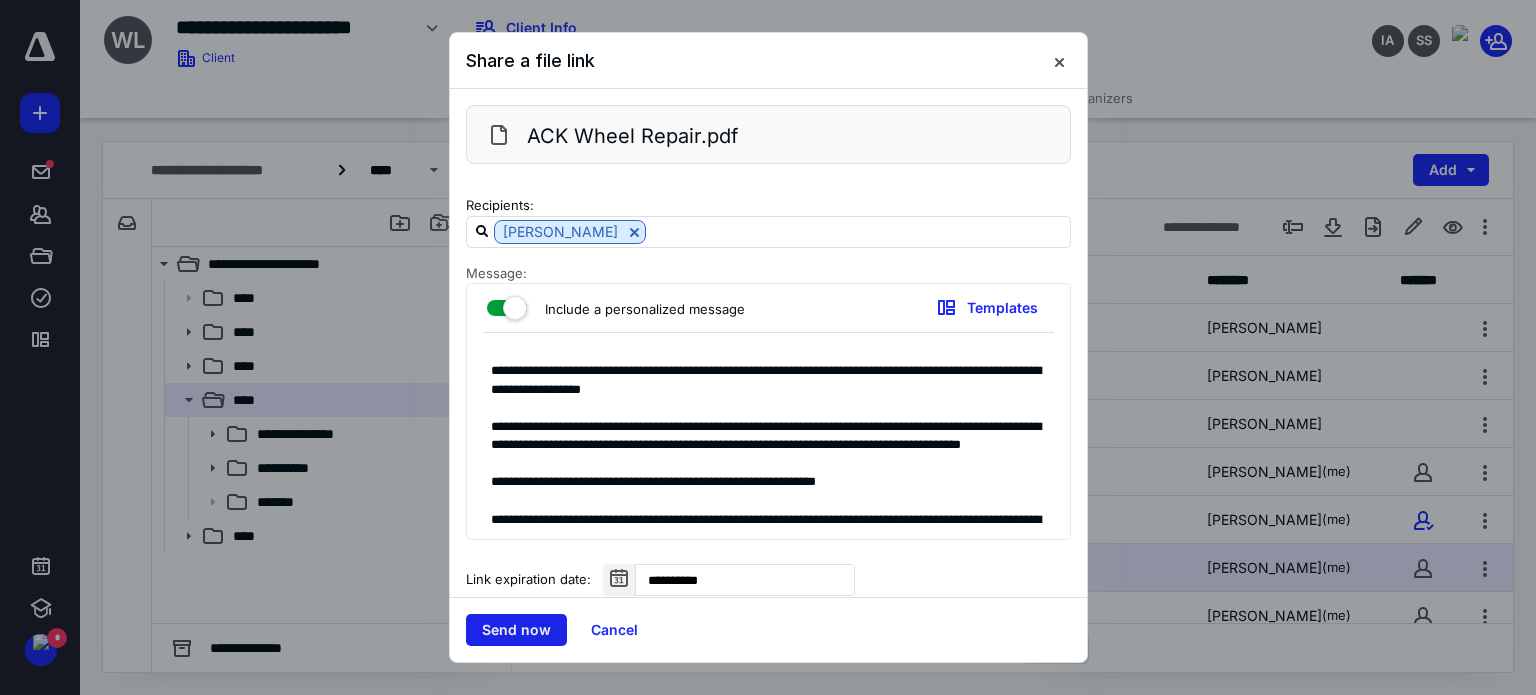 click on "Send now" at bounding box center (516, 630) 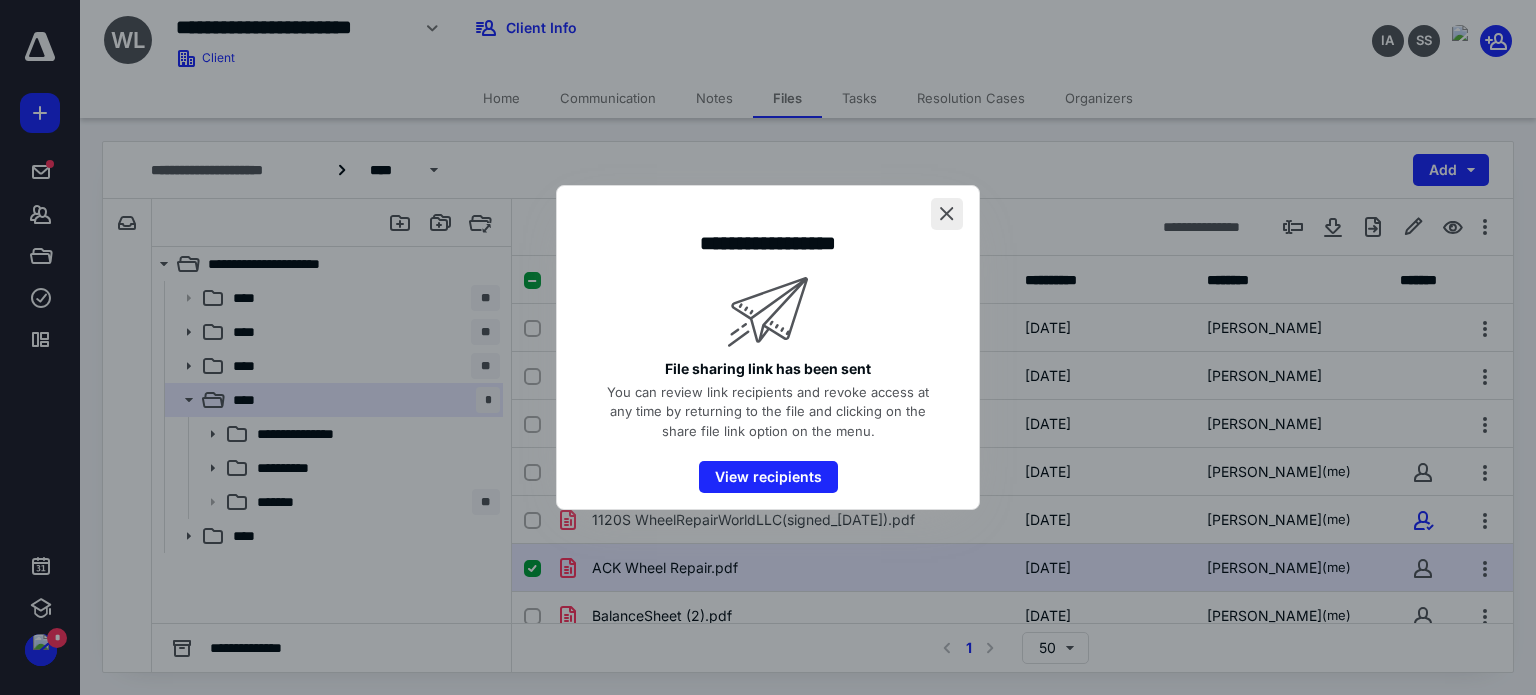 click at bounding box center [947, 214] 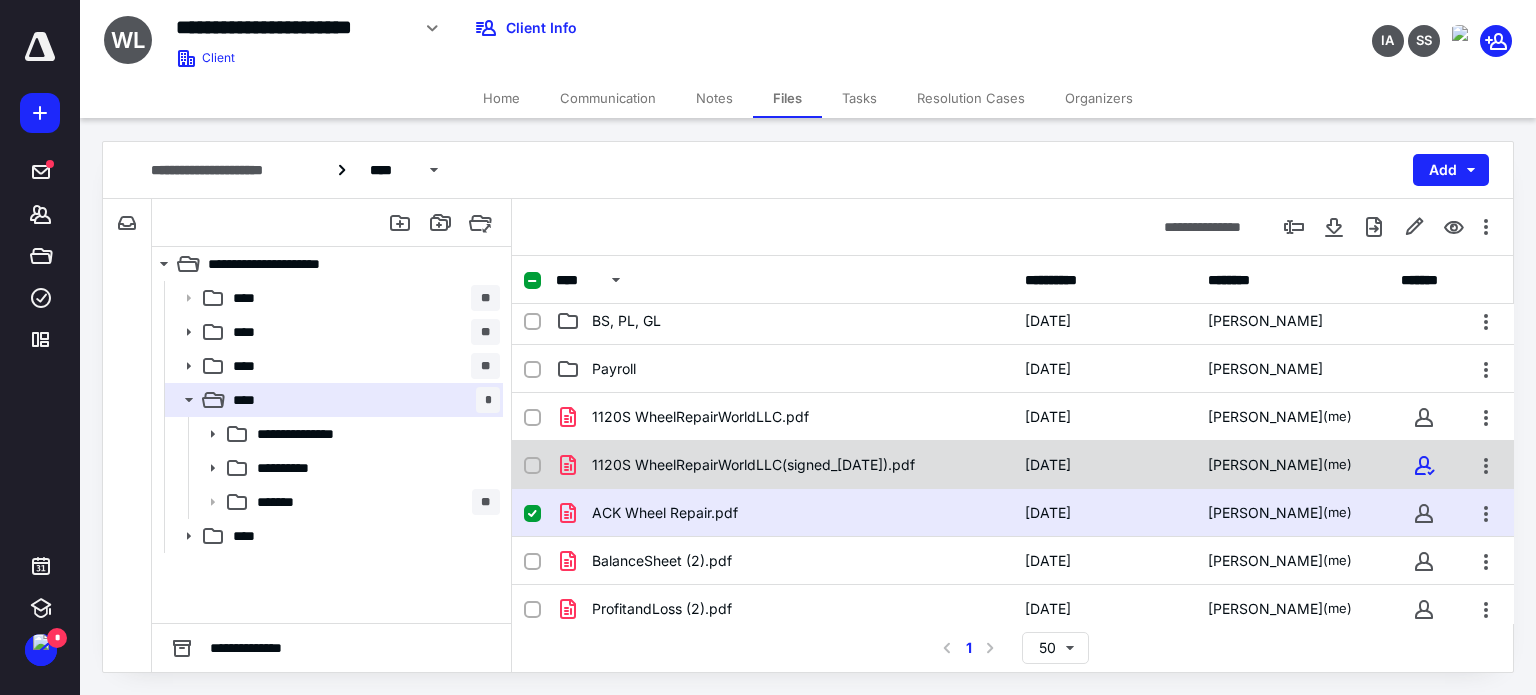 scroll, scrollTop: 0, scrollLeft: 0, axis: both 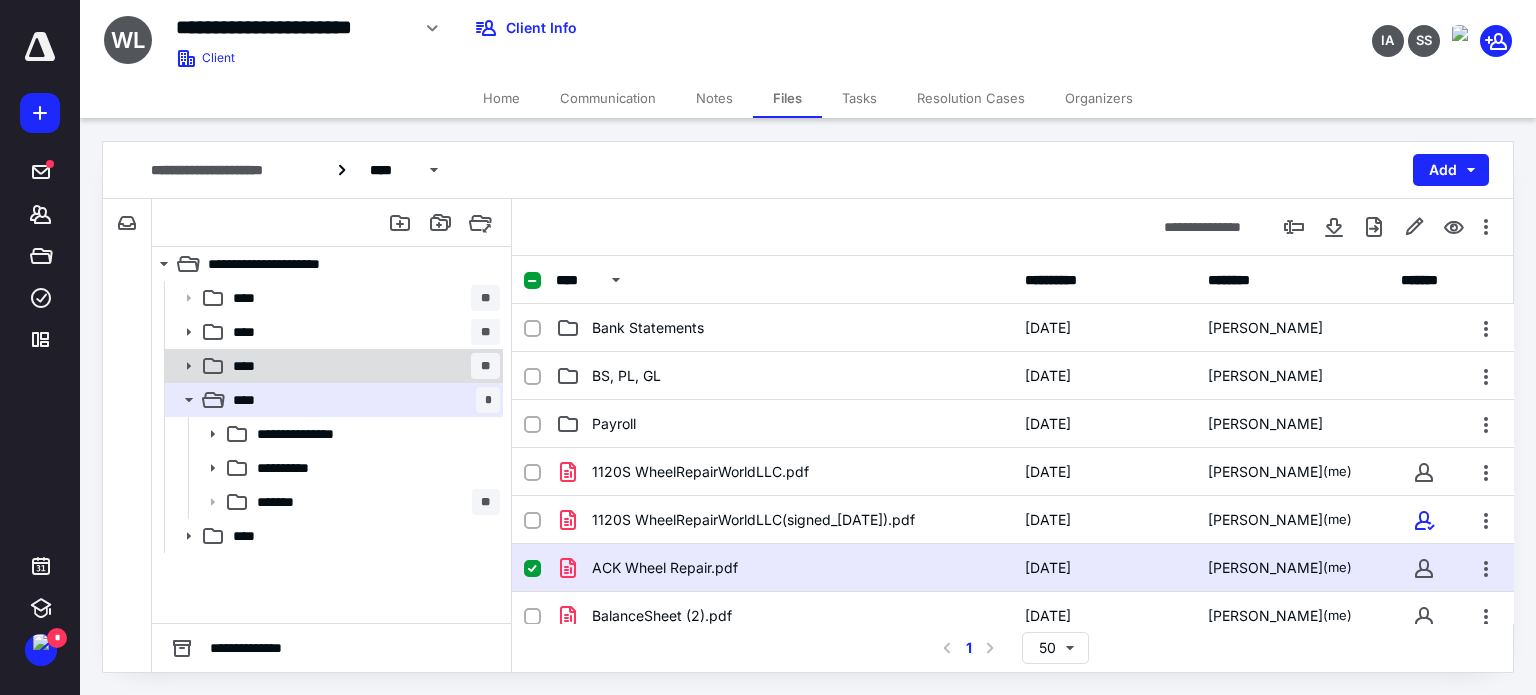 click on "**** **" at bounding box center (362, 366) 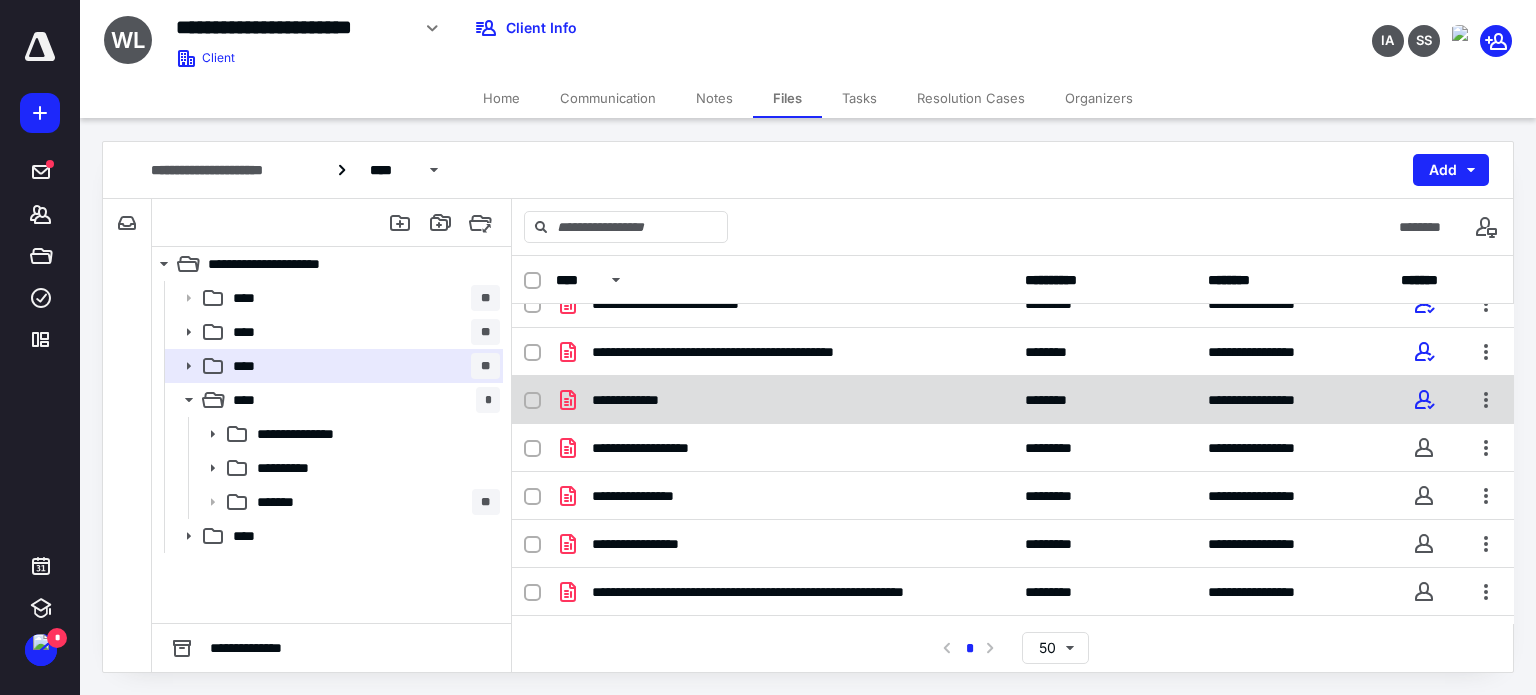 scroll, scrollTop: 349, scrollLeft: 0, axis: vertical 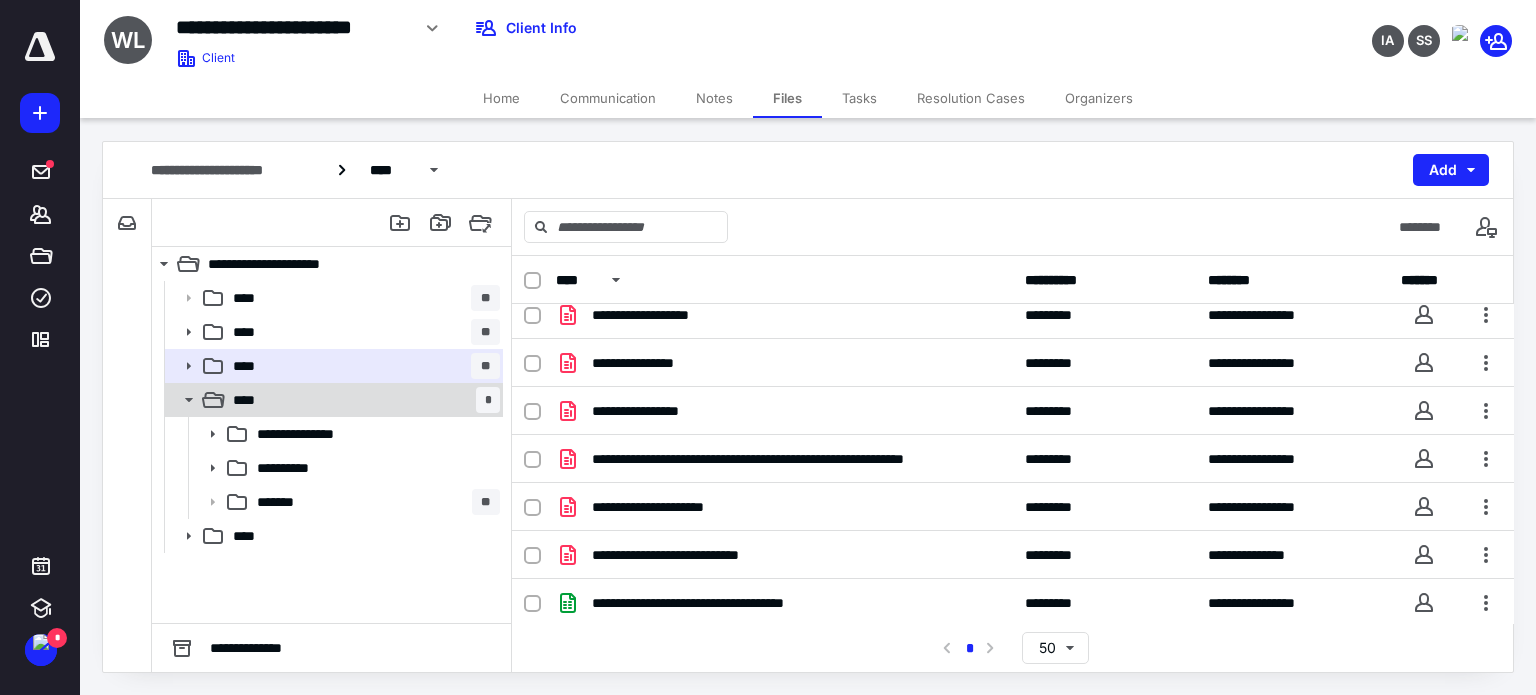click on "**** *" at bounding box center (362, 400) 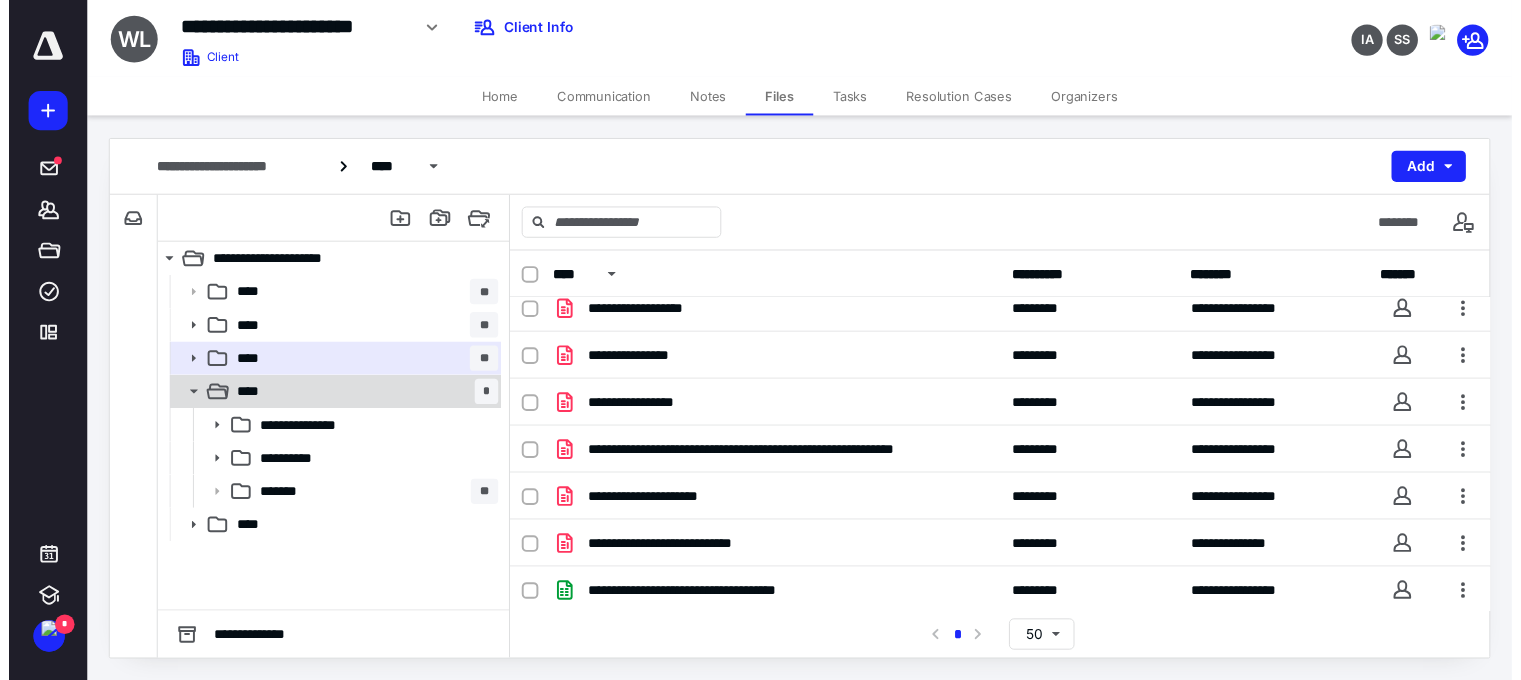 scroll, scrollTop: 0, scrollLeft: 0, axis: both 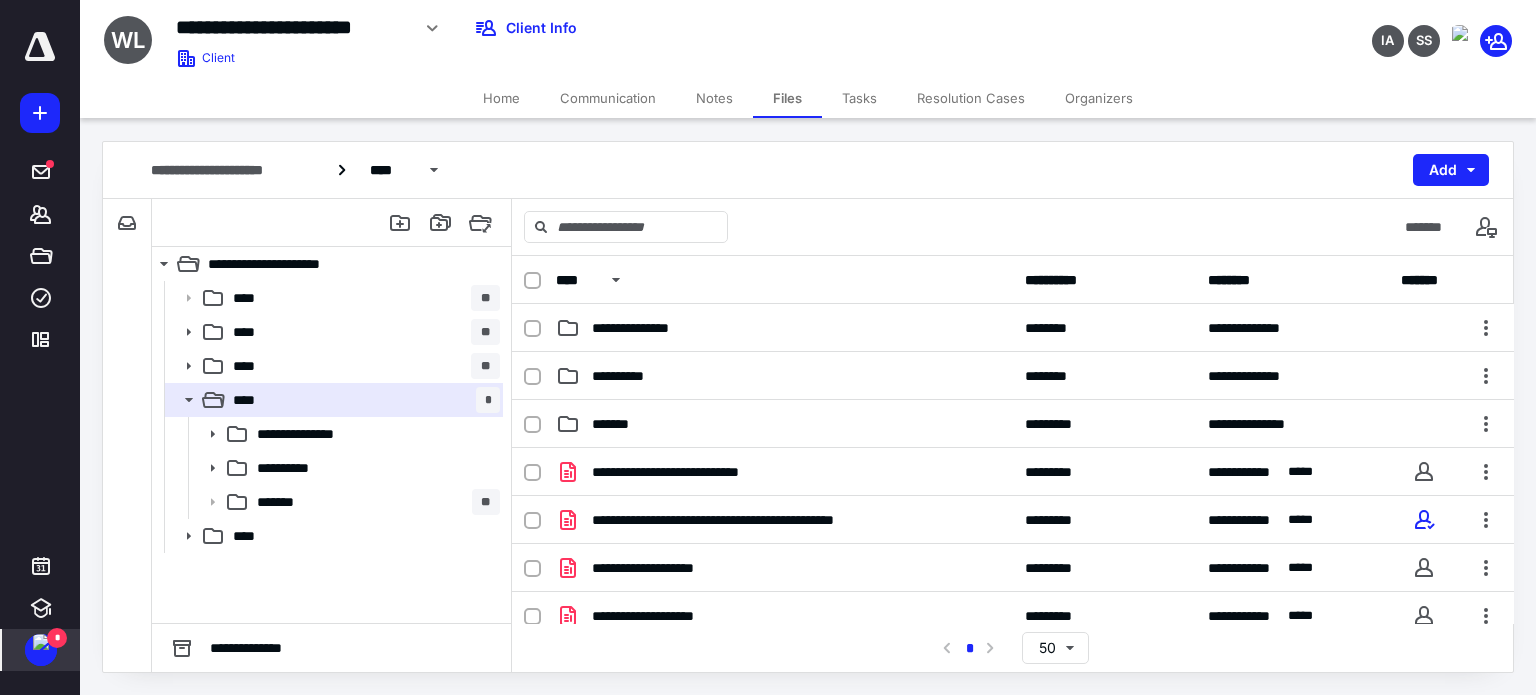 click at bounding box center (41, 642) 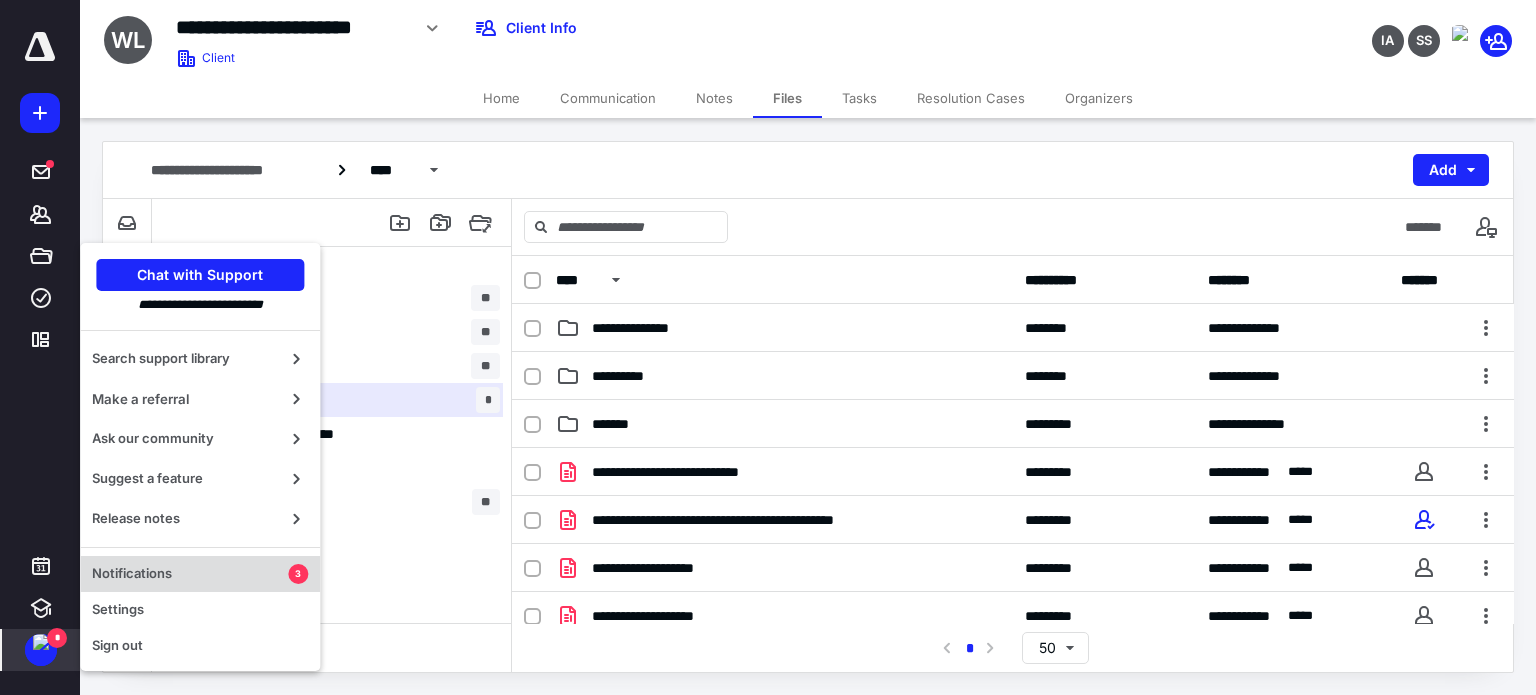 click on "Notifications 3" at bounding box center [200, 574] 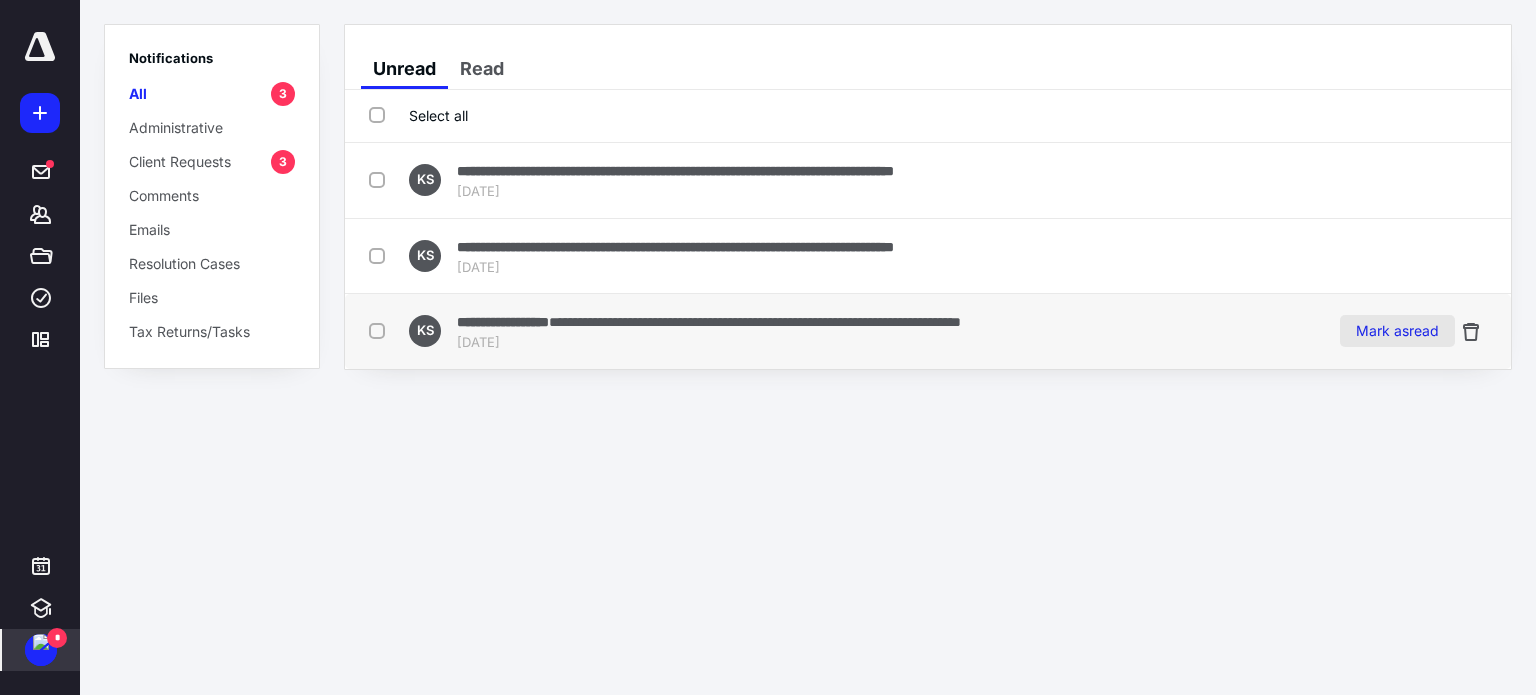 click on "Mark as  read" at bounding box center [1397, 331] 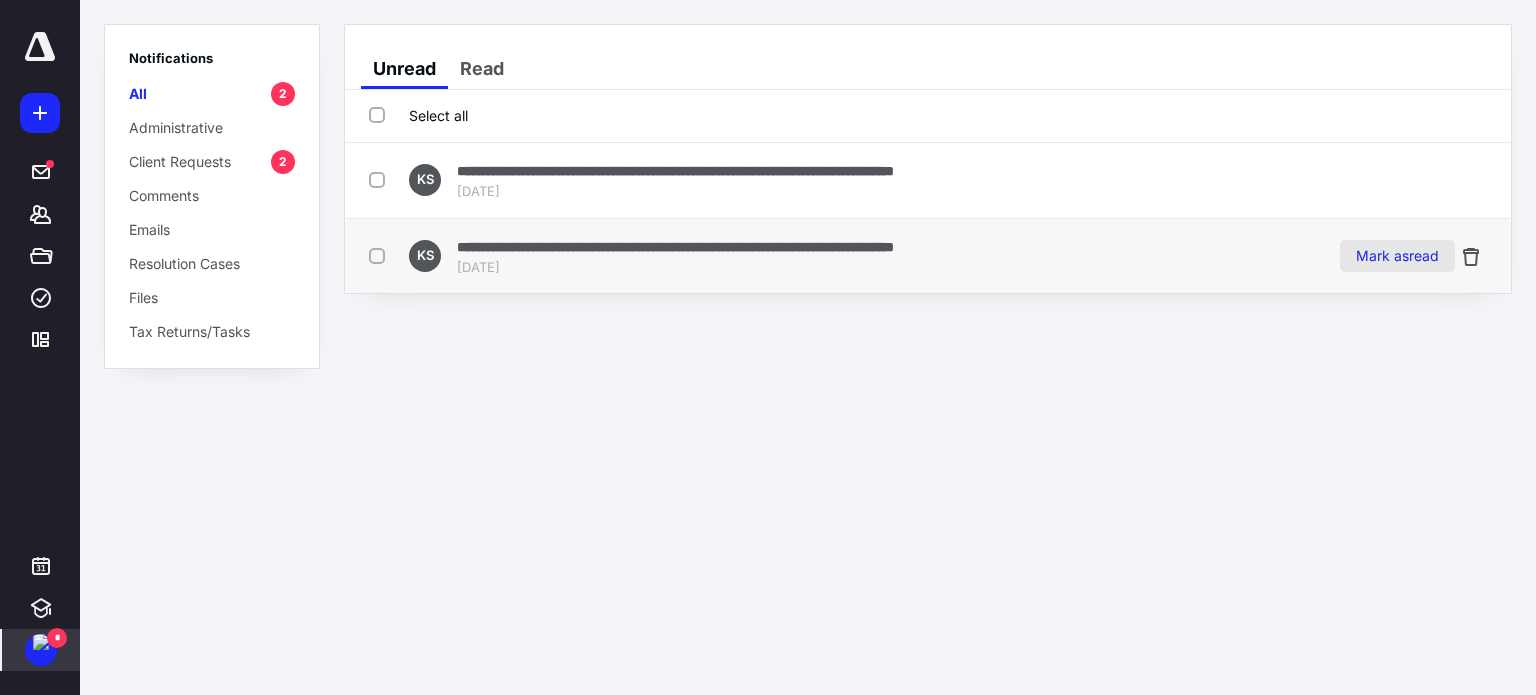 click on "Mark as  read" at bounding box center (1397, 256) 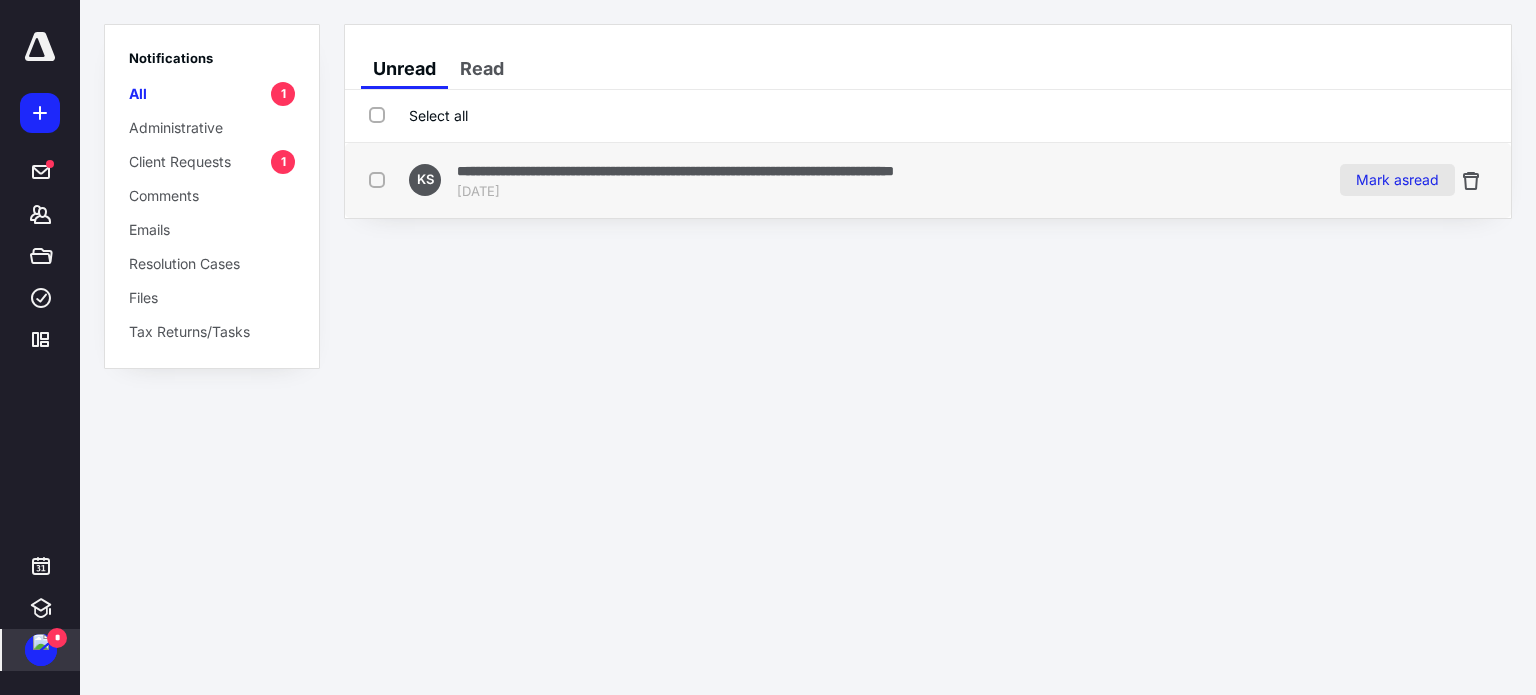 click on "Mark as  read" at bounding box center [1397, 180] 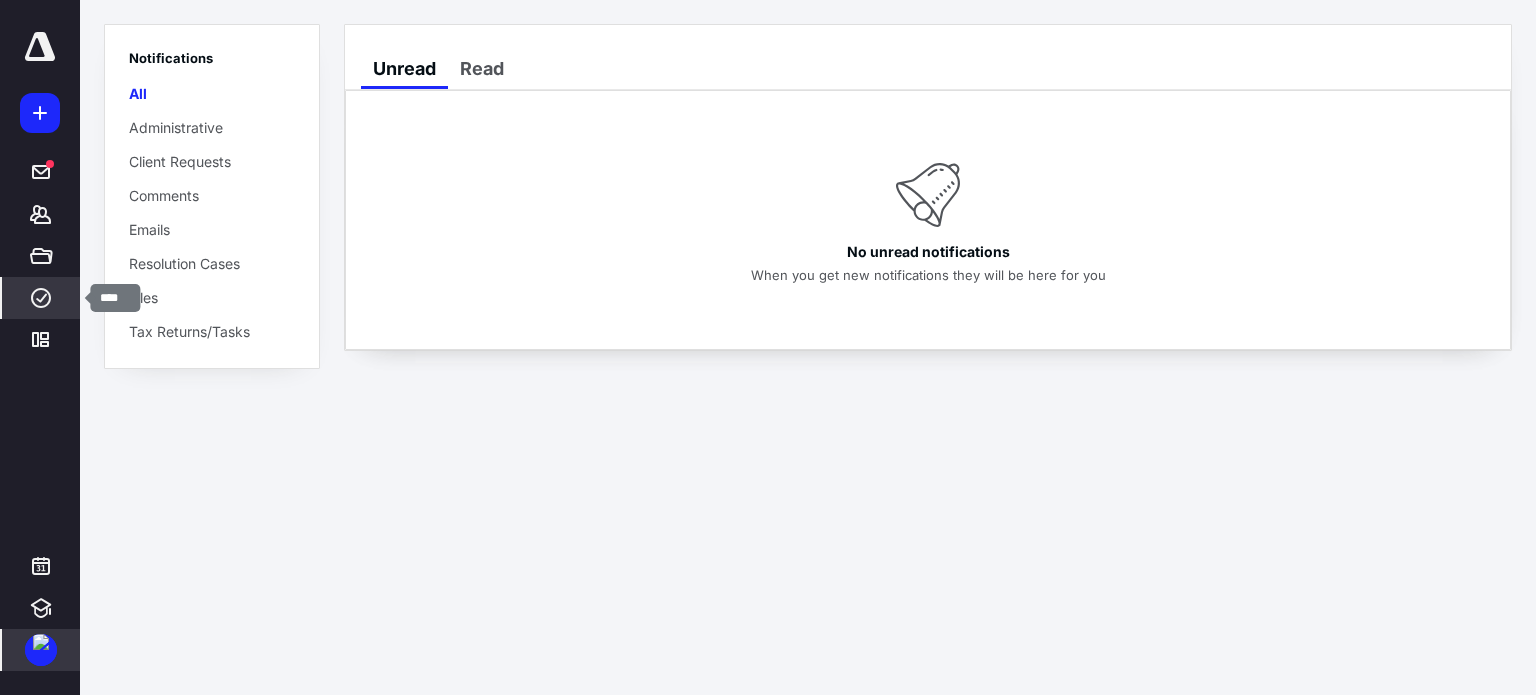 click 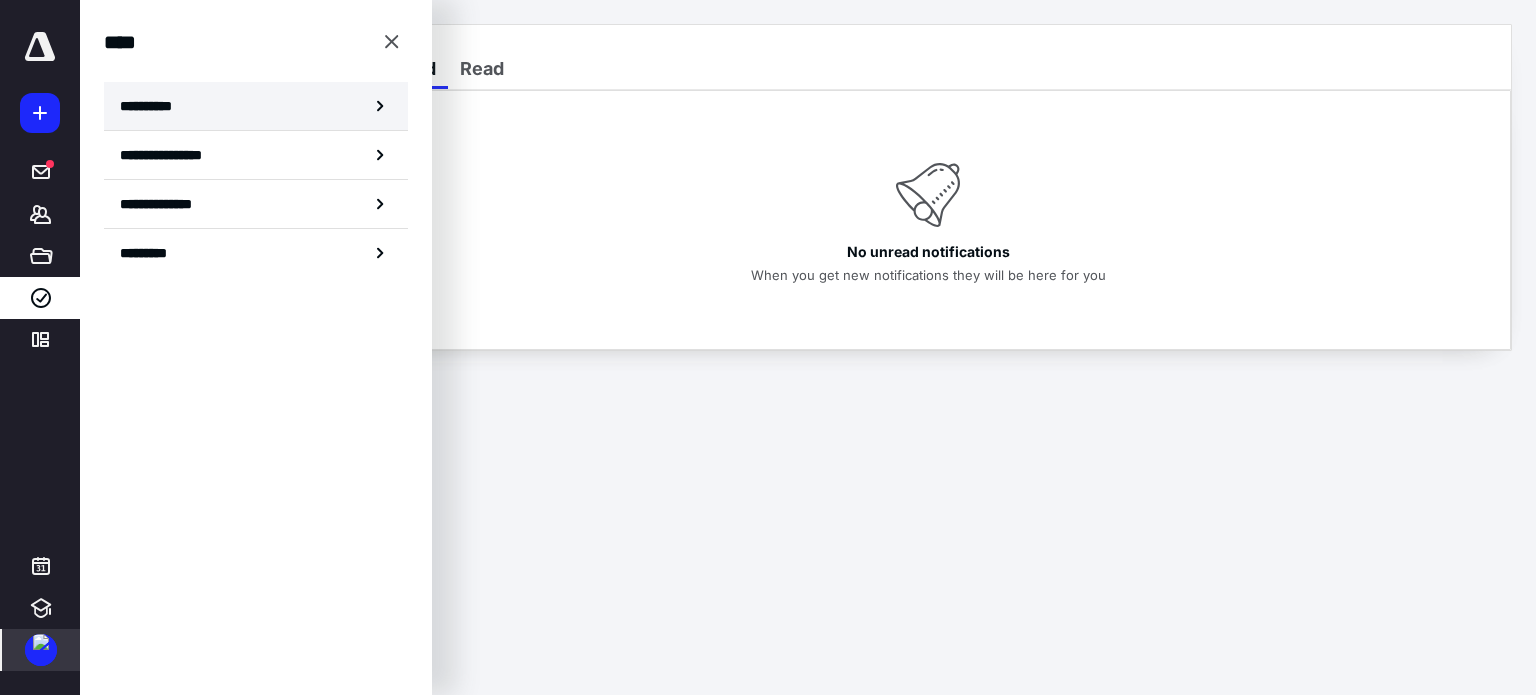 click on "**********" at bounding box center (256, 106) 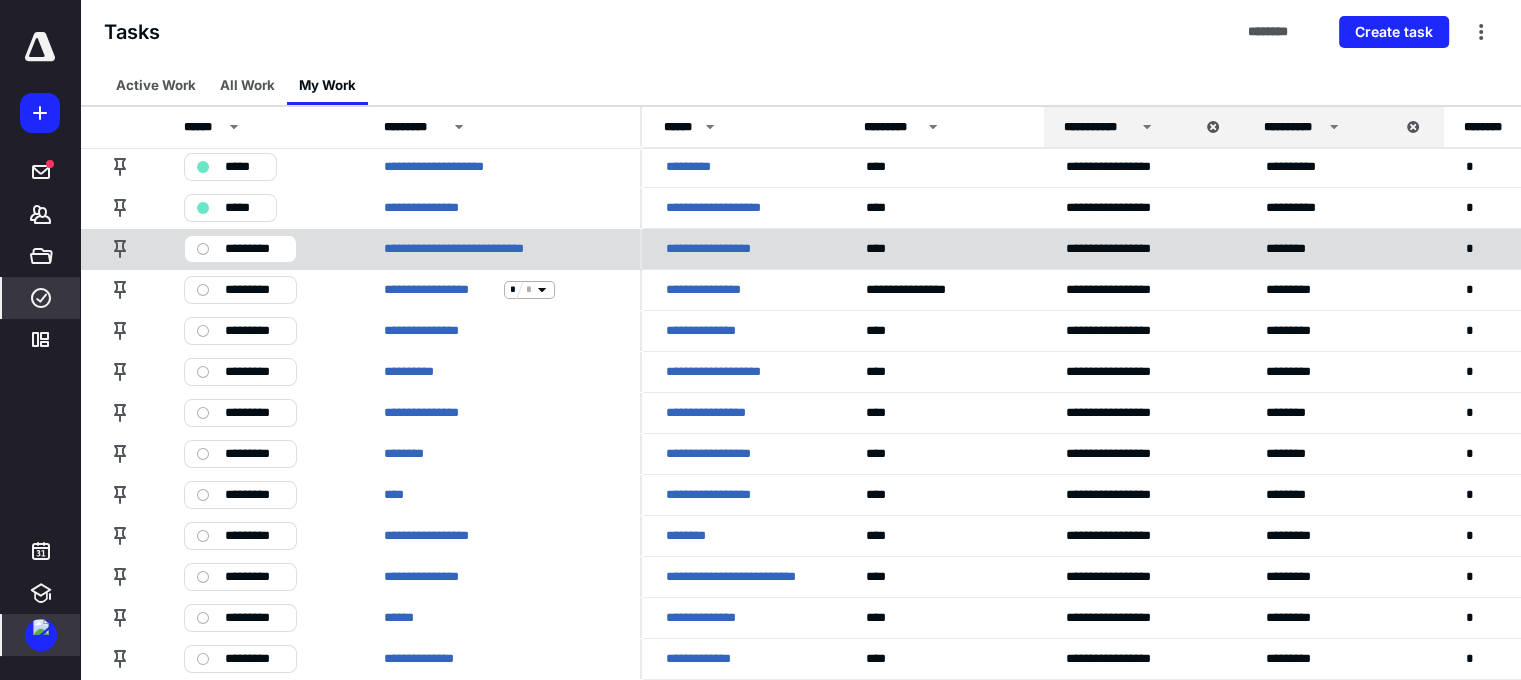 scroll, scrollTop: 83, scrollLeft: 0, axis: vertical 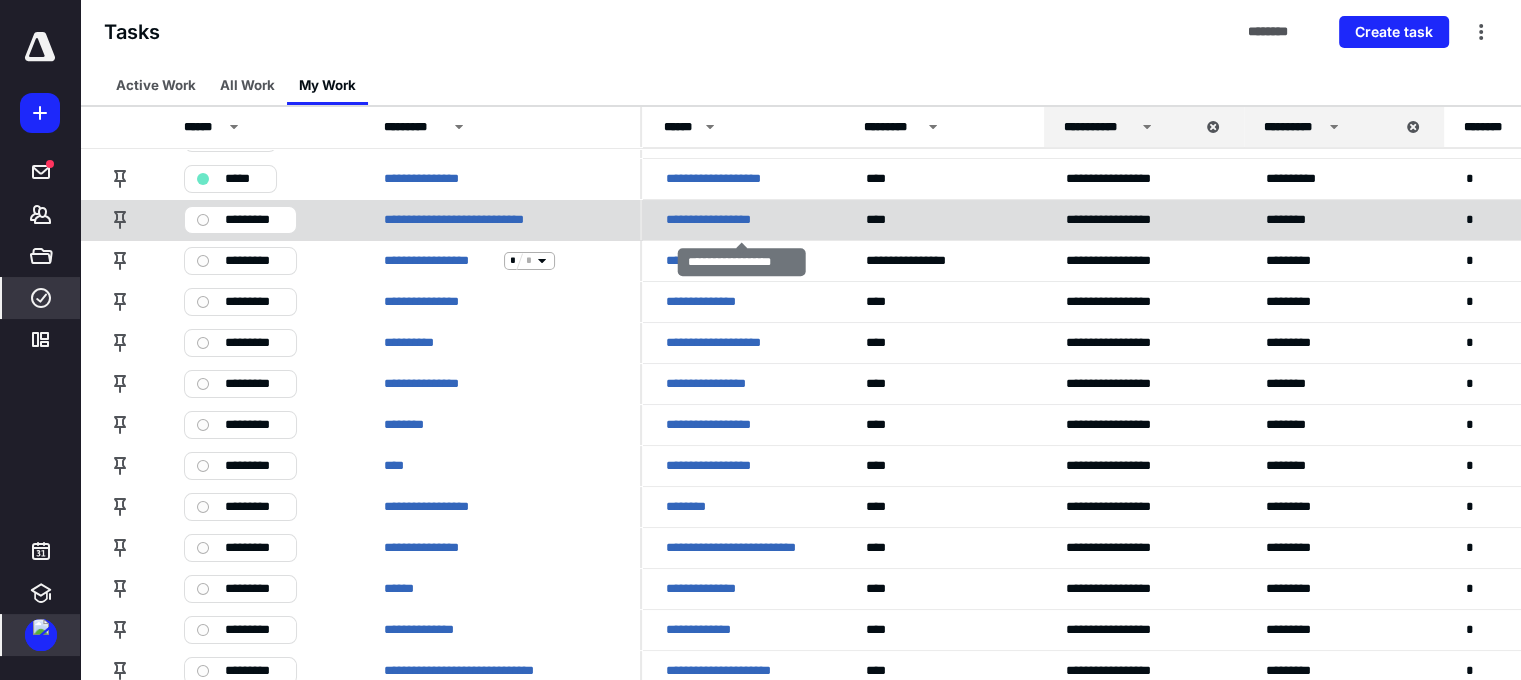click on "**********" at bounding box center [724, 220] 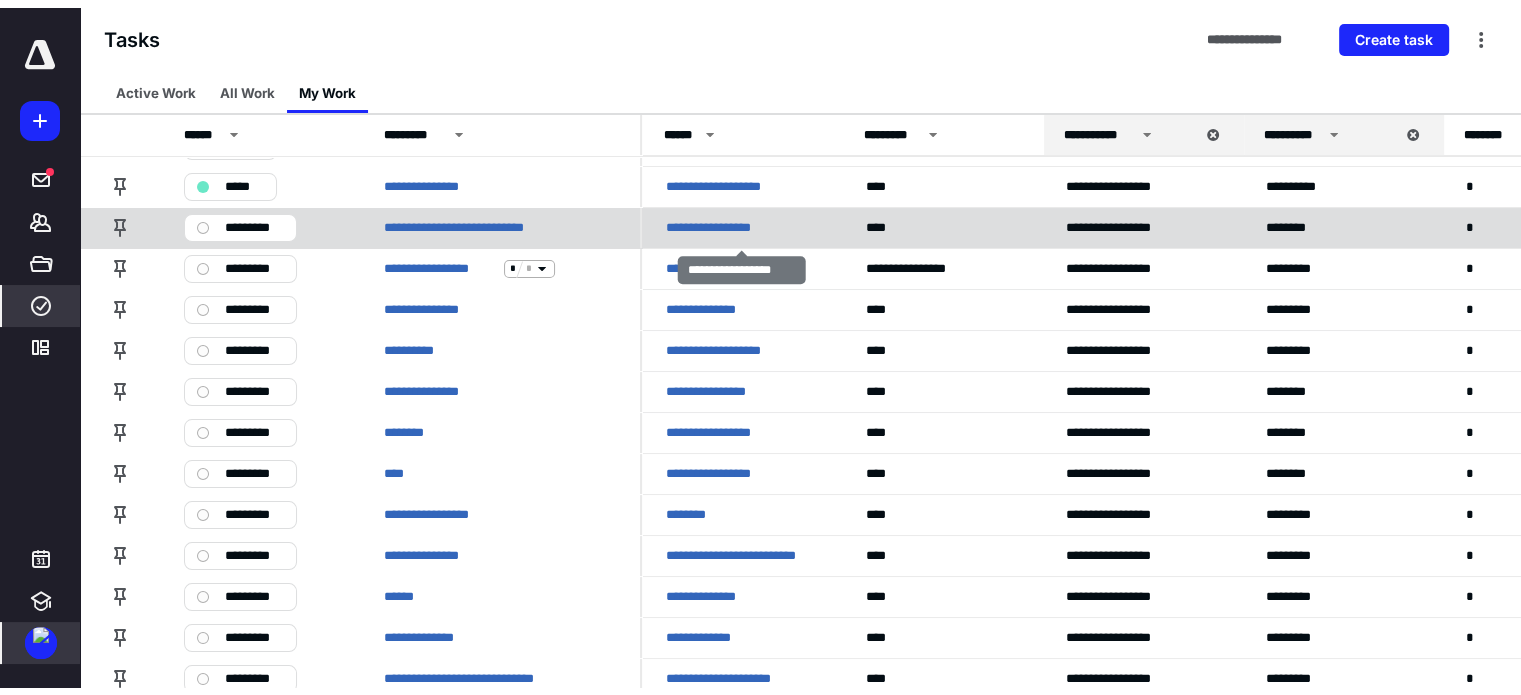 scroll, scrollTop: 0, scrollLeft: 0, axis: both 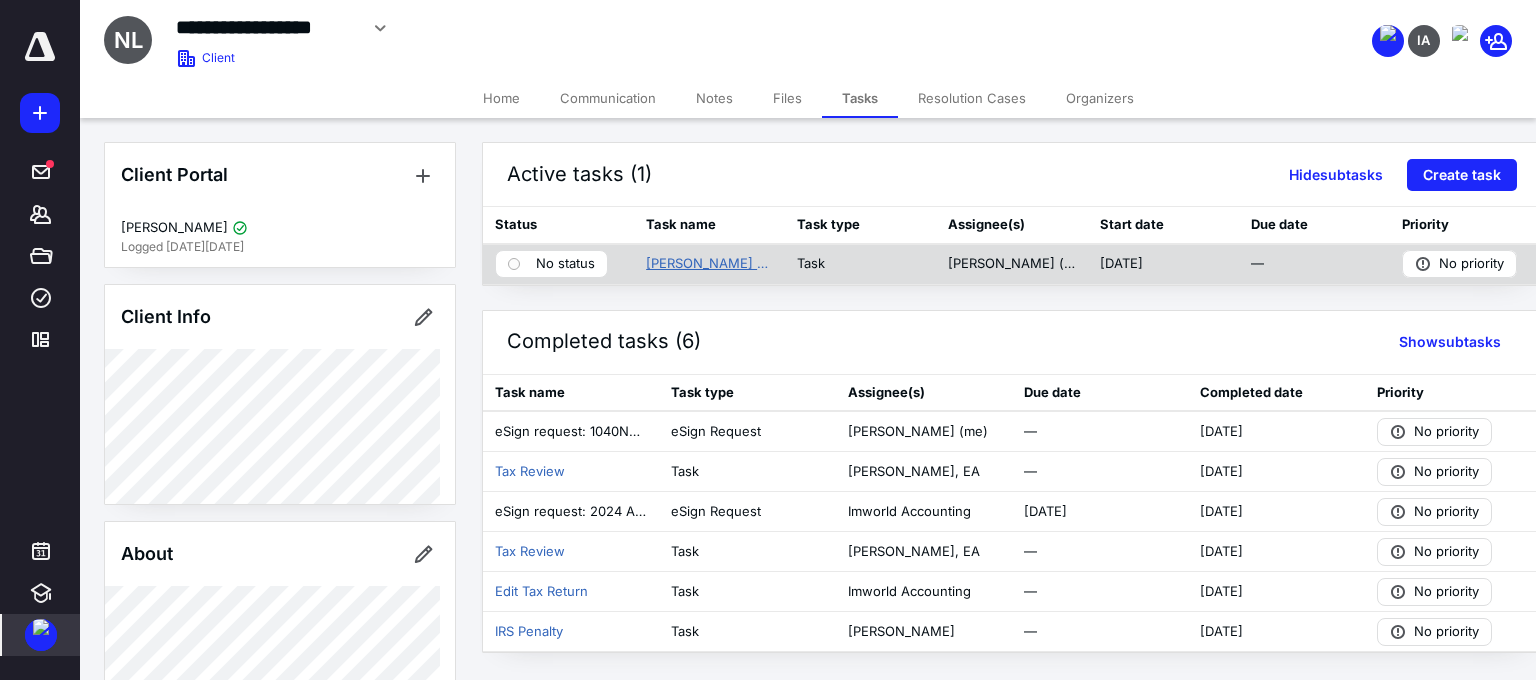 click on "[PERSON_NAME] Accounting and Closing" at bounding box center (709, 264) 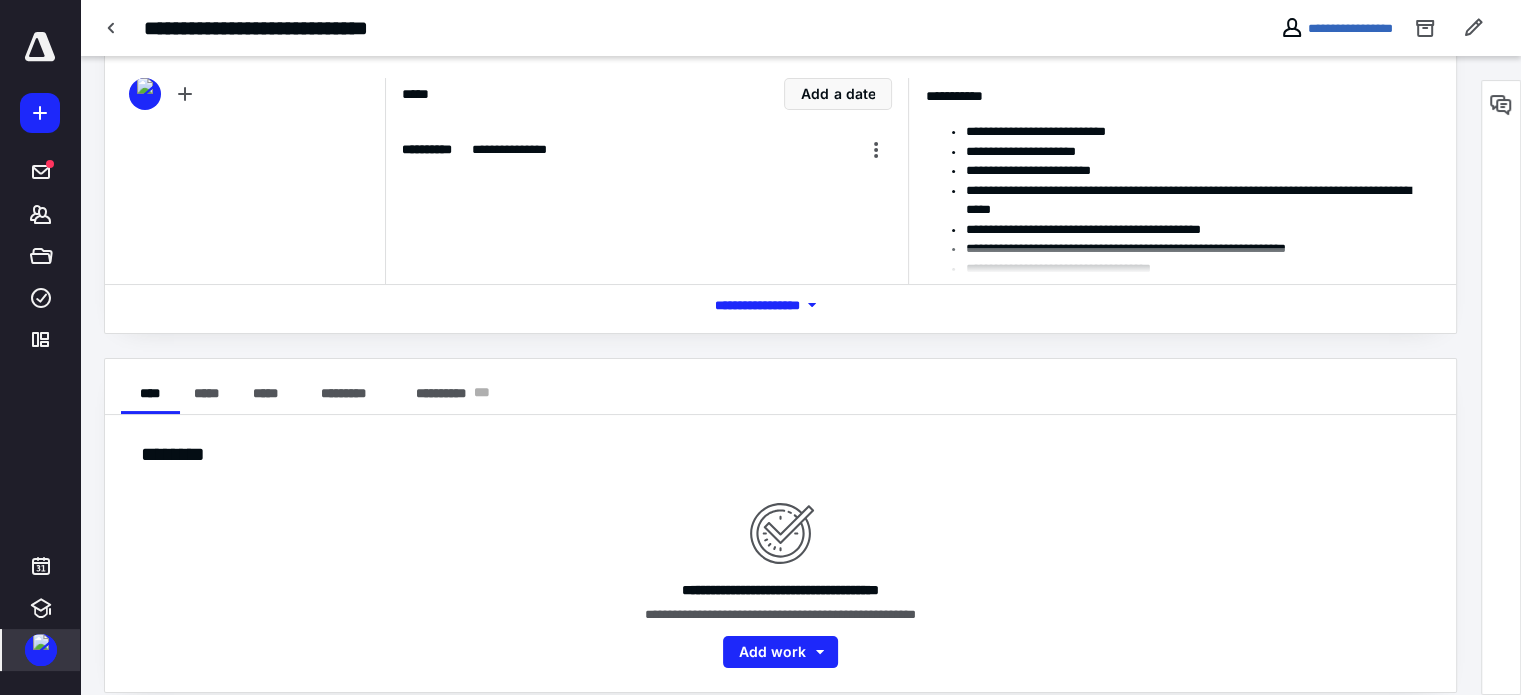 scroll, scrollTop: 103, scrollLeft: 0, axis: vertical 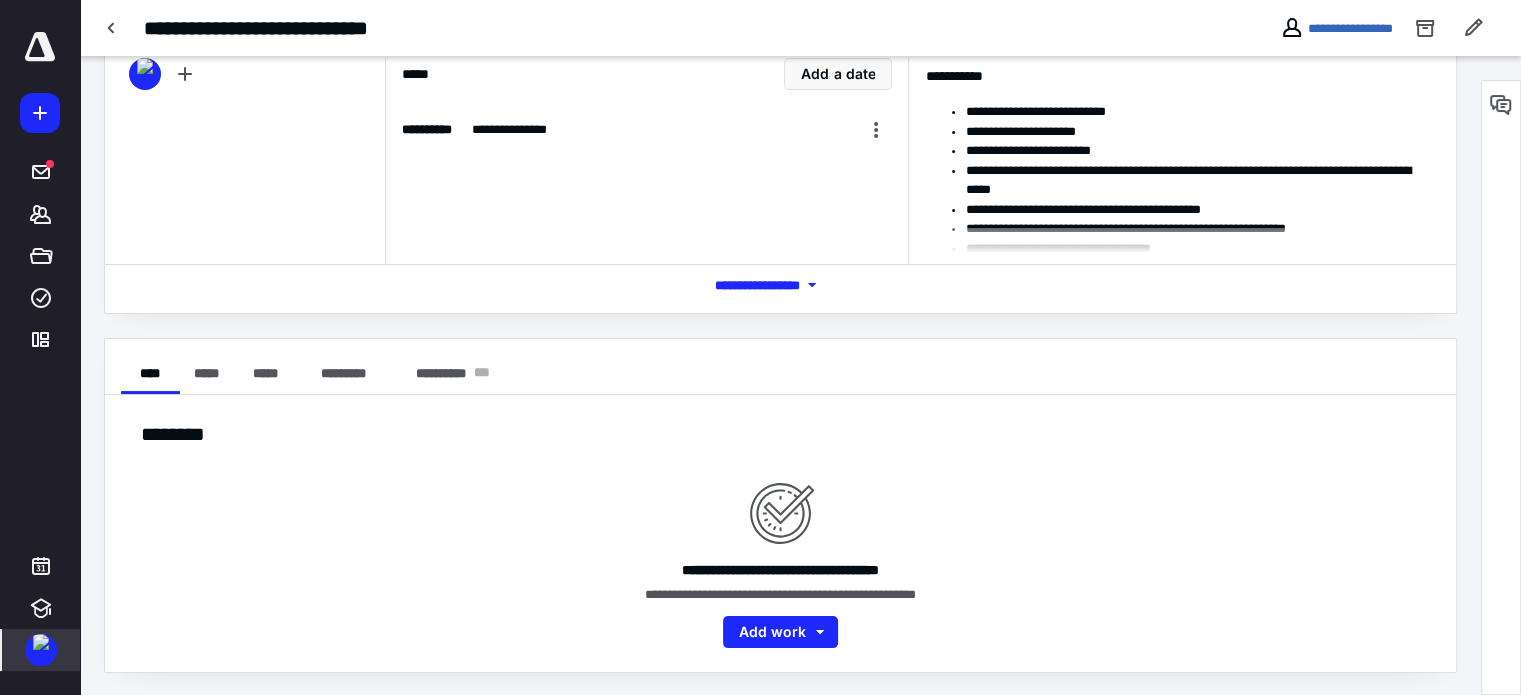 click 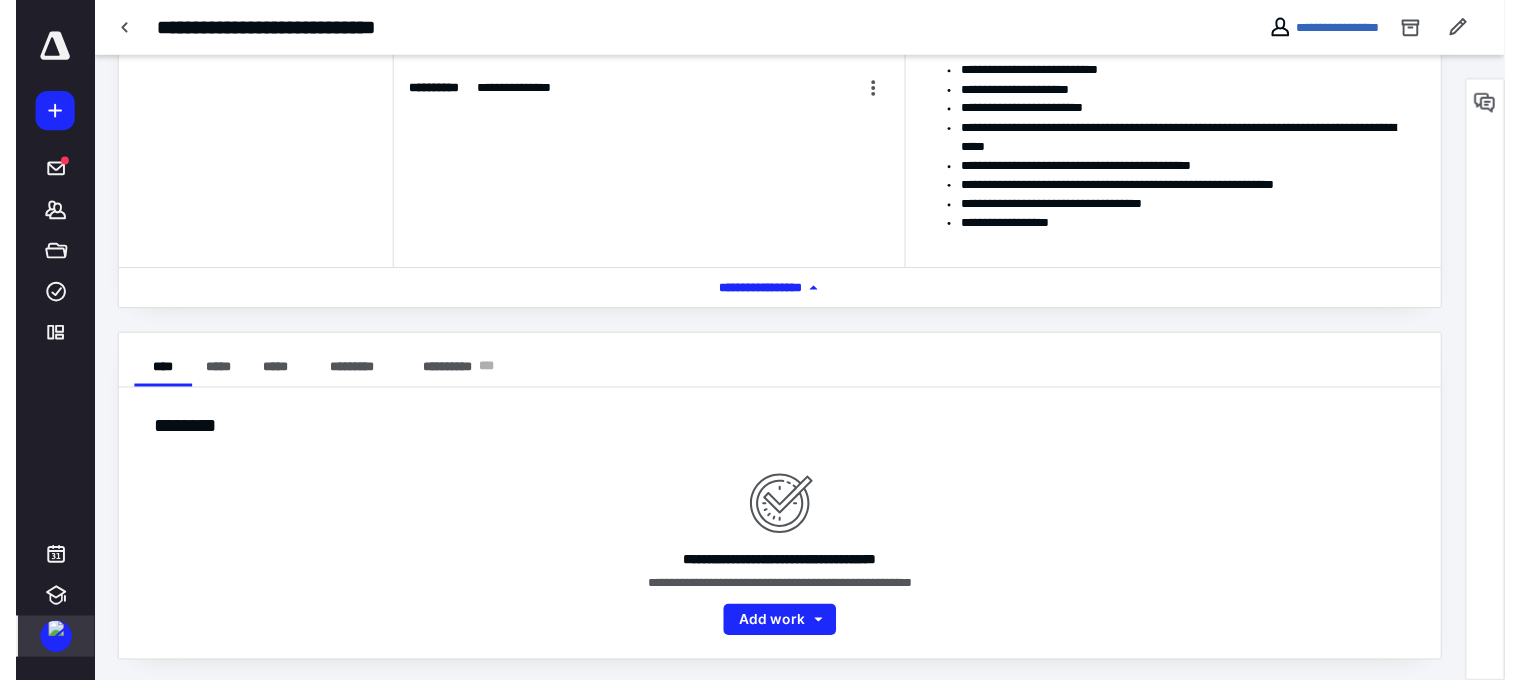 scroll, scrollTop: 0, scrollLeft: 0, axis: both 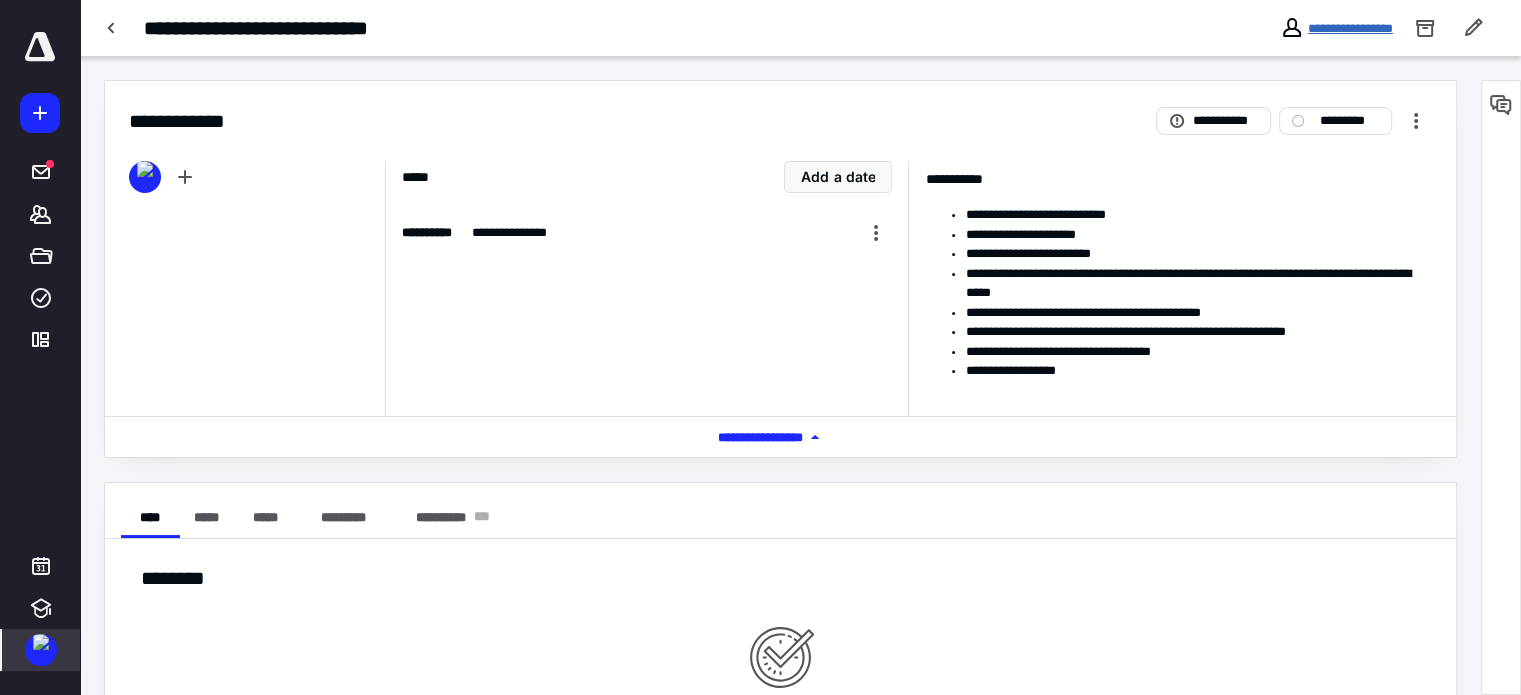 click on "**********" at bounding box center (1350, 28) 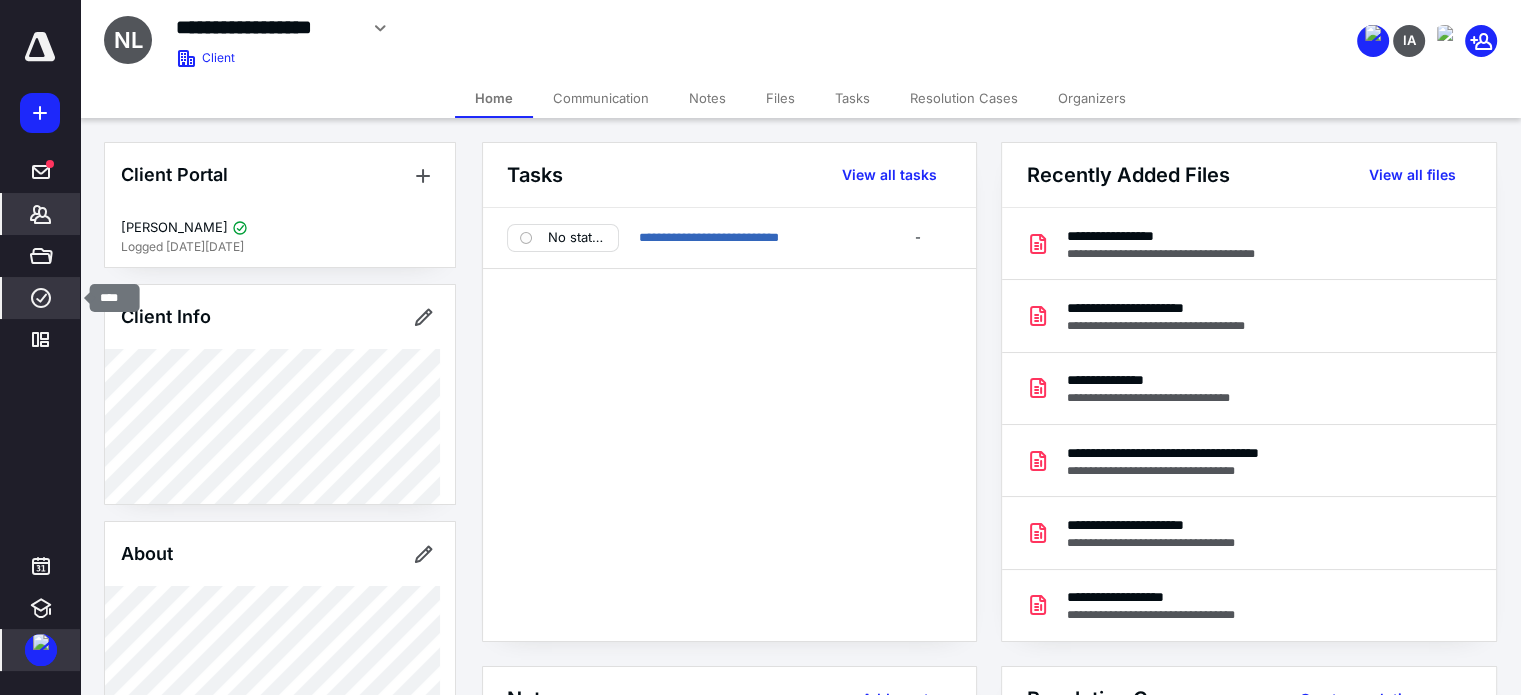 click on "****" at bounding box center [41, 298] 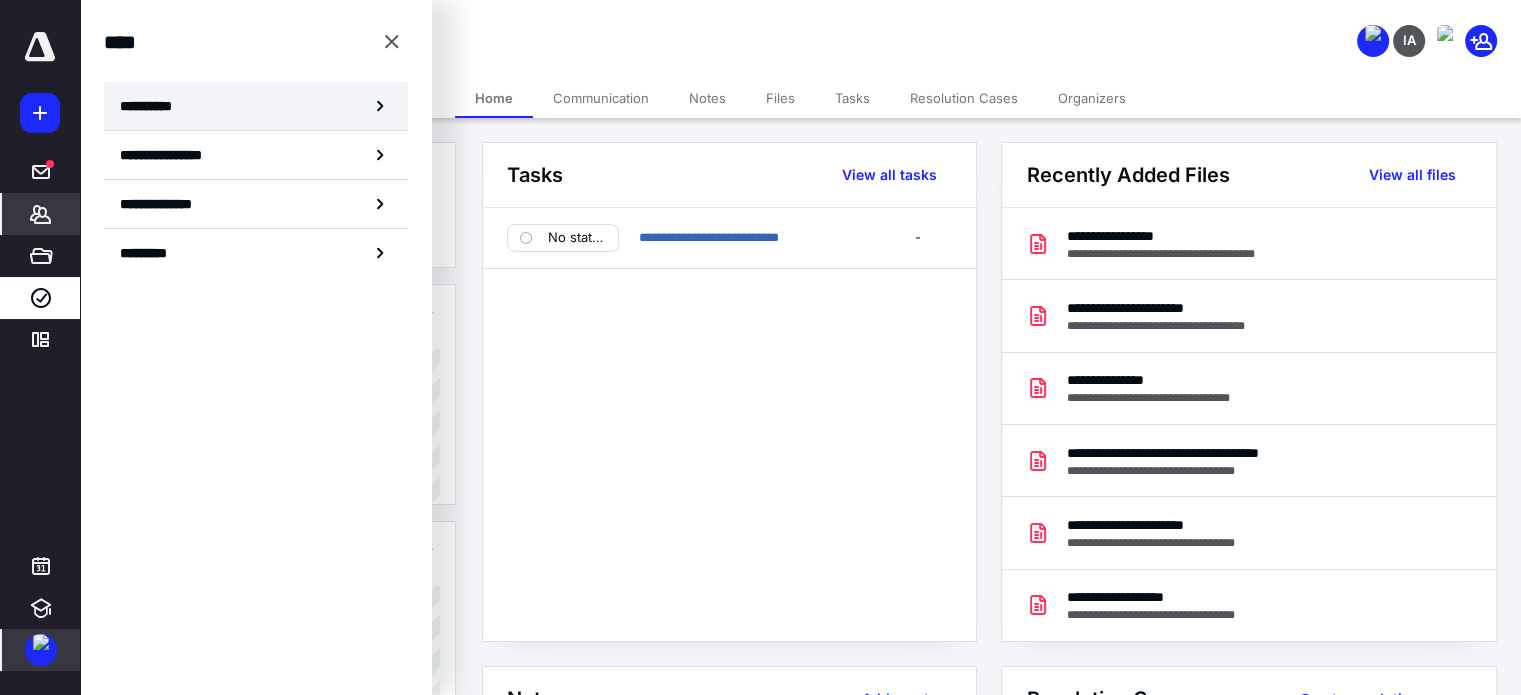 click on "**********" at bounding box center [256, 106] 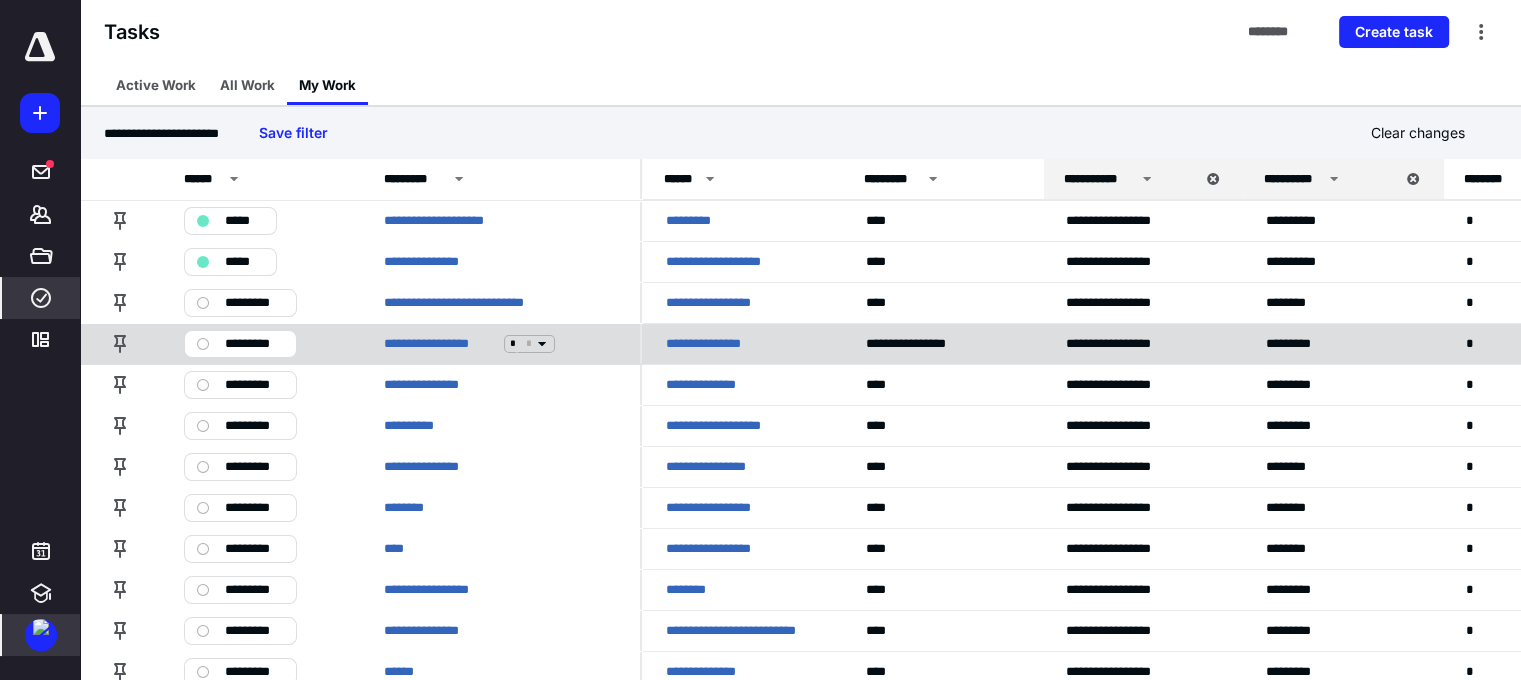 scroll, scrollTop: 83, scrollLeft: 0, axis: vertical 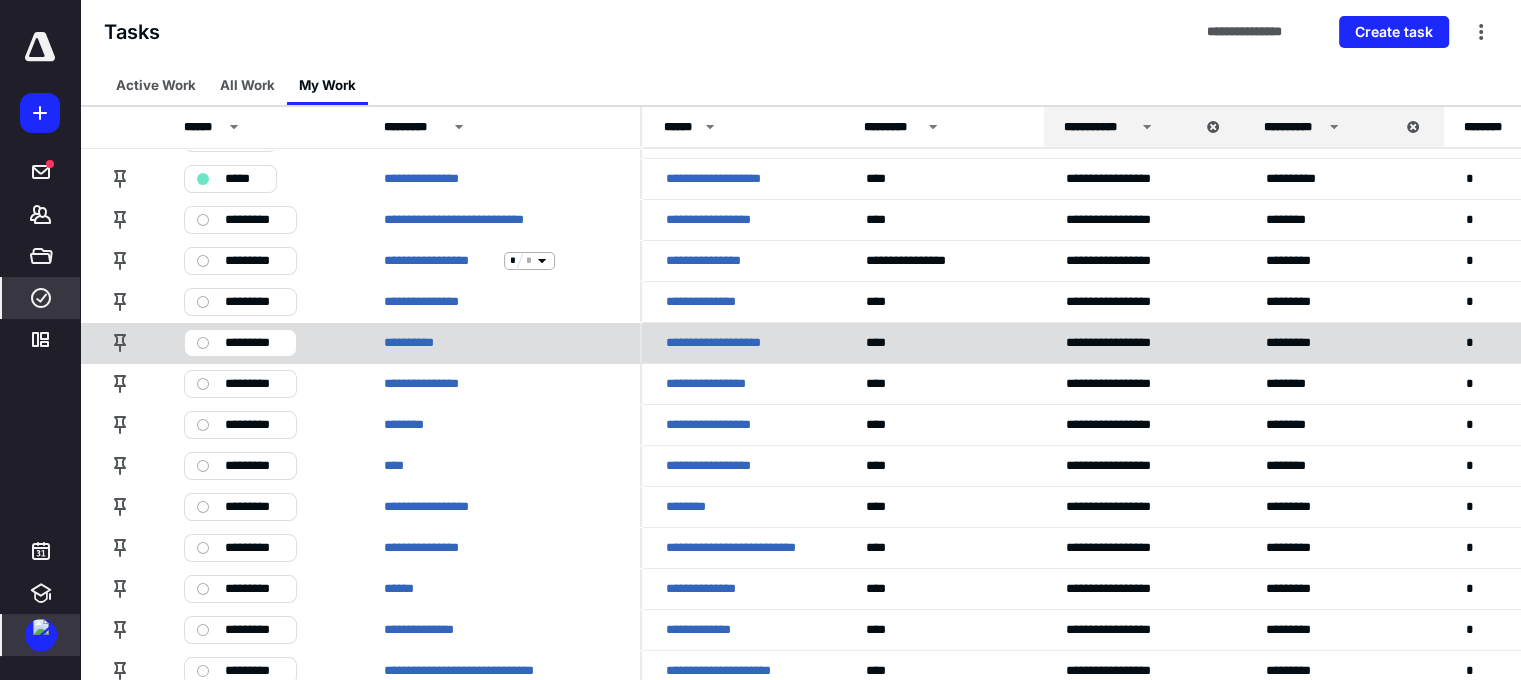 click on "**********" at bounding box center [736, 343] 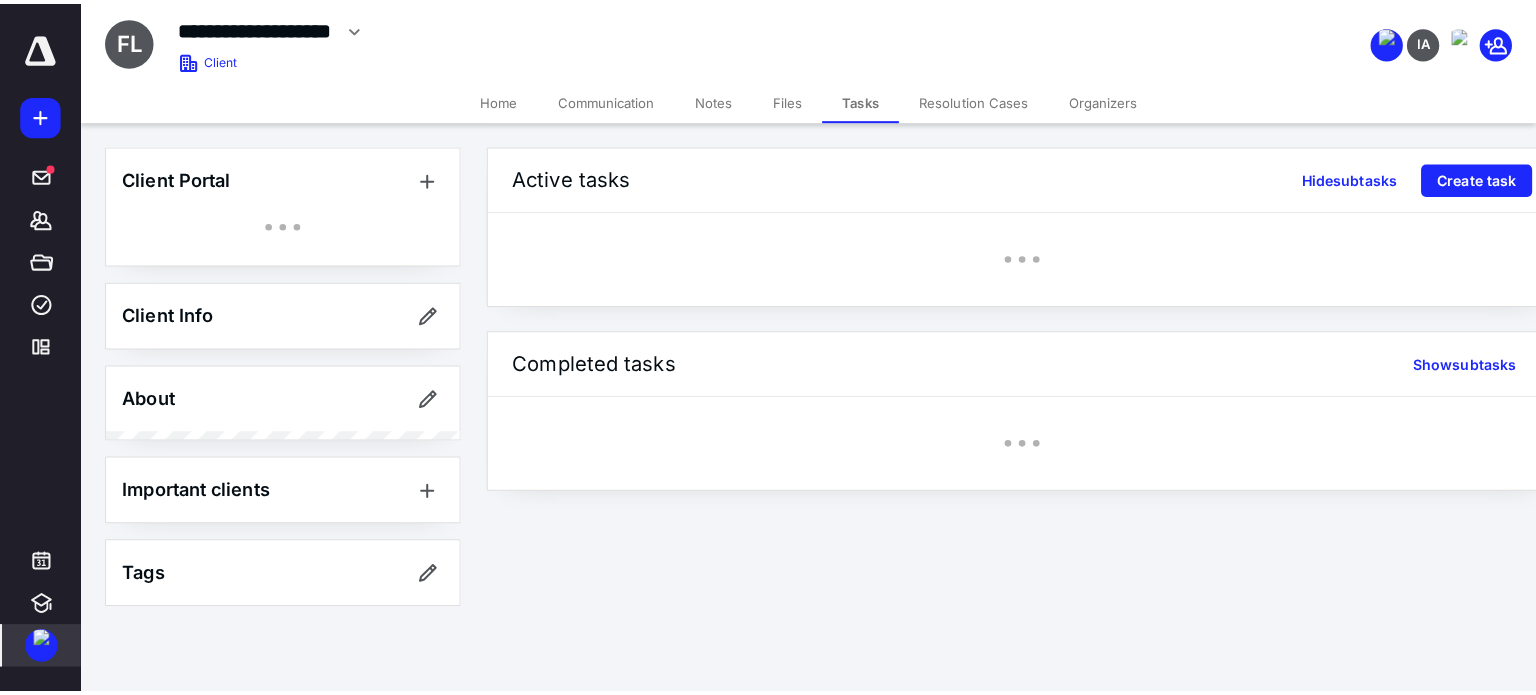 scroll, scrollTop: 0, scrollLeft: 0, axis: both 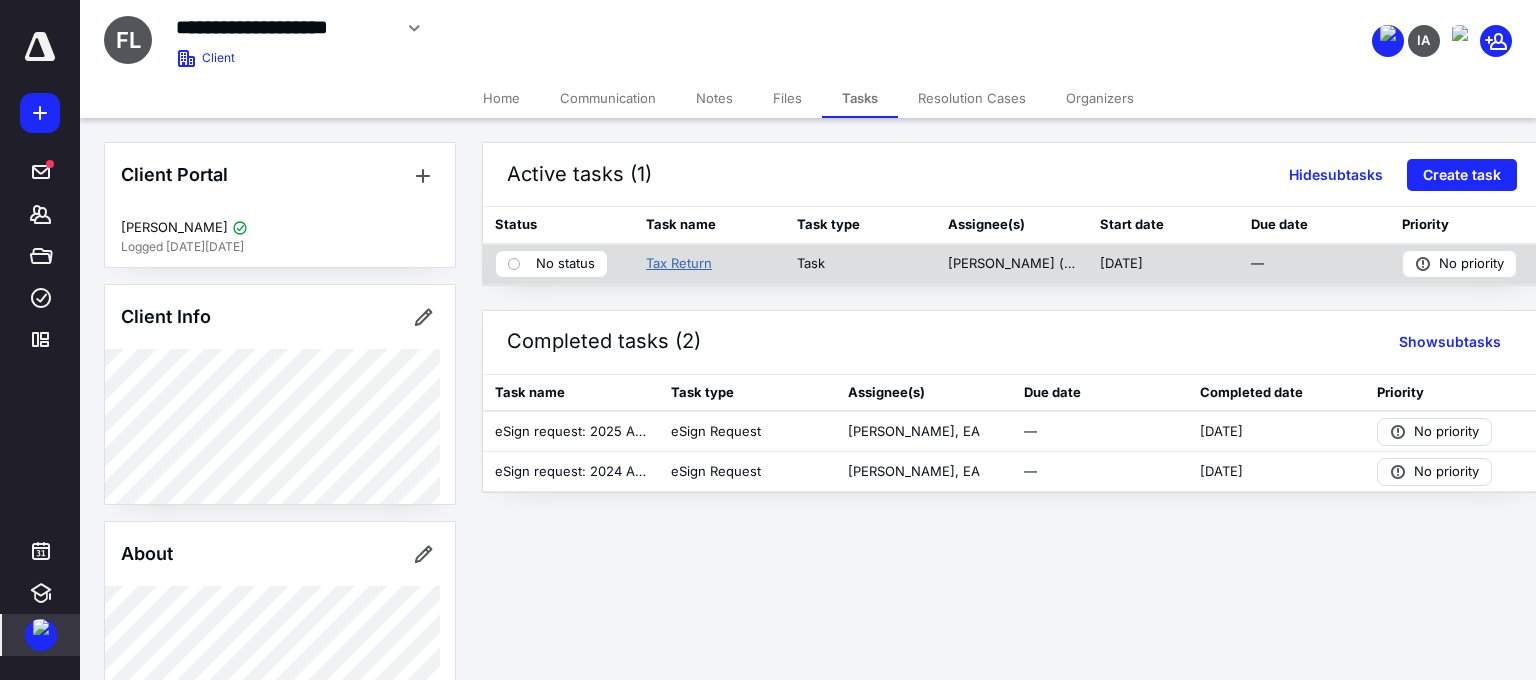 click on "Tax Return" at bounding box center (679, 264) 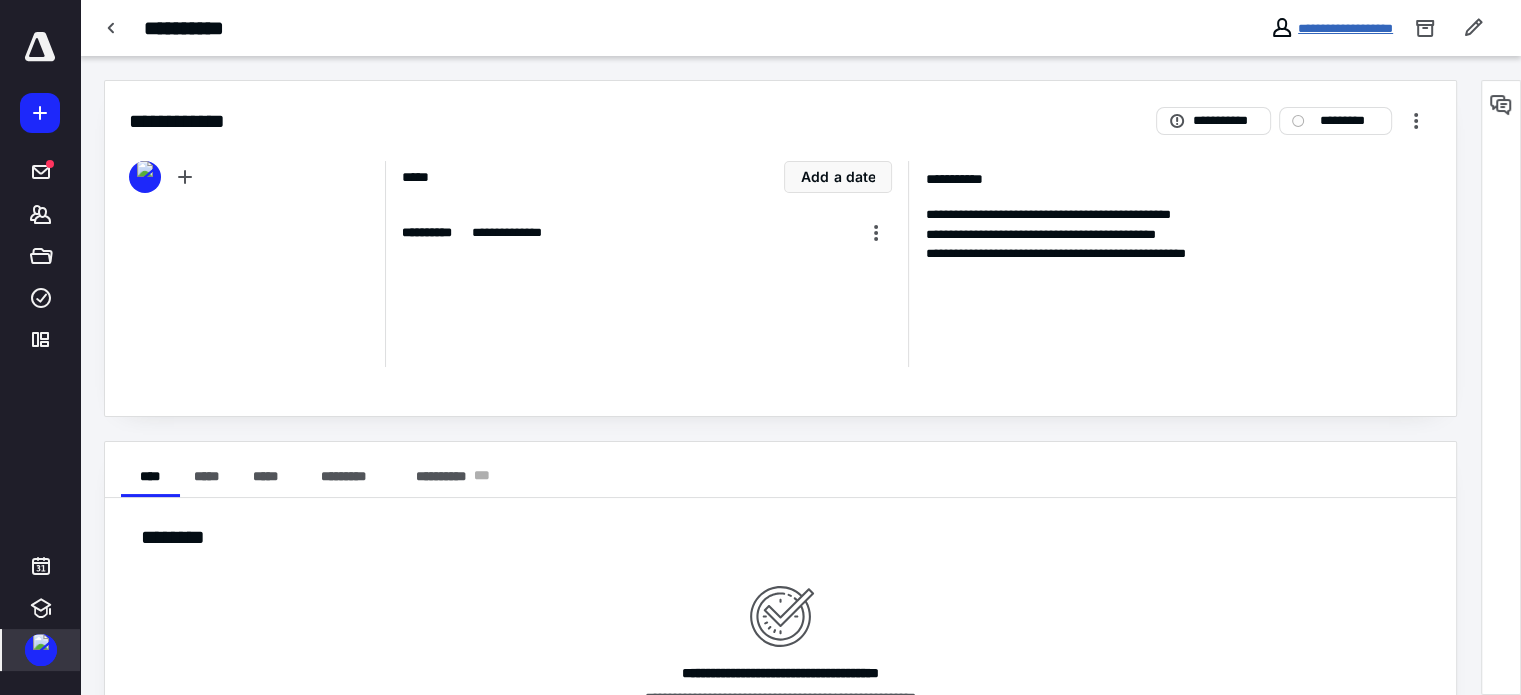 click on "**********" at bounding box center (1345, 28) 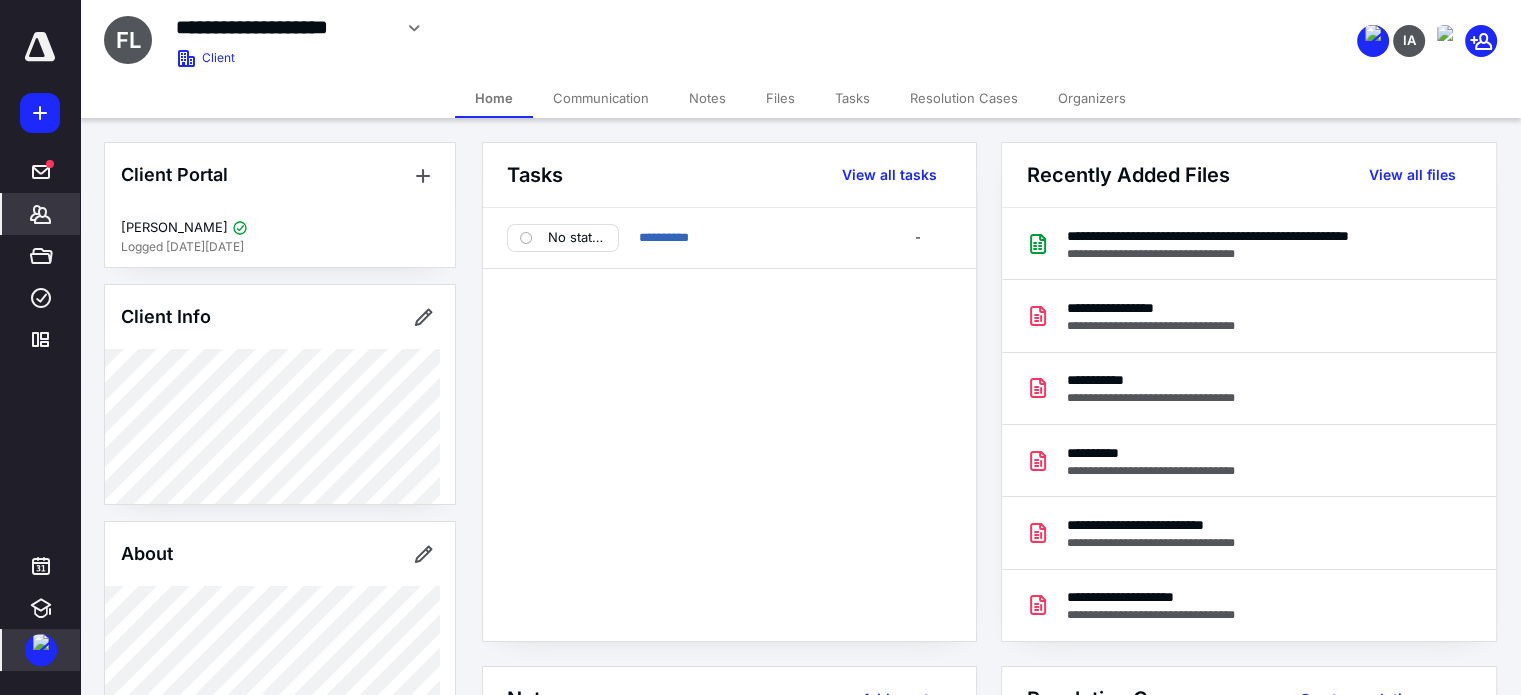 click on "Files" at bounding box center (780, 98) 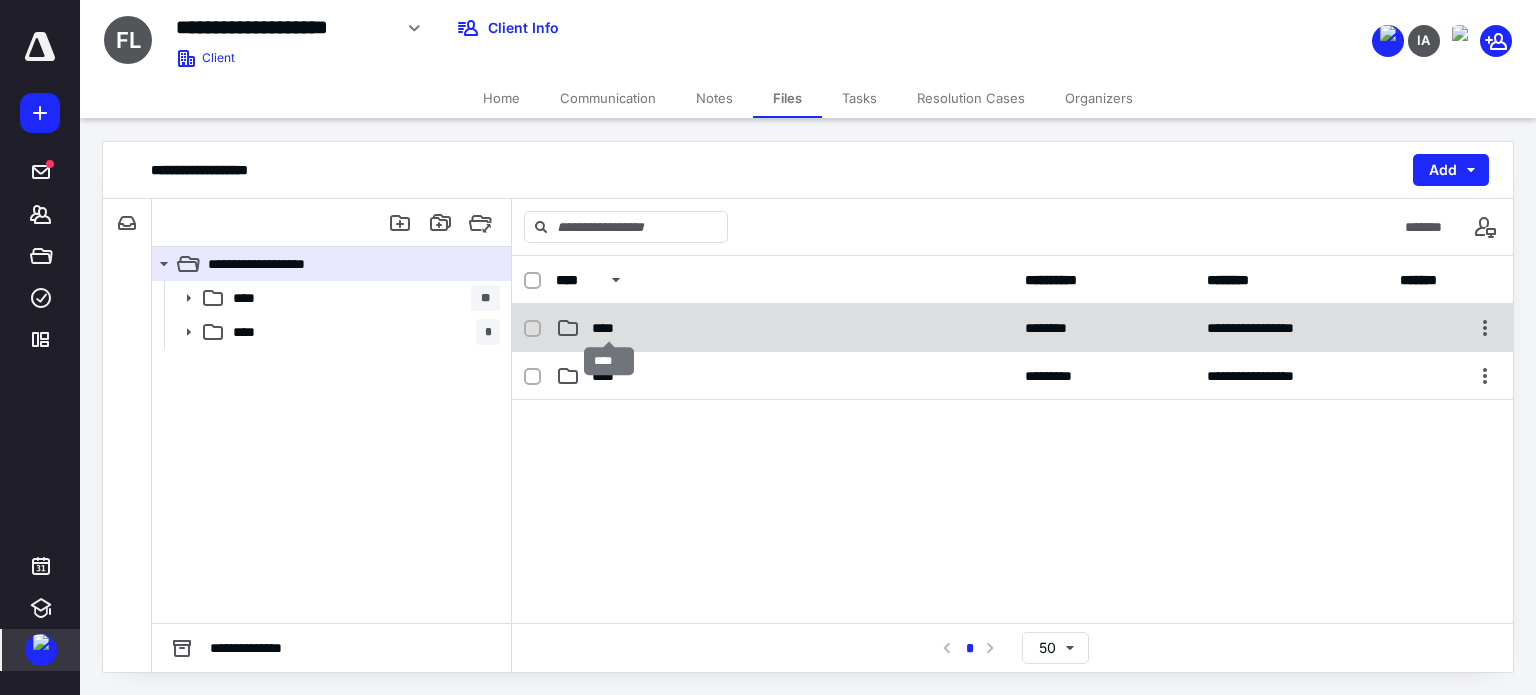 click on "****" at bounding box center (609, 328) 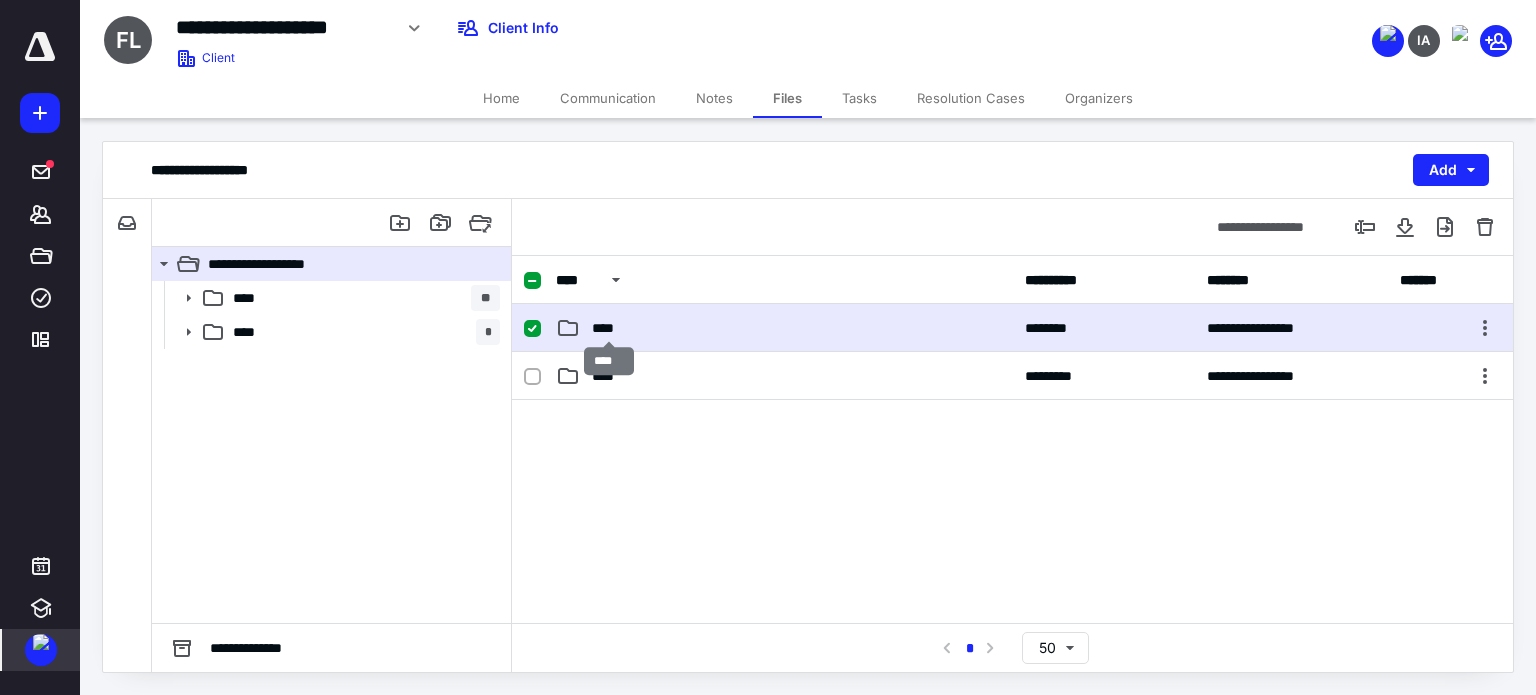 click on "****" at bounding box center [609, 328] 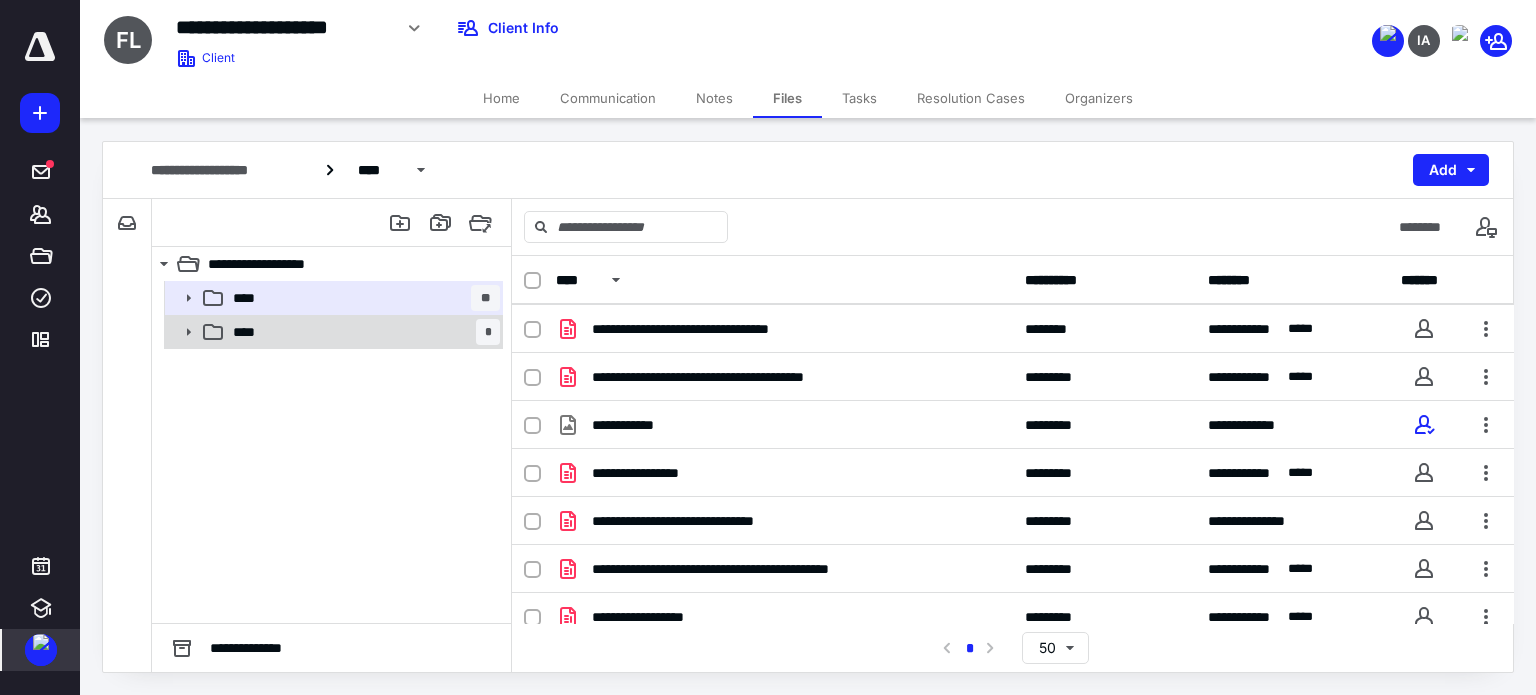 scroll, scrollTop: 349, scrollLeft: 0, axis: vertical 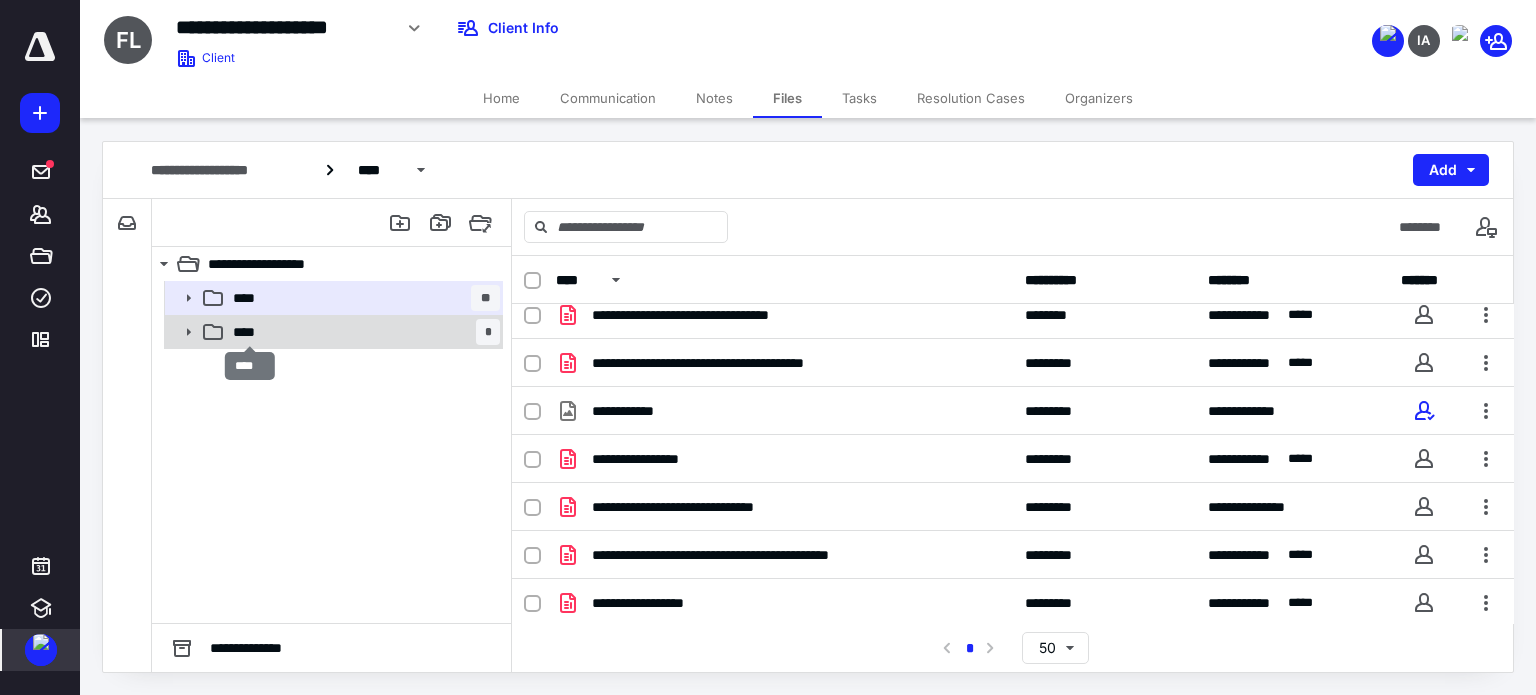 click on "****" at bounding box center [250, 332] 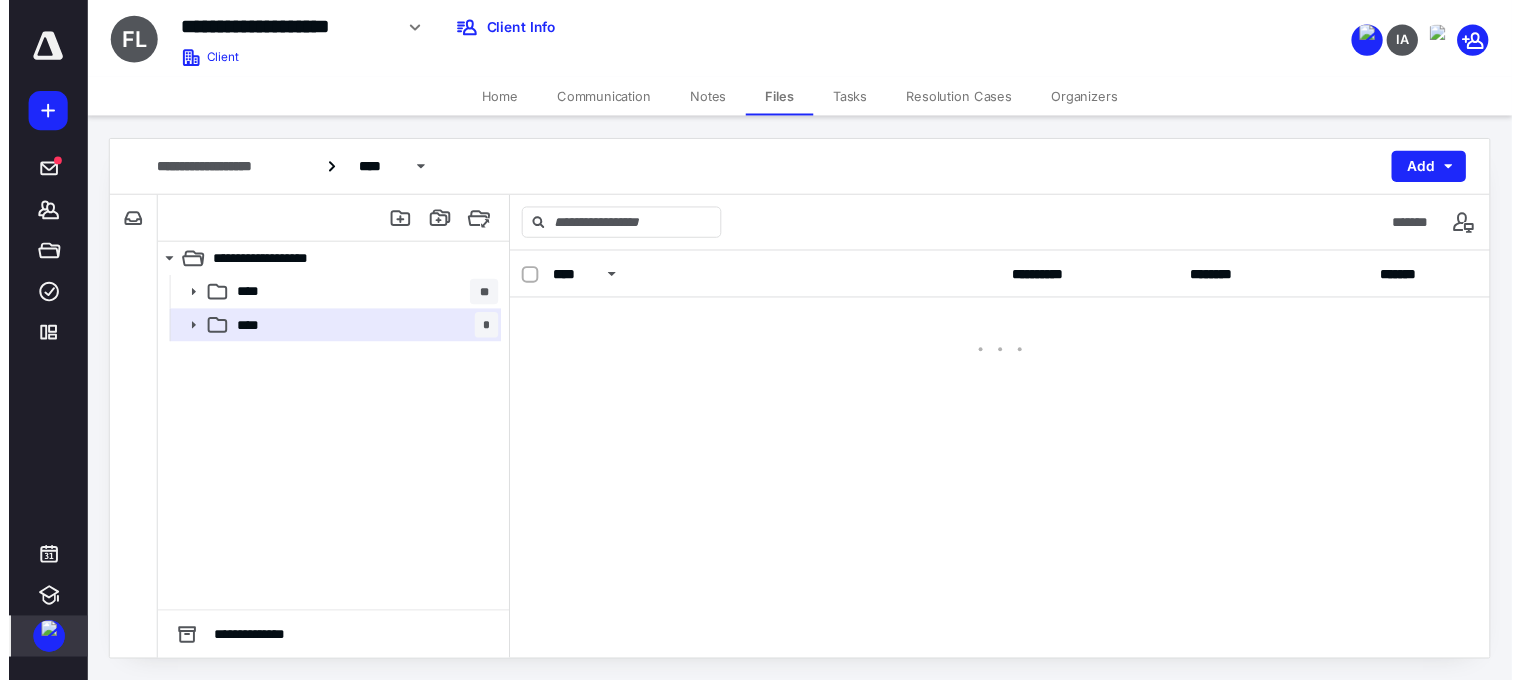 scroll, scrollTop: 0, scrollLeft: 0, axis: both 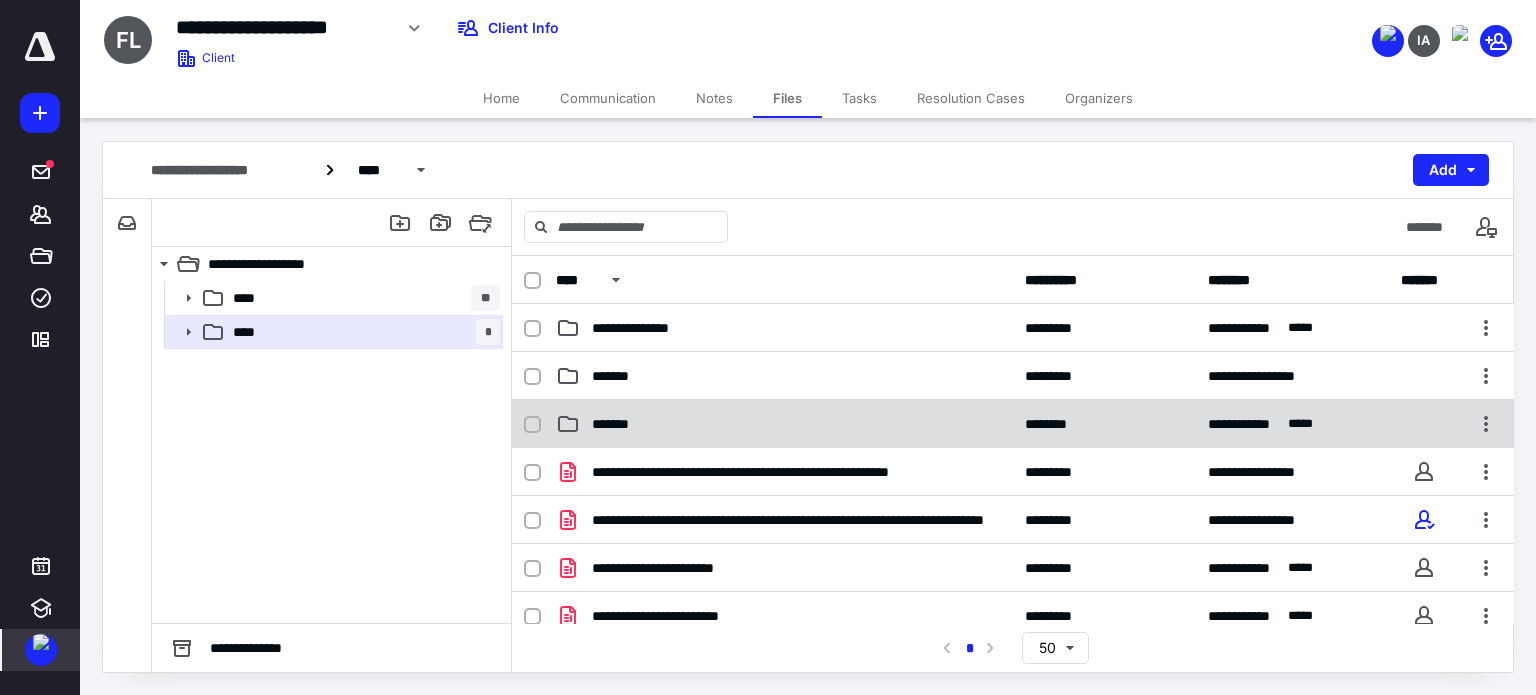 click on "*******" at bounding box center (784, 424) 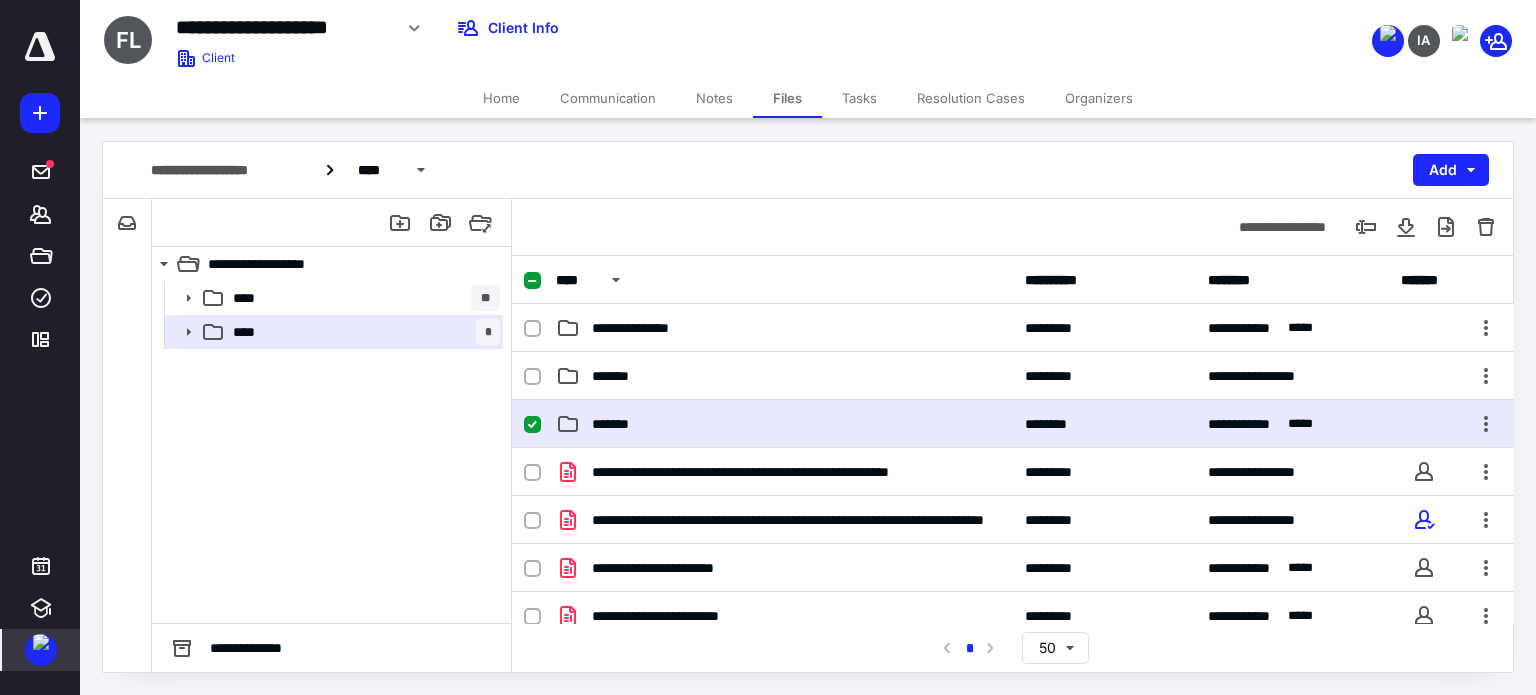 click on "*******" at bounding box center (784, 424) 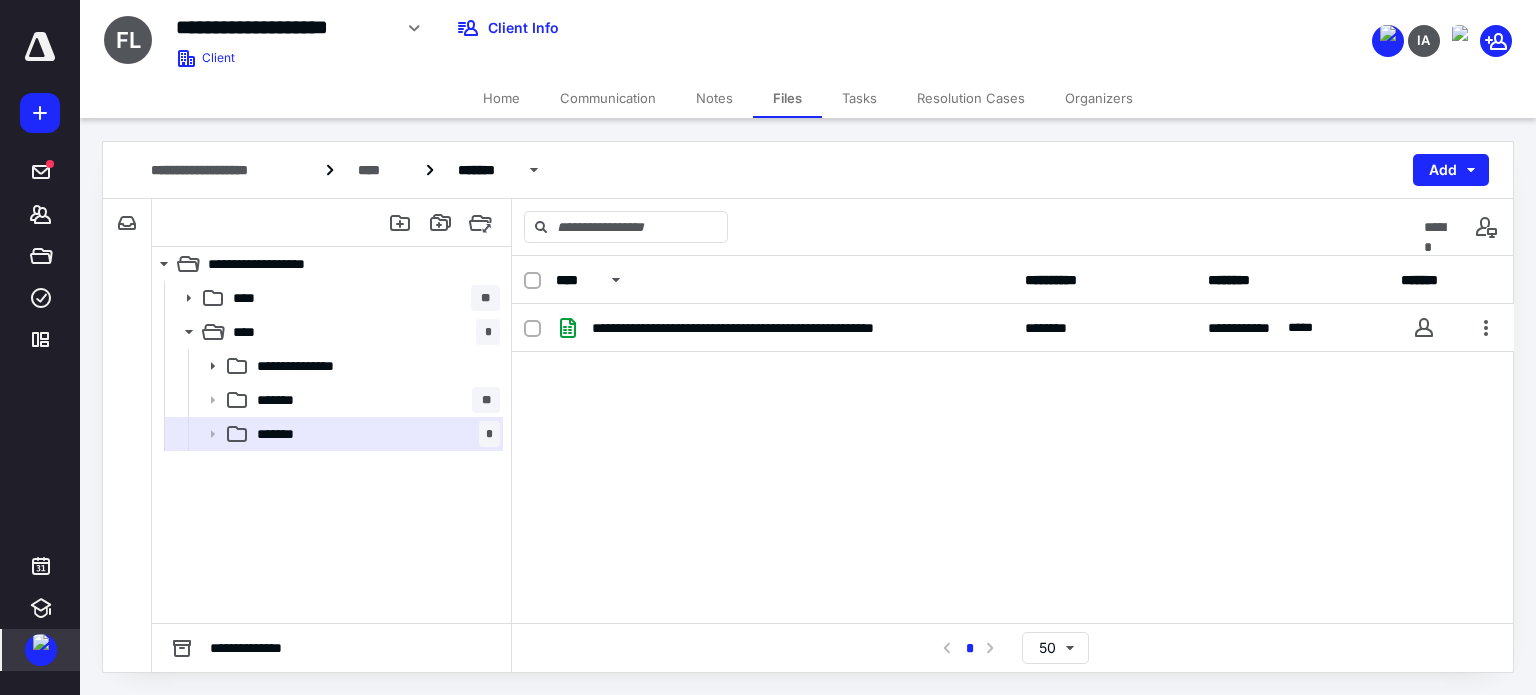 click on "Tasks" at bounding box center [859, 98] 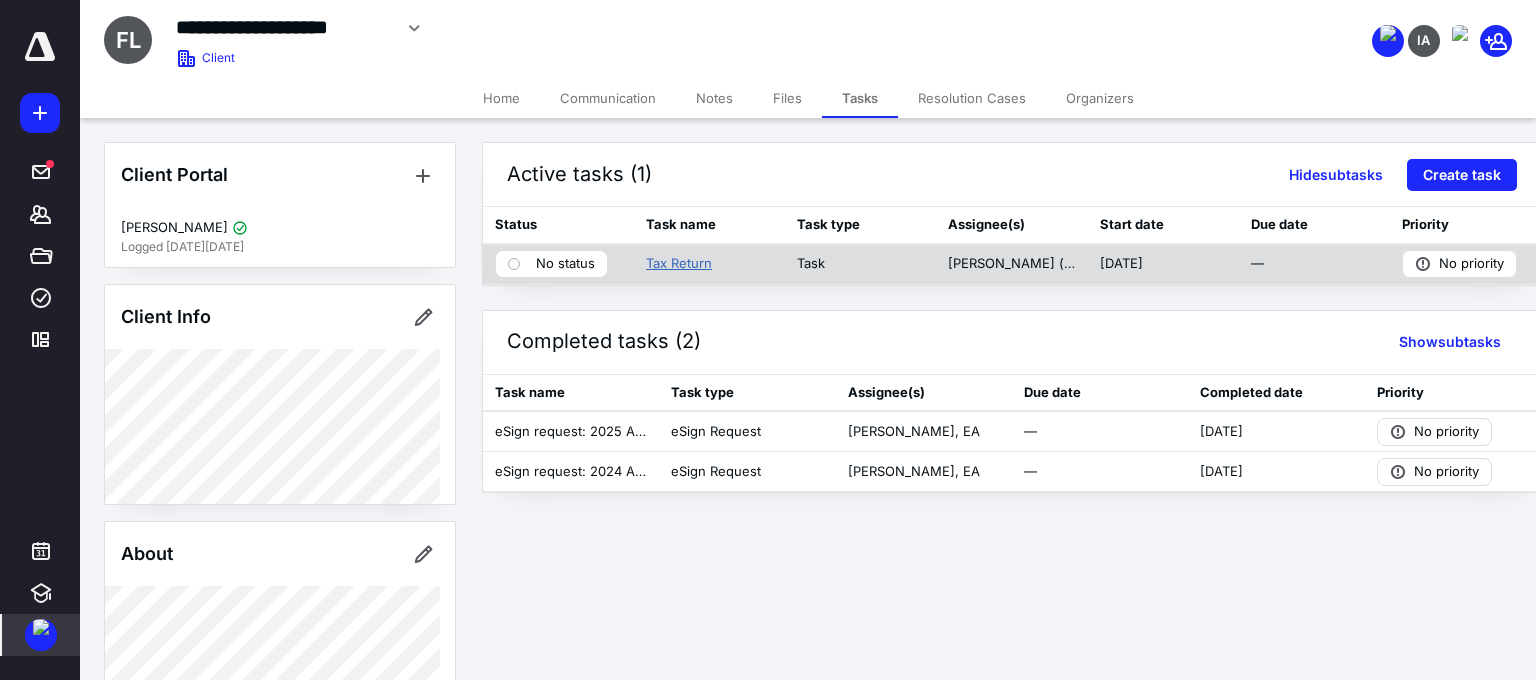 click on "Tax Return" at bounding box center [679, 264] 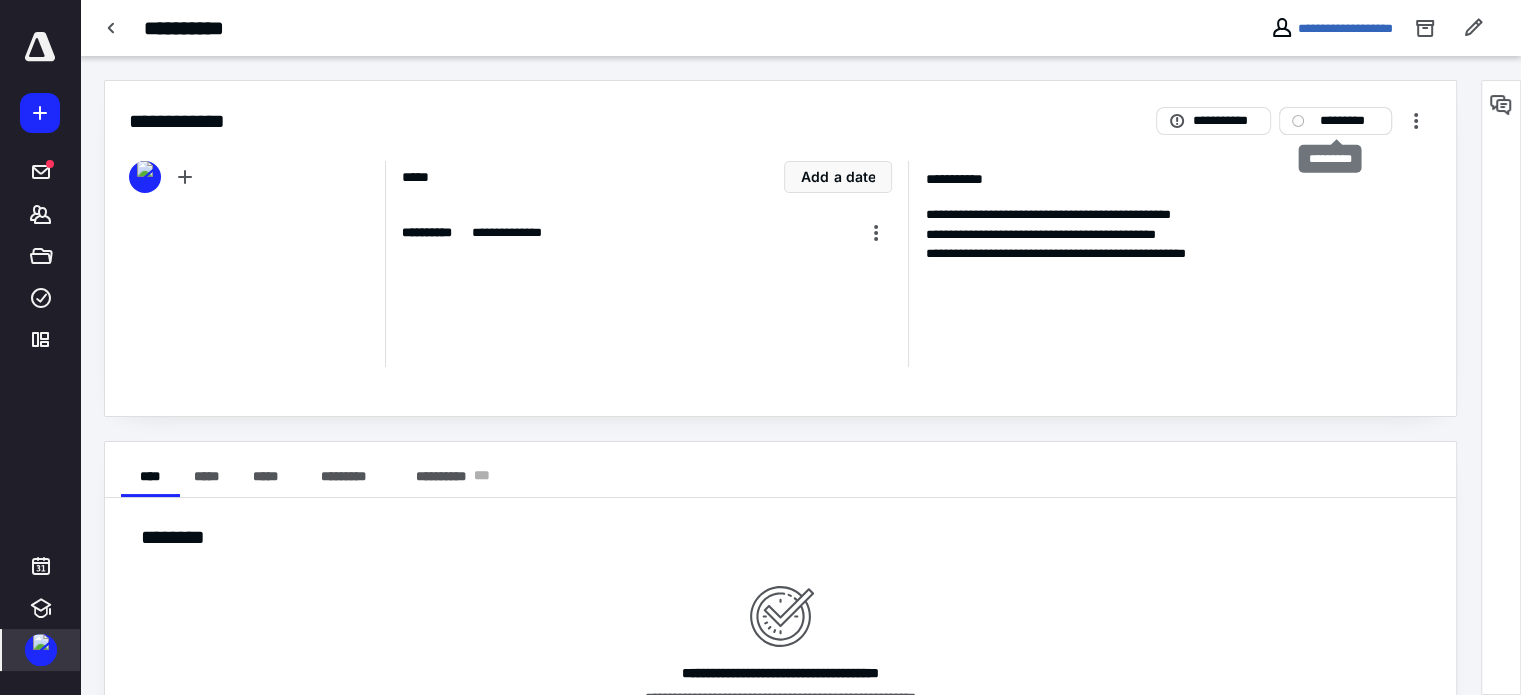click on "*********" at bounding box center [1335, 121] 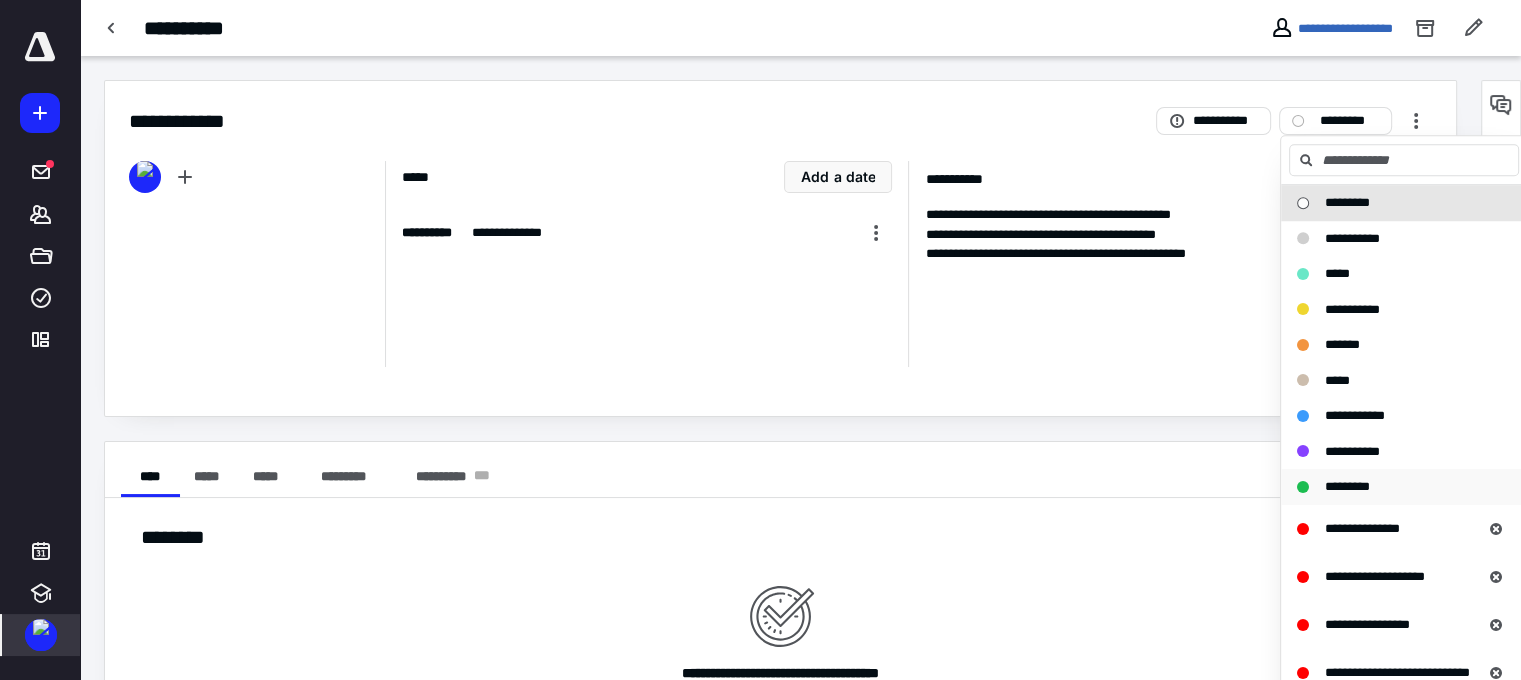click on "*********" at bounding box center [1347, 486] 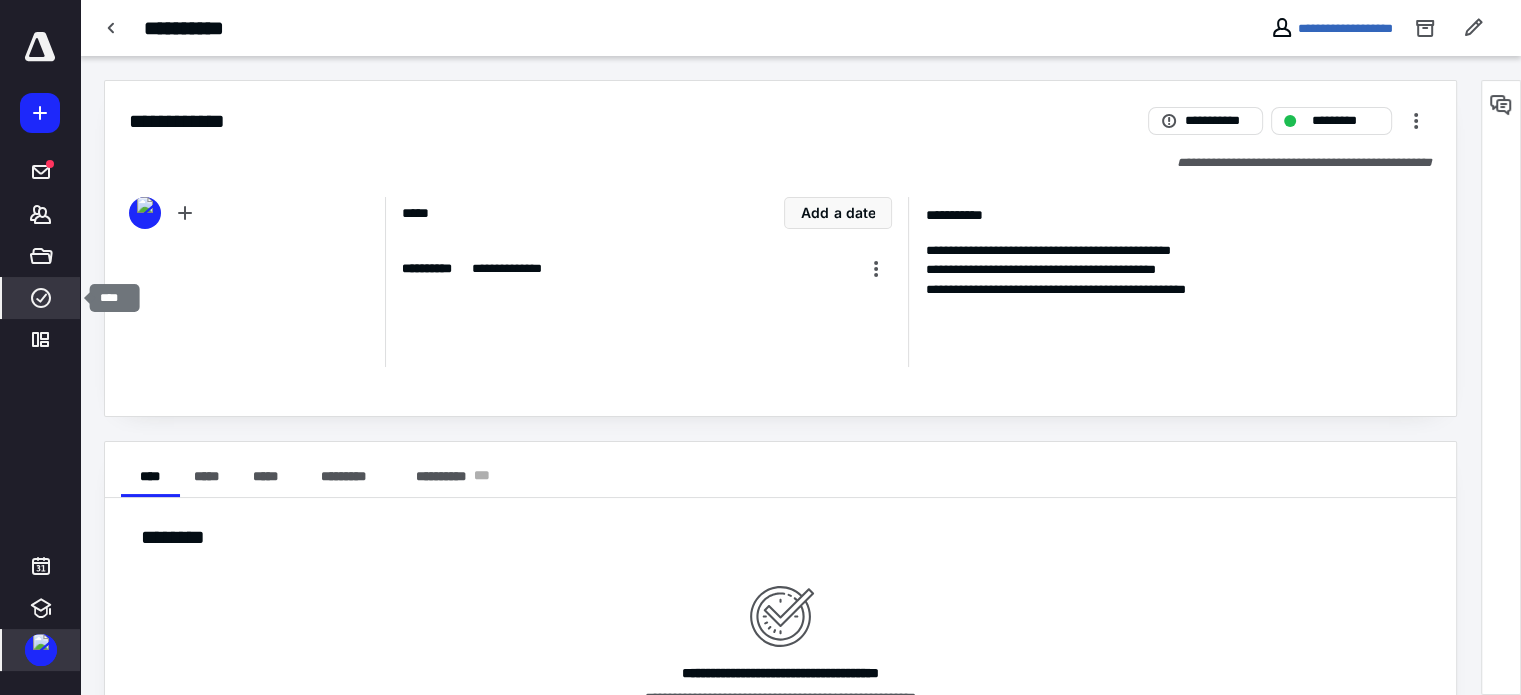 click on "****" at bounding box center (41, 298) 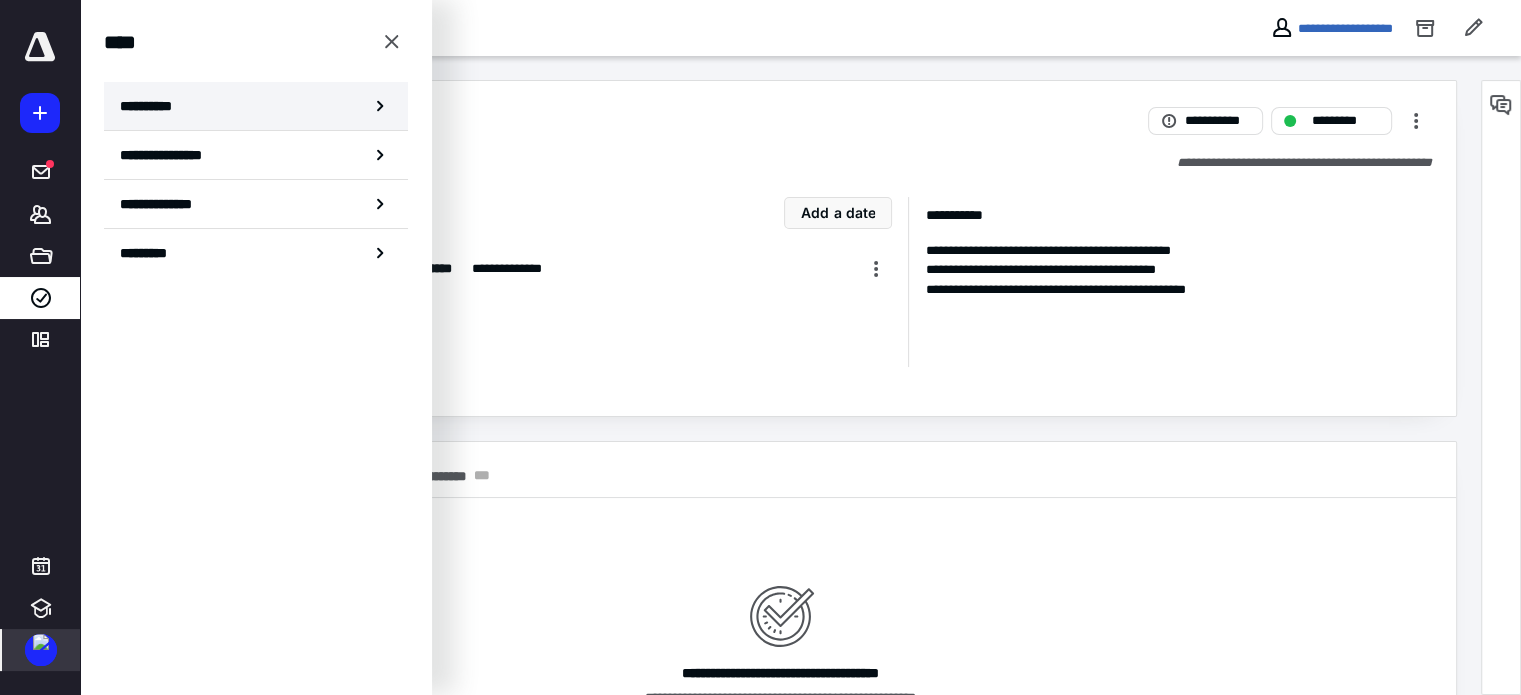 click on "**********" at bounding box center (256, 106) 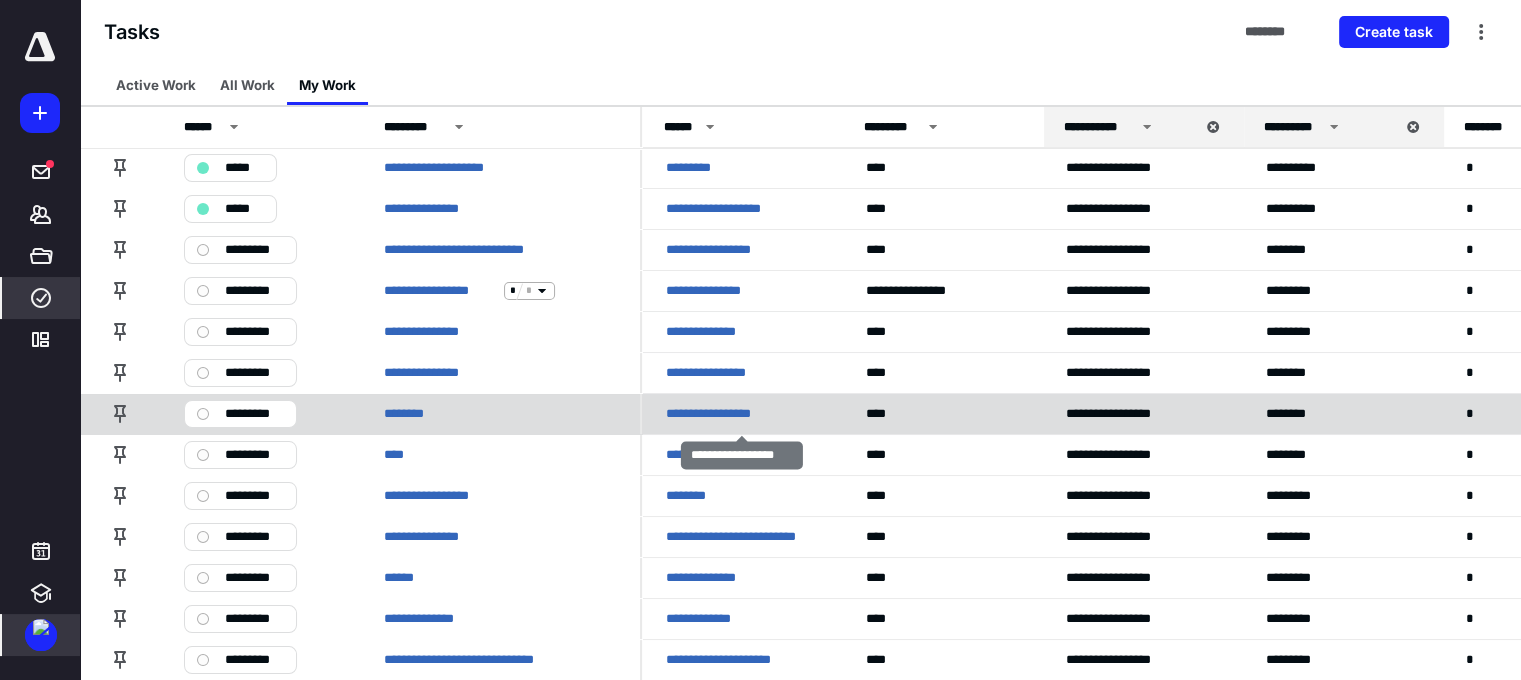 scroll, scrollTop: 83, scrollLeft: 0, axis: vertical 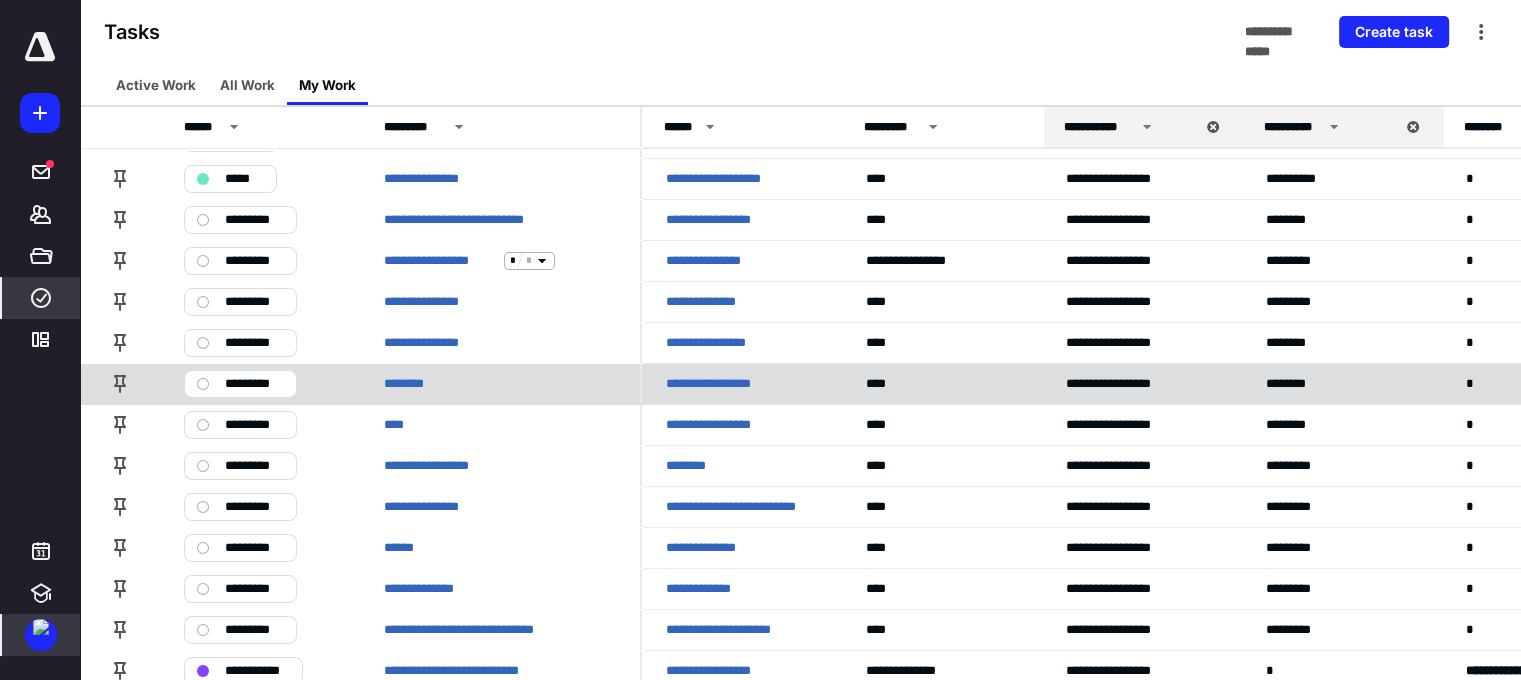 click on "**********" at bounding box center [721, 384] 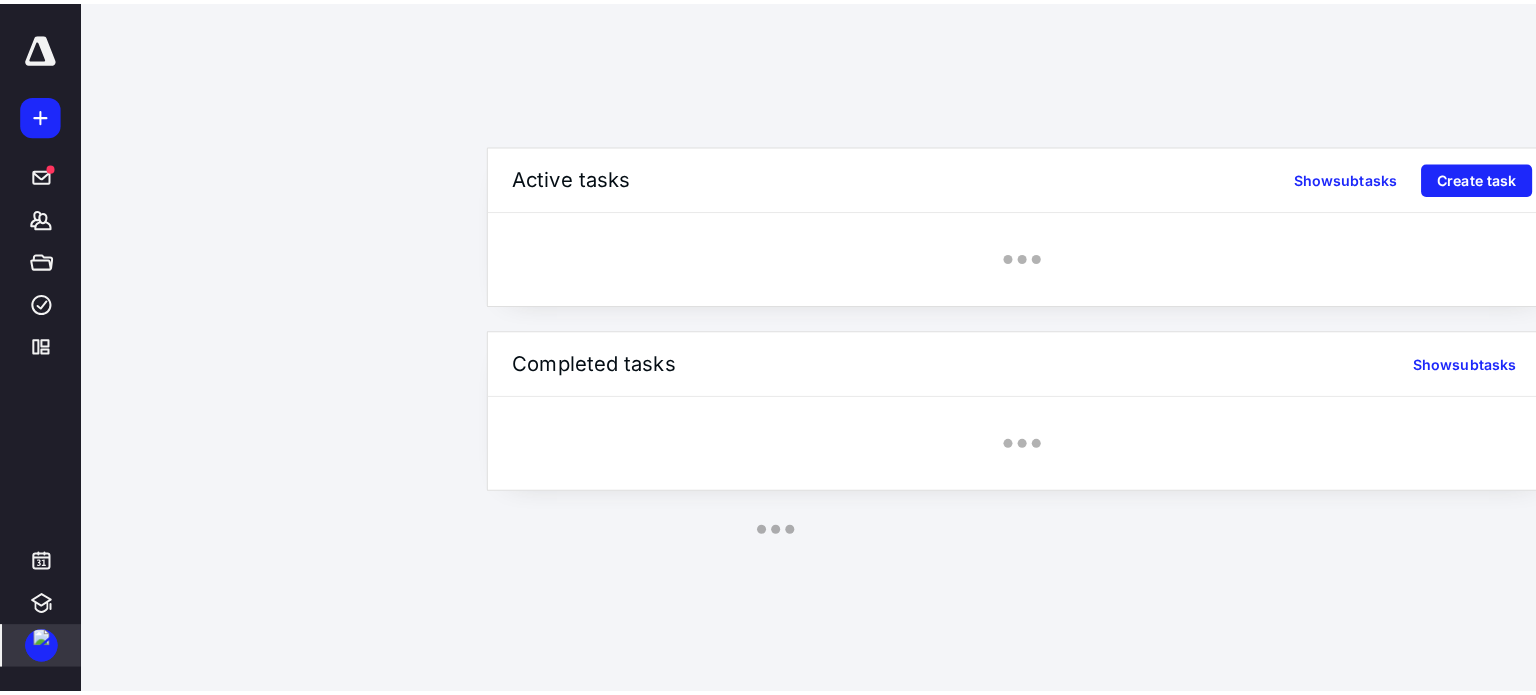 scroll, scrollTop: 0, scrollLeft: 0, axis: both 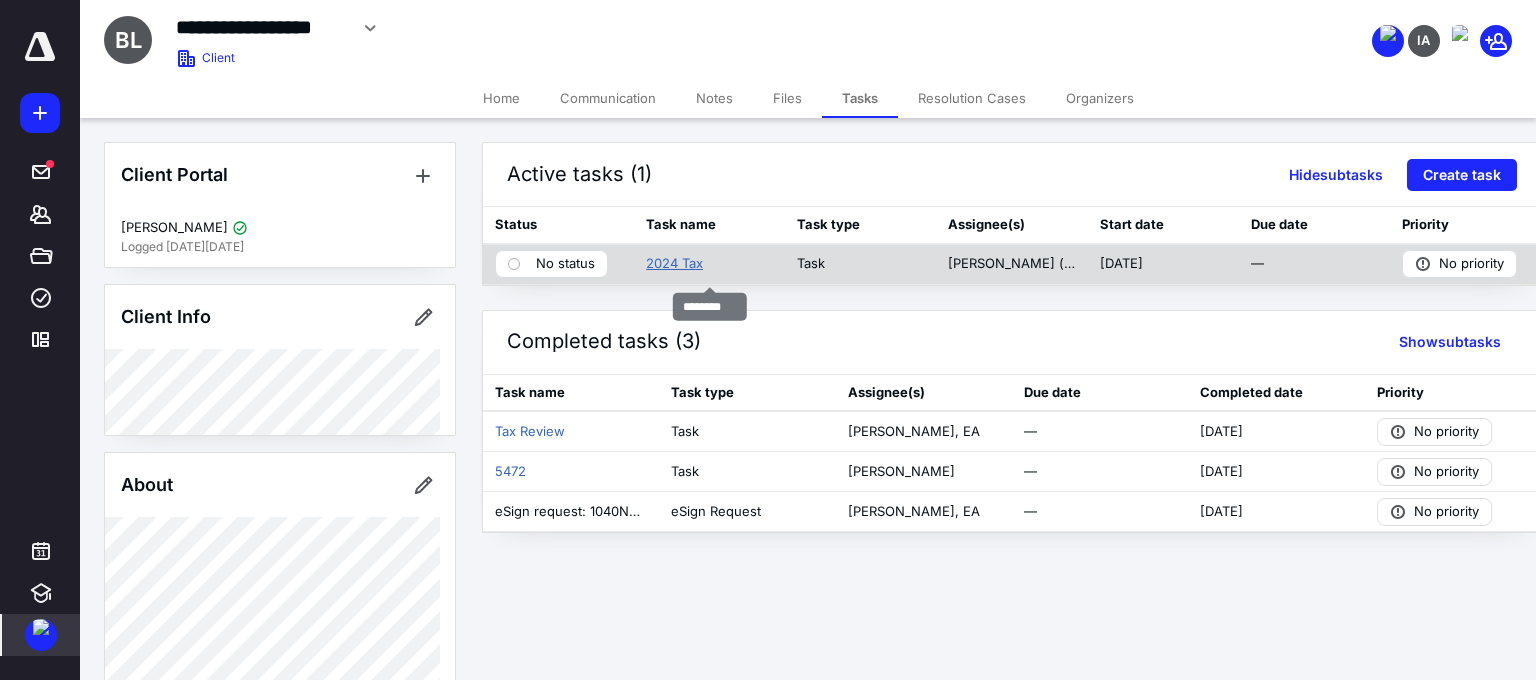 click on "2024 Tax" at bounding box center [674, 264] 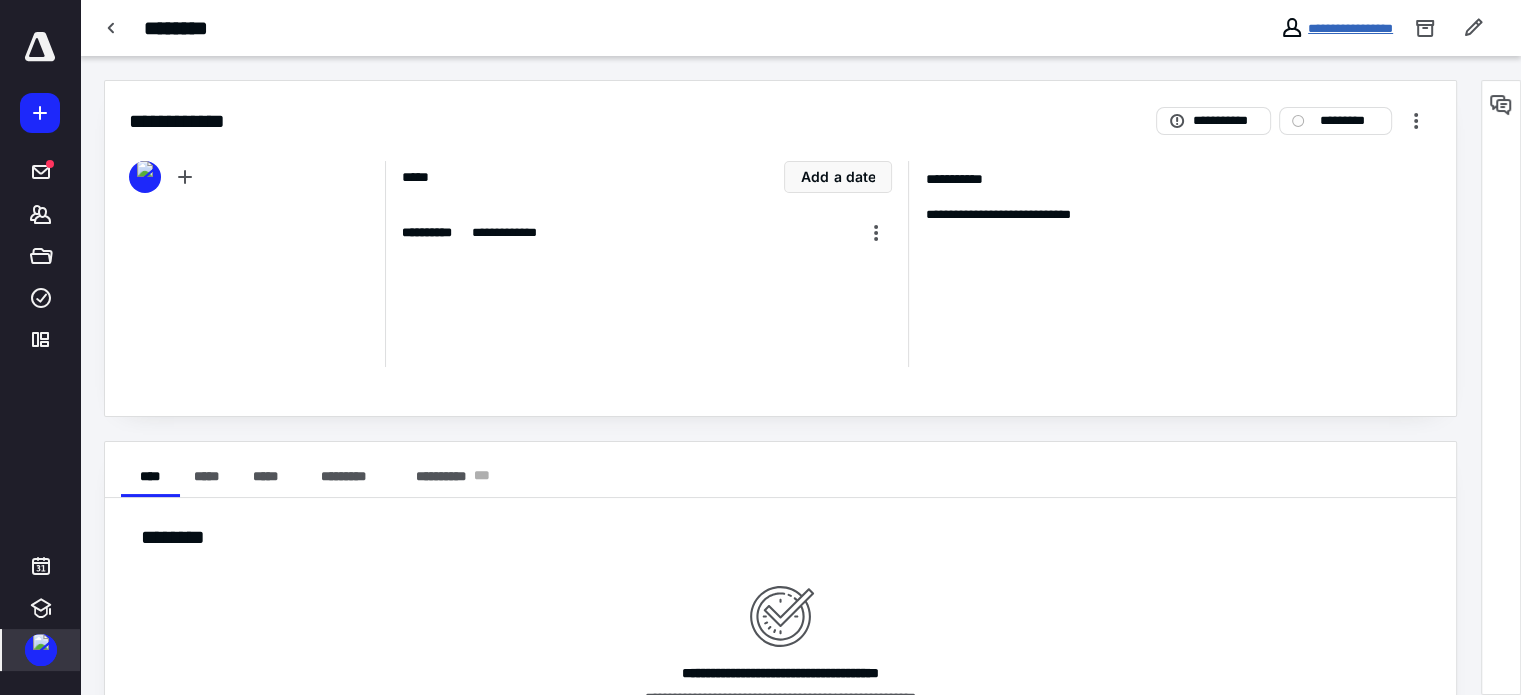 click on "**********" at bounding box center [1350, 28] 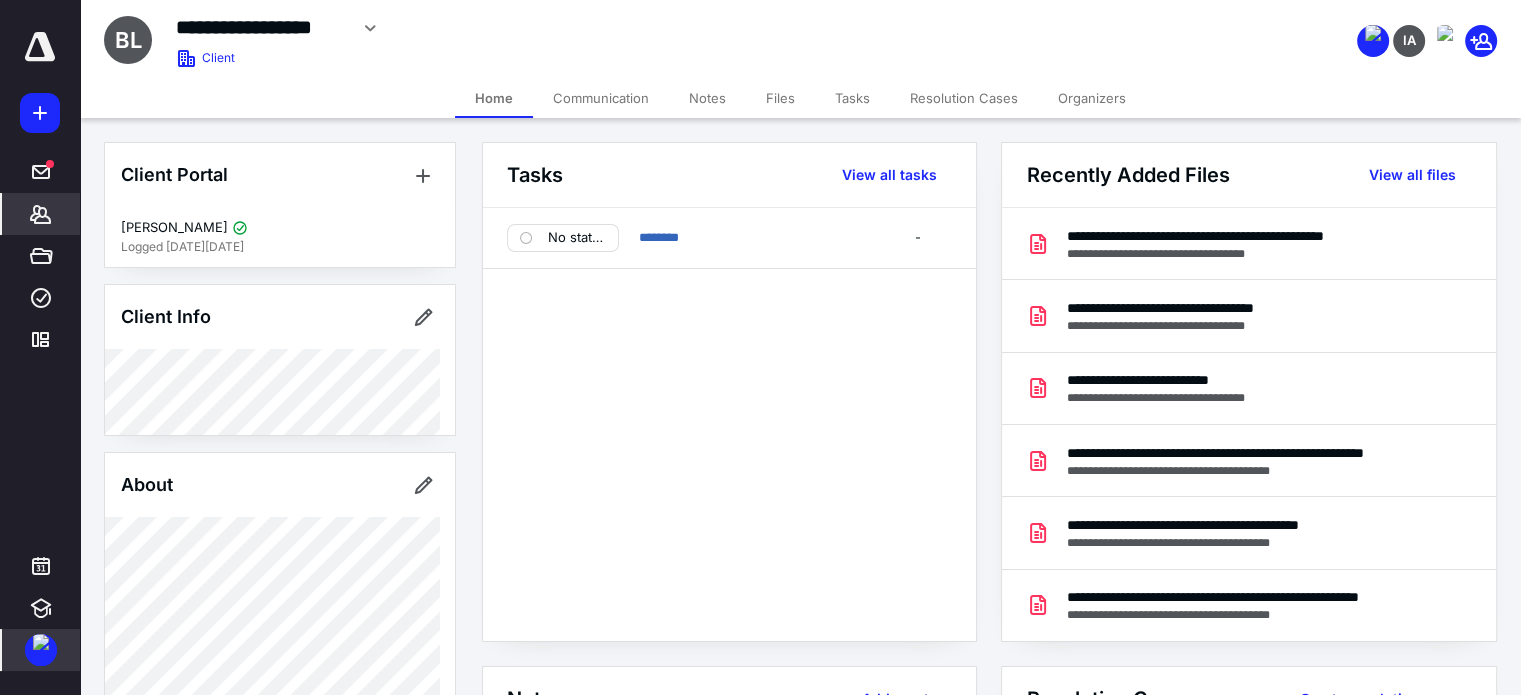 click on "Files" at bounding box center [780, 98] 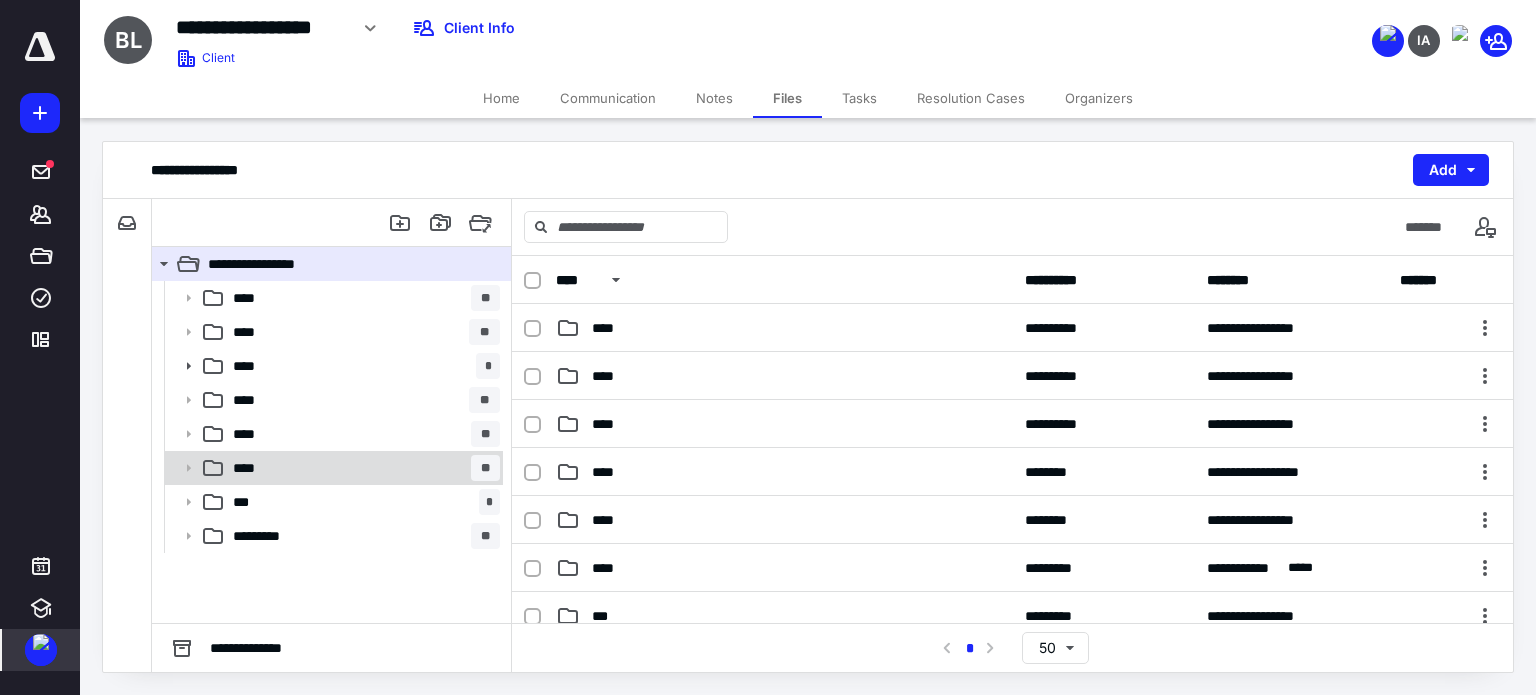 click on "****" at bounding box center (250, 468) 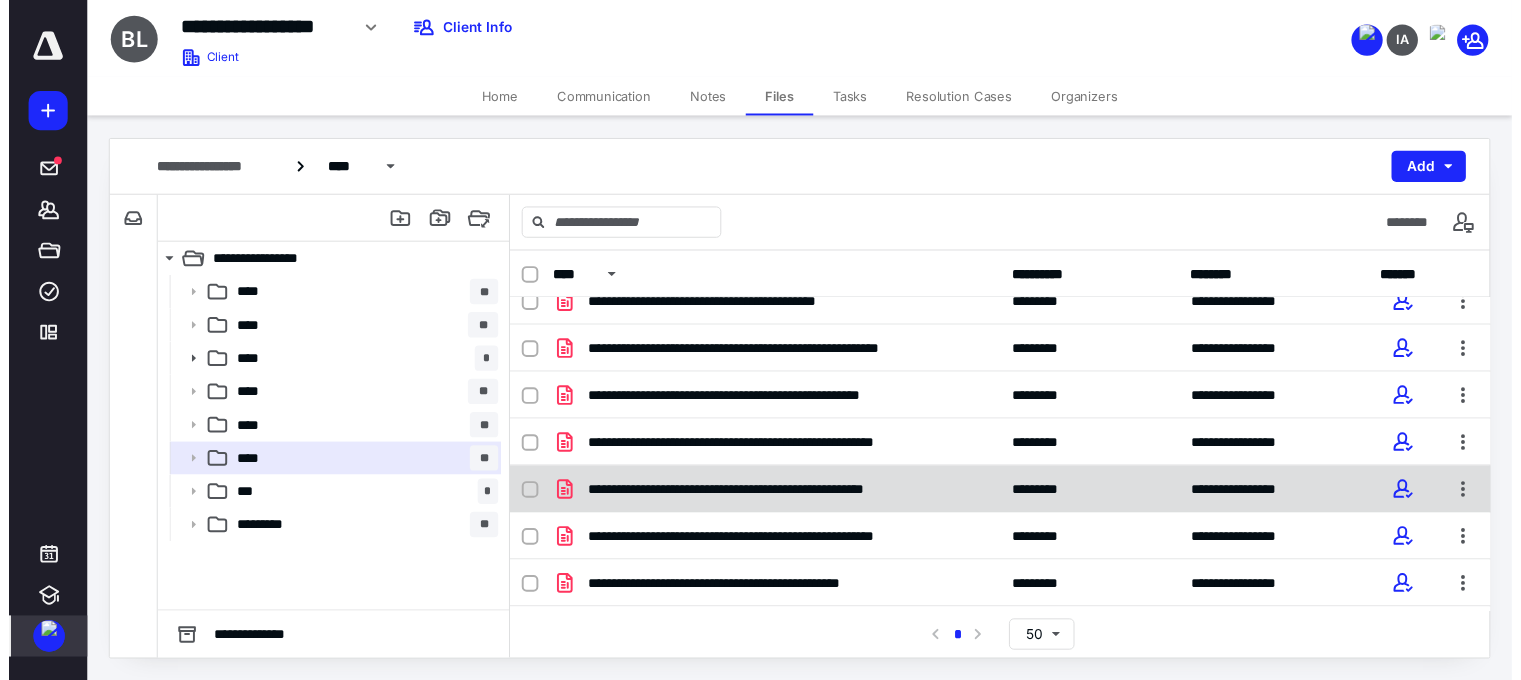 scroll, scrollTop: 588, scrollLeft: 0, axis: vertical 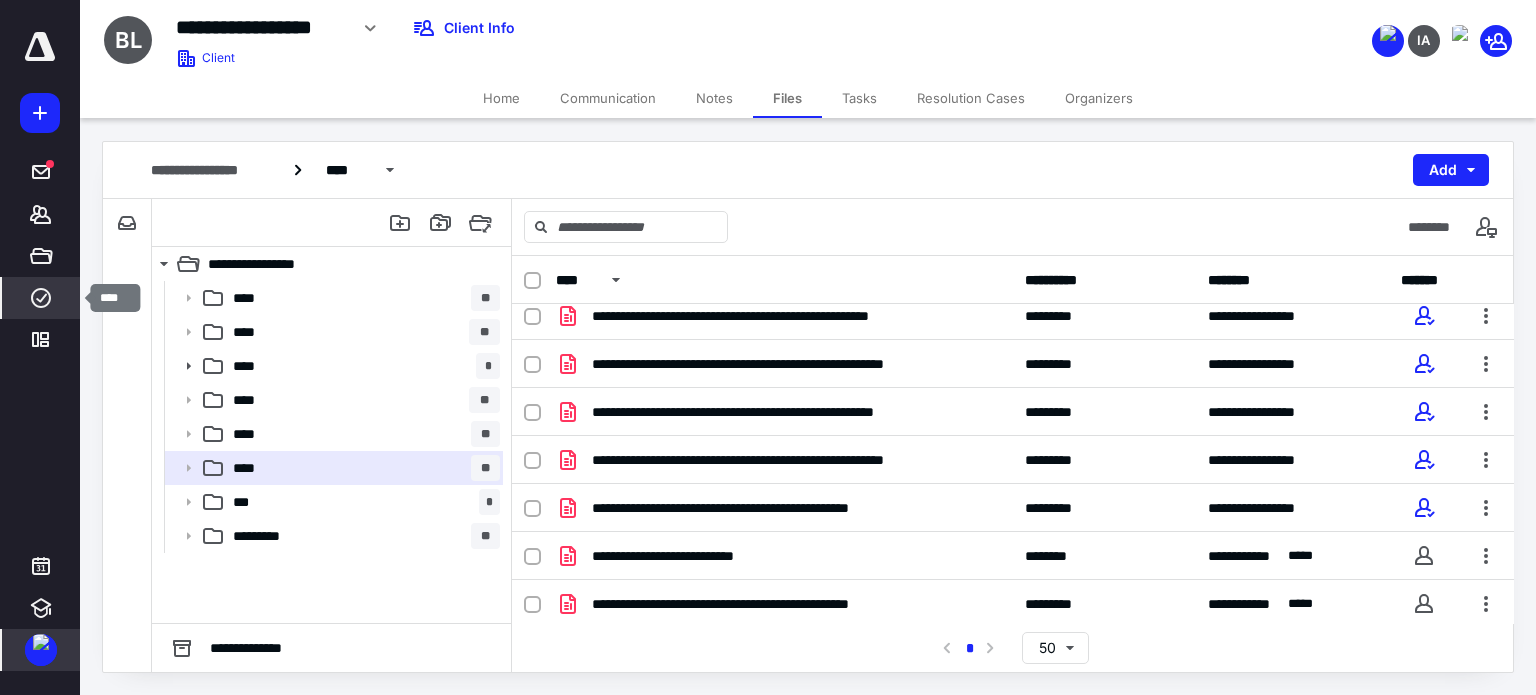 click on "****" at bounding box center [41, 298] 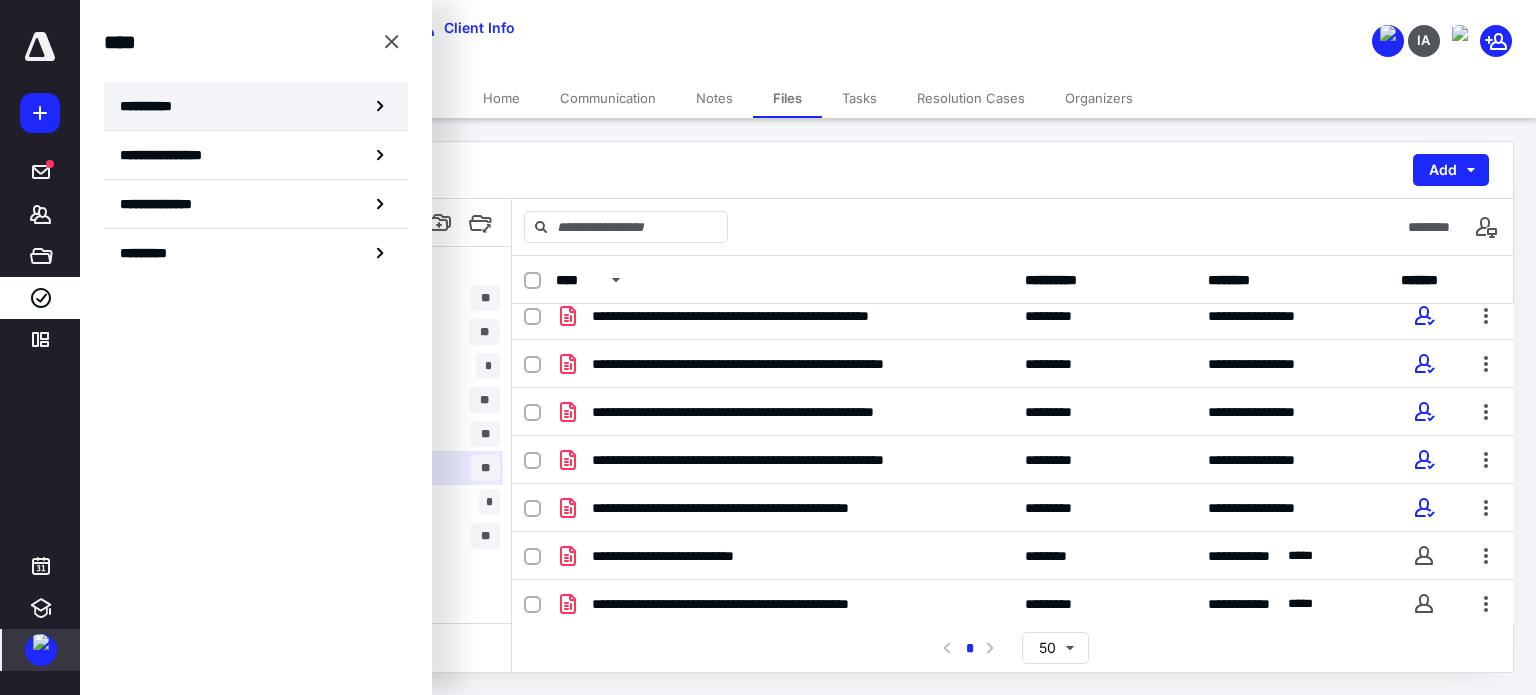 click on "**********" at bounding box center [256, 106] 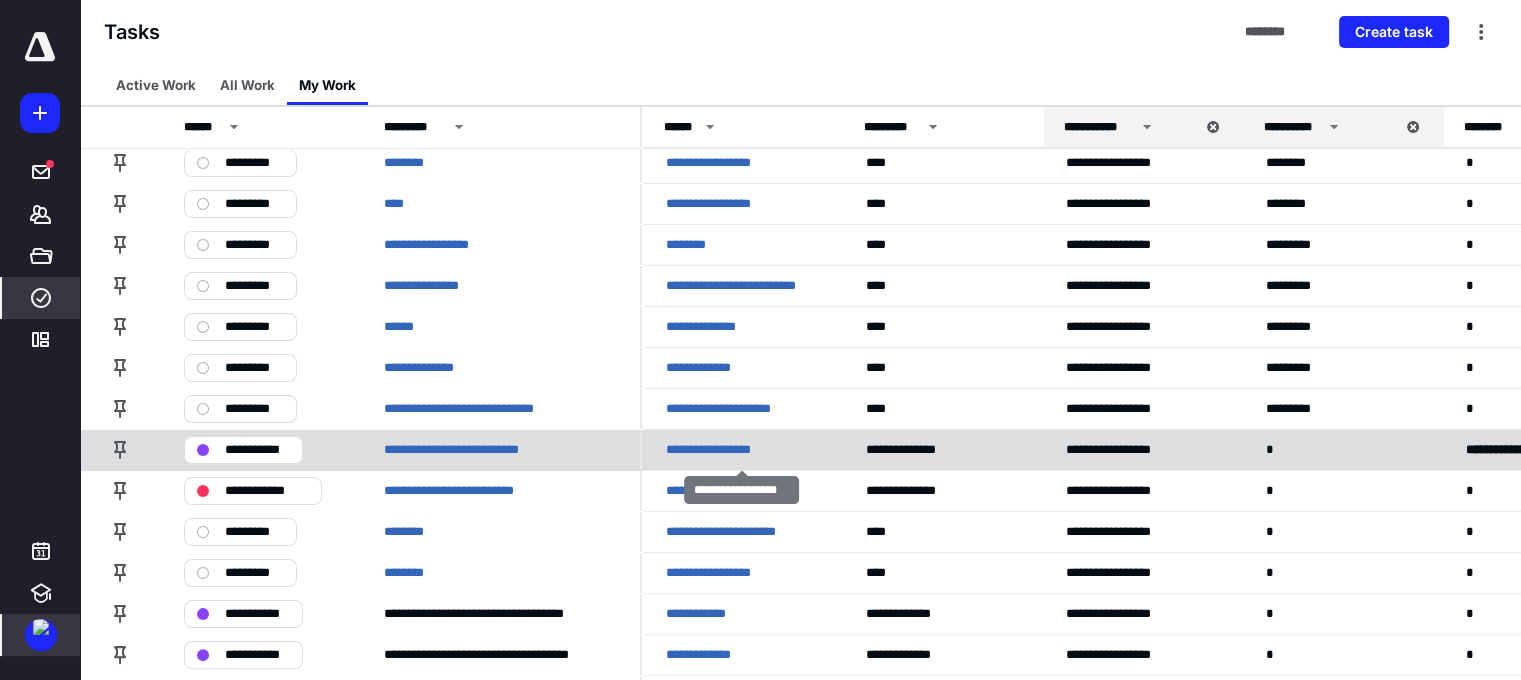 scroll, scrollTop: 333, scrollLeft: 0, axis: vertical 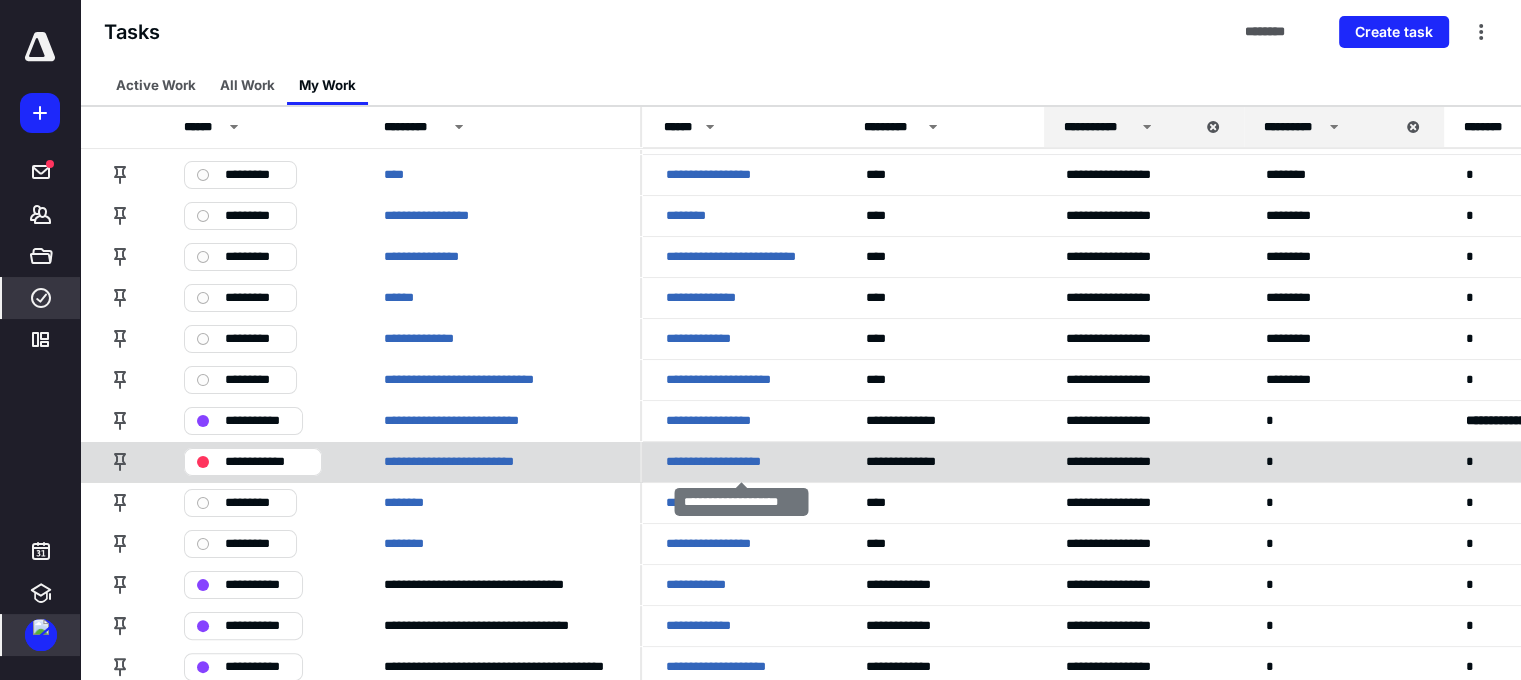 click on "**********" at bounding box center [727, 462] 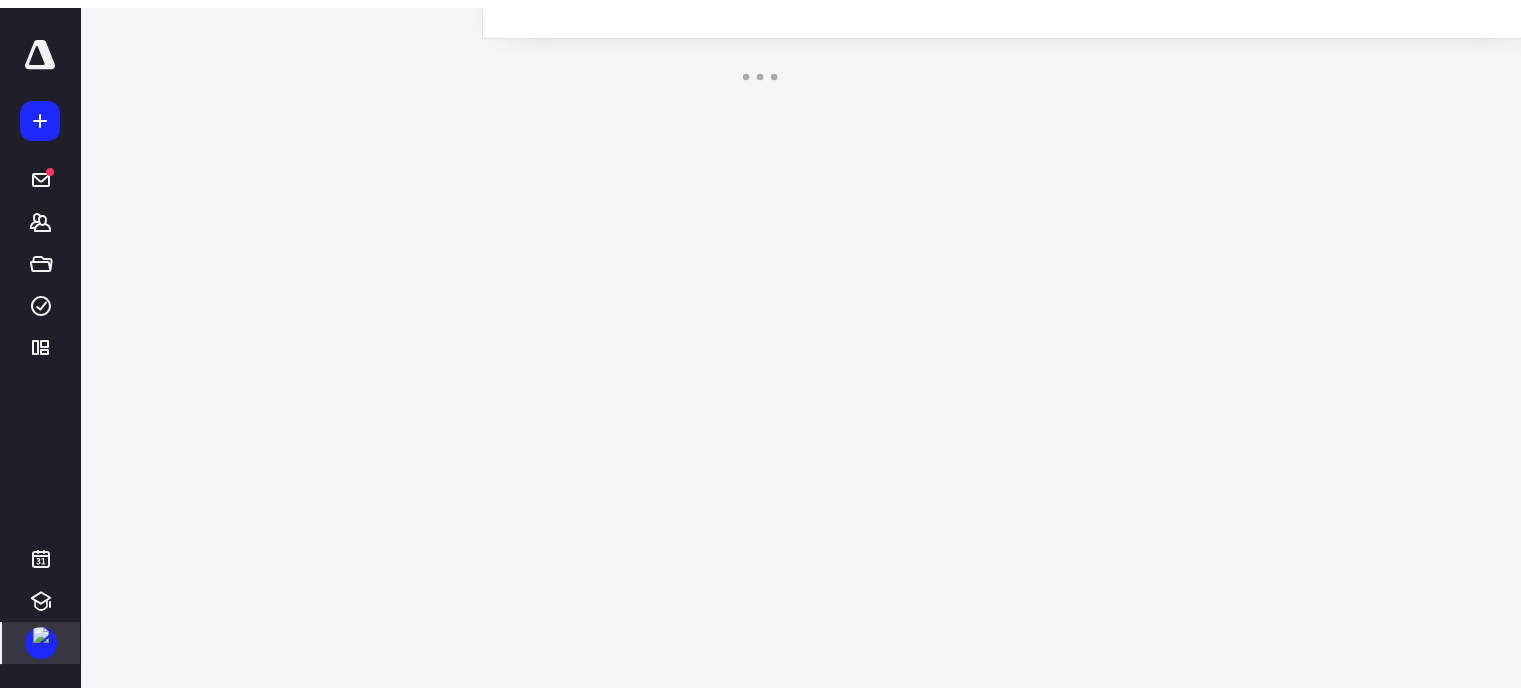 scroll, scrollTop: 0, scrollLeft: 0, axis: both 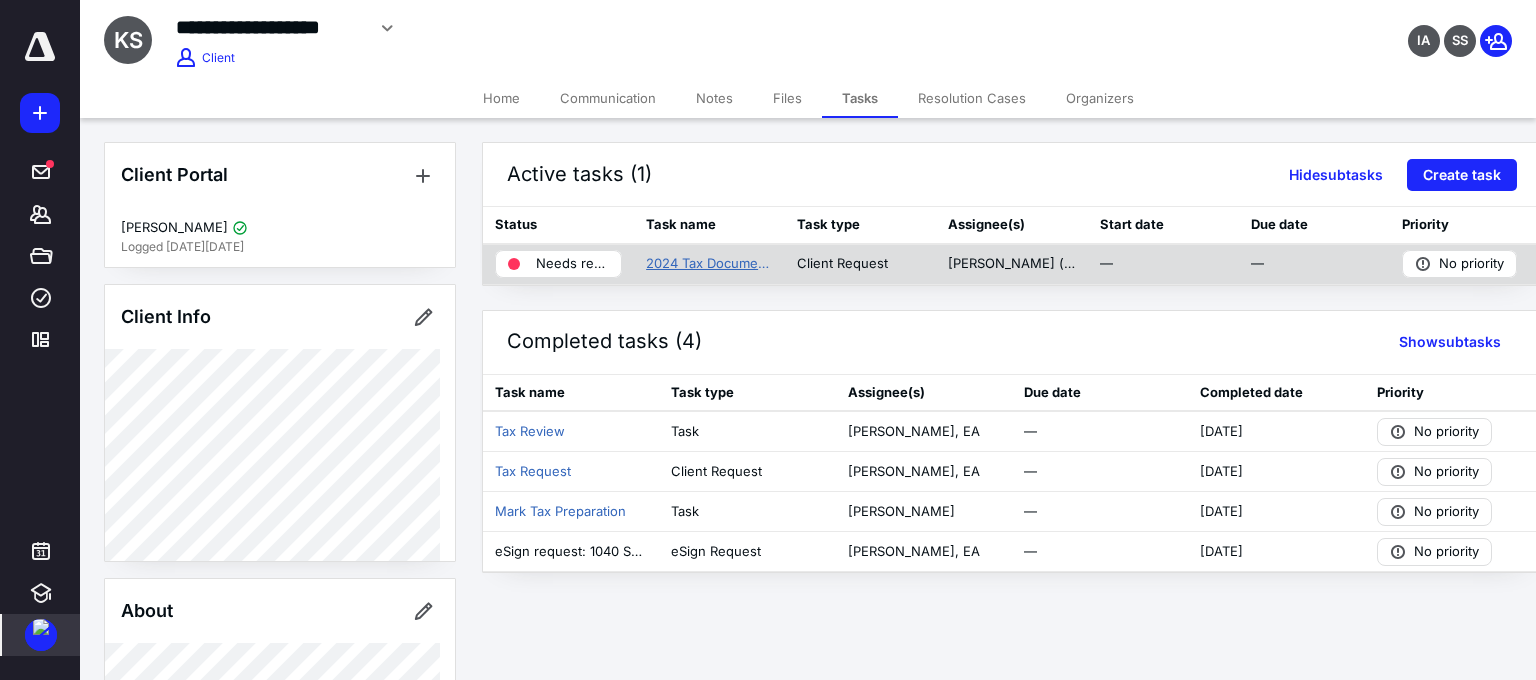 click on "2024 Tax Documents Request" at bounding box center (709, 264) 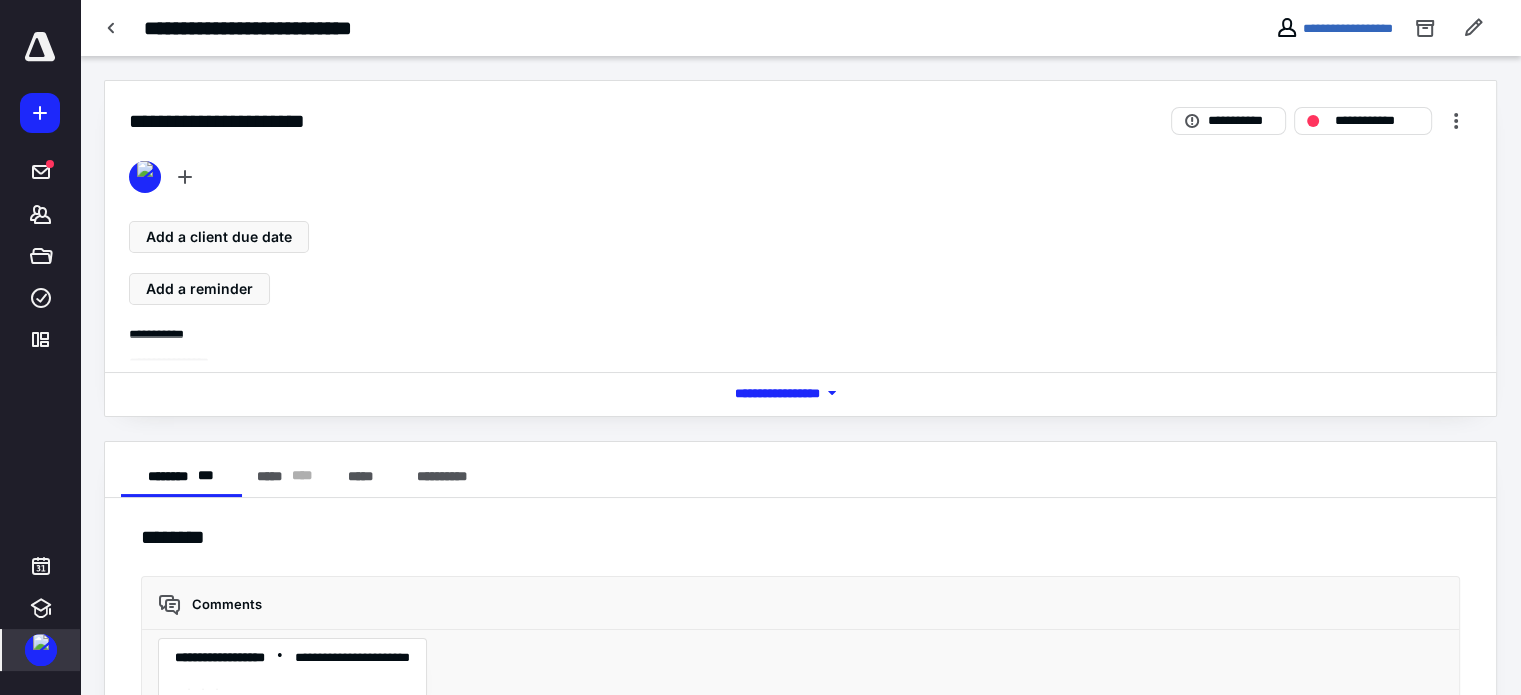 scroll, scrollTop: 302, scrollLeft: 0, axis: vertical 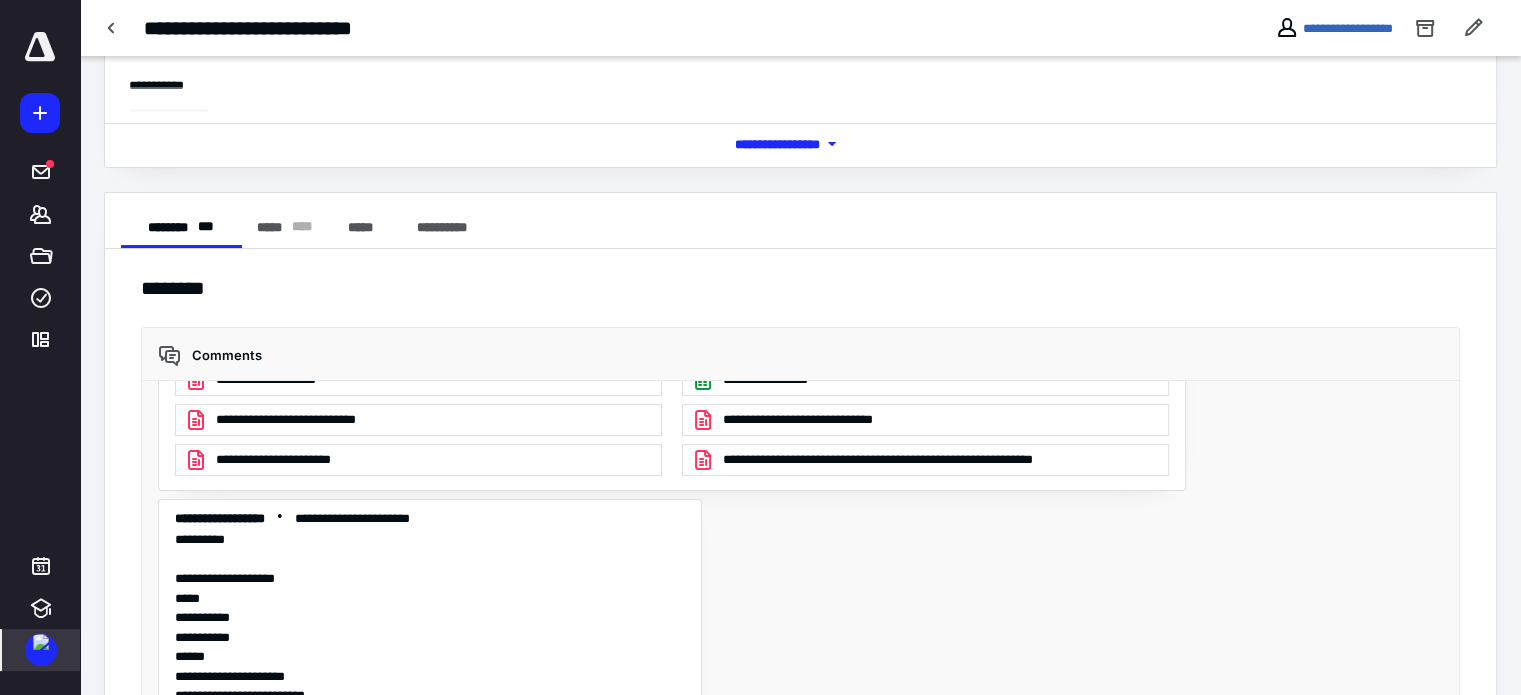click on "*** **** *******" at bounding box center (801, 144) 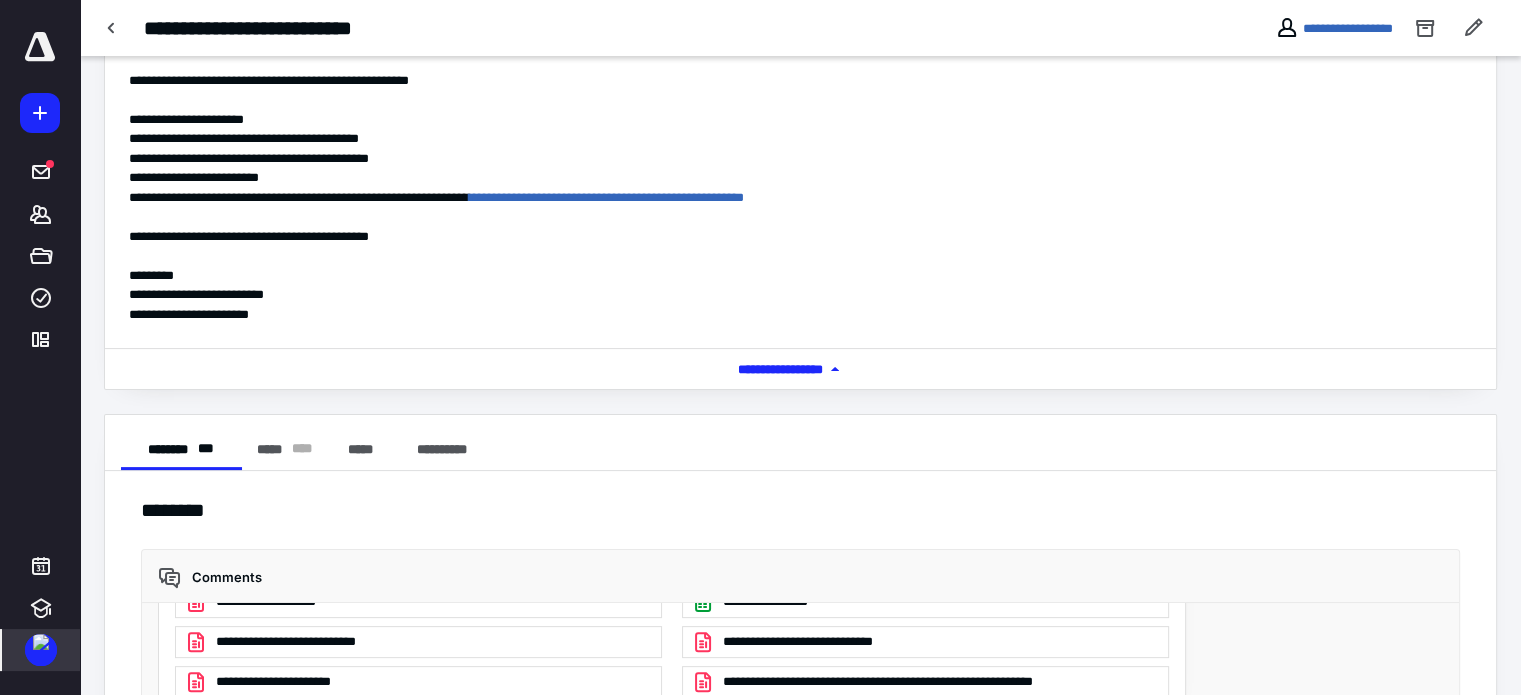 scroll, scrollTop: 500, scrollLeft: 0, axis: vertical 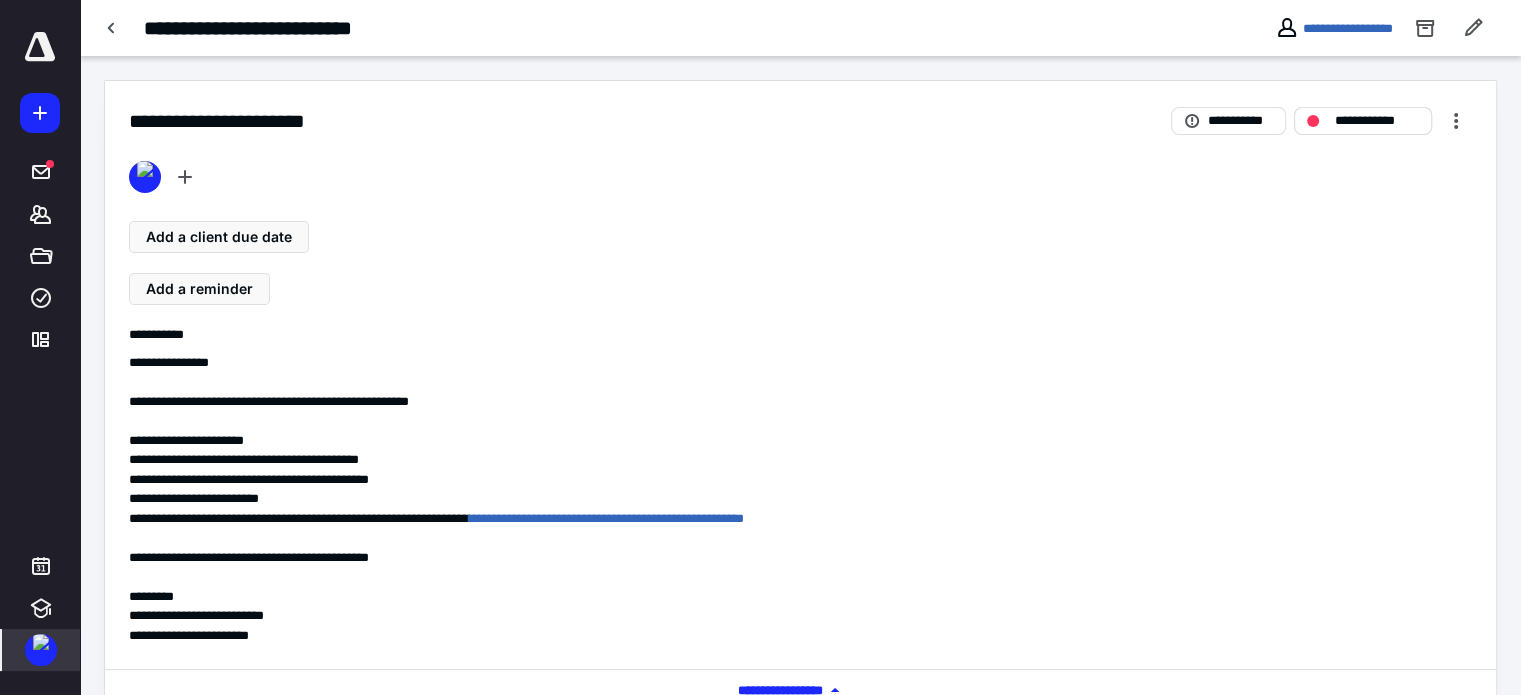 click on "**********" at bounding box center [1377, 121] 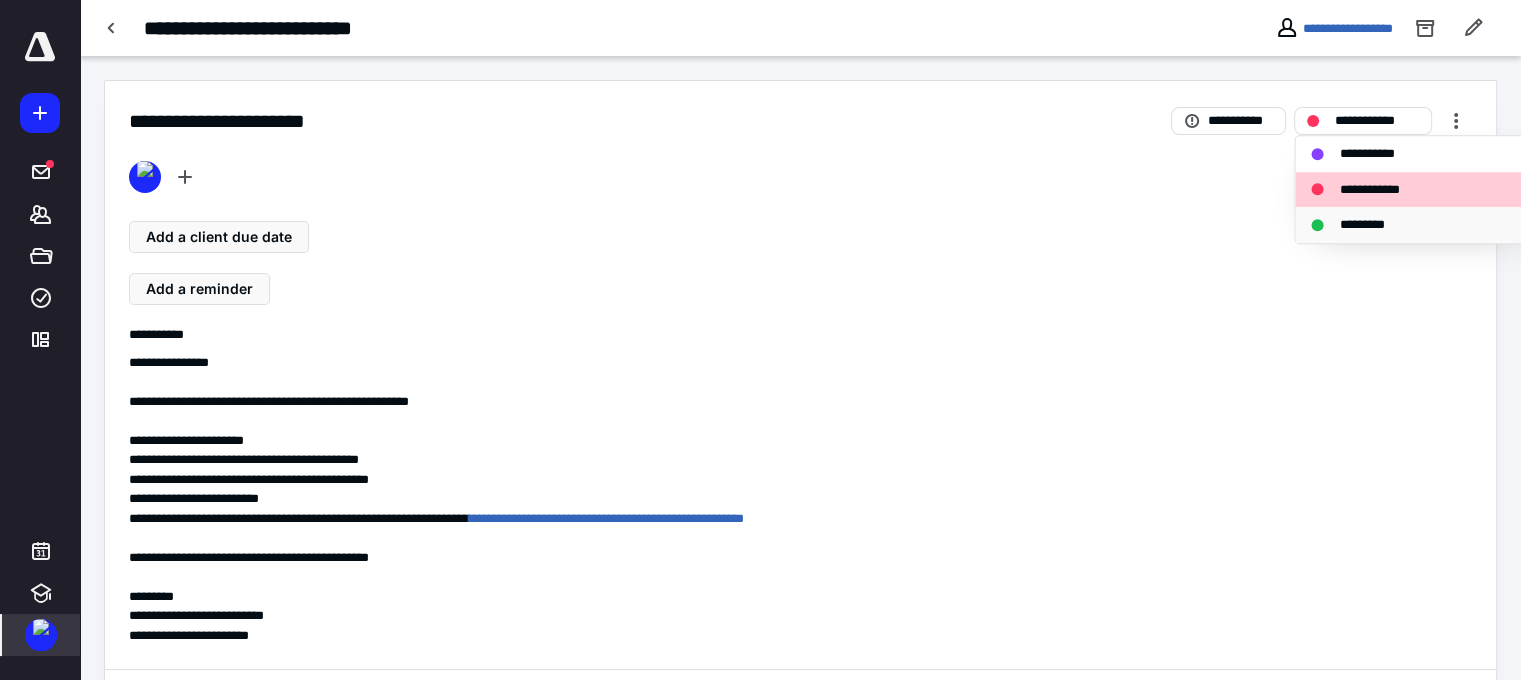 click on "*********" at bounding box center (1372, 225) 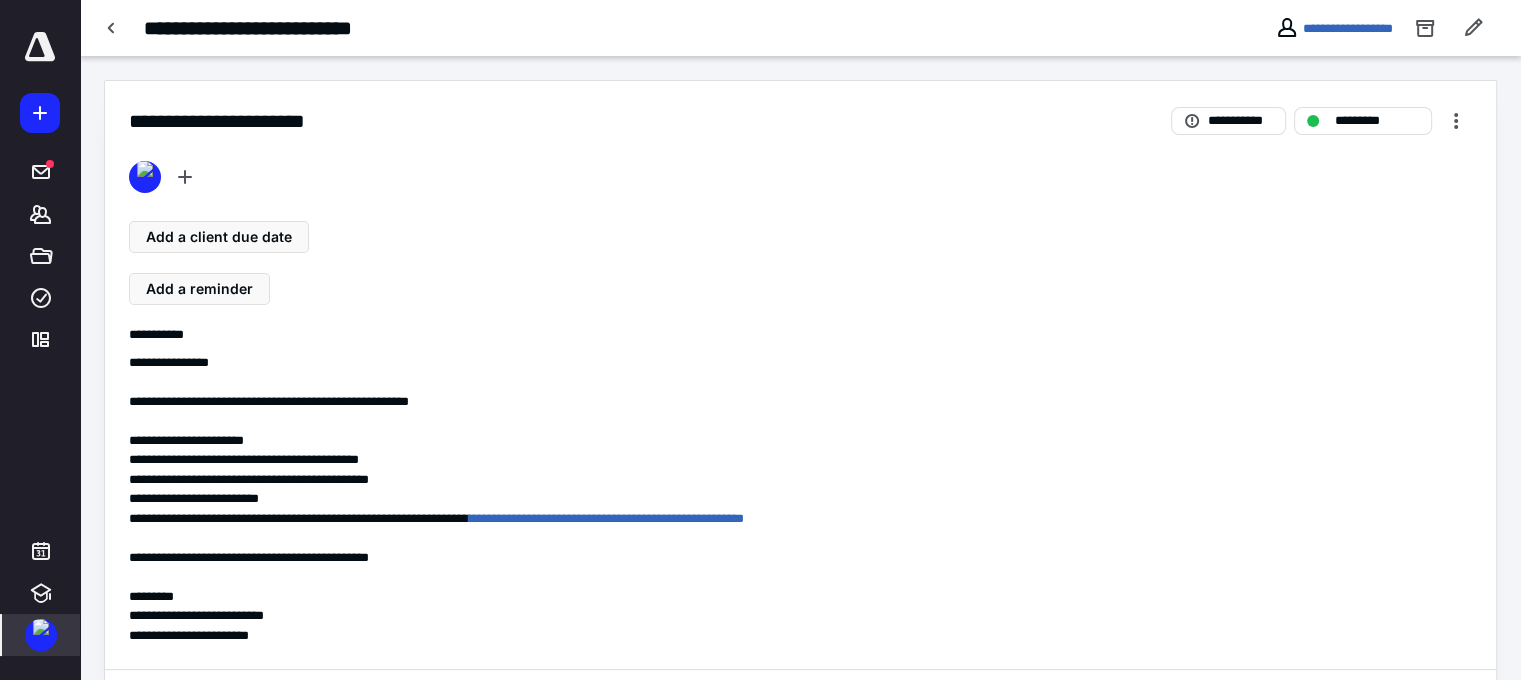 scroll, scrollTop: 302, scrollLeft: 0, axis: vertical 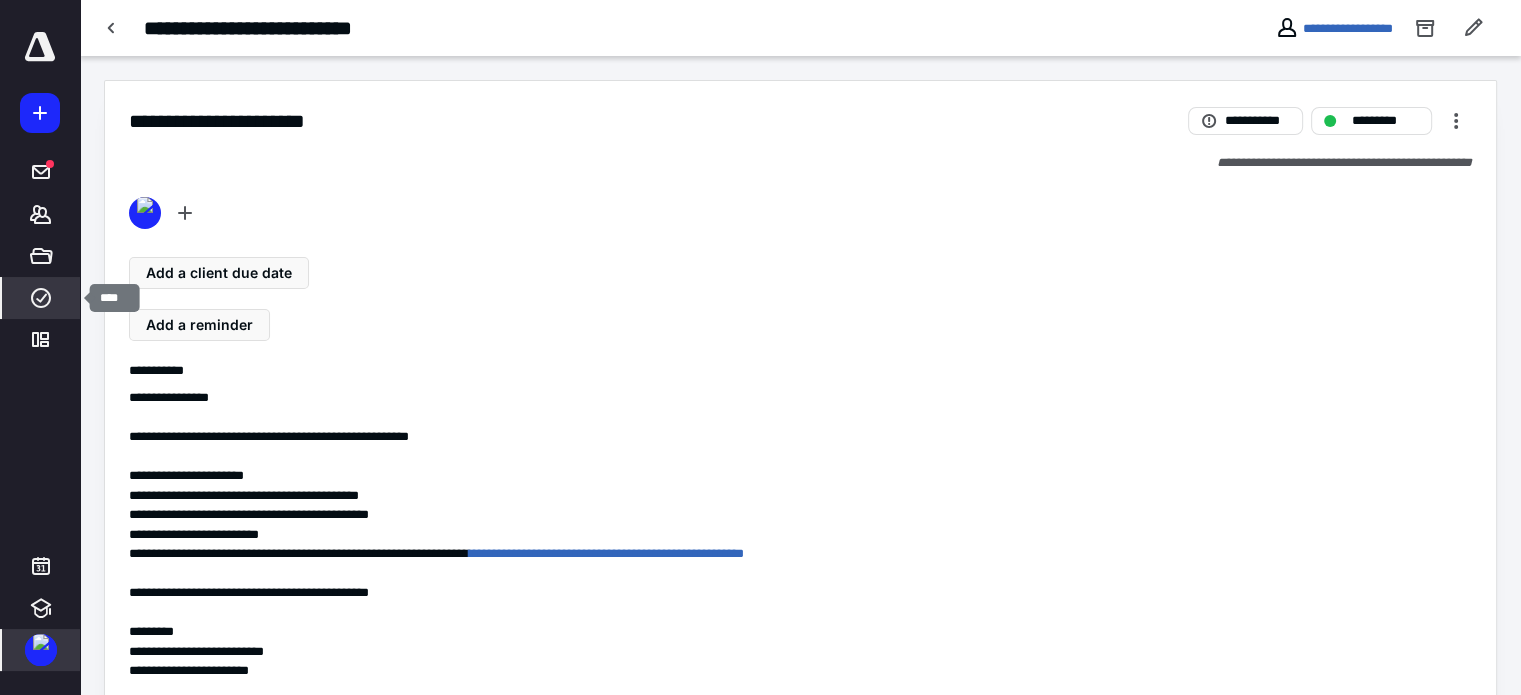 click 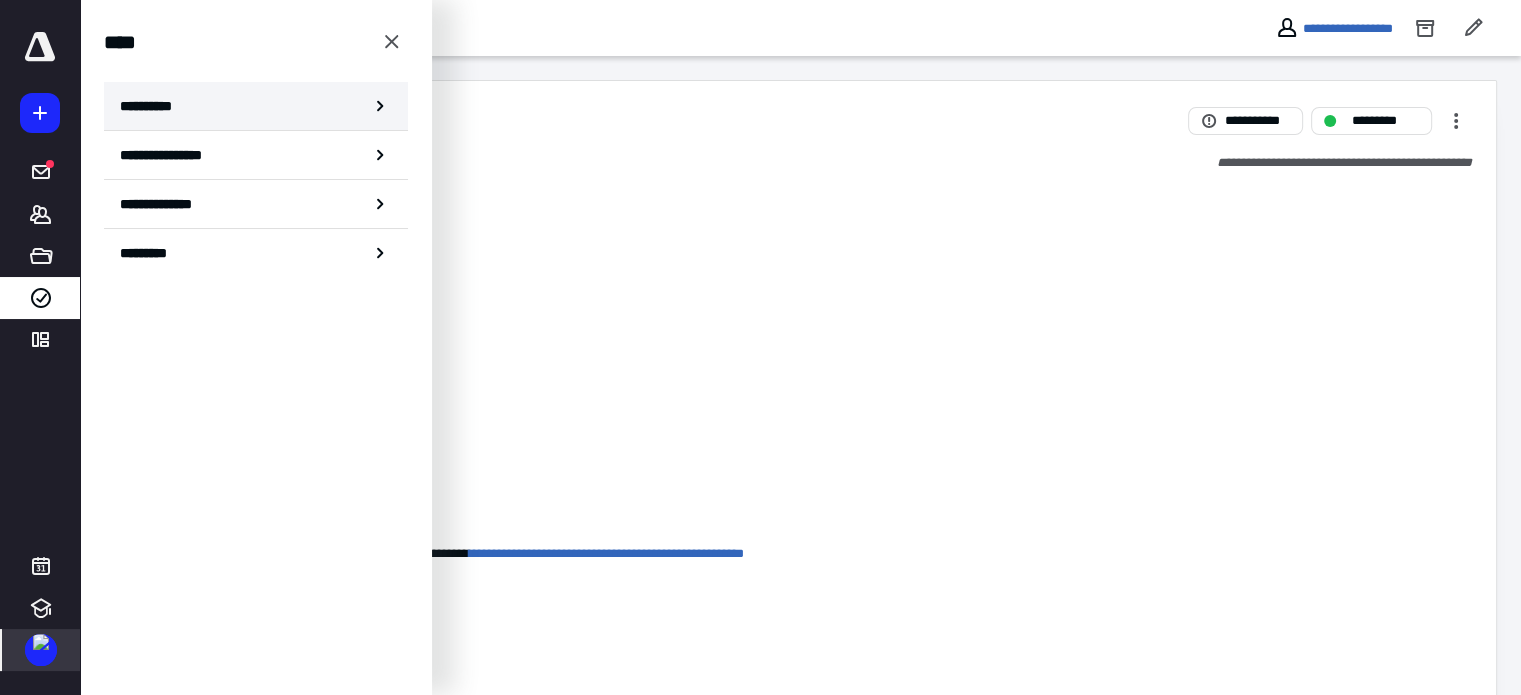 click on "**********" at bounding box center (153, 106) 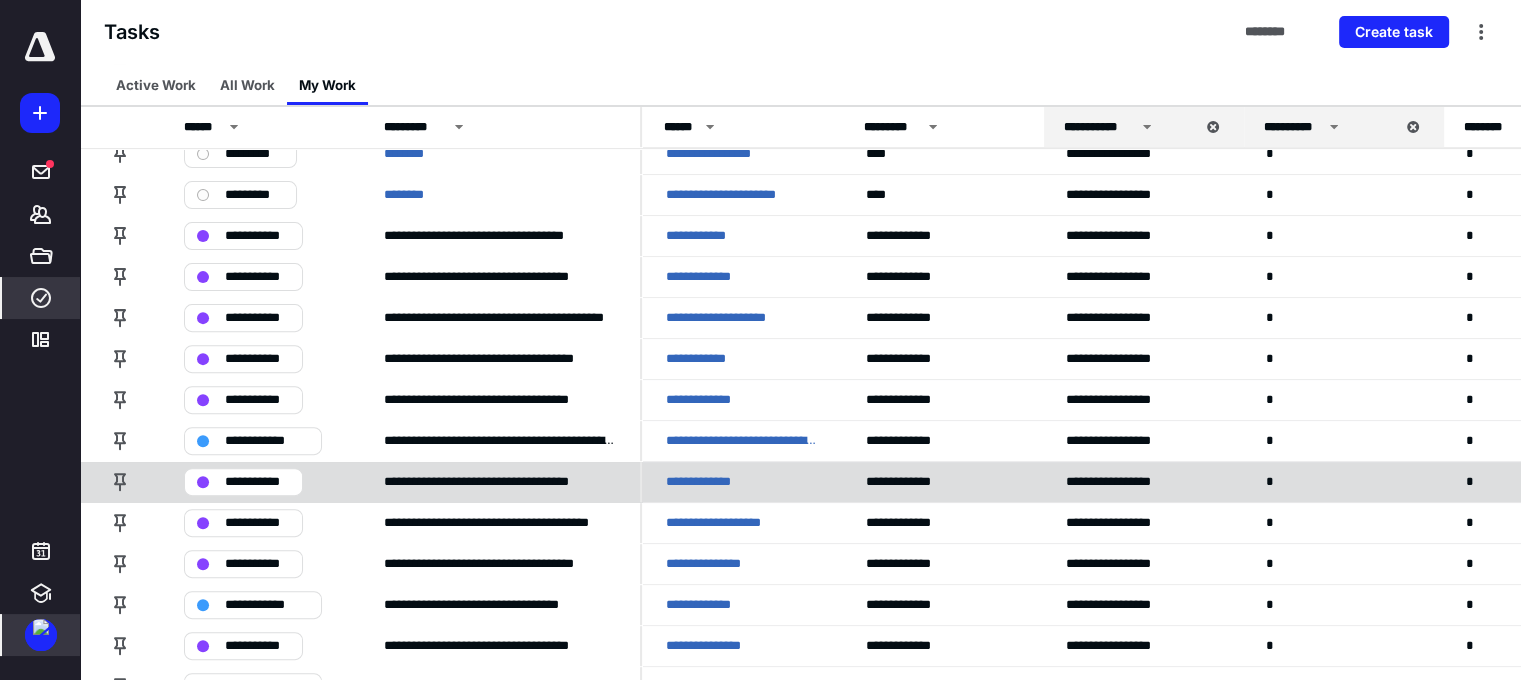 scroll, scrollTop: 666, scrollLeft: 0, axis: vertical 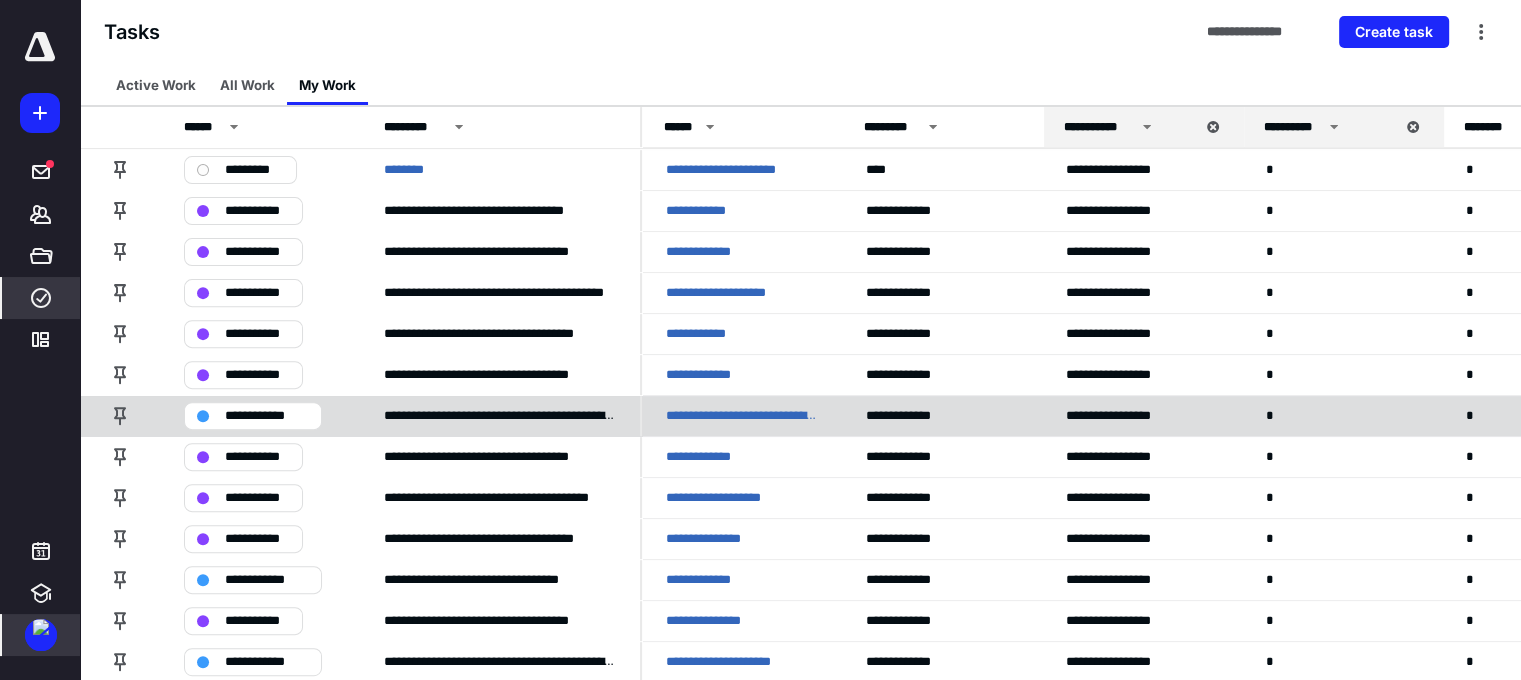 click on "**********" at bounding box center [742, 416] 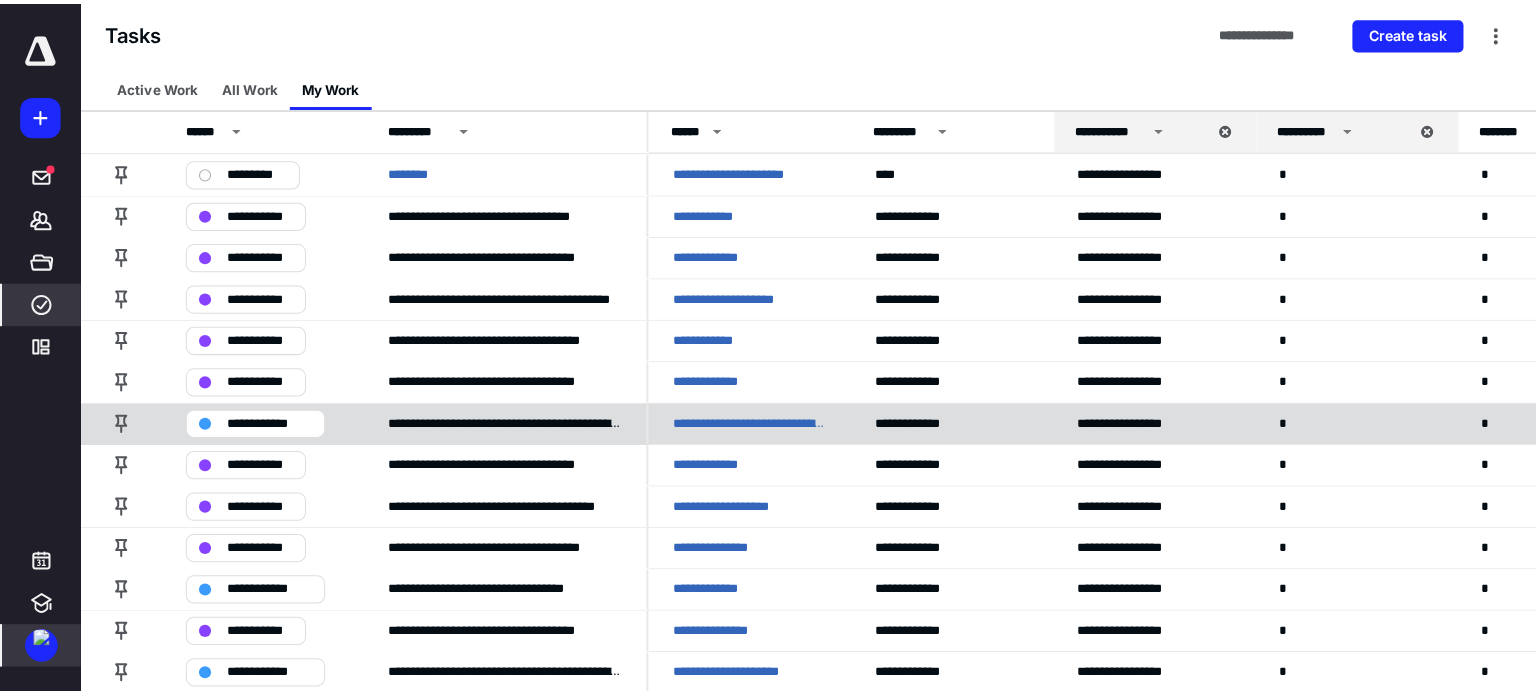 scroll, scrollTop: 0, scrollLeft: 0, axis: both 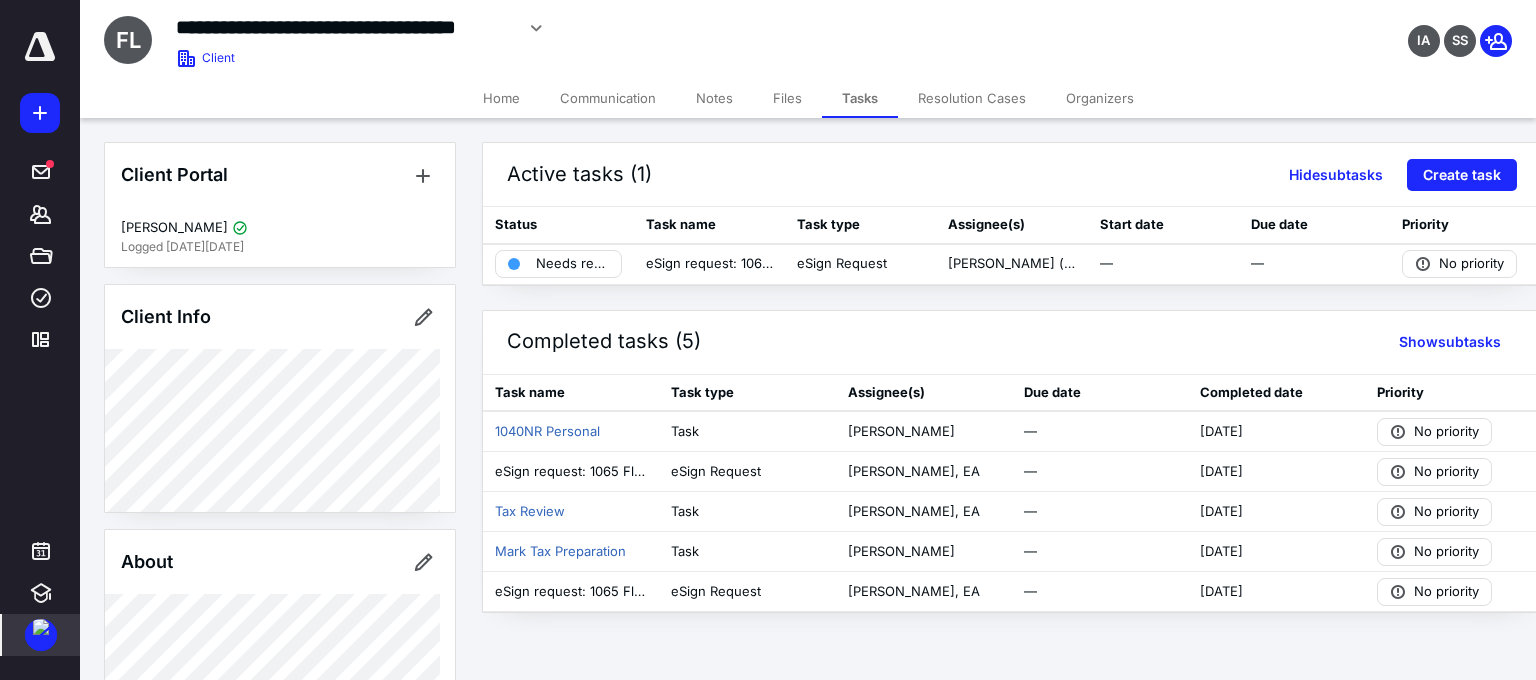 click on "Files" at bounding box center [787, 98] 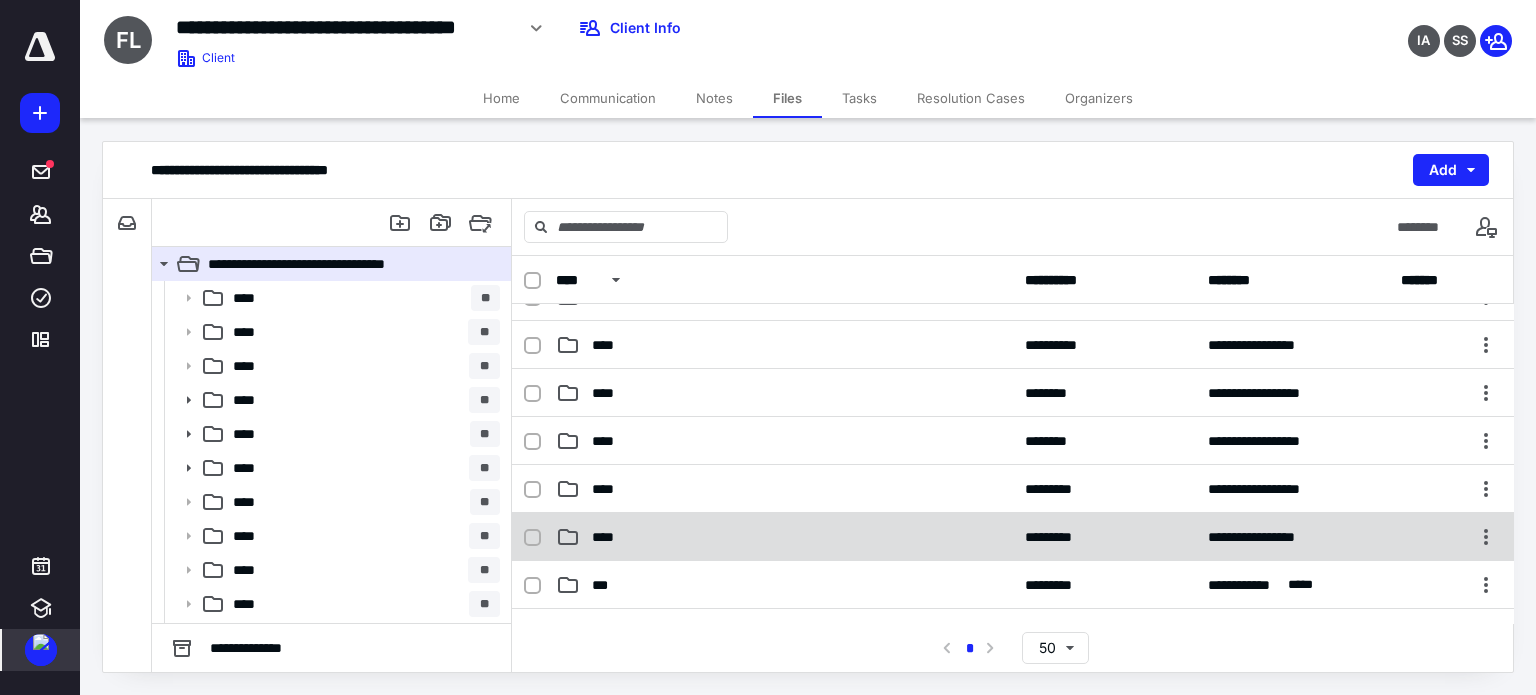 scroll, scrollTop: 416, scrollLeft: 0, axis: vertical 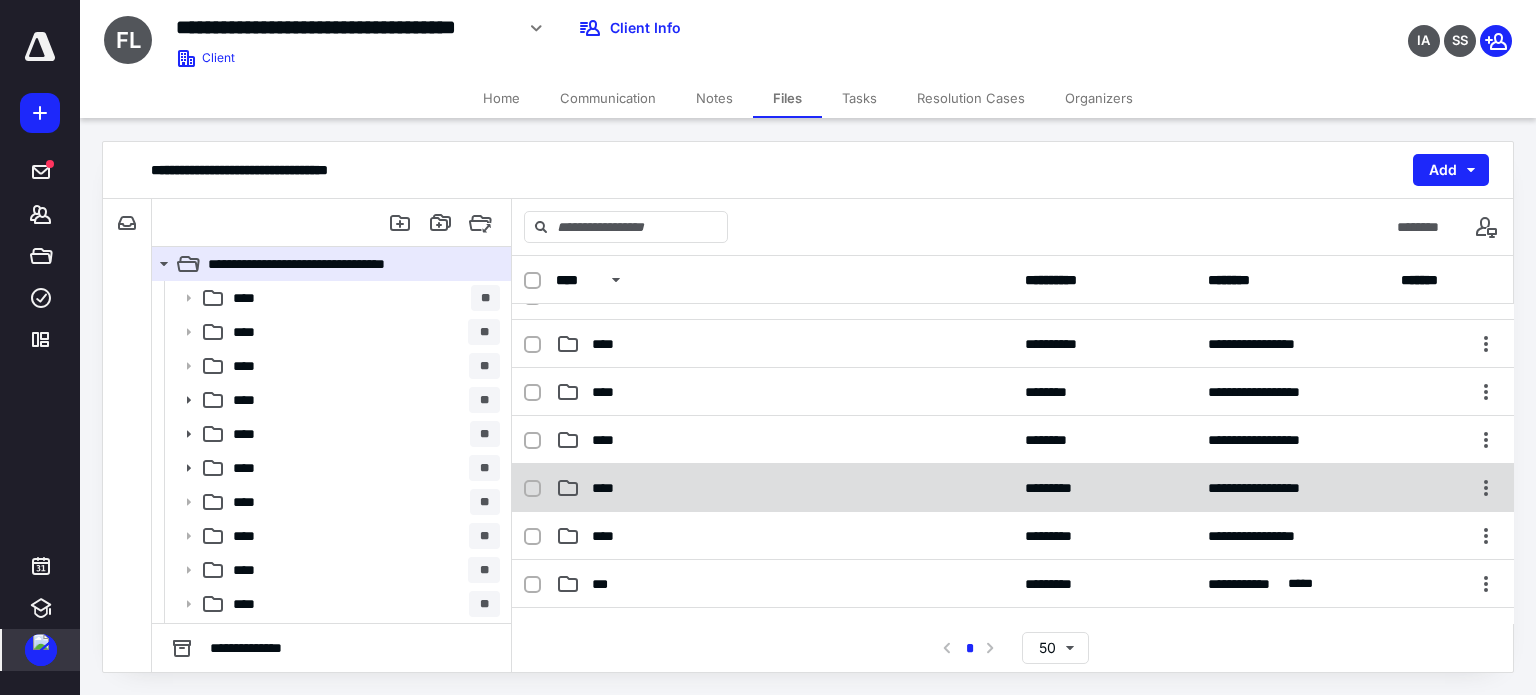 click on "****" at bounding box center [784, 488] 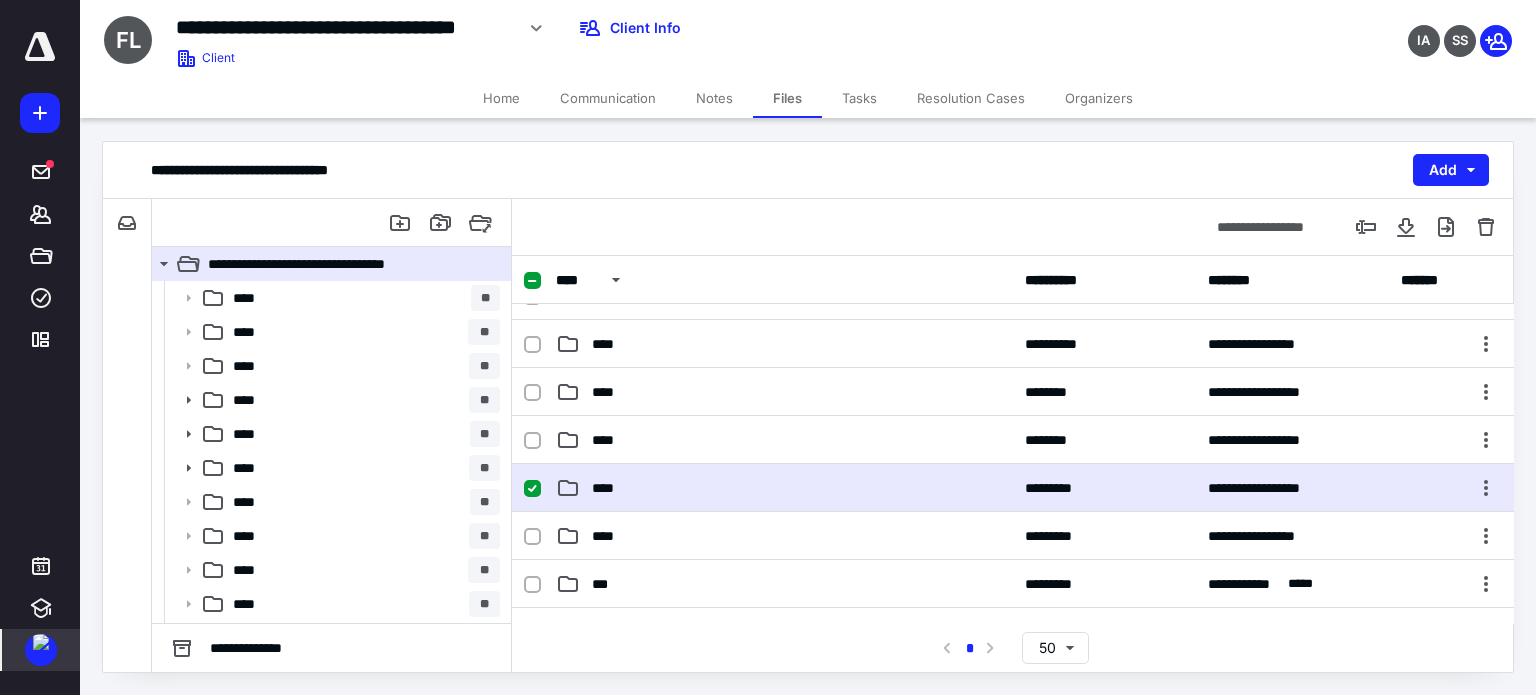 click on "****" at bounding box center [784, 488] 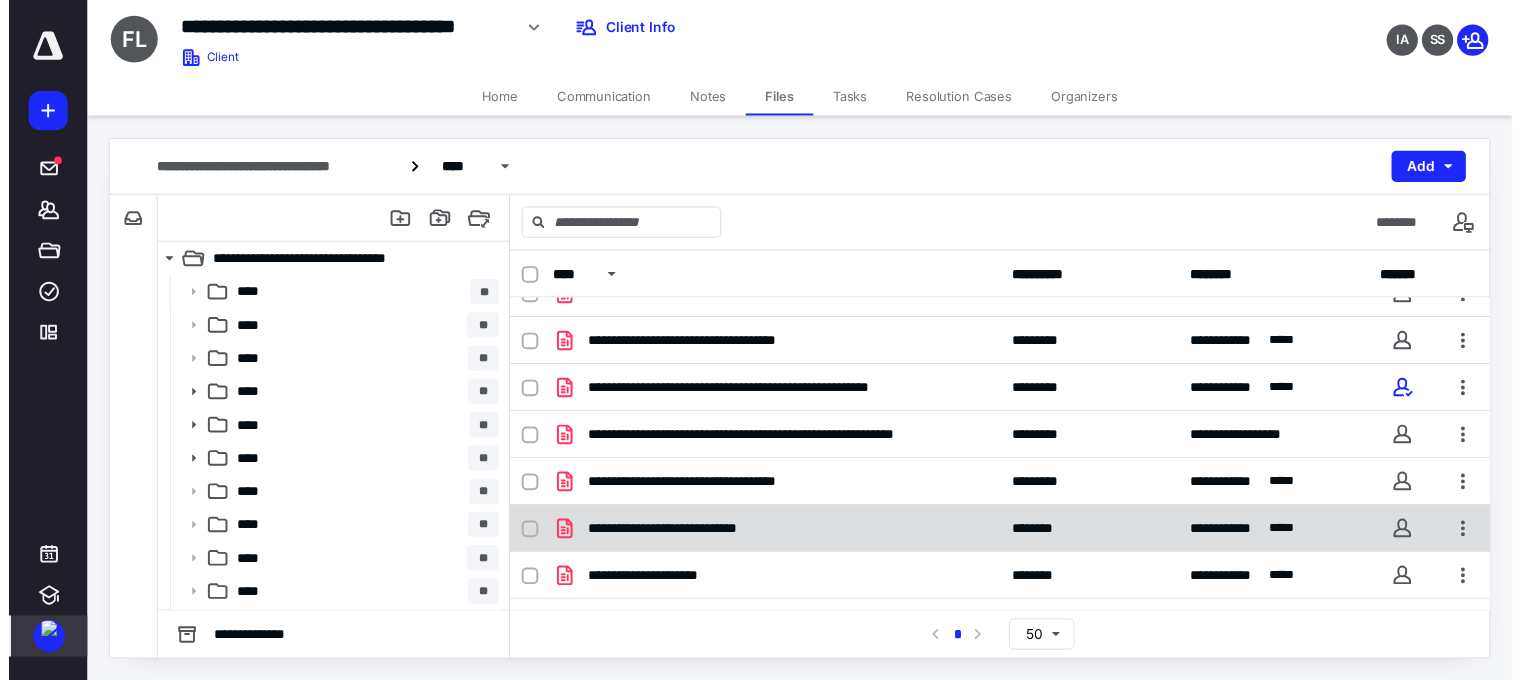 scroll, scrollTop: 249, scrollLeft: 0, axis: vertical 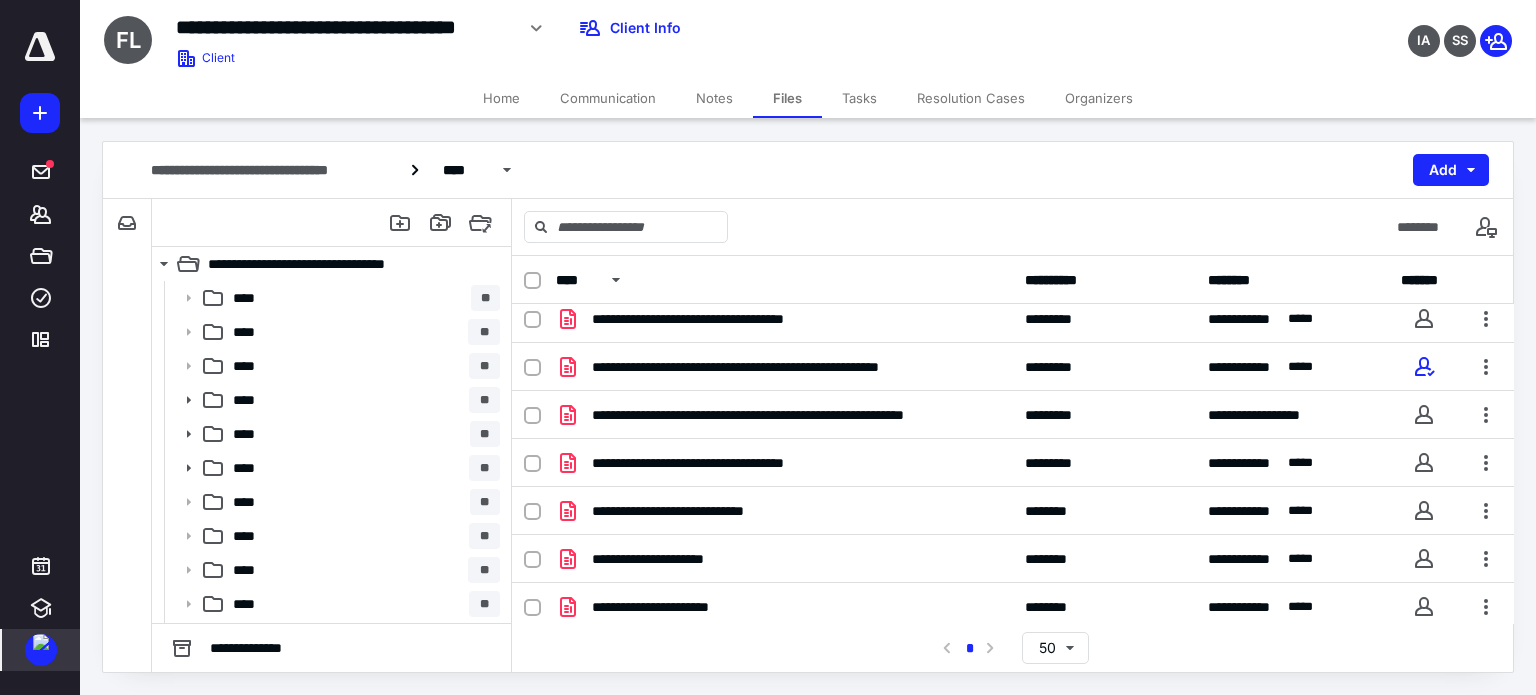 click on "Tasks" at bounding box center (859, 98) 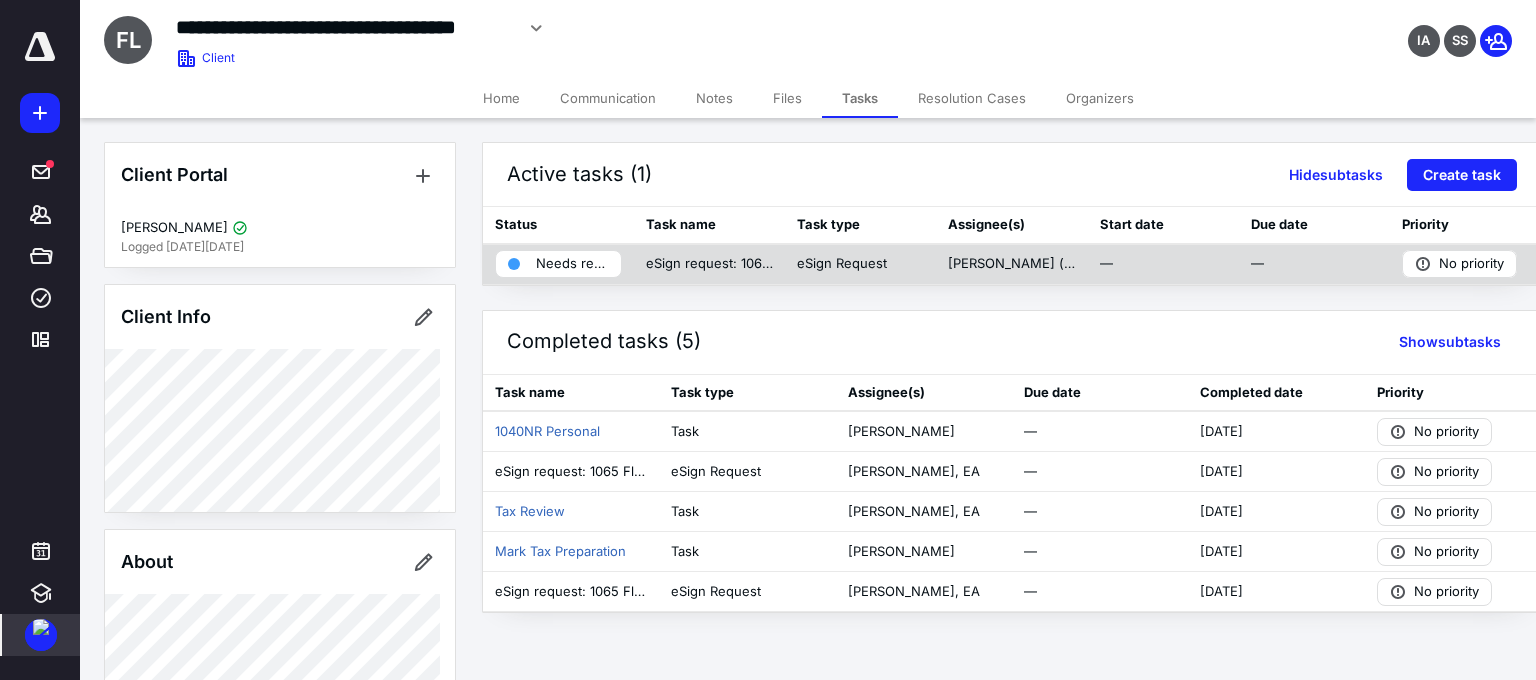click on "Needs review" at bounding box center (572, 264) 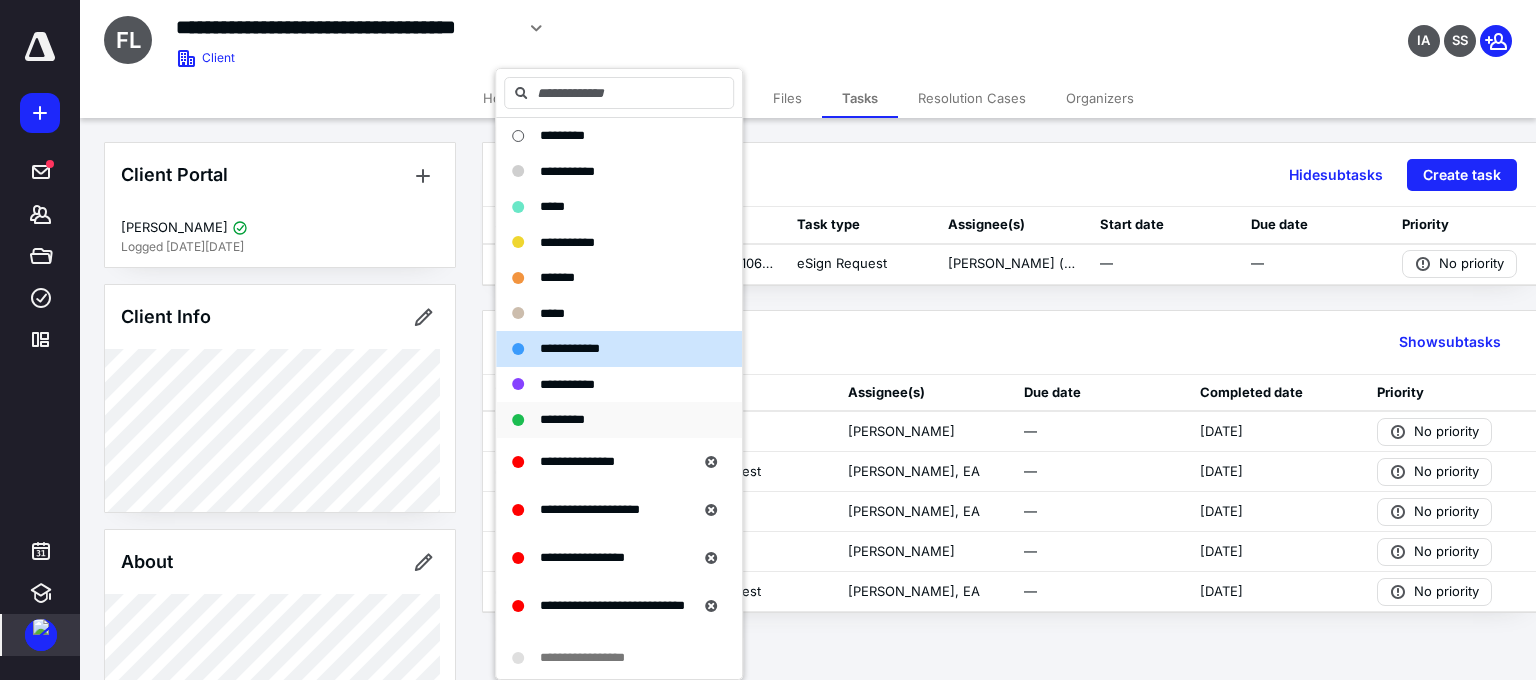 click on "*********" at bounding box center (562, 419) 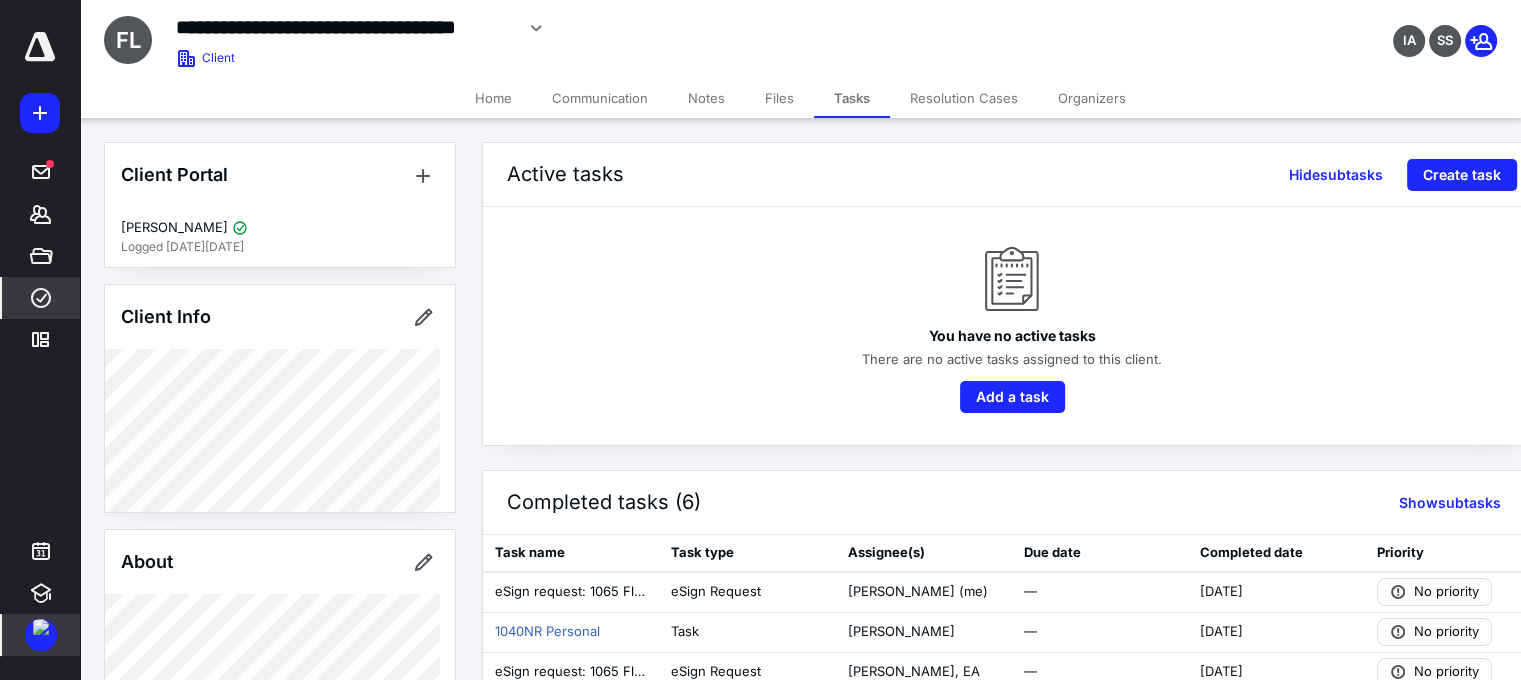 click 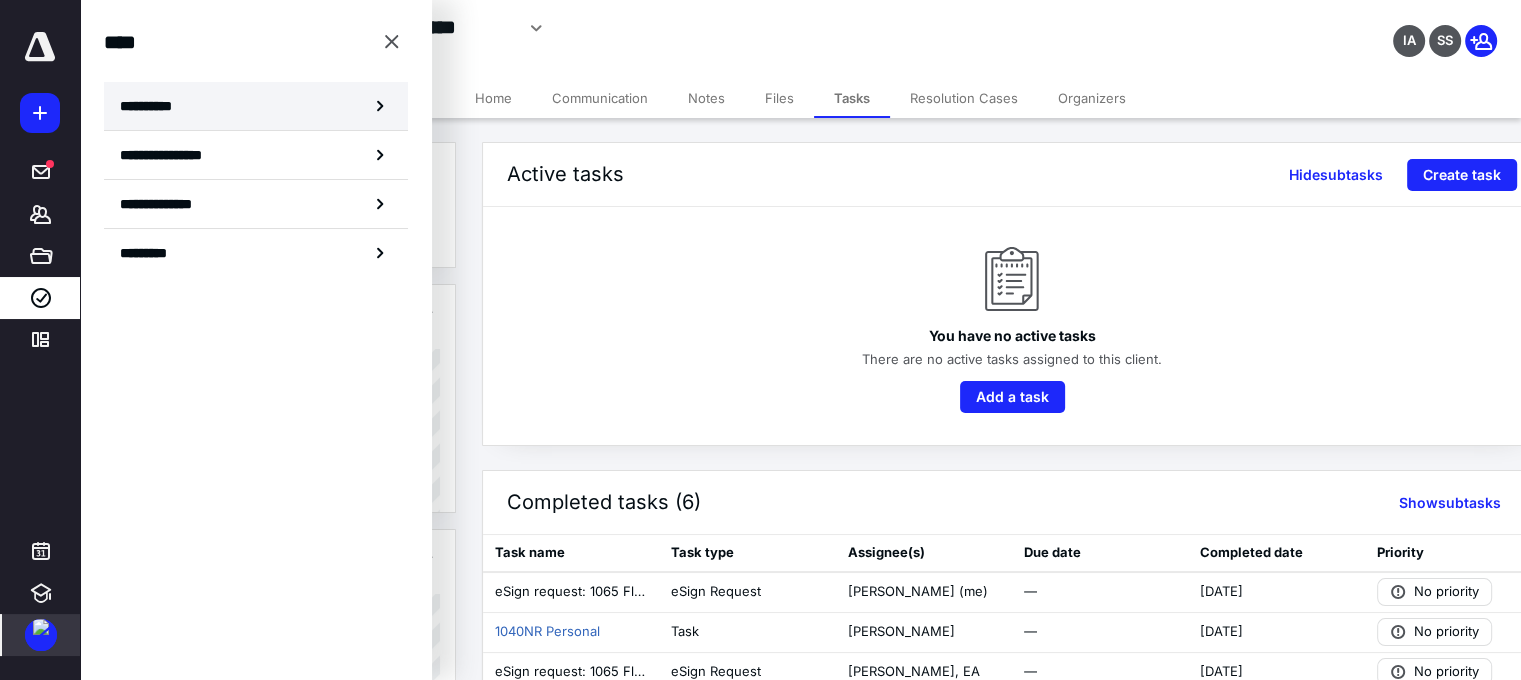 click on "**********" at bounding box center [256, 106] 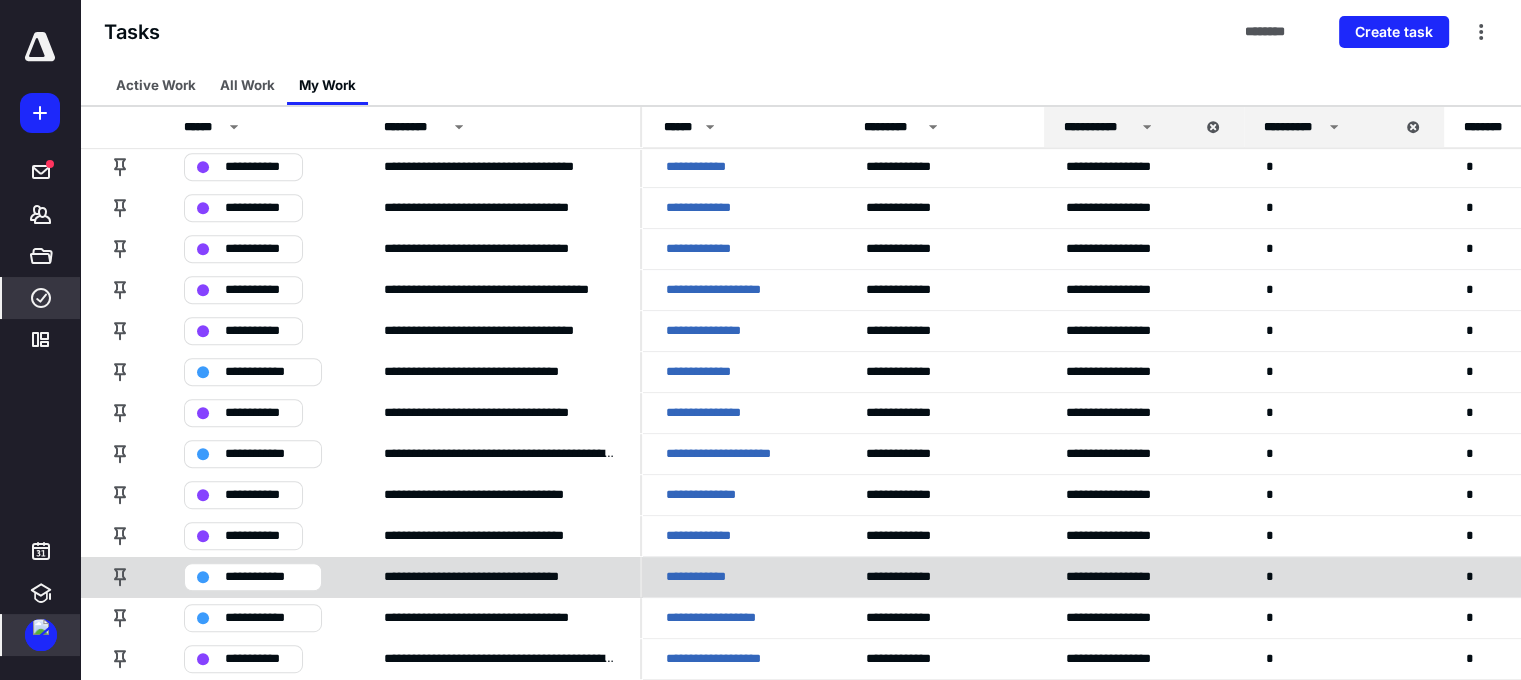 scroll, scrollTop: 916, scrollLeft: 0, axis: vertical 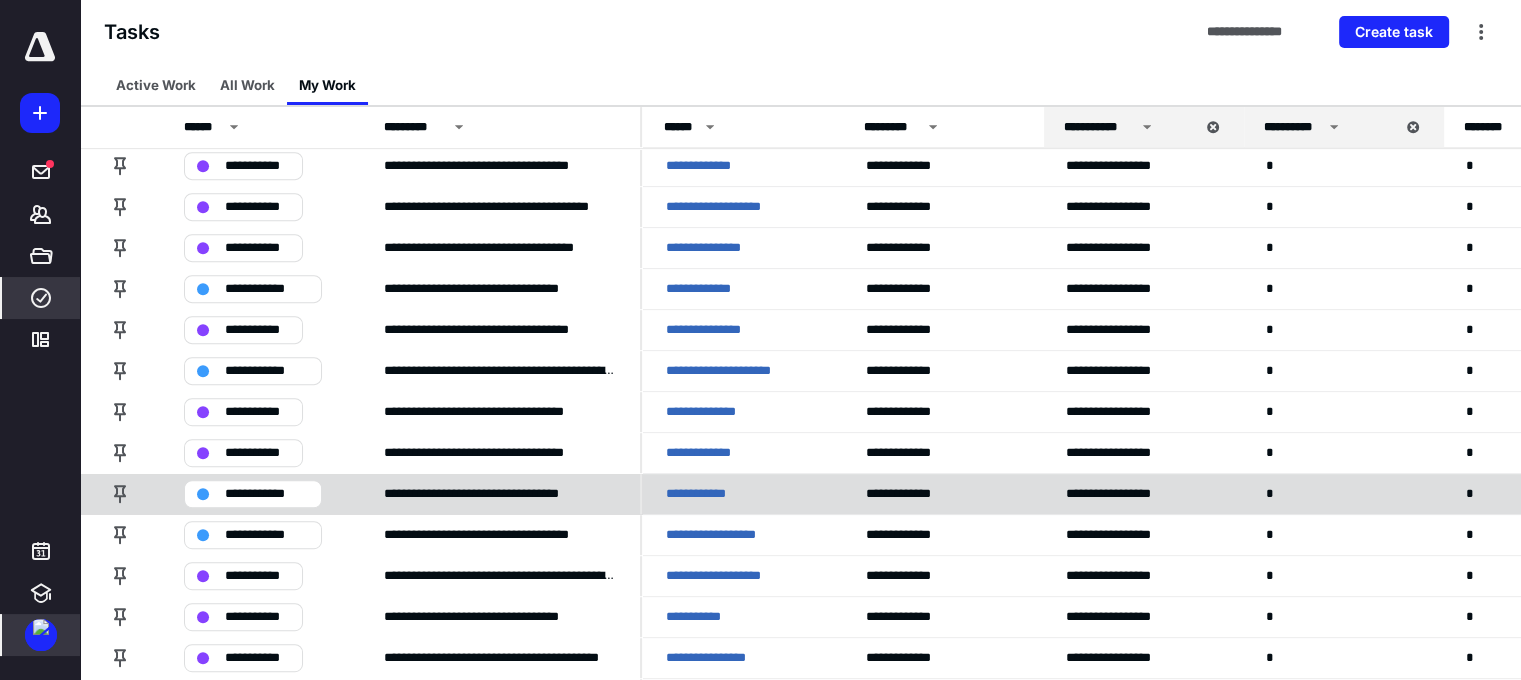 click on "**********" at bounding box center (703, 494) 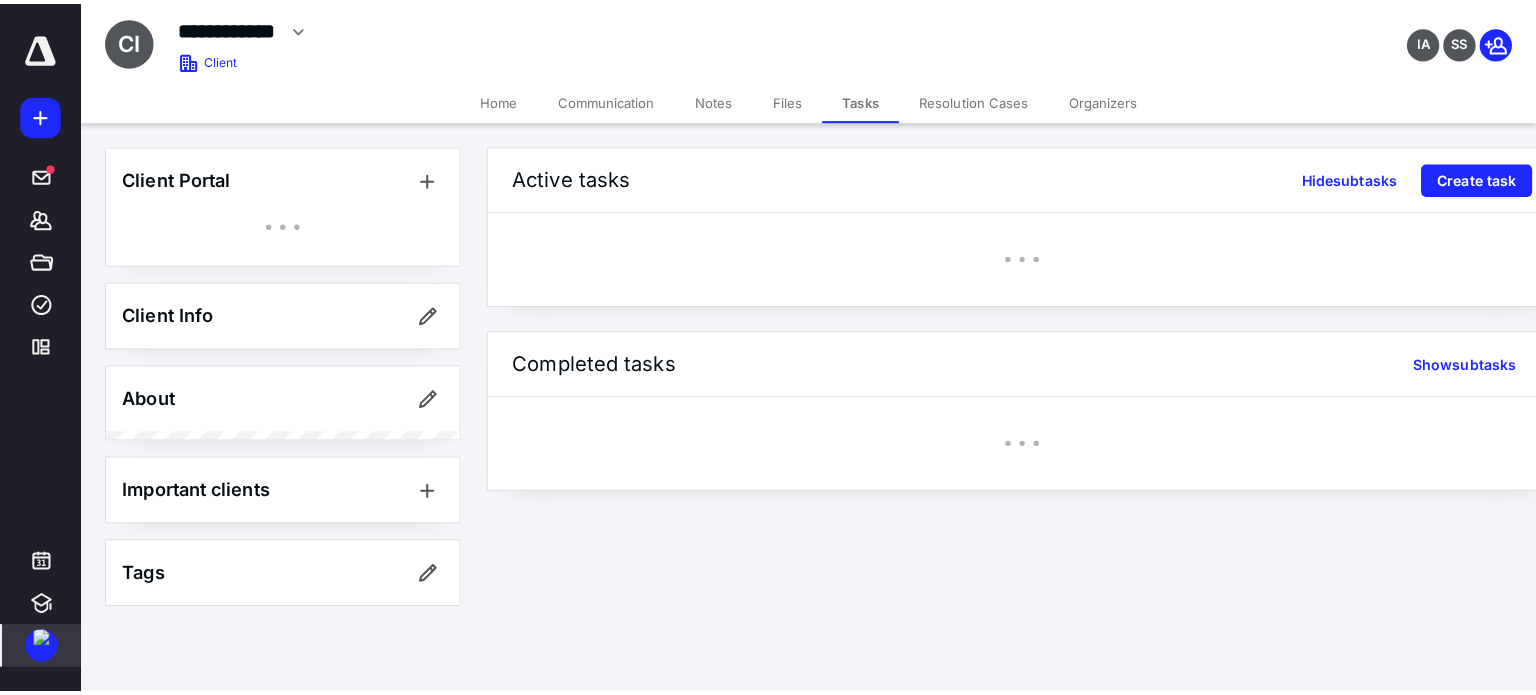 scroll, scrollTop: 0, scrollLeft: 0, axis: both 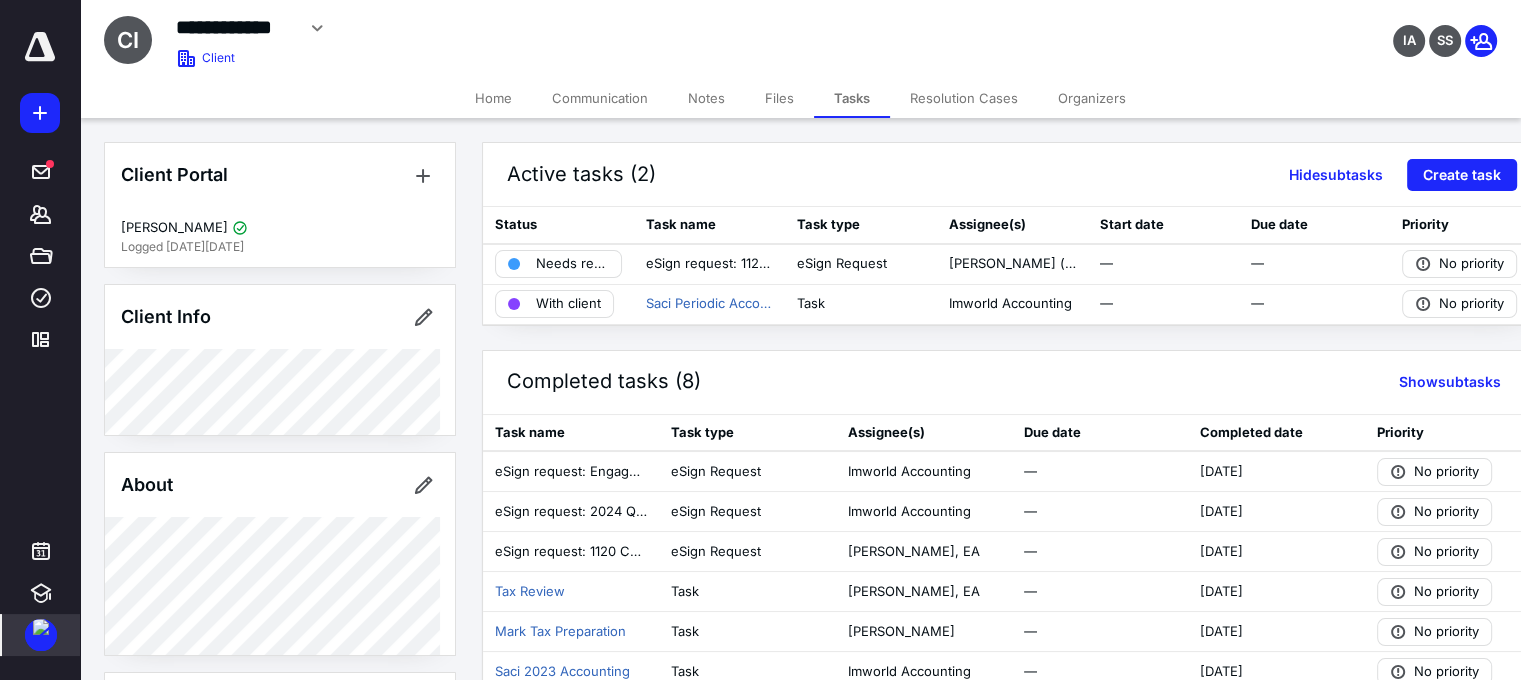 click on "Files" at bounding box center (779, 98) 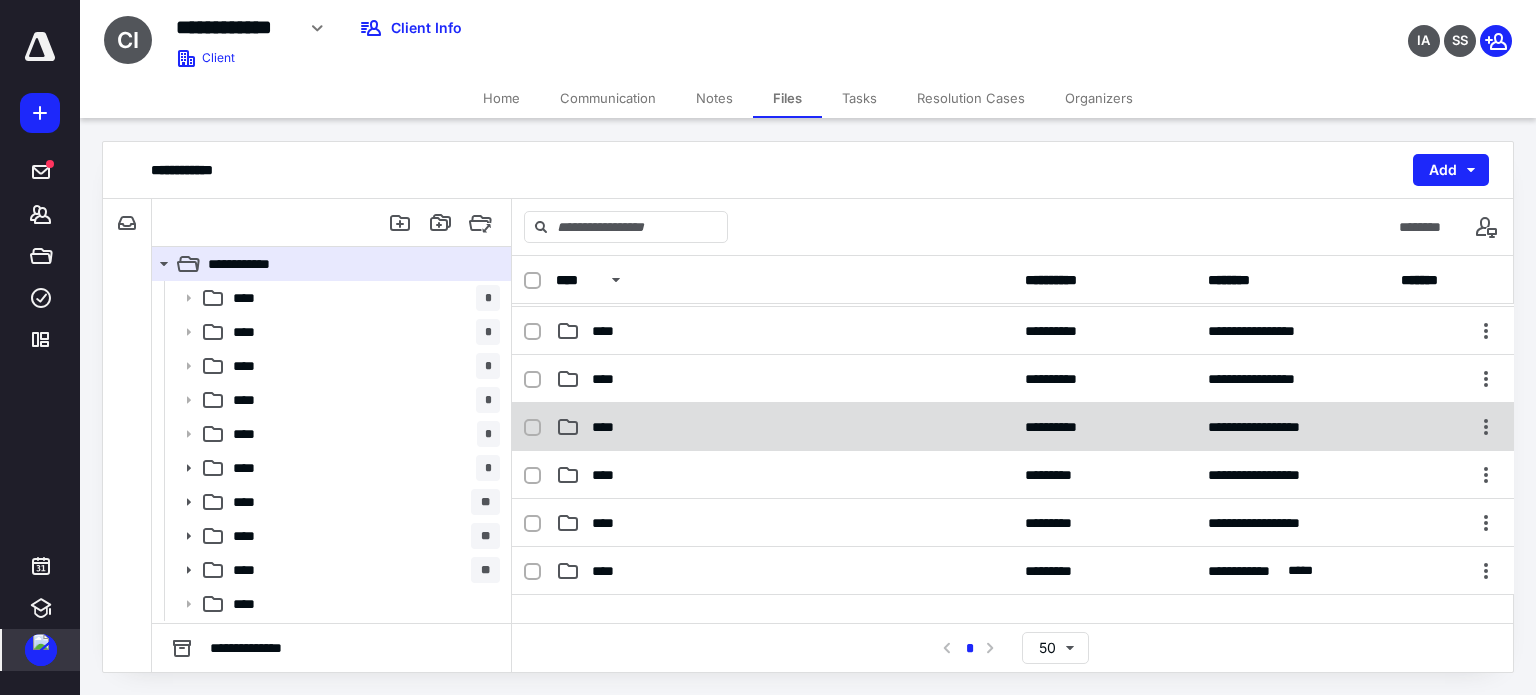 scroll, scrollTop: 249, scrollLeft: 0, axis: vertical 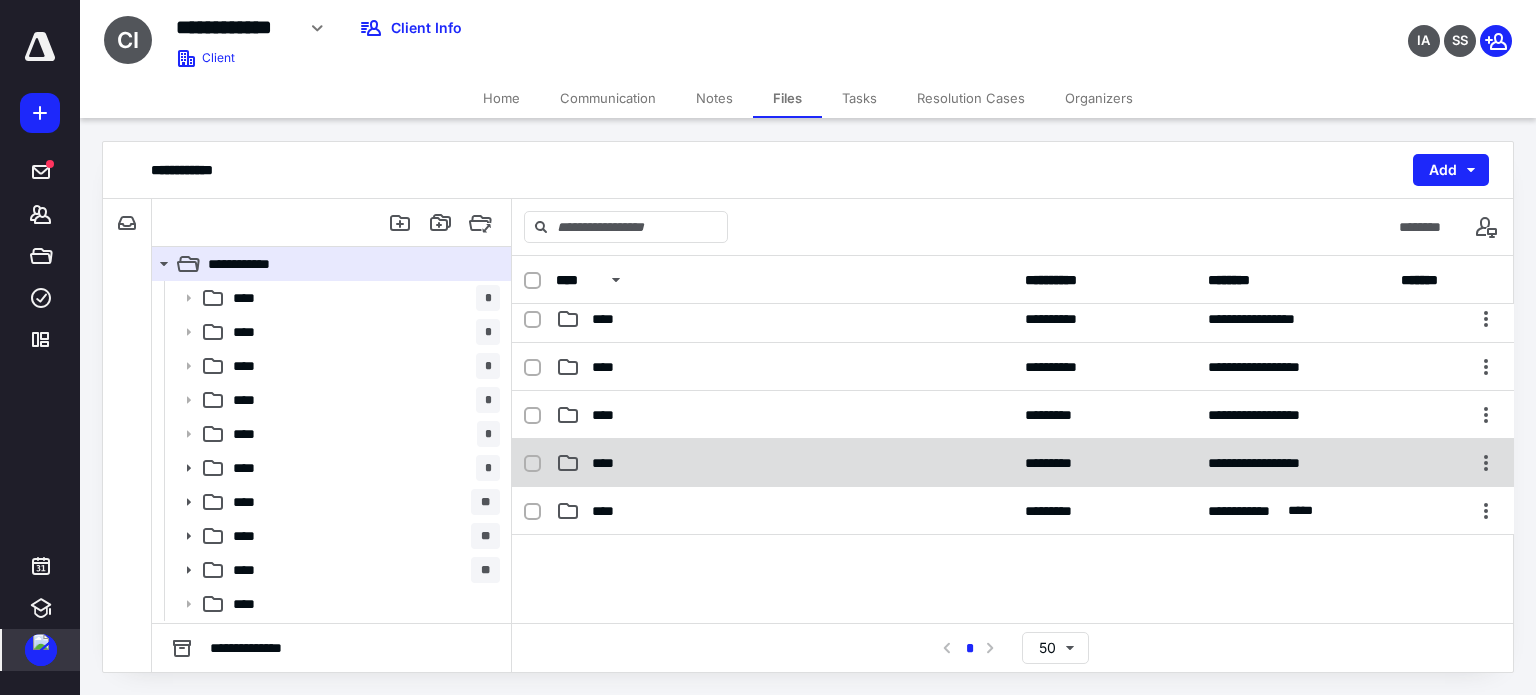 click on "****" at bounding box center [784, 463] 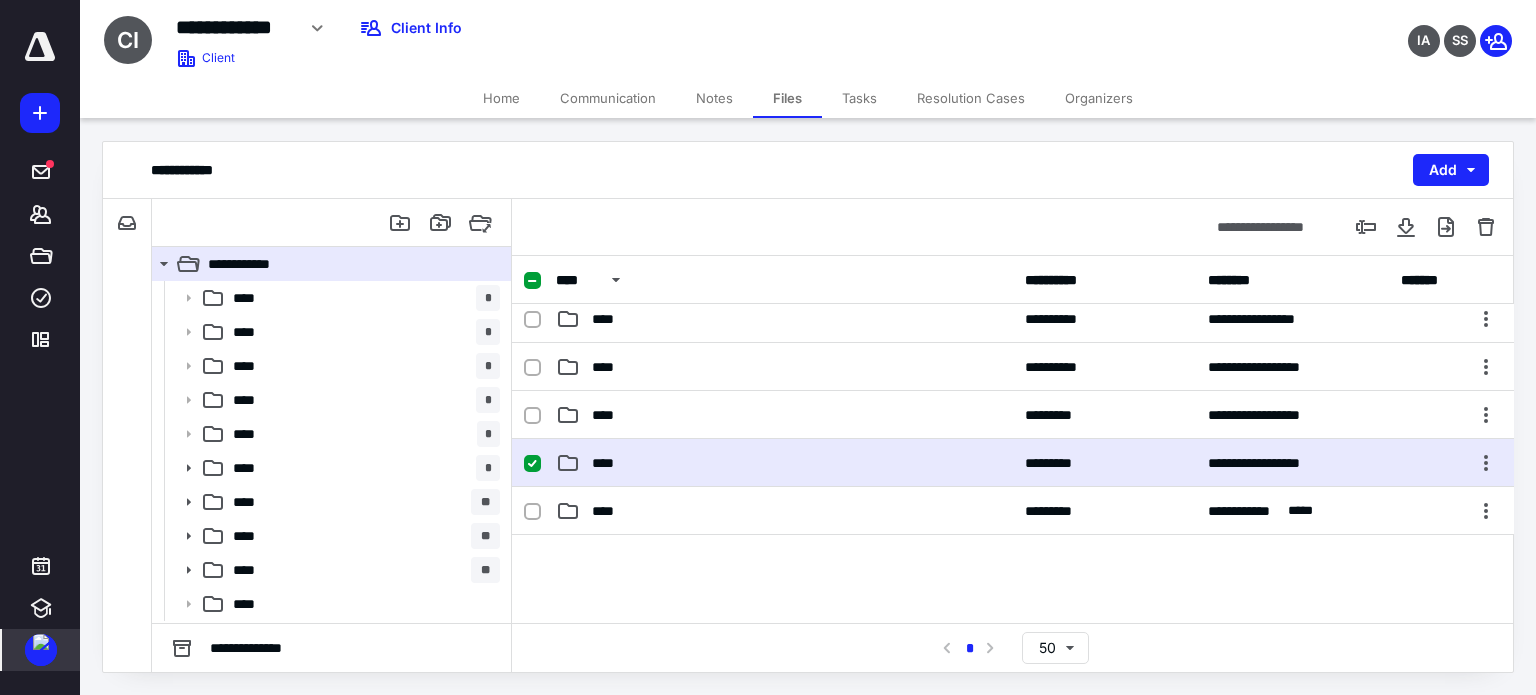 click on "****" at bounding box center (784, 463) 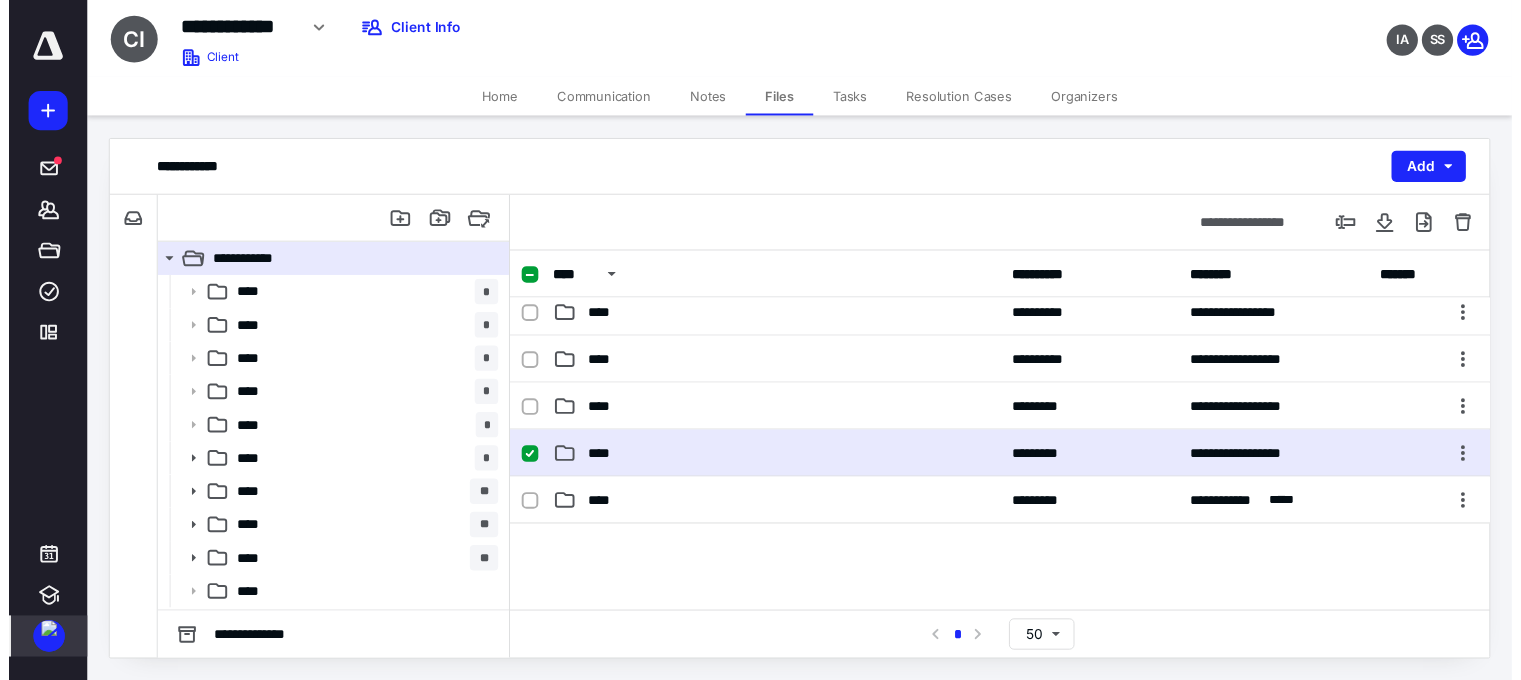 scroll, scrollTop: 0, scrollLeft: 0, axis: both 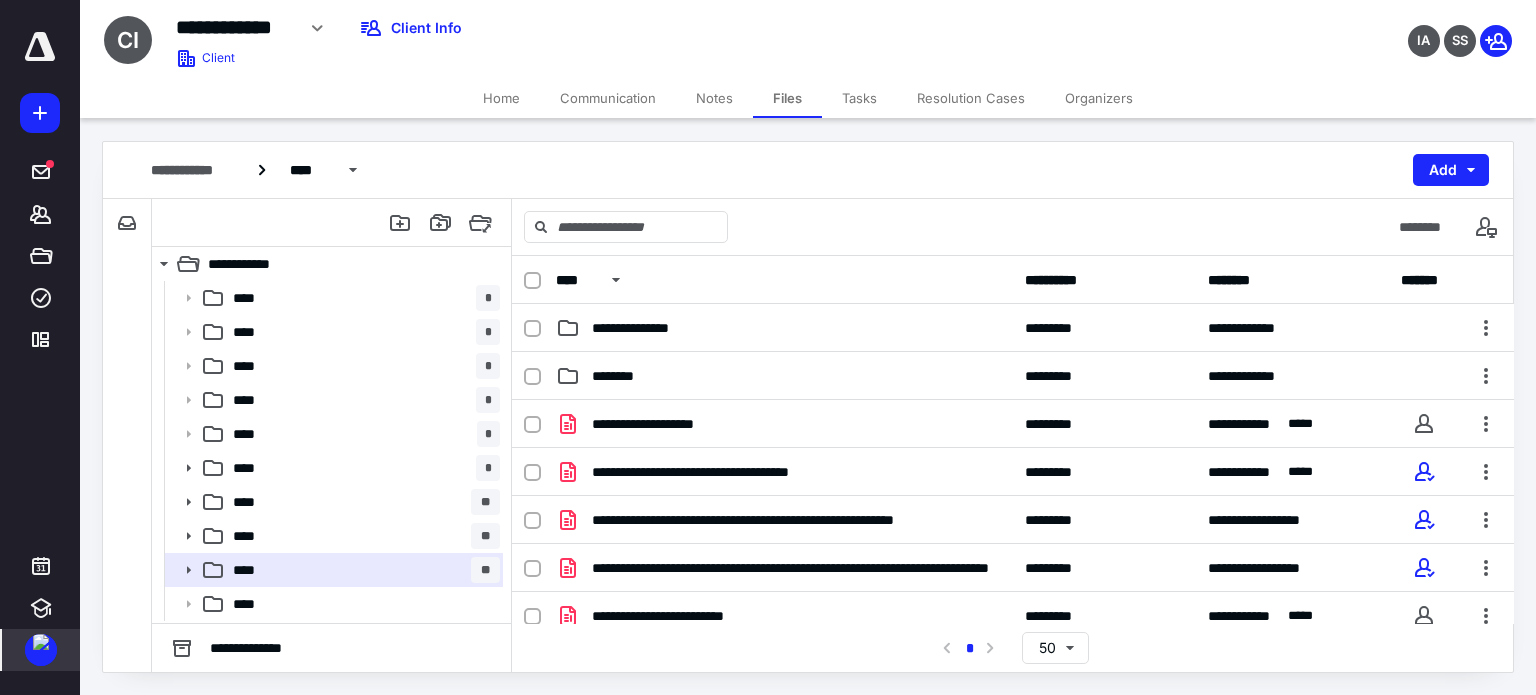 click on "Tasks" at bounding box center [859, 98] 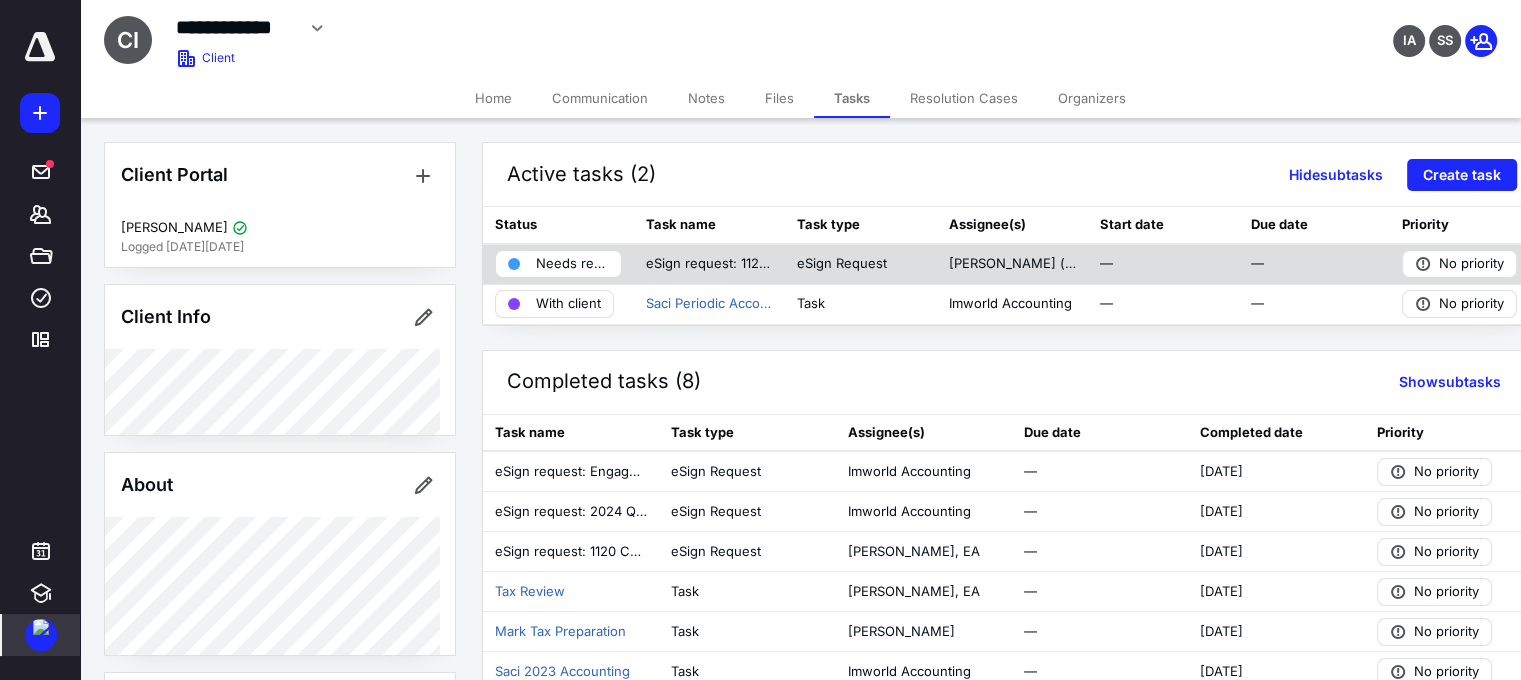 click on "Needs review" at bounding box center [572, 264] 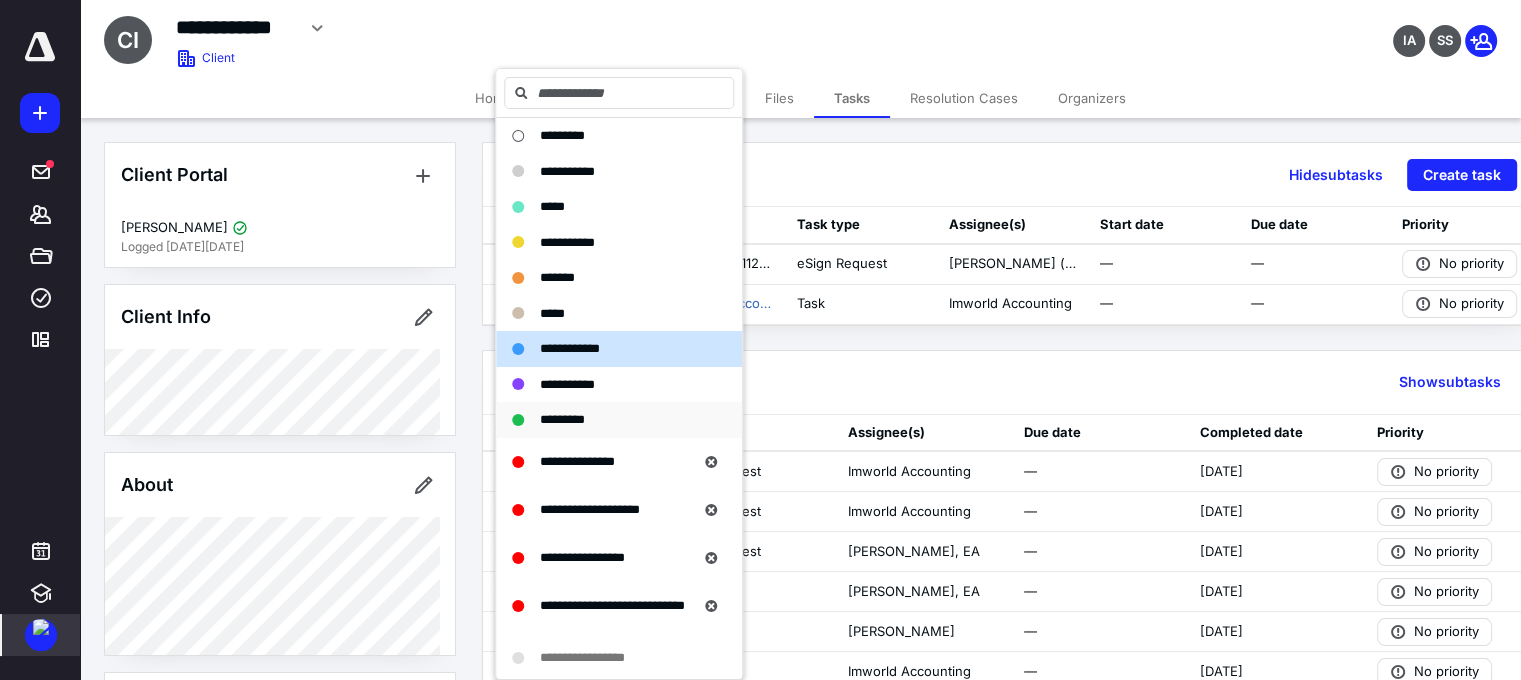 click on "*********" at bounding box center (562, 419) 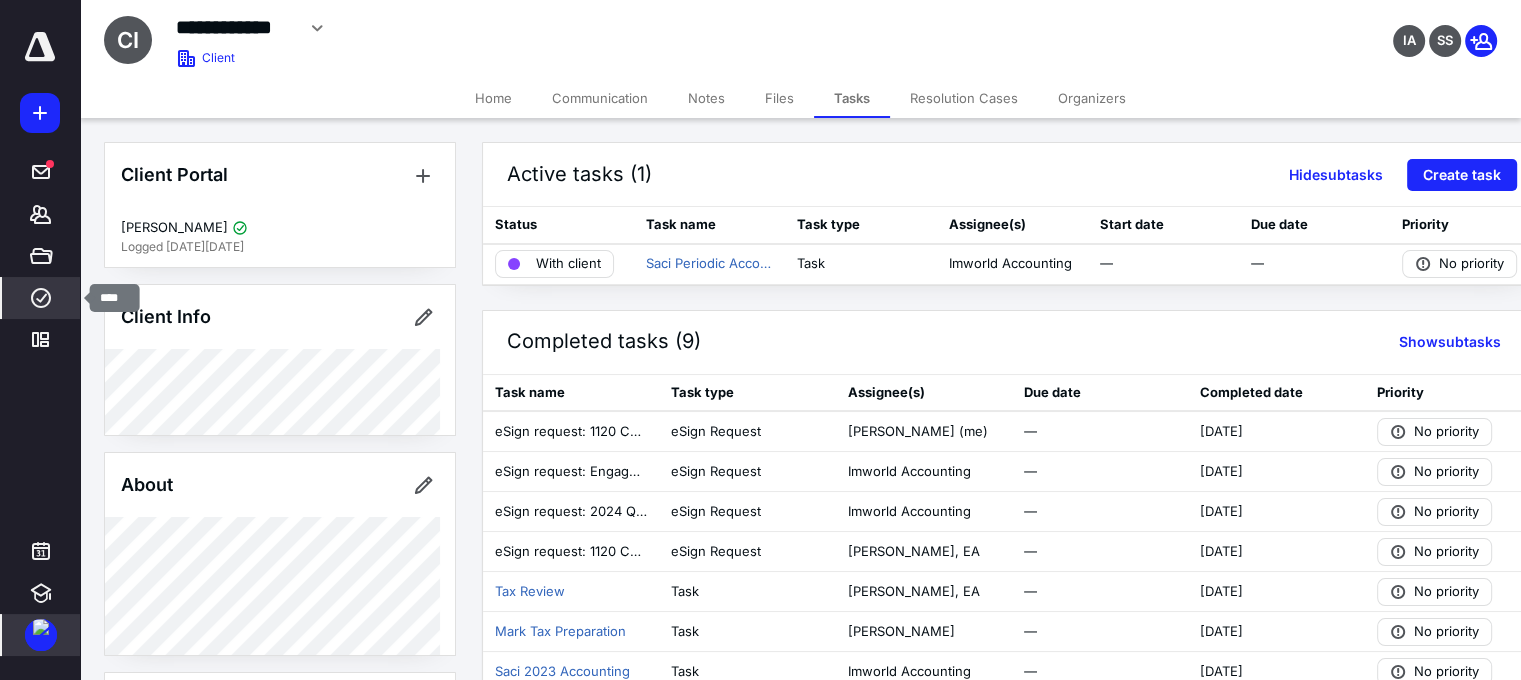 click 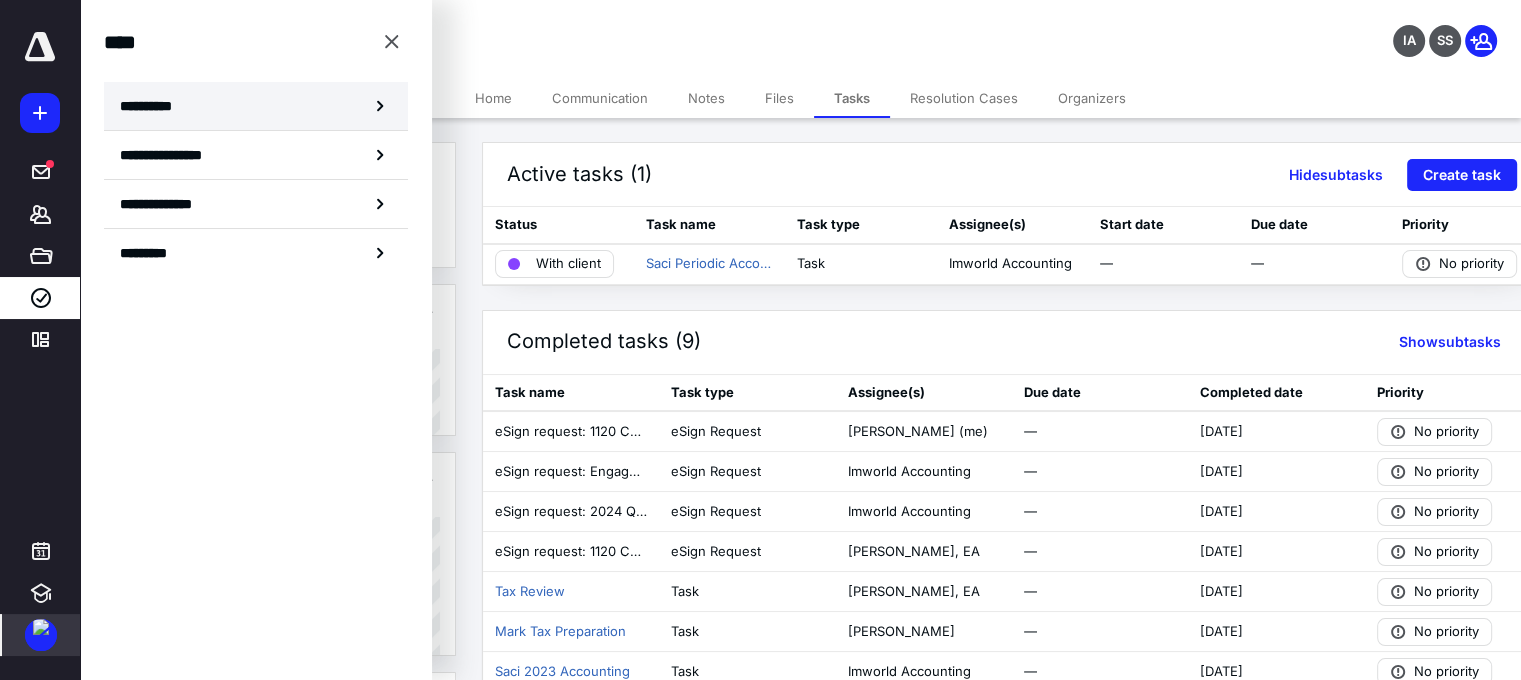 click on "**********" at bounding box center (256, 106) 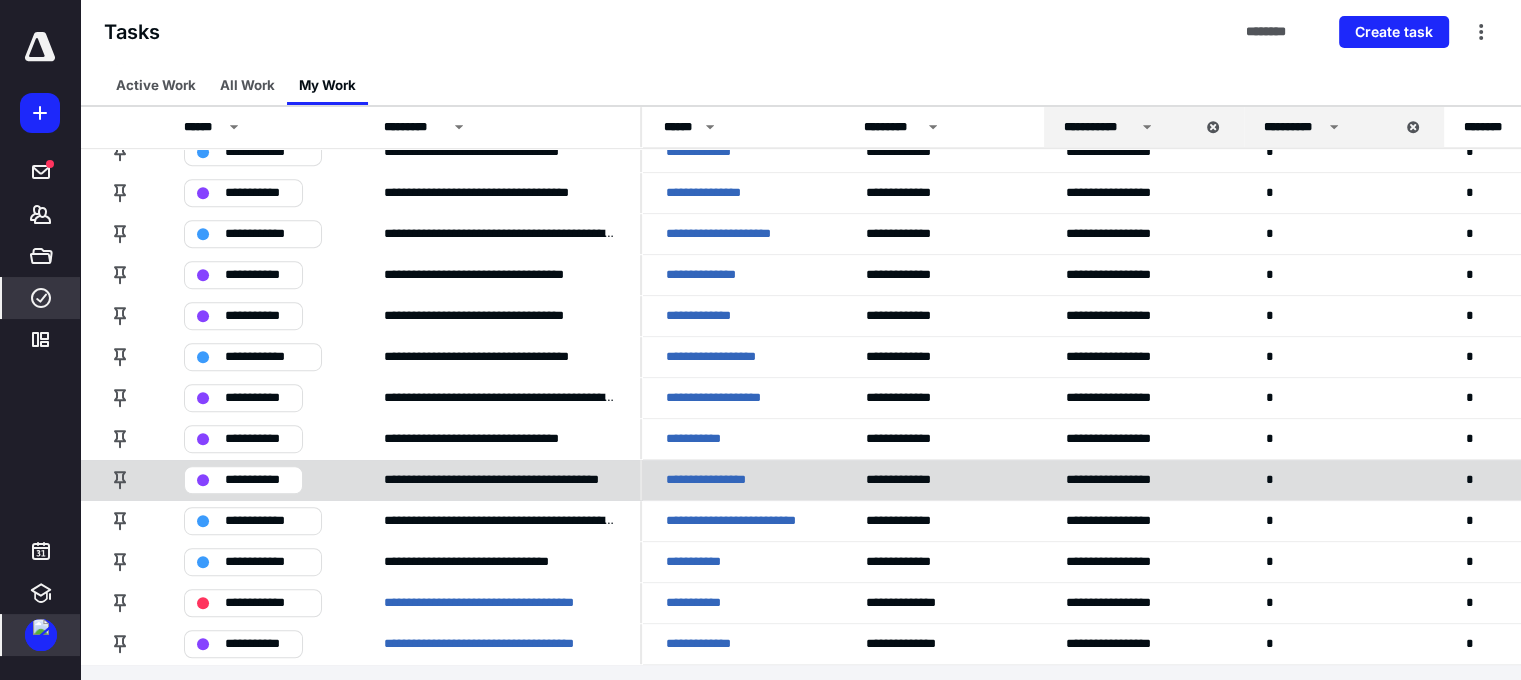 scroll, scrollTop: 1054, scrollLeft: 0, axis: vertical 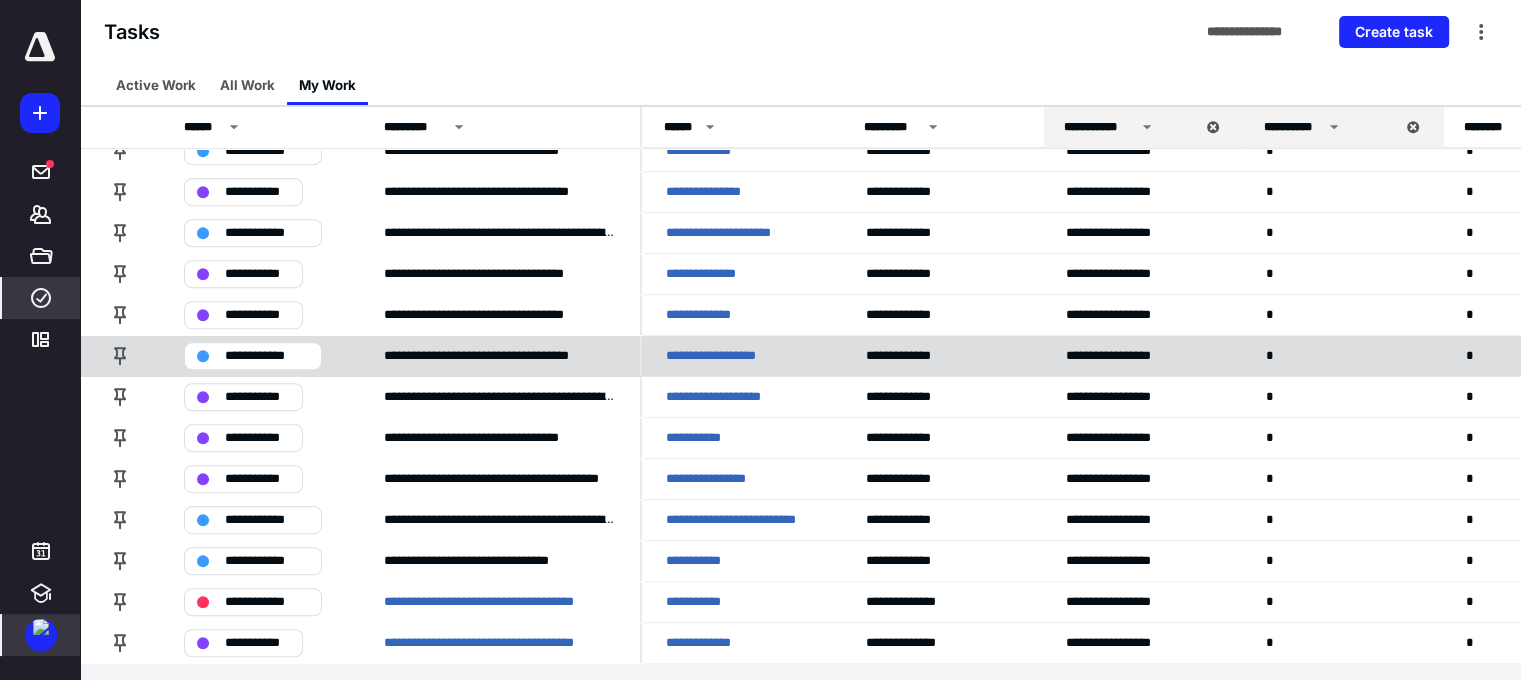click on "**********" at bounding box center (730, 356) 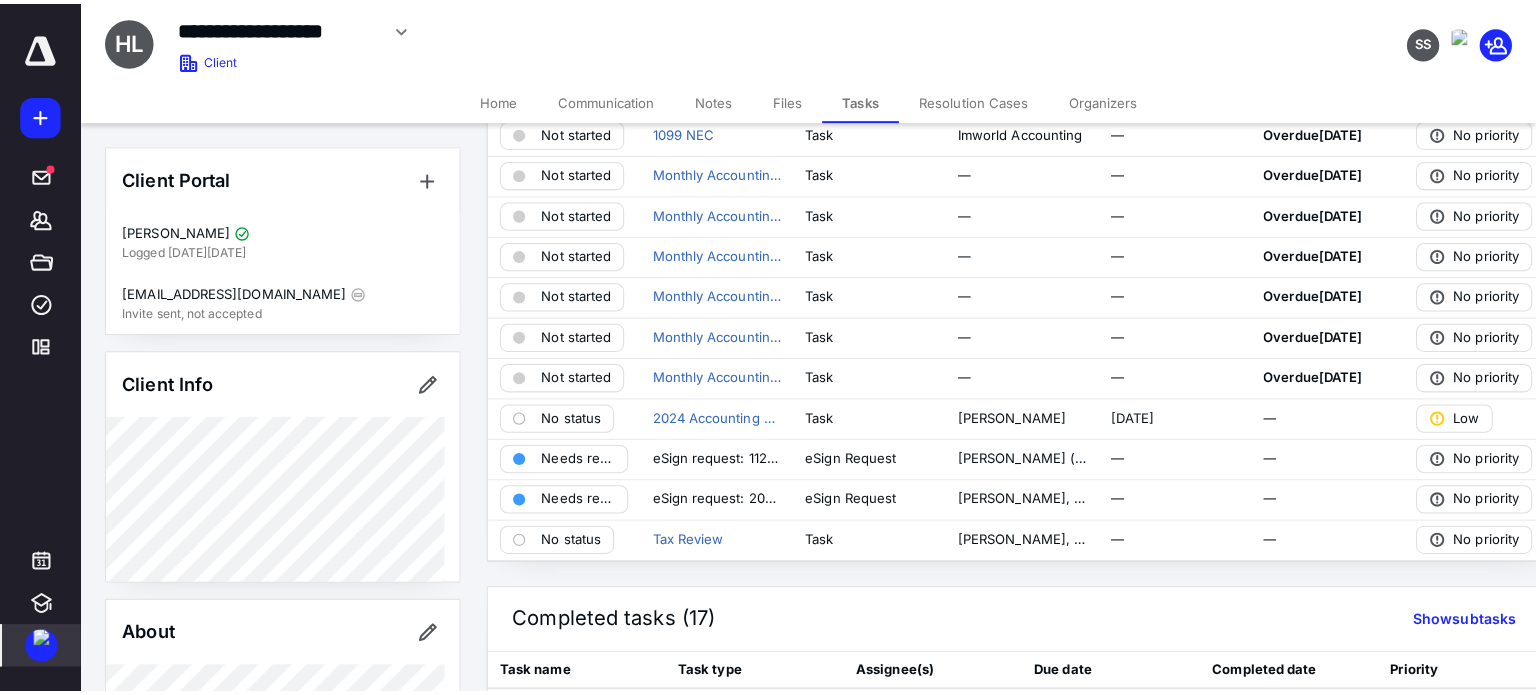 scroll, scrollTop: 249, scrollLeft: 0, axis: vertical 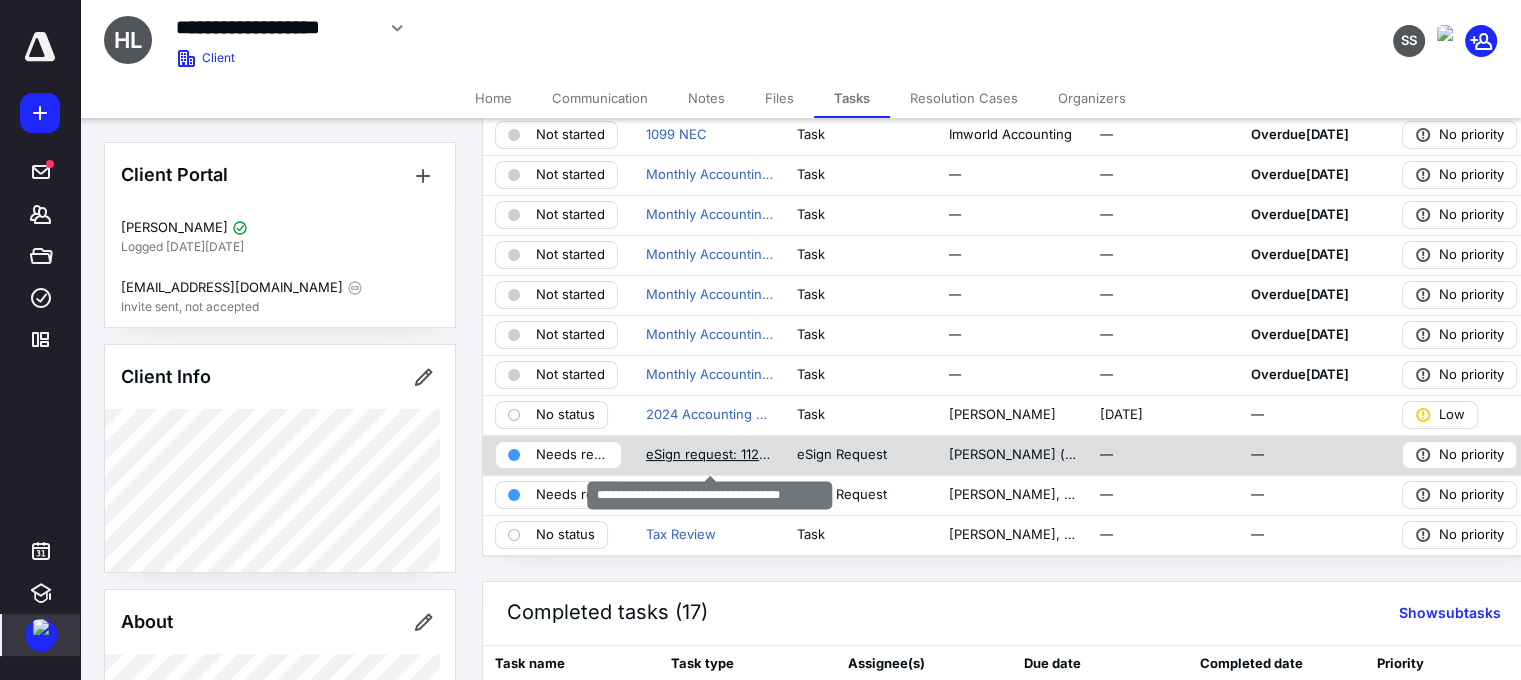 click on "eSign request: 1120 HTResearchInc.pdf" at bounding box center (709, 455) 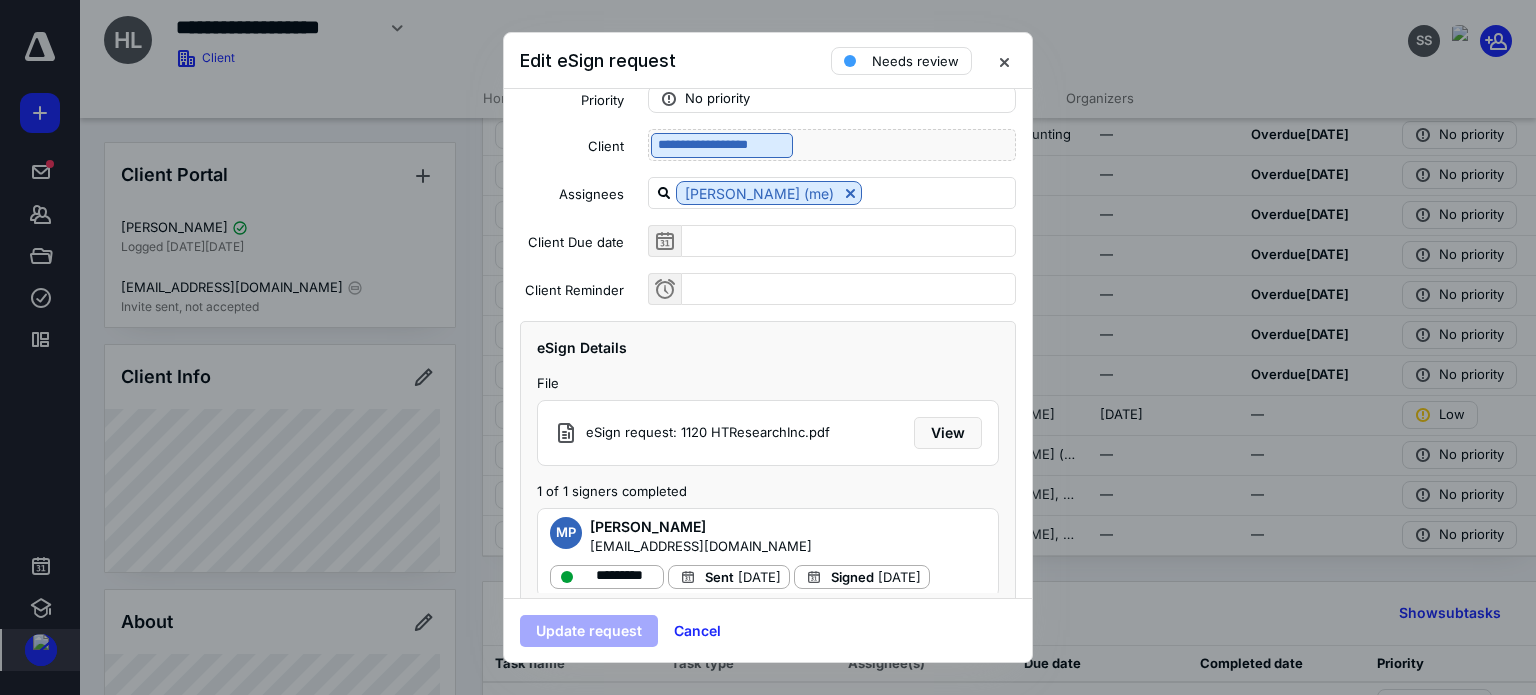 scroll, scrollTop: 136, scrollLeft: 0, axis: vertical 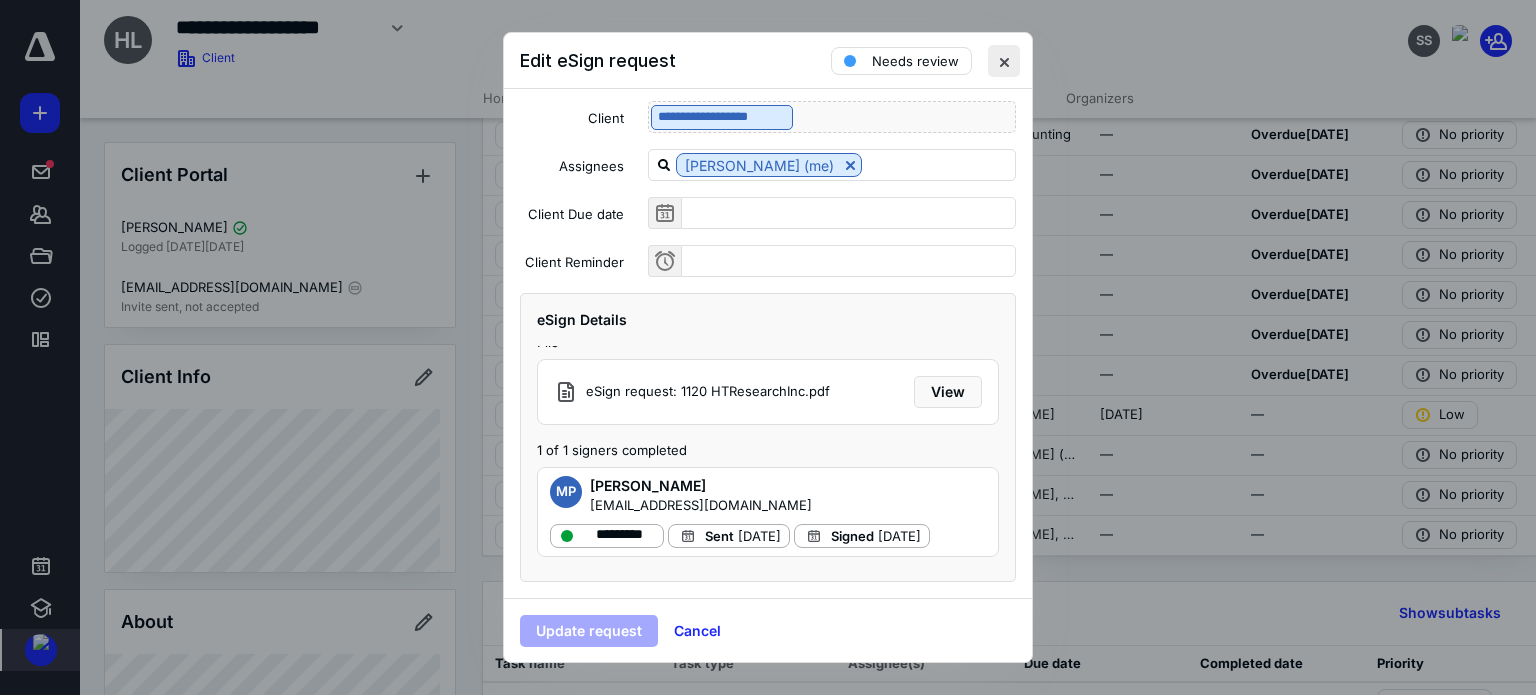 click at bounding box center [1004, 61] 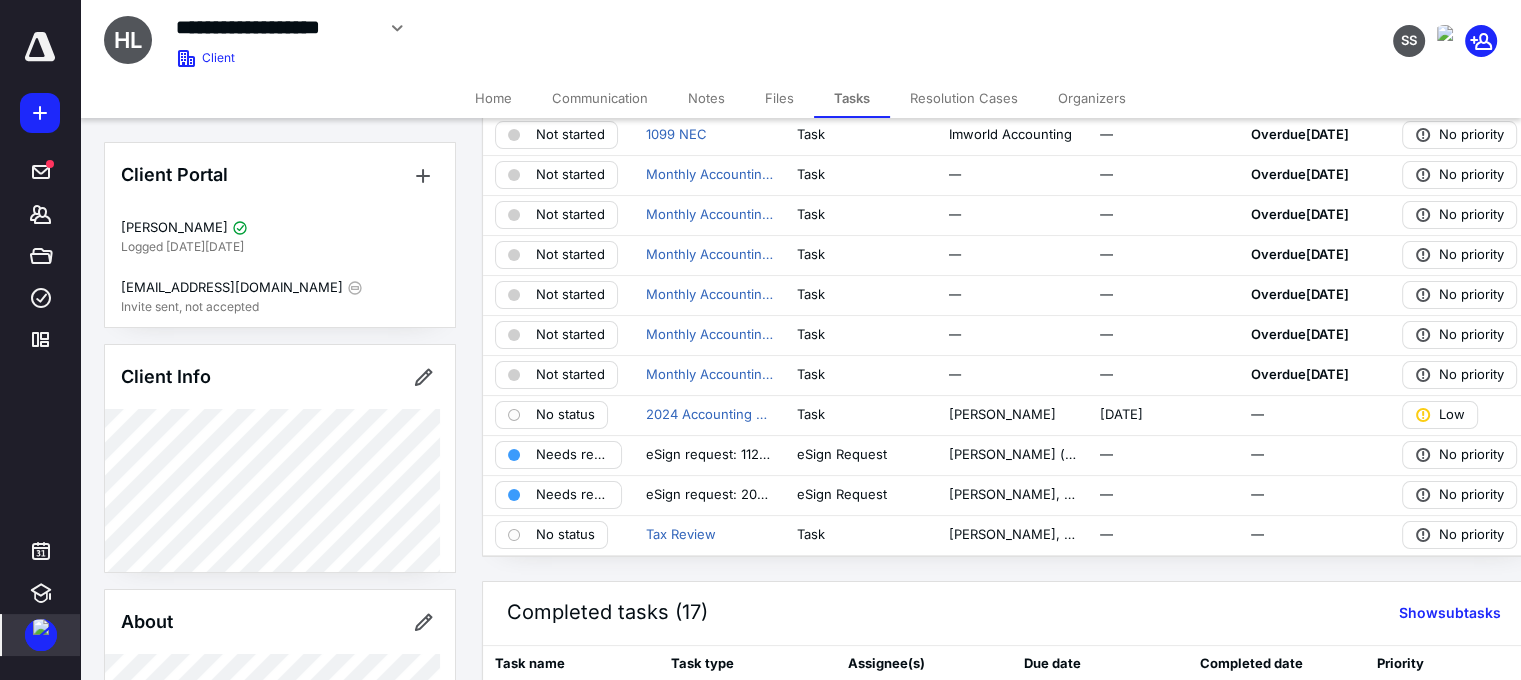 click on "Files" at bounding box center (779, 98) 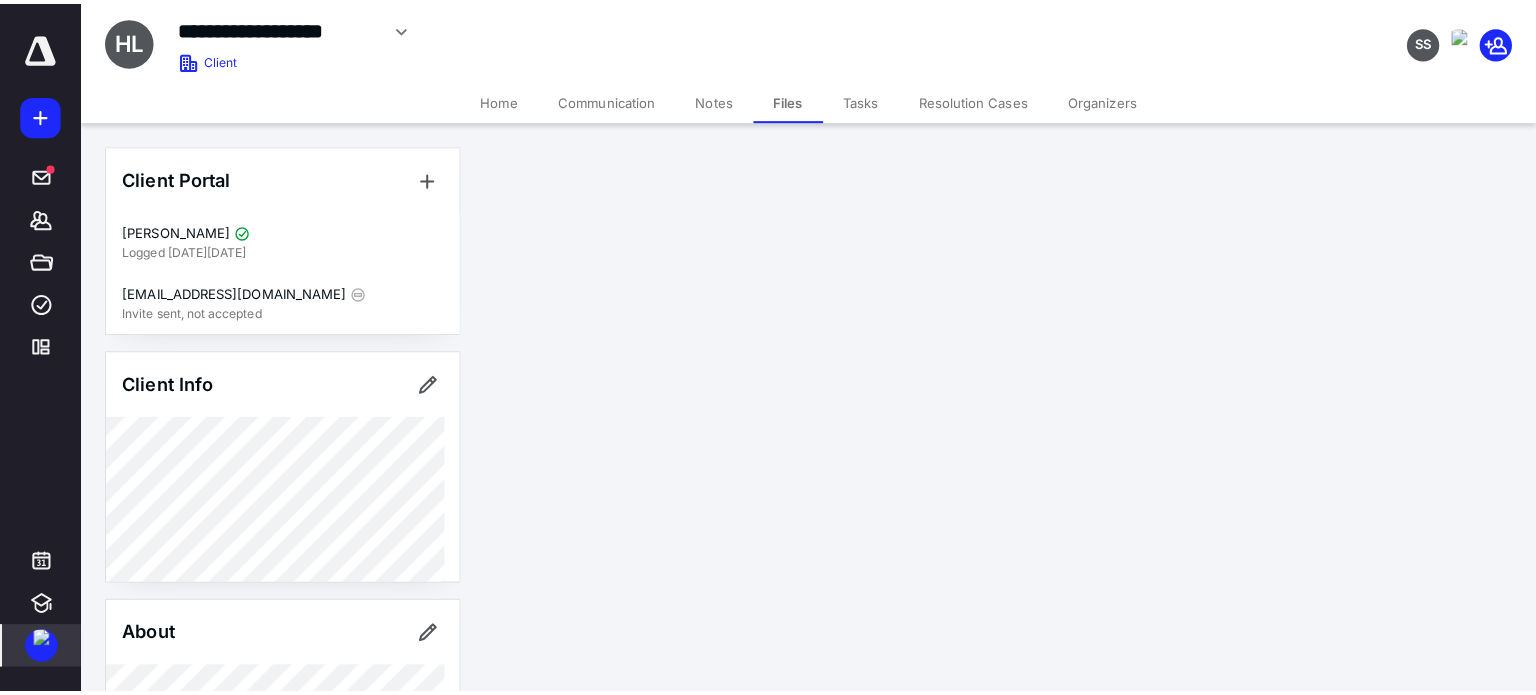 scroll, scrollTop: 0, scrollLeft: 0, axis: both 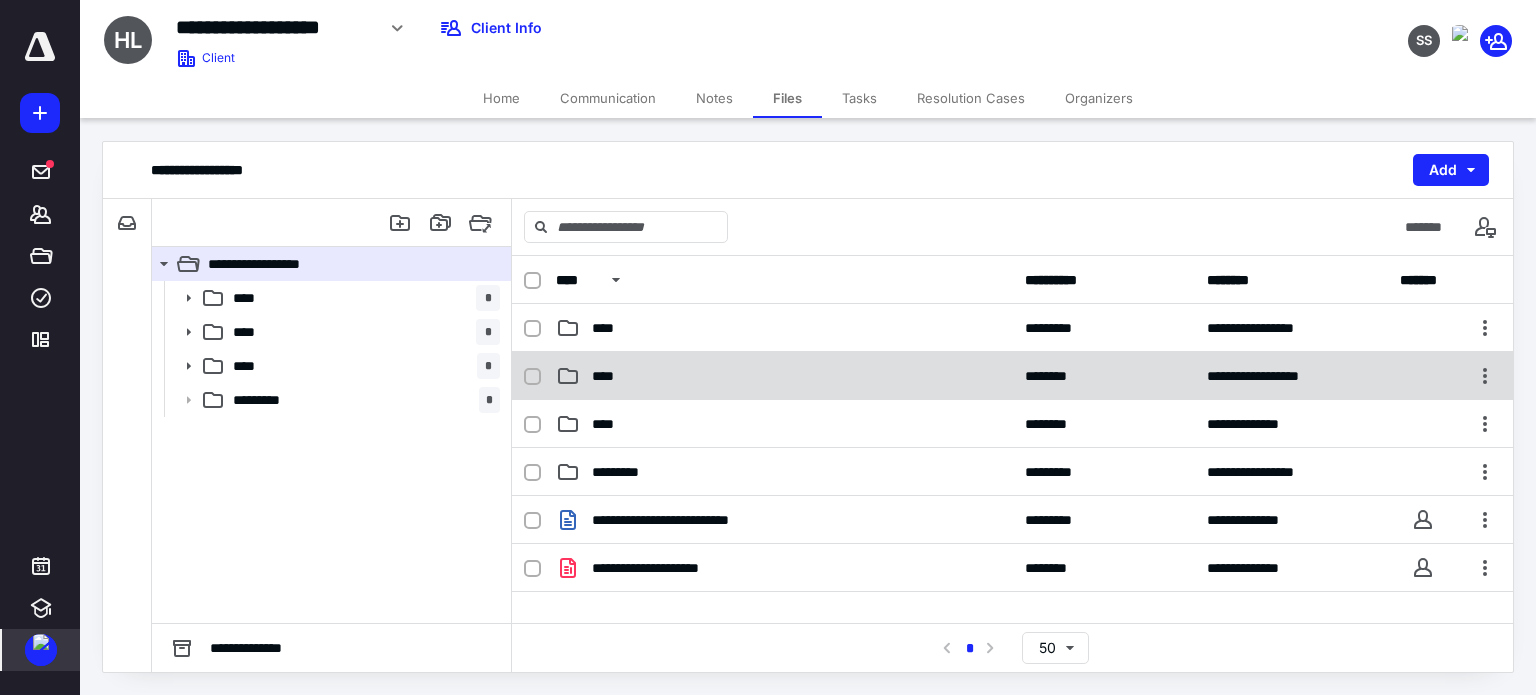 click on "****" at bounding box center (609, 376) 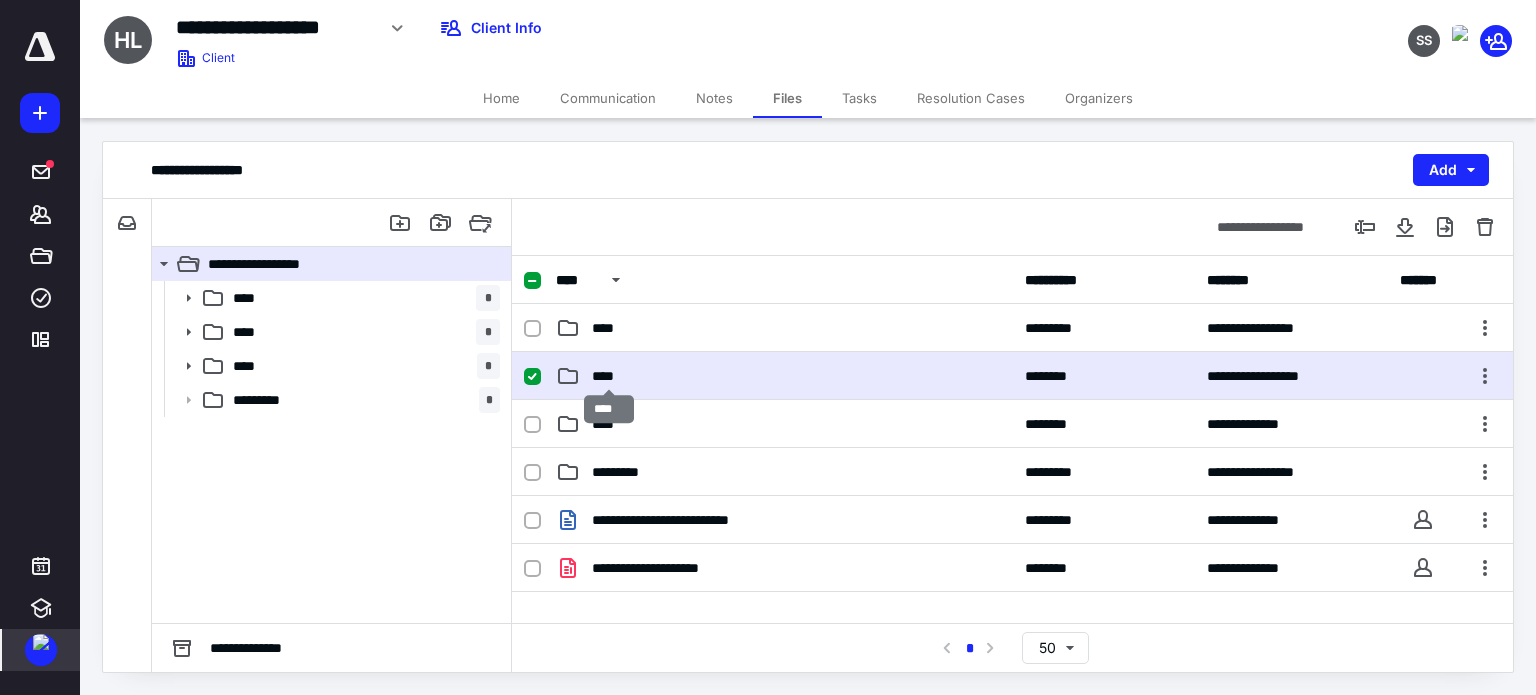 click on "****" at bounding box center [609, 376] 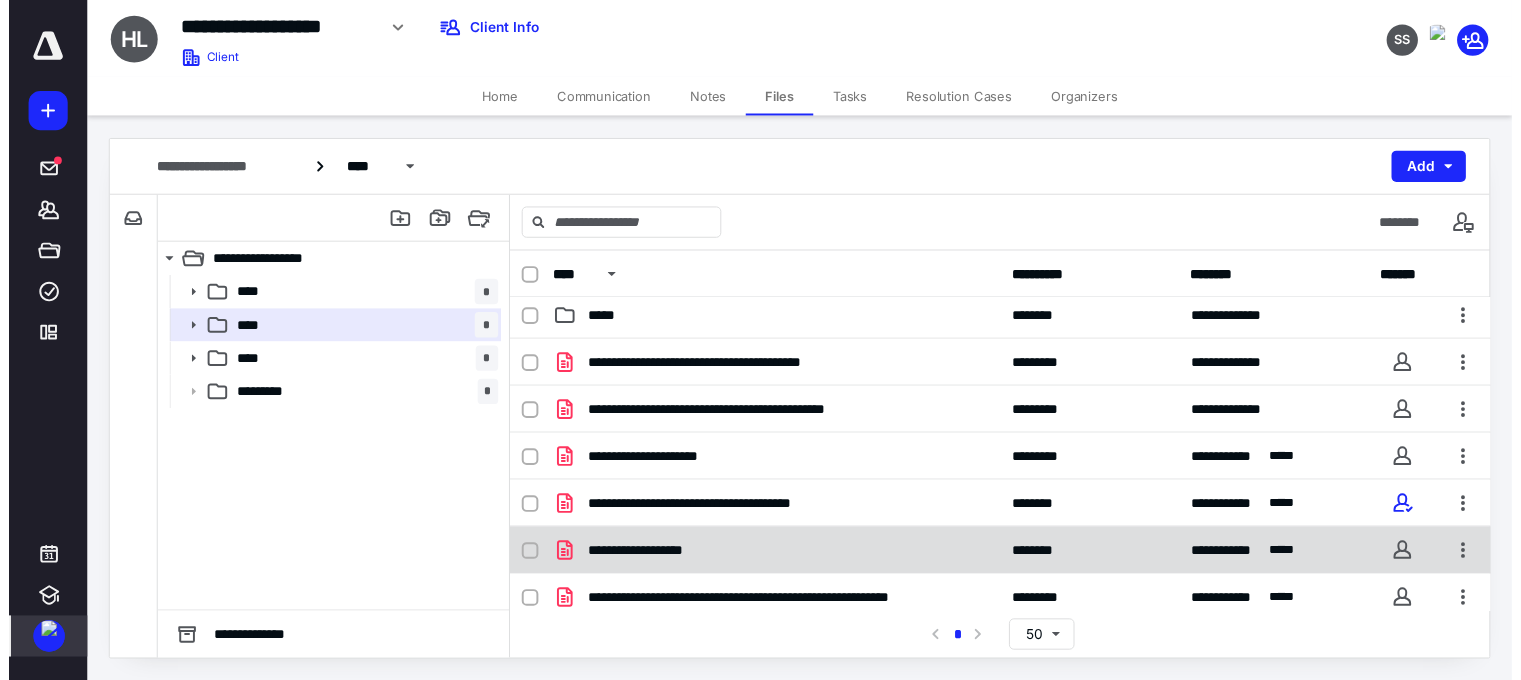 scroll, scrollTop: 416, scrollLeft: 0, axis: vertical 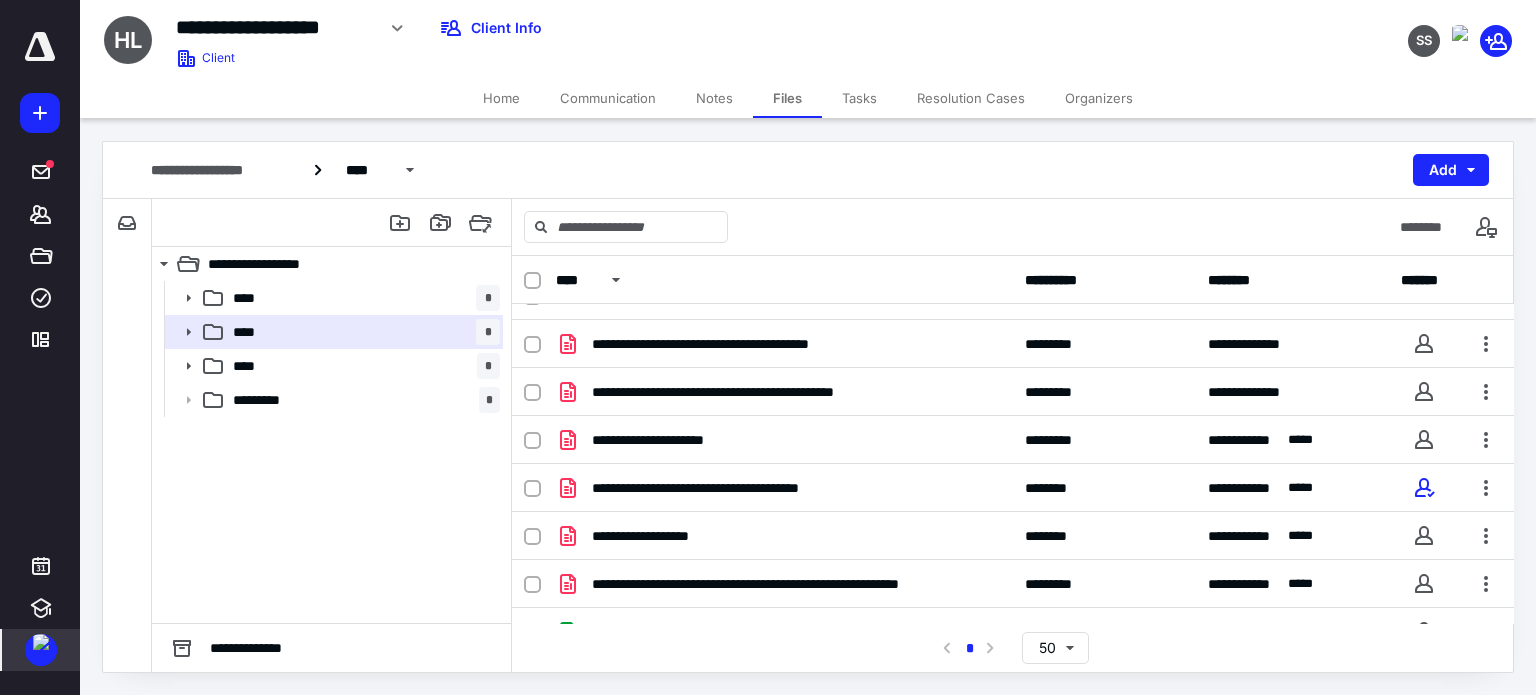 click on "Tasks" at bounding box center [859, 98] 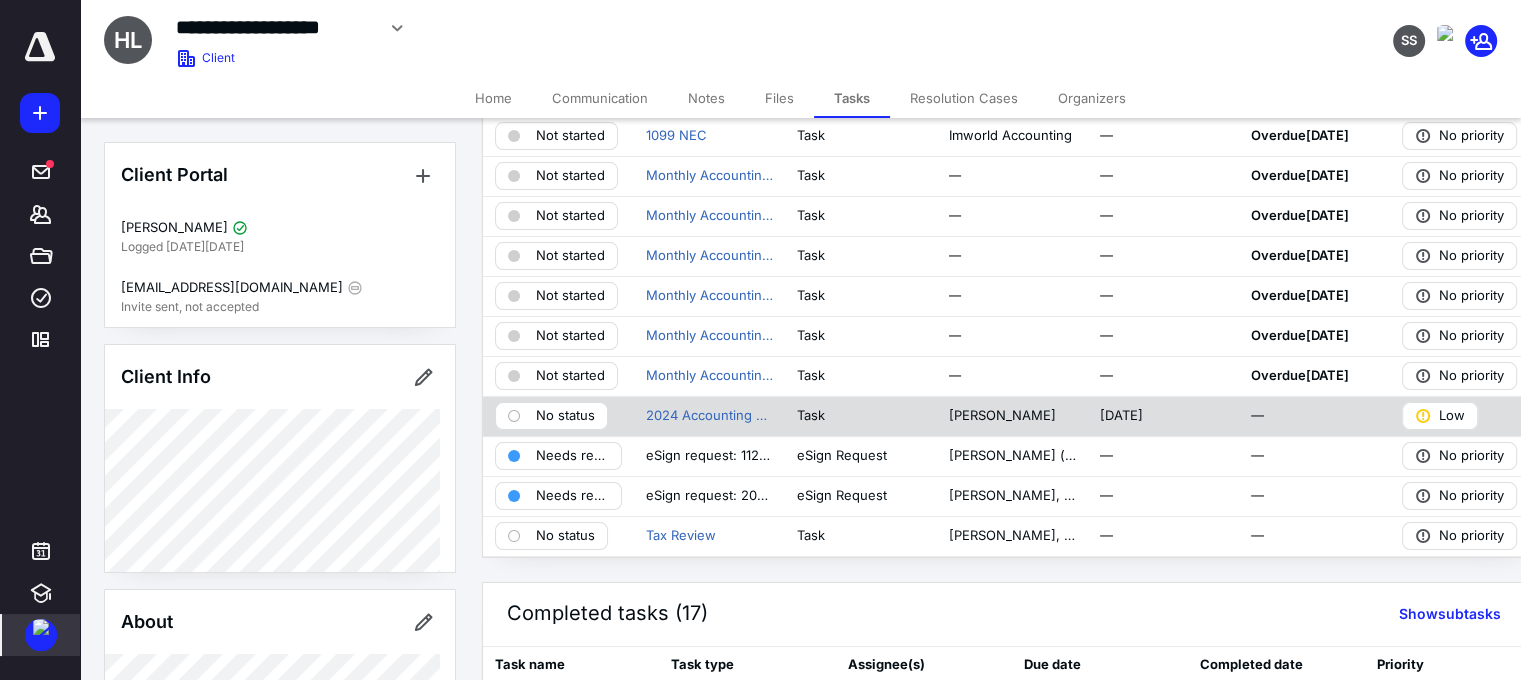 scroll, scrollTop: 249, scrollLeft: 0, axis: vertical 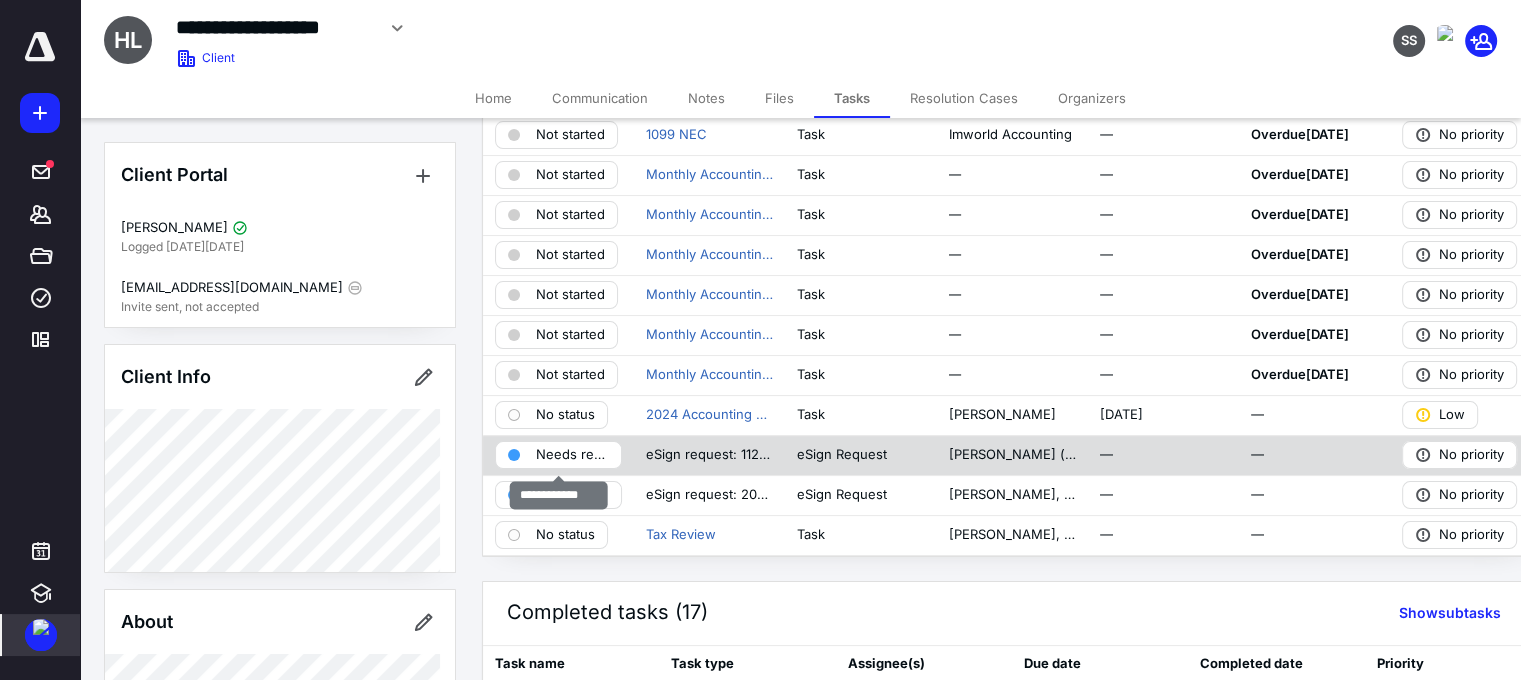 click on "Needs review" at bounding box center [572, 455] 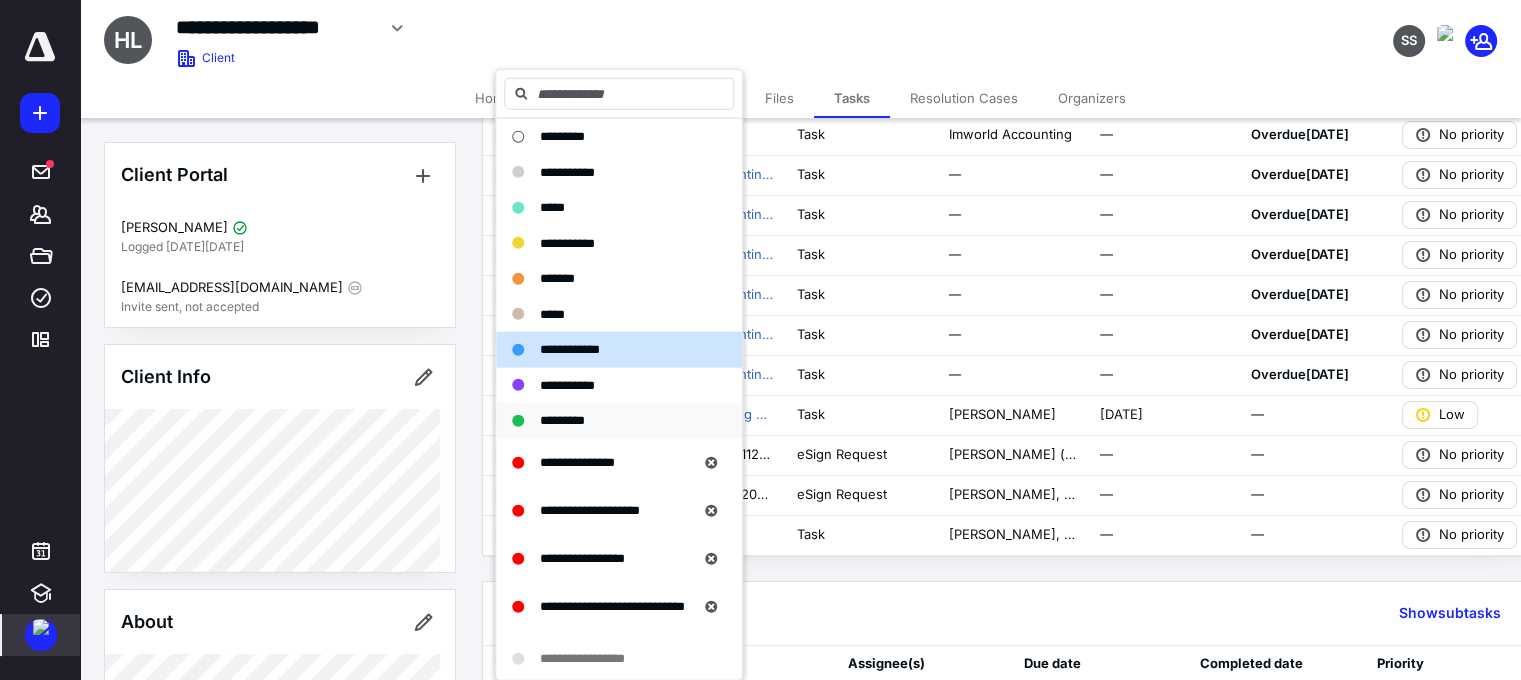 click on "*********" at bounding box center [562, 420] 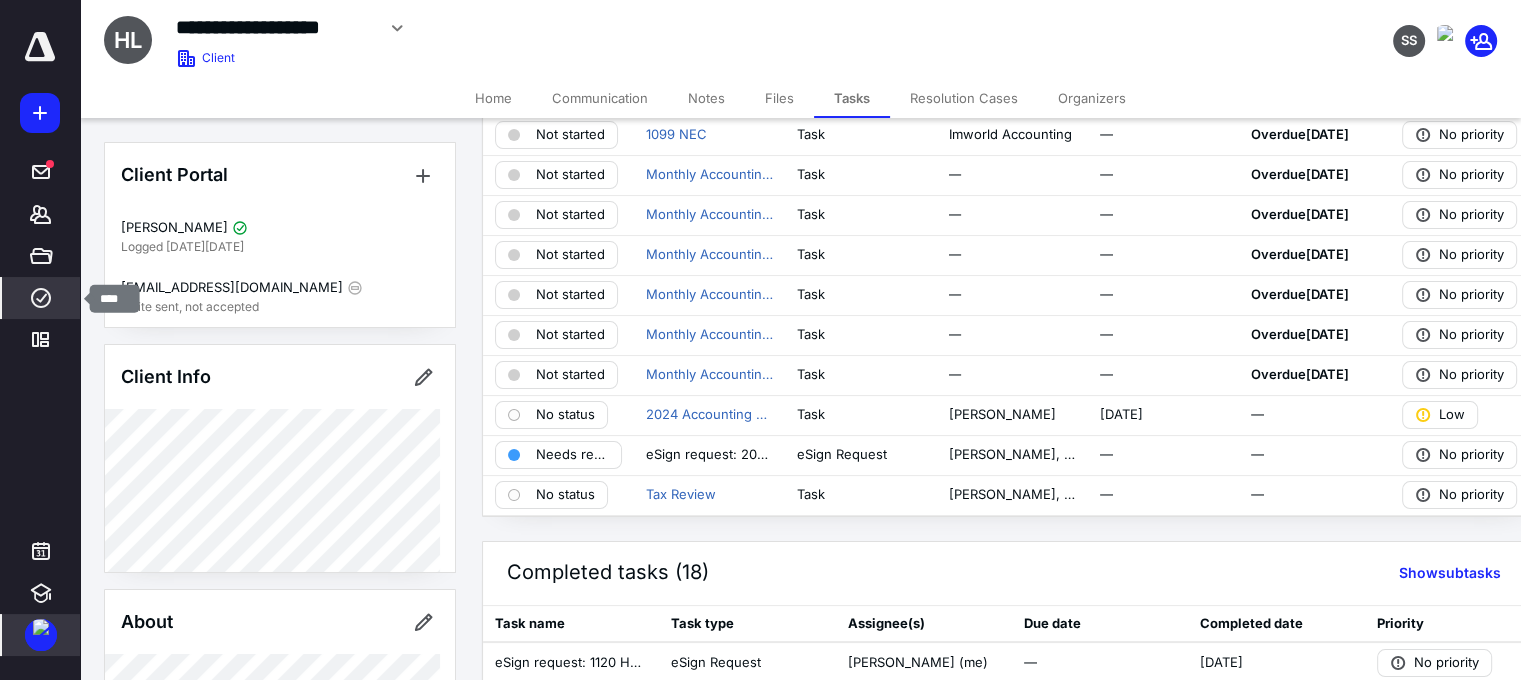 click 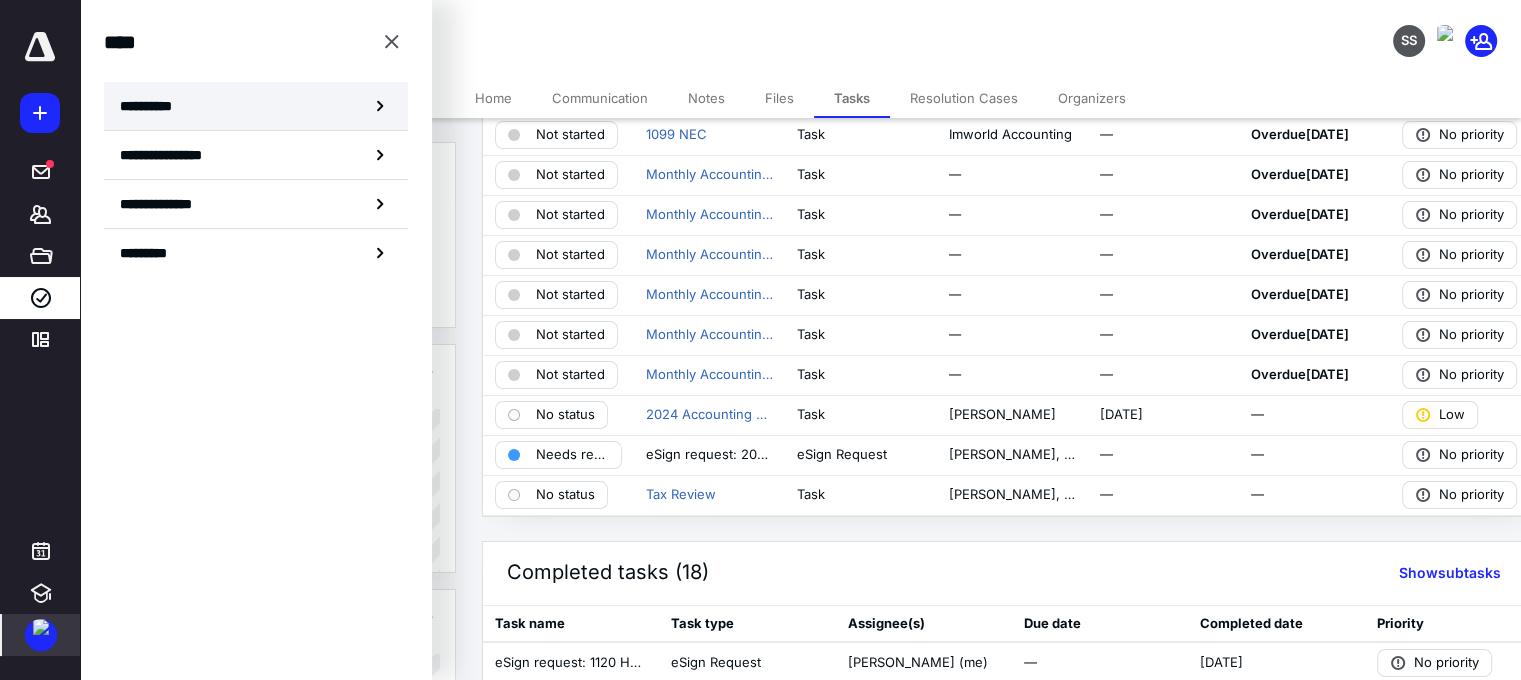 click on "**********" at bounding box center [256, 106] 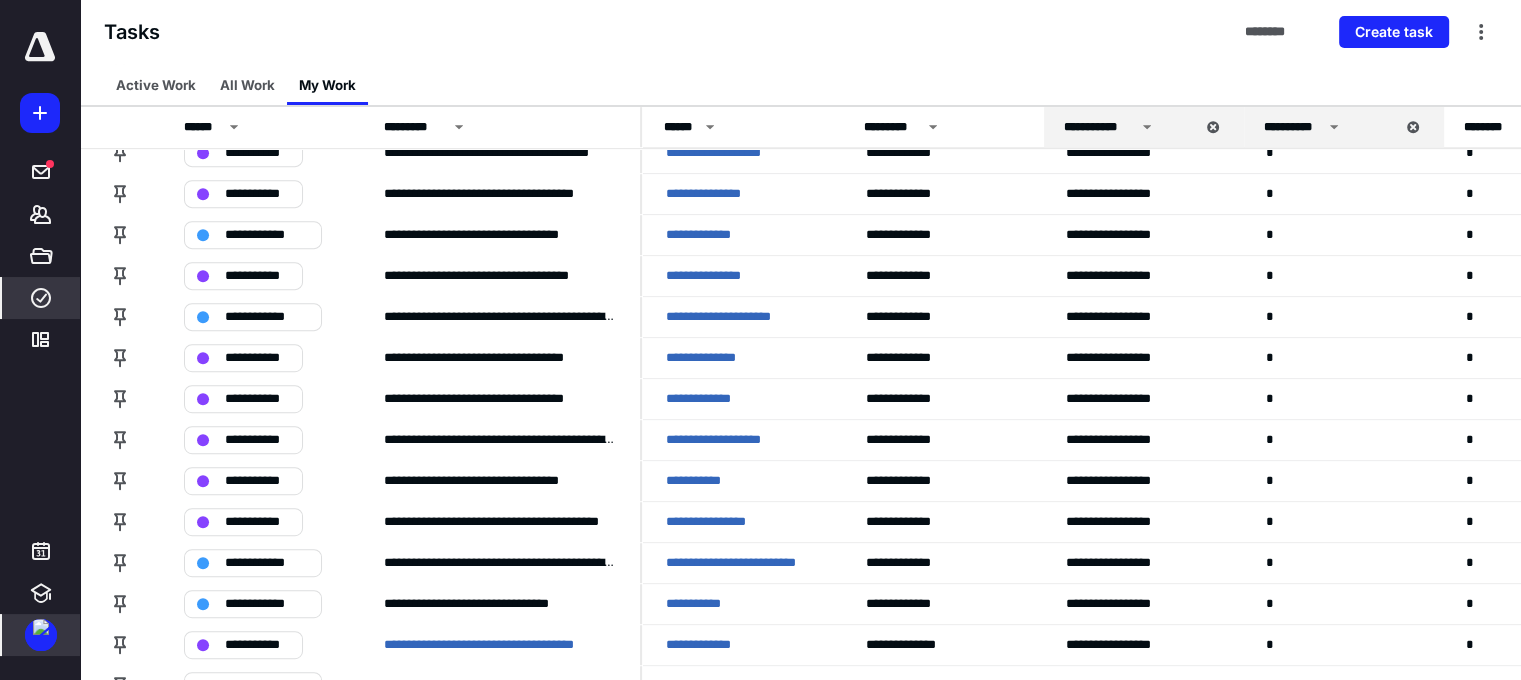 scroll, scrollTop: 1000, scrollLeft: 0, axis: vertical 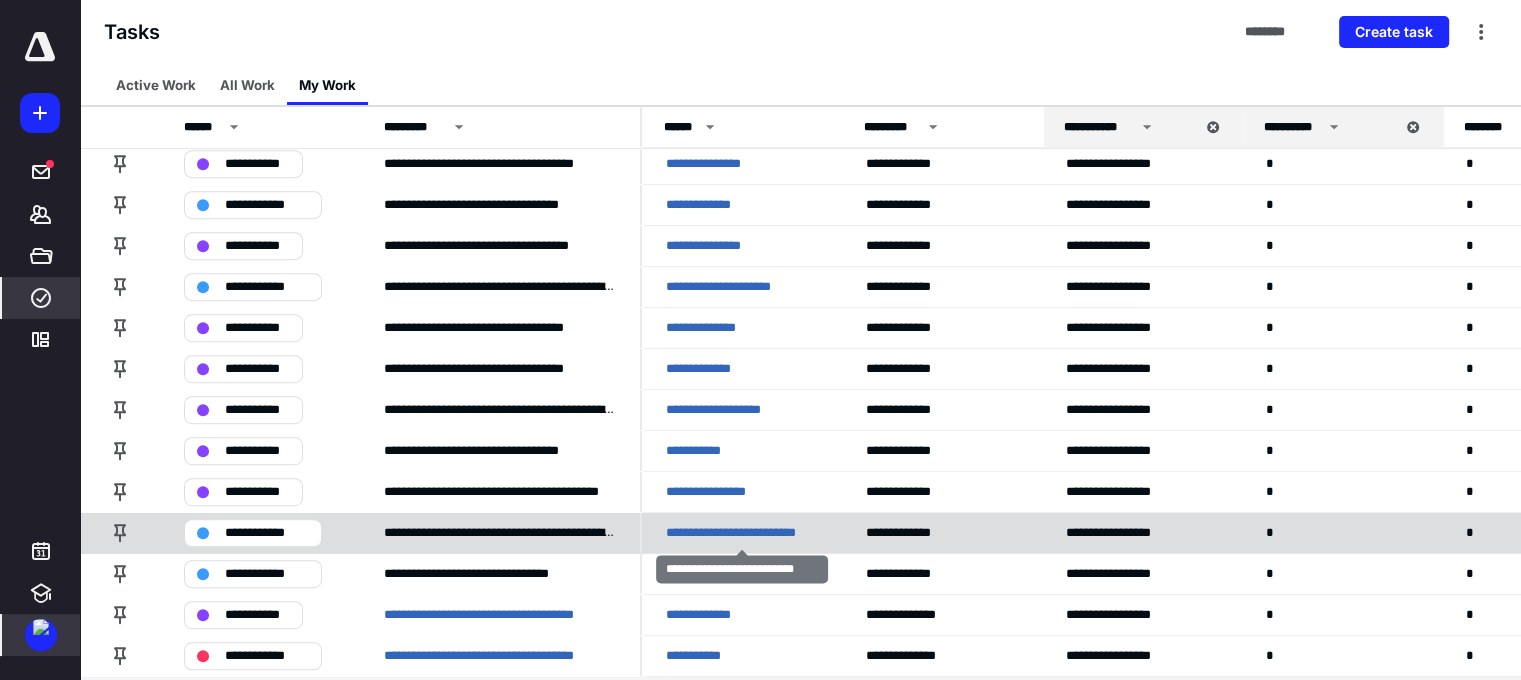 click on "**********" at bounding box center [742, 533] 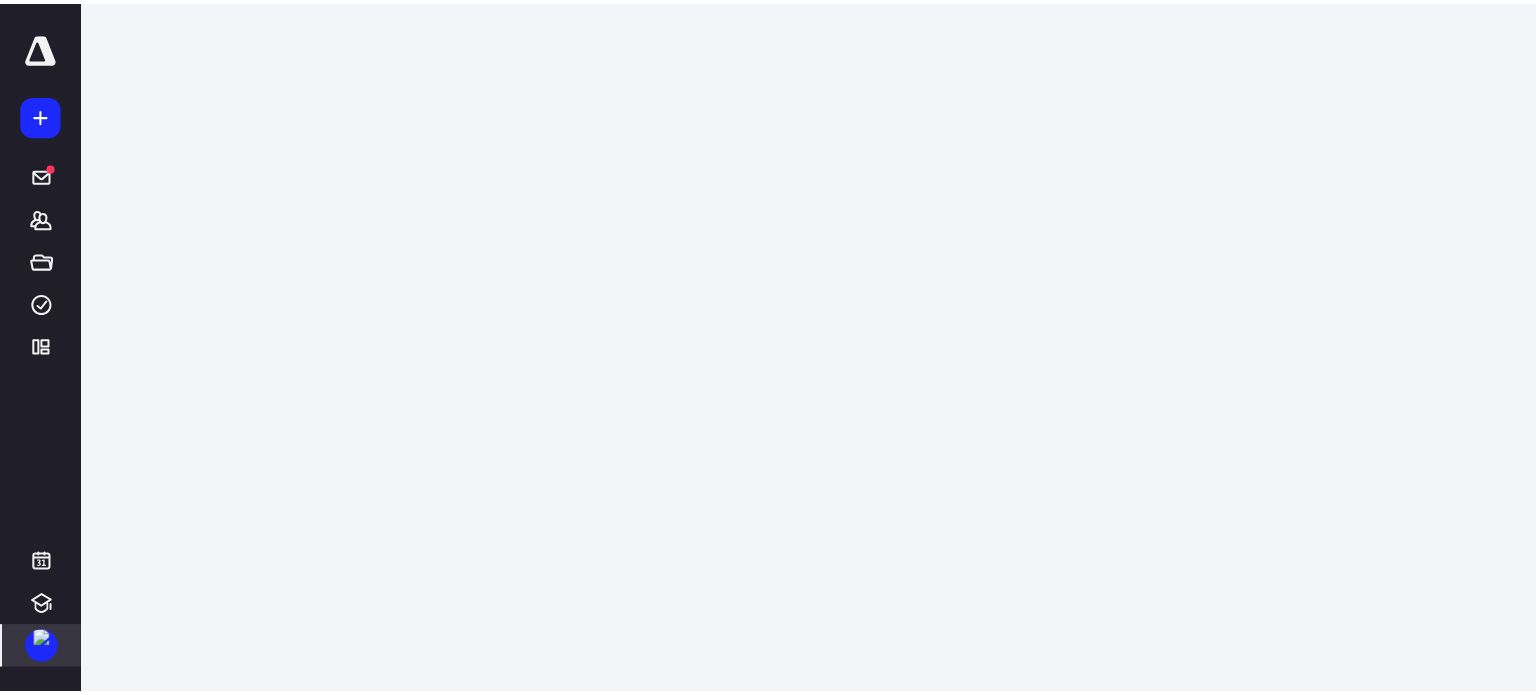 scroll, scrollTop: 0, scrollLeft: 0, axis: both 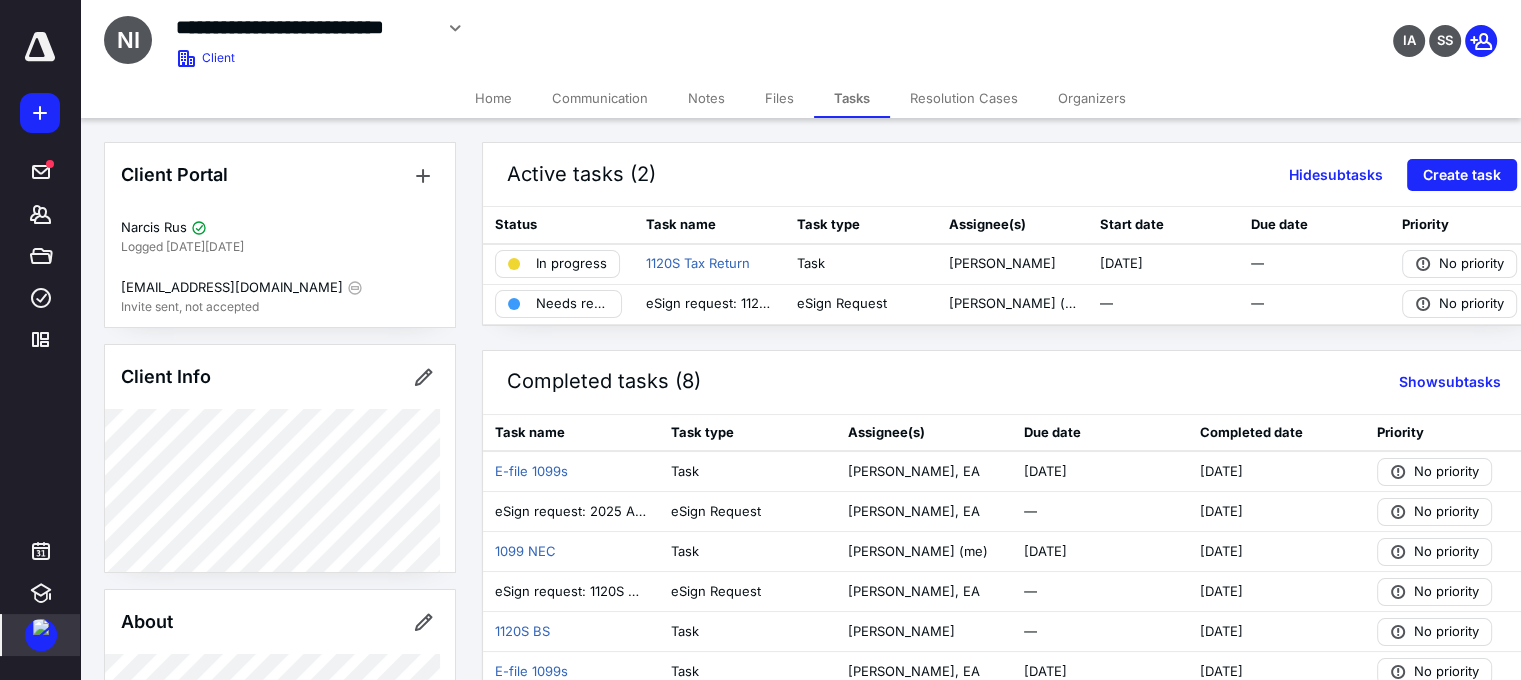 click on "Files" at bounding box center [779, 98] 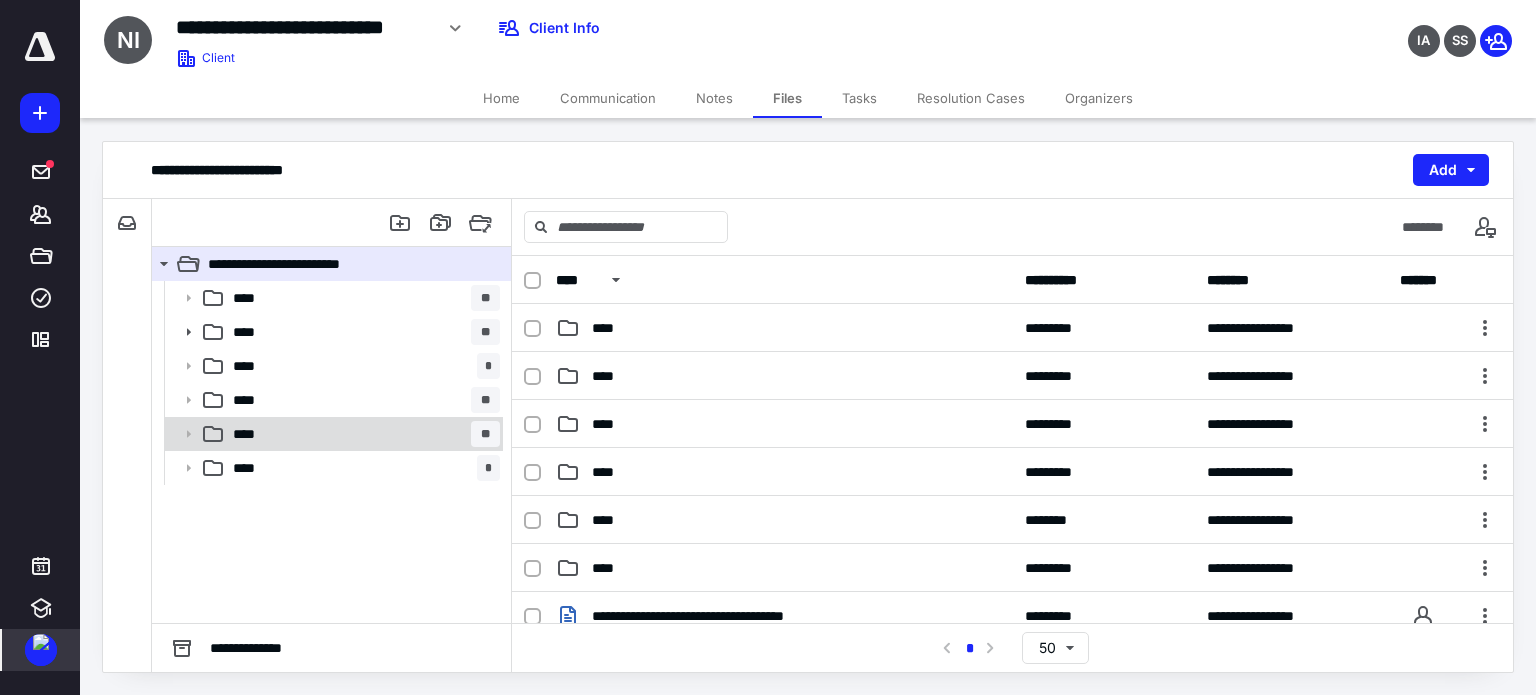 click on "**** **" at bounding box center (362, 434) 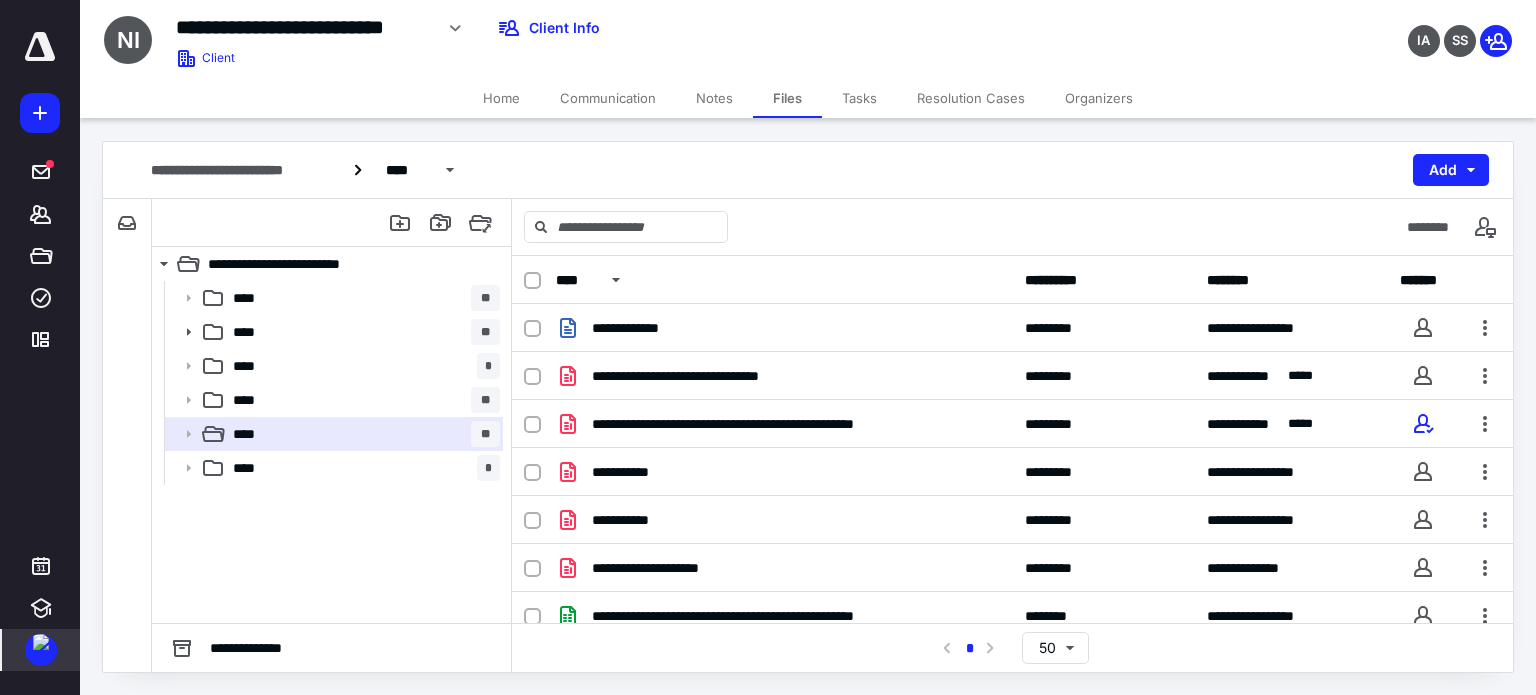 click on "Tasks" at bounding box center (859, 98) 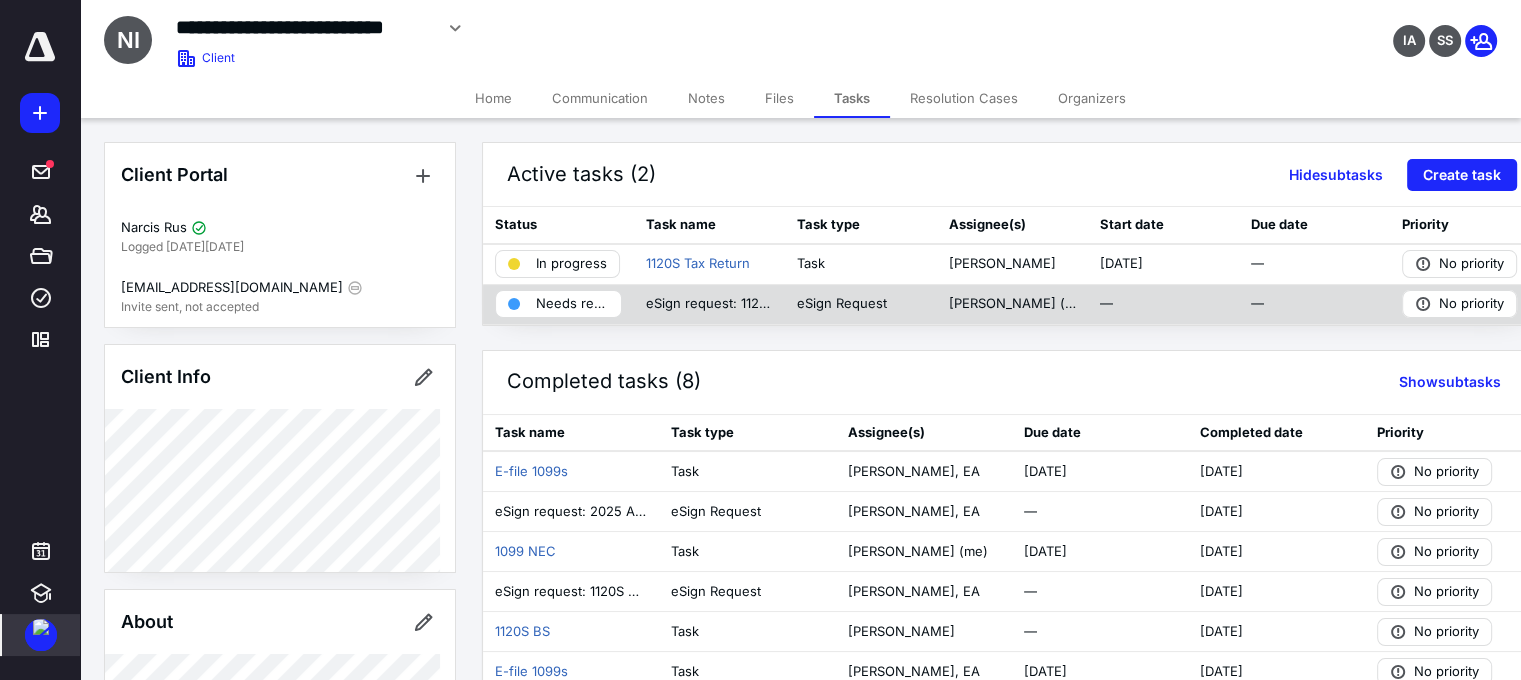 click on "Needs review" at bounding box center [572, 304] 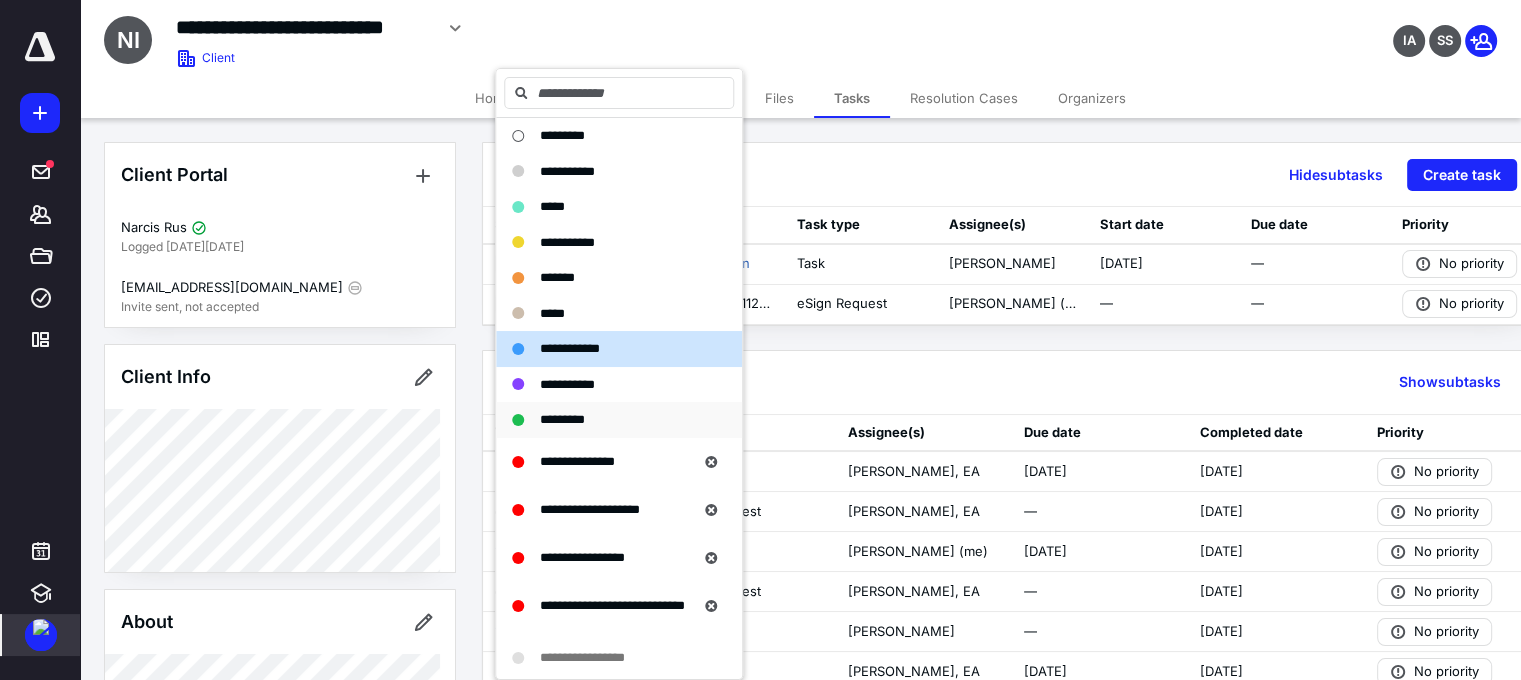 click on "*********" at bounding box center [562, 419] 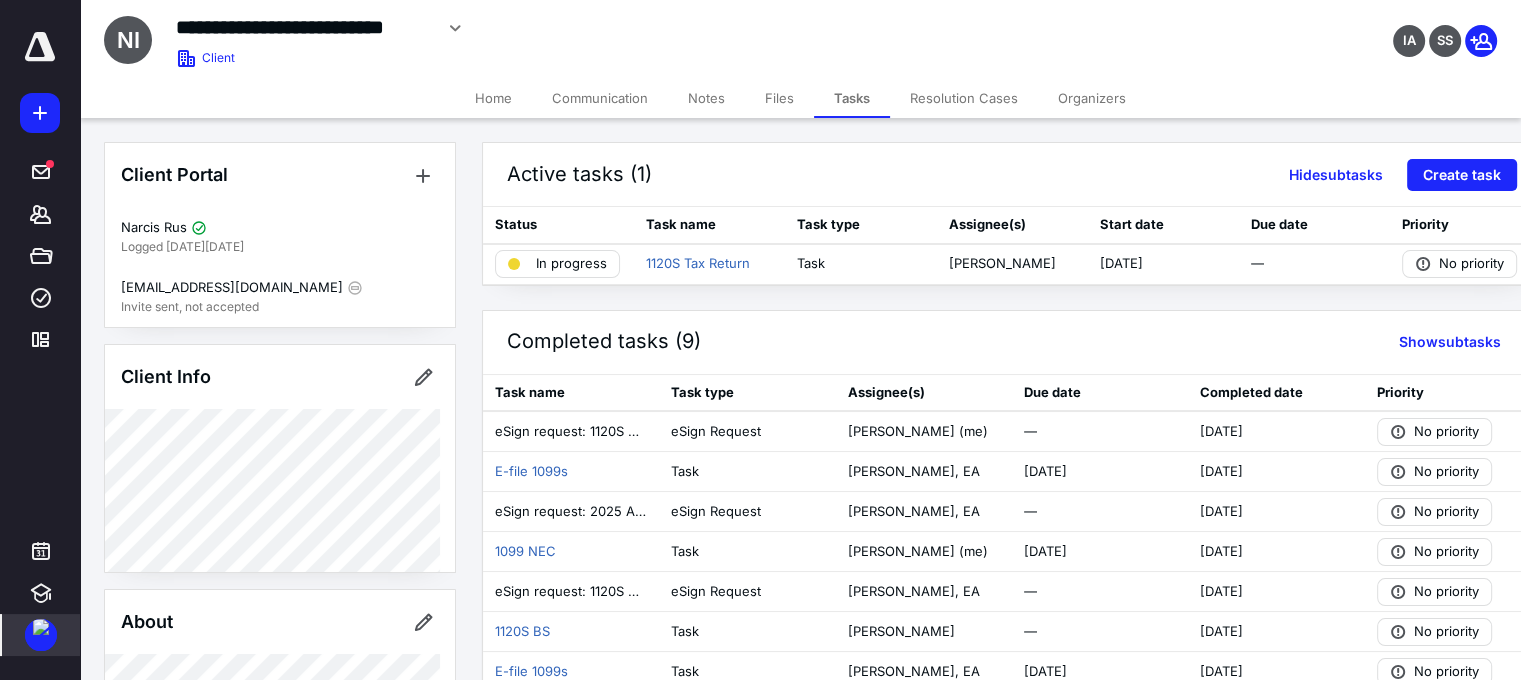 click on "Files" at bounding box center (779, 98) 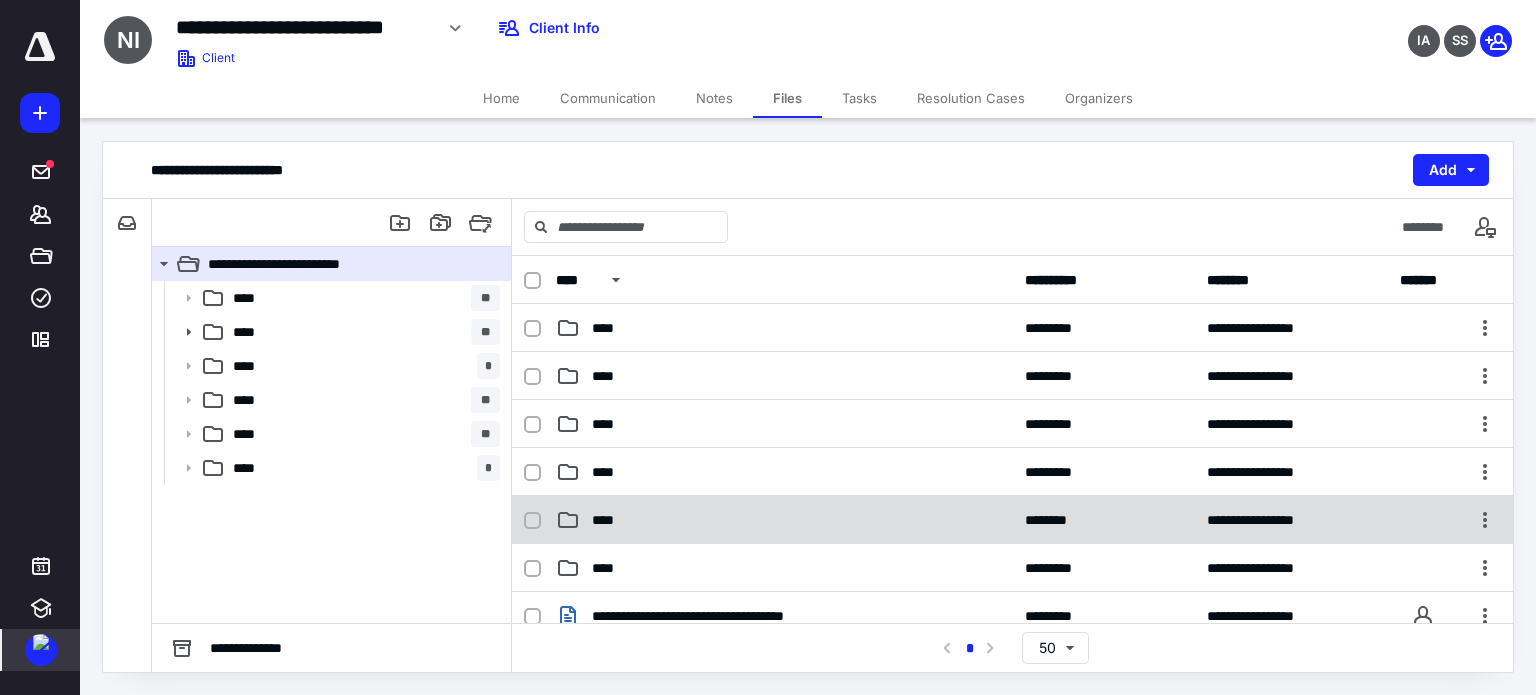click on "****" at bounding box center [784, 520] 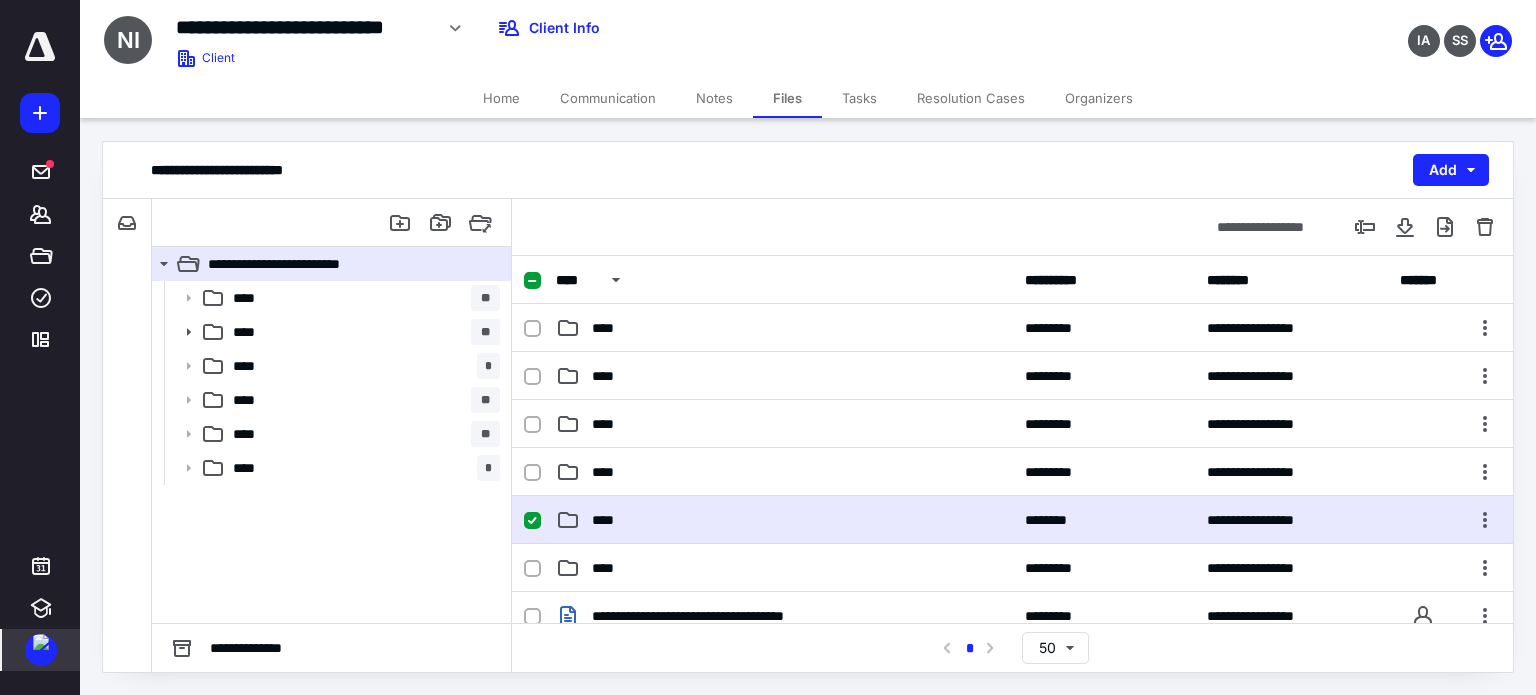 click on "****" at bounding box center (784, 520) 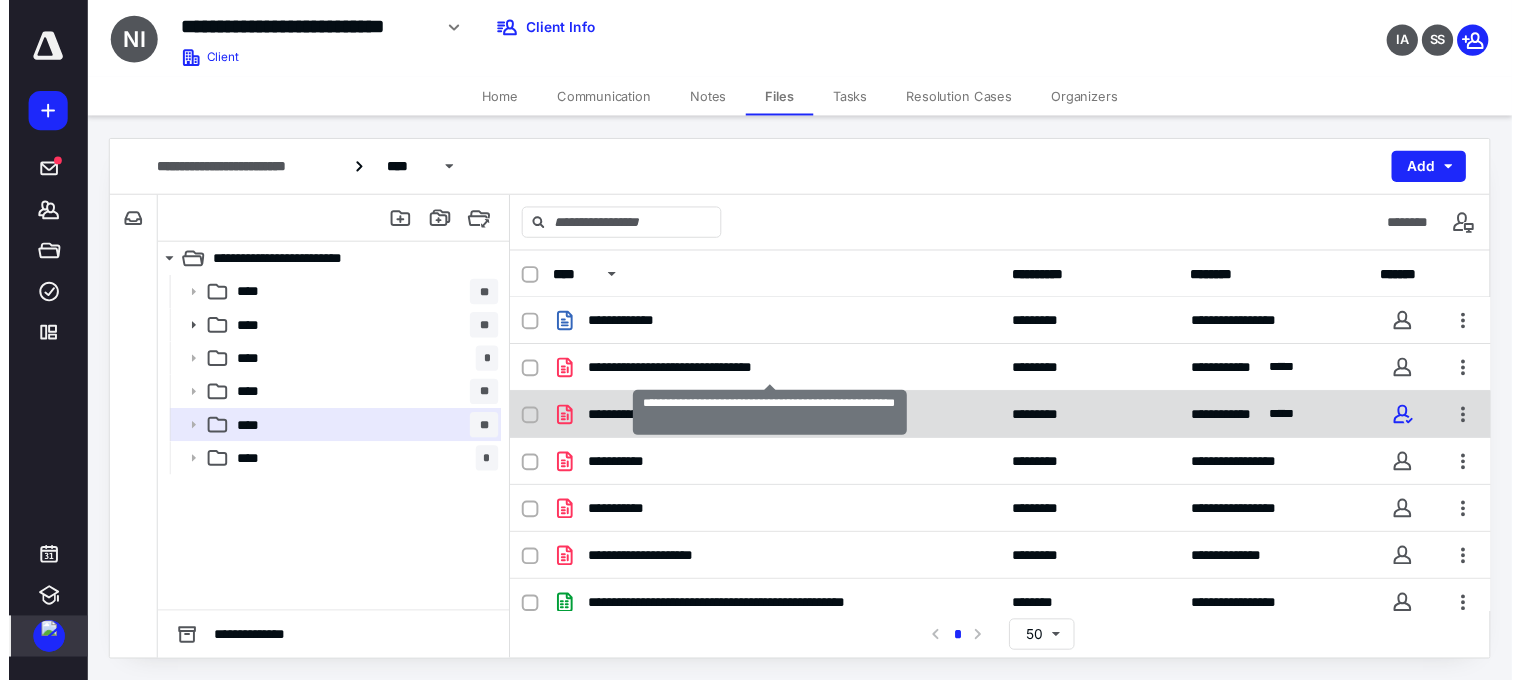 scroll, scrollTop: 83, scrollLeft: 0, axis: vertical 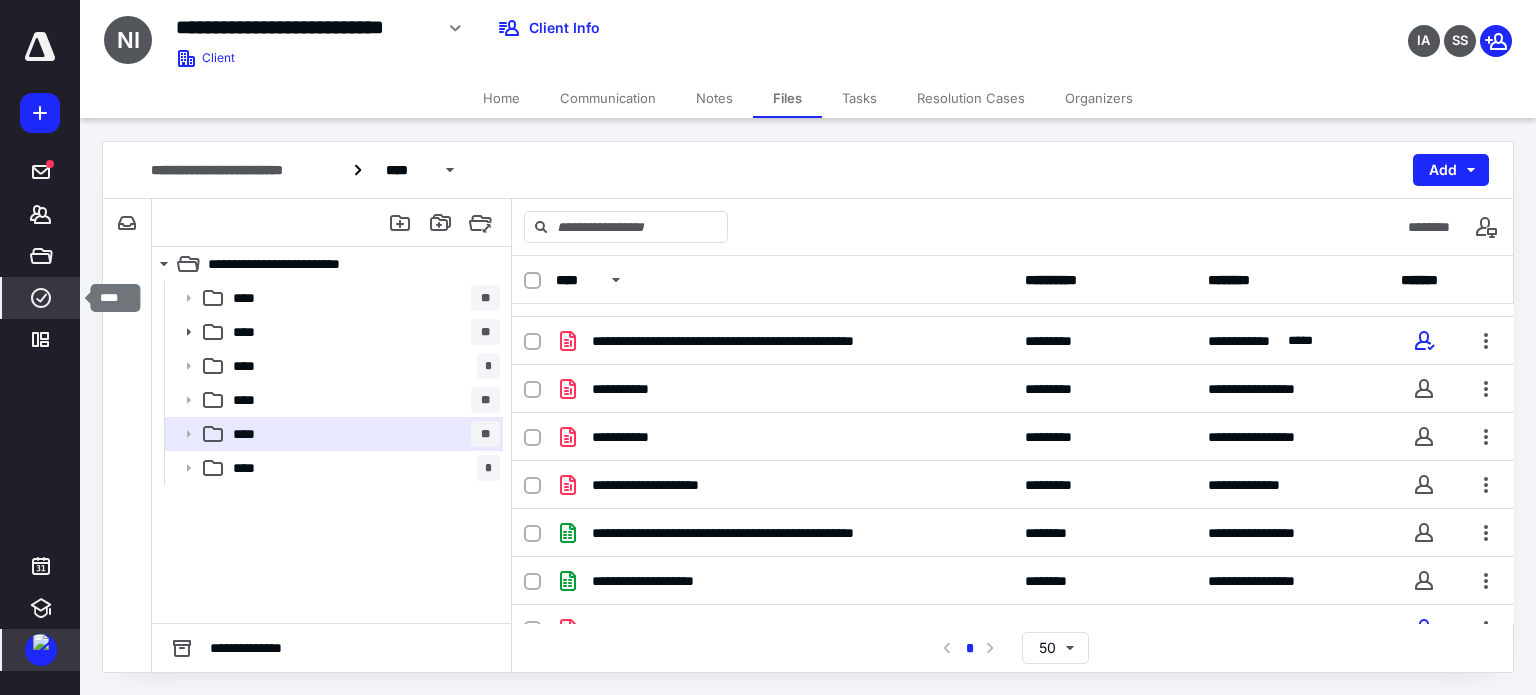 click on "****" at bounding box center (41, 298) 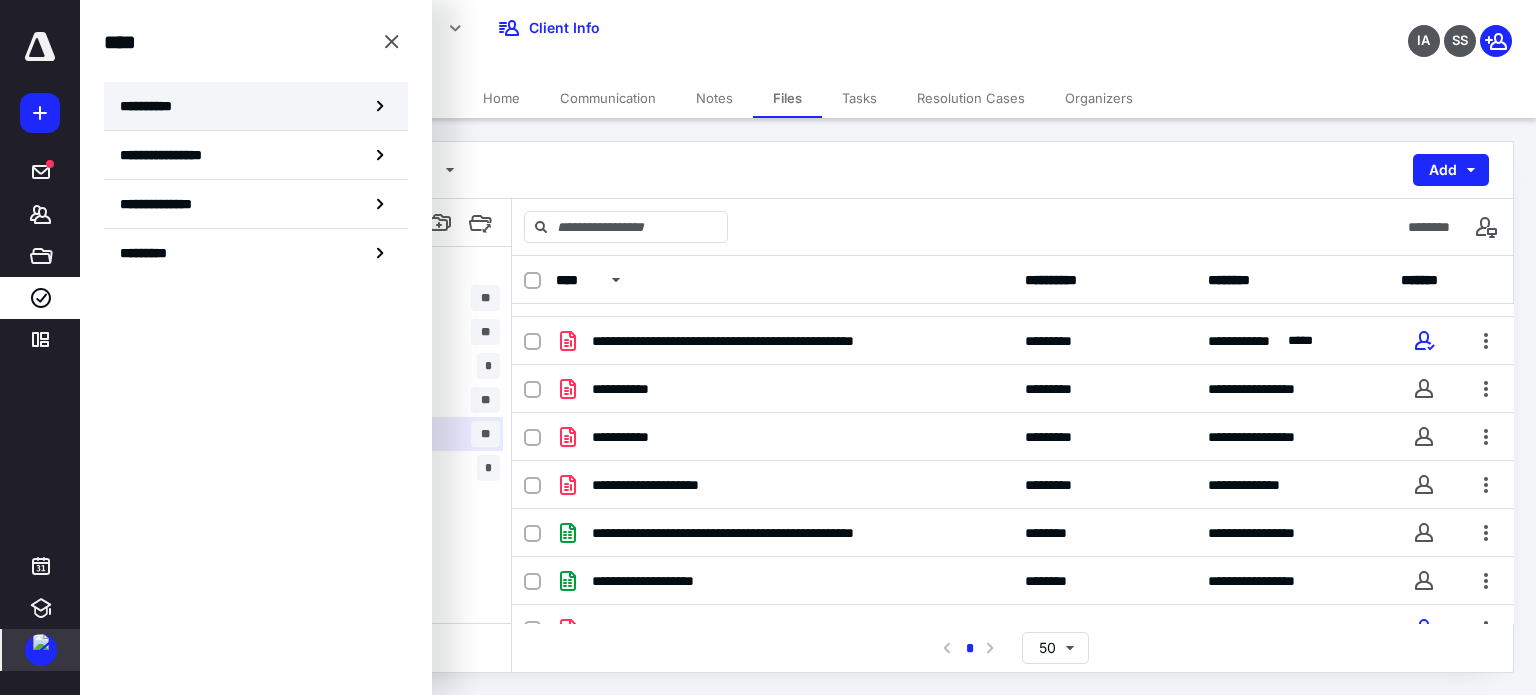 click on "**********" at bounding box center (256, 106) 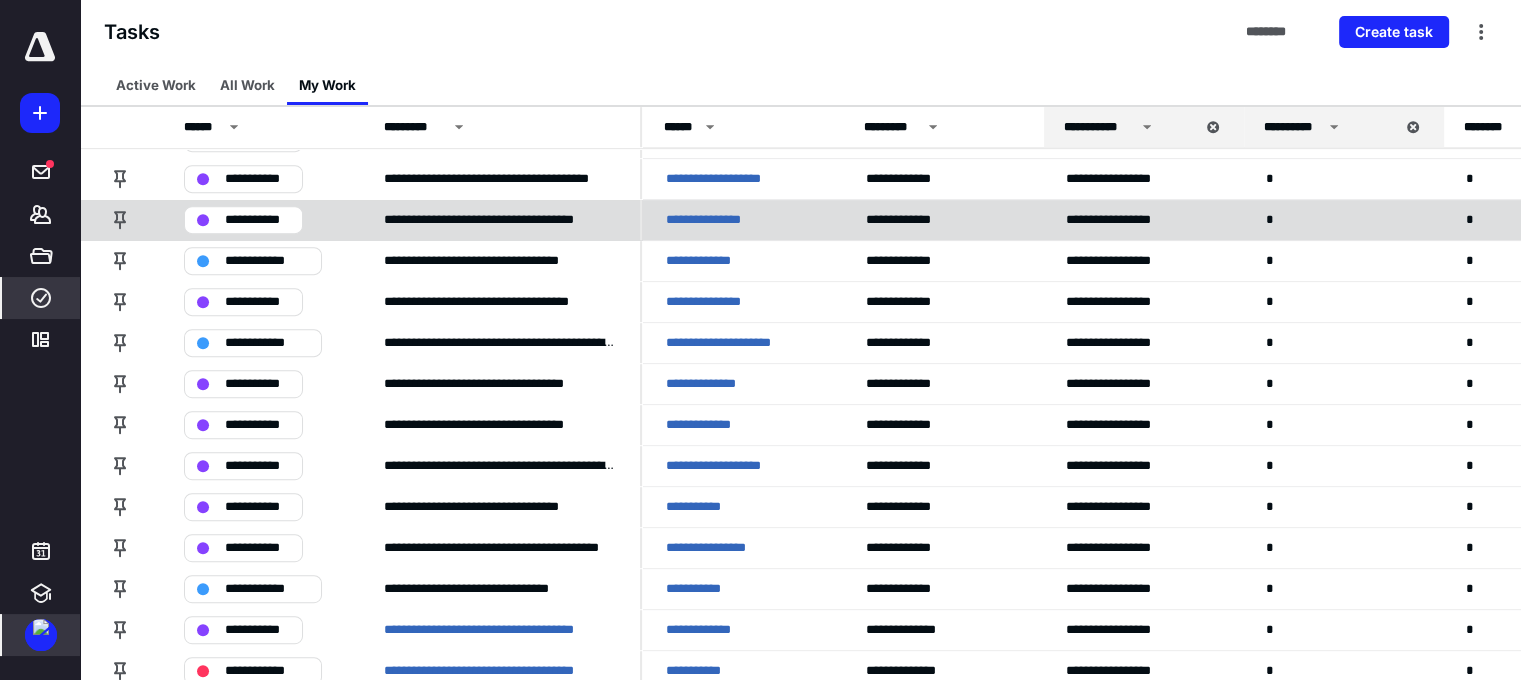 scroll, scrollTop: 972, scrollLeft: 0, axis: vertical 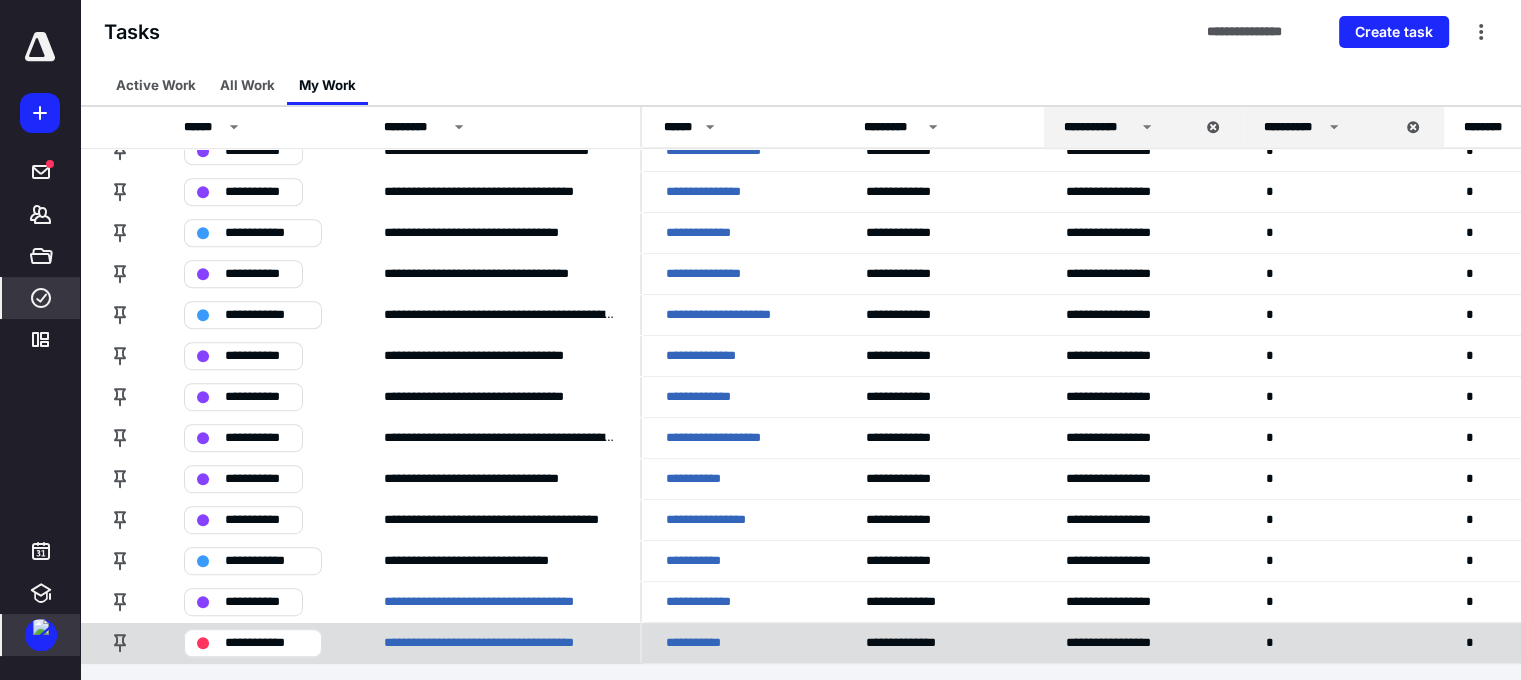 click on "**********" at bounding box center (708, 643) 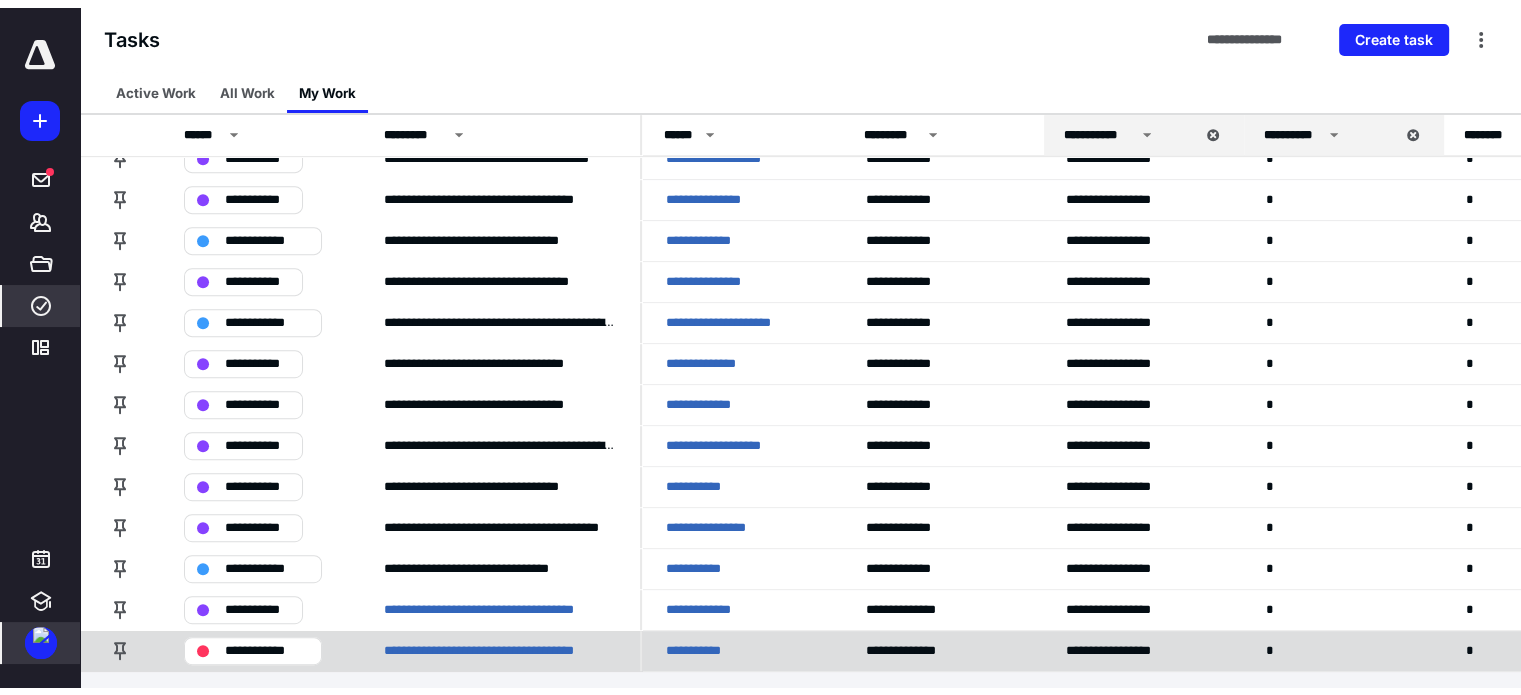 scroll, scrollTop: 0, scrollLeft: 0, axis: both 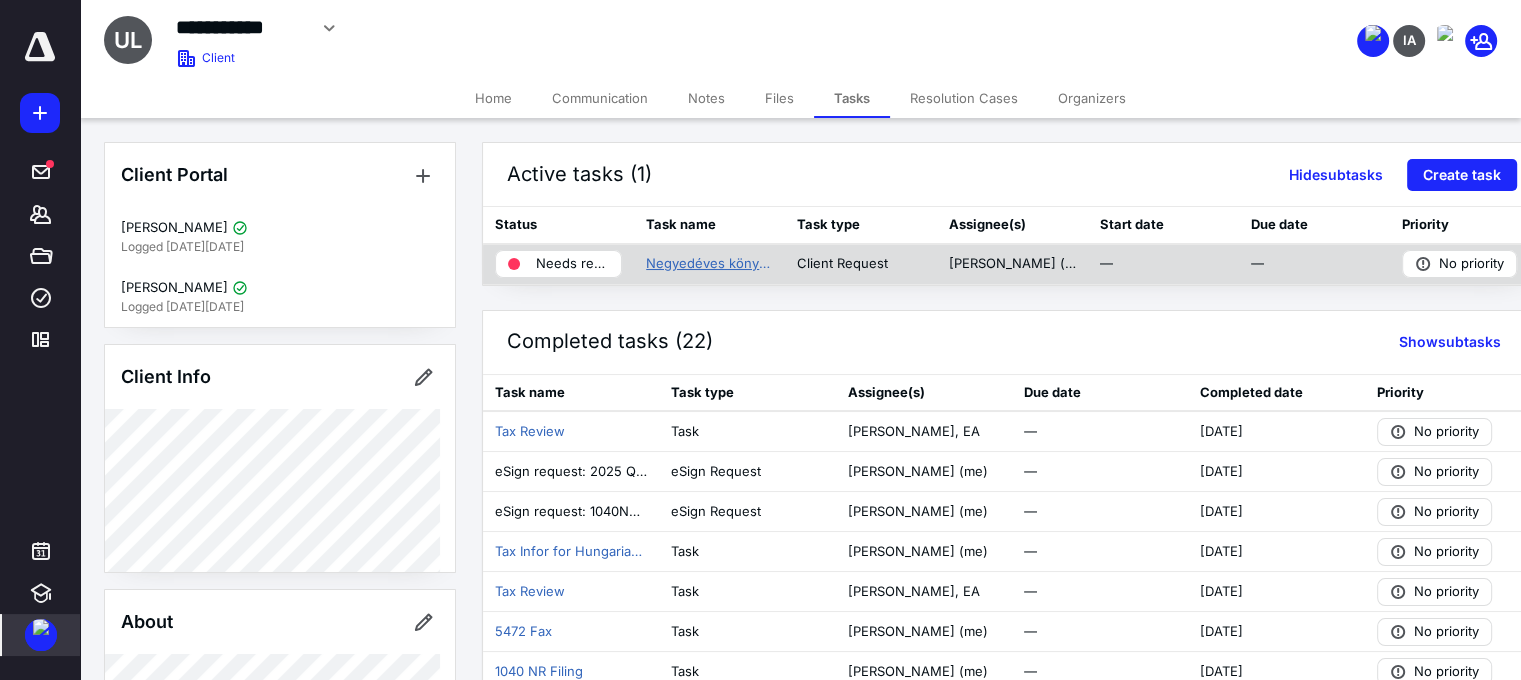 click on "Negyedéves könyvviteli adatok bekérése" at bounding box center [709, 264] 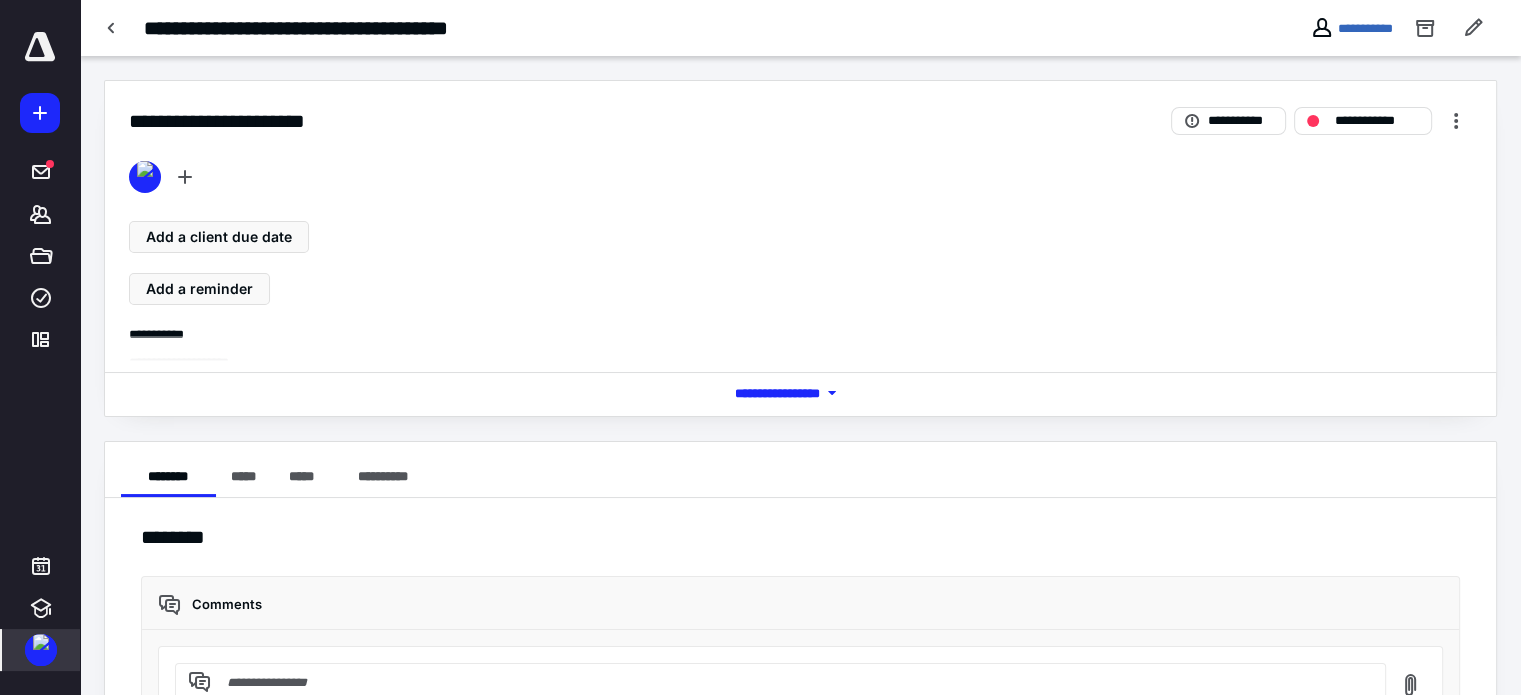 scroll, scrollTop: 87, scrollLeft: 0, axis: vertical 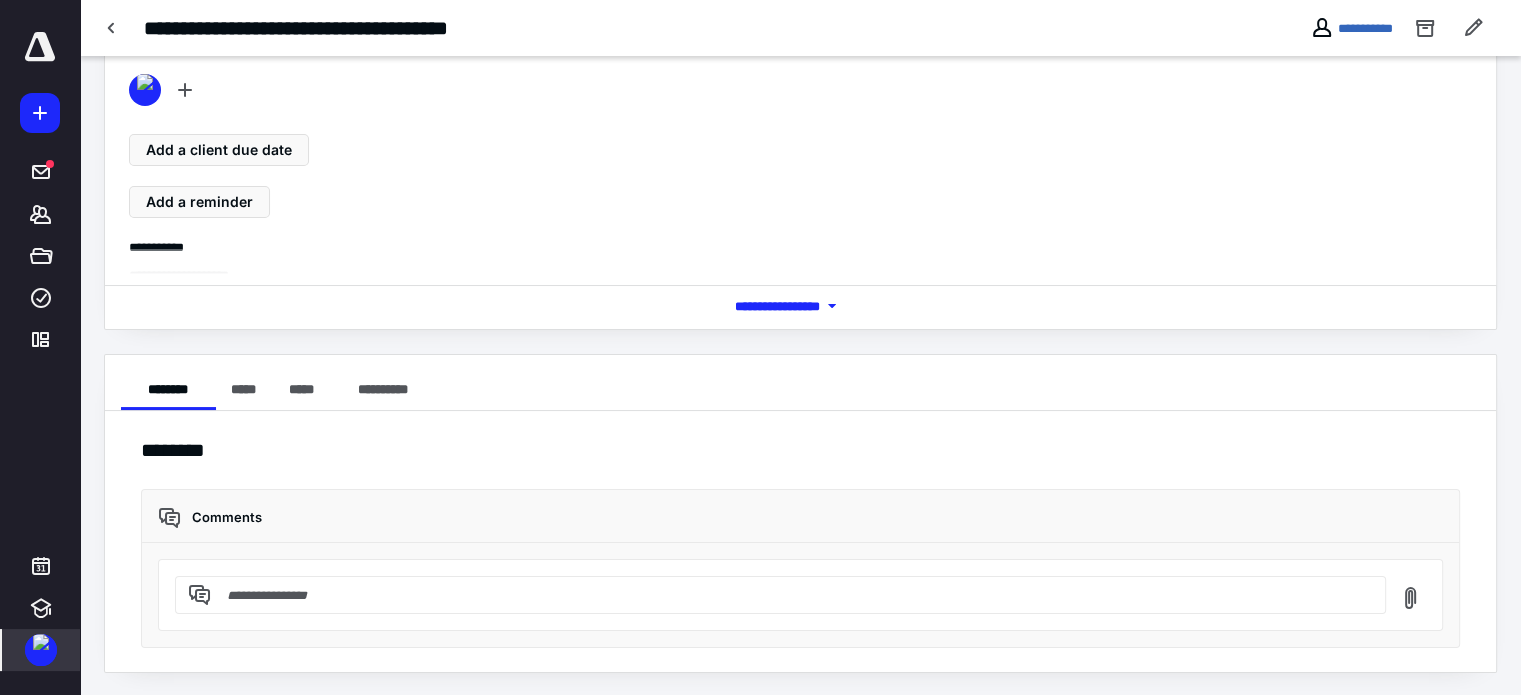 click on "*** **** *******" at bounding box center [801, 306] 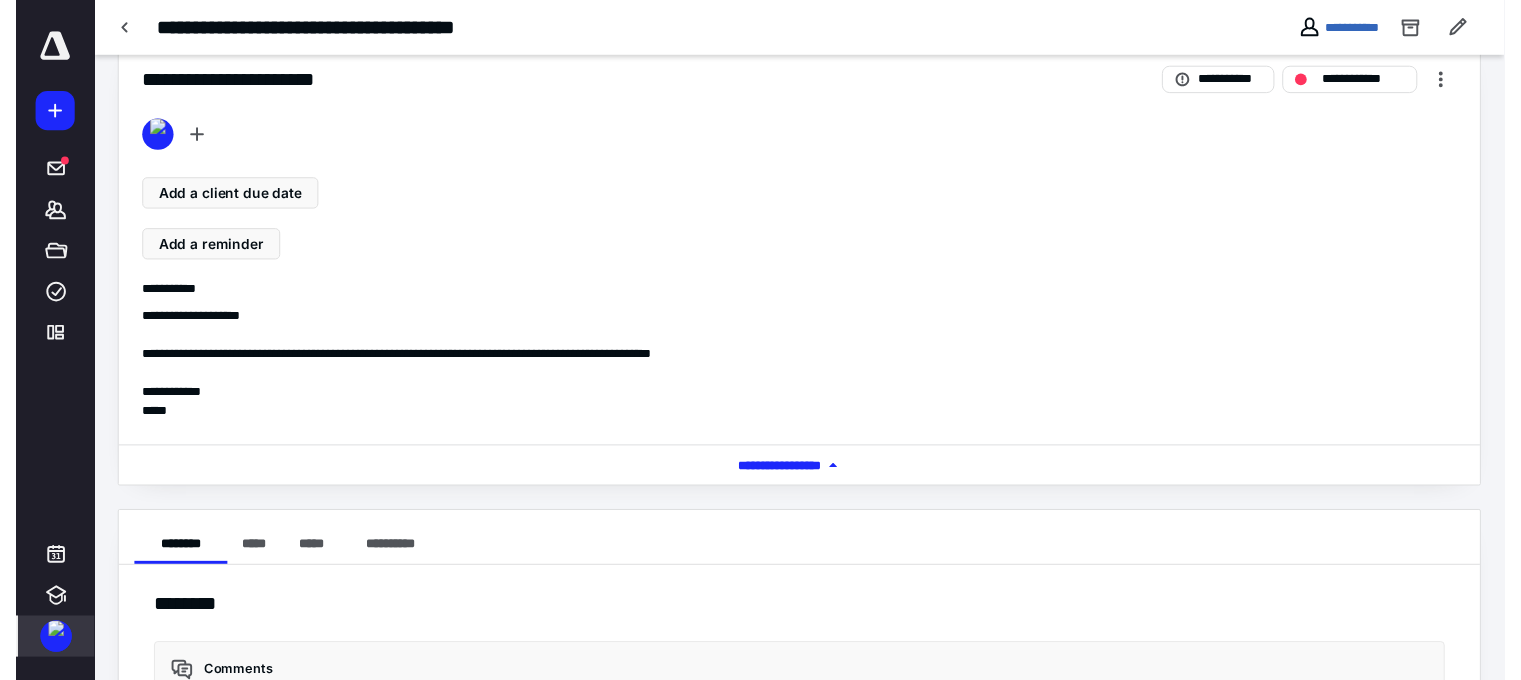 scroll, scrollTop: 0, scrollLeft: 0, axis: both 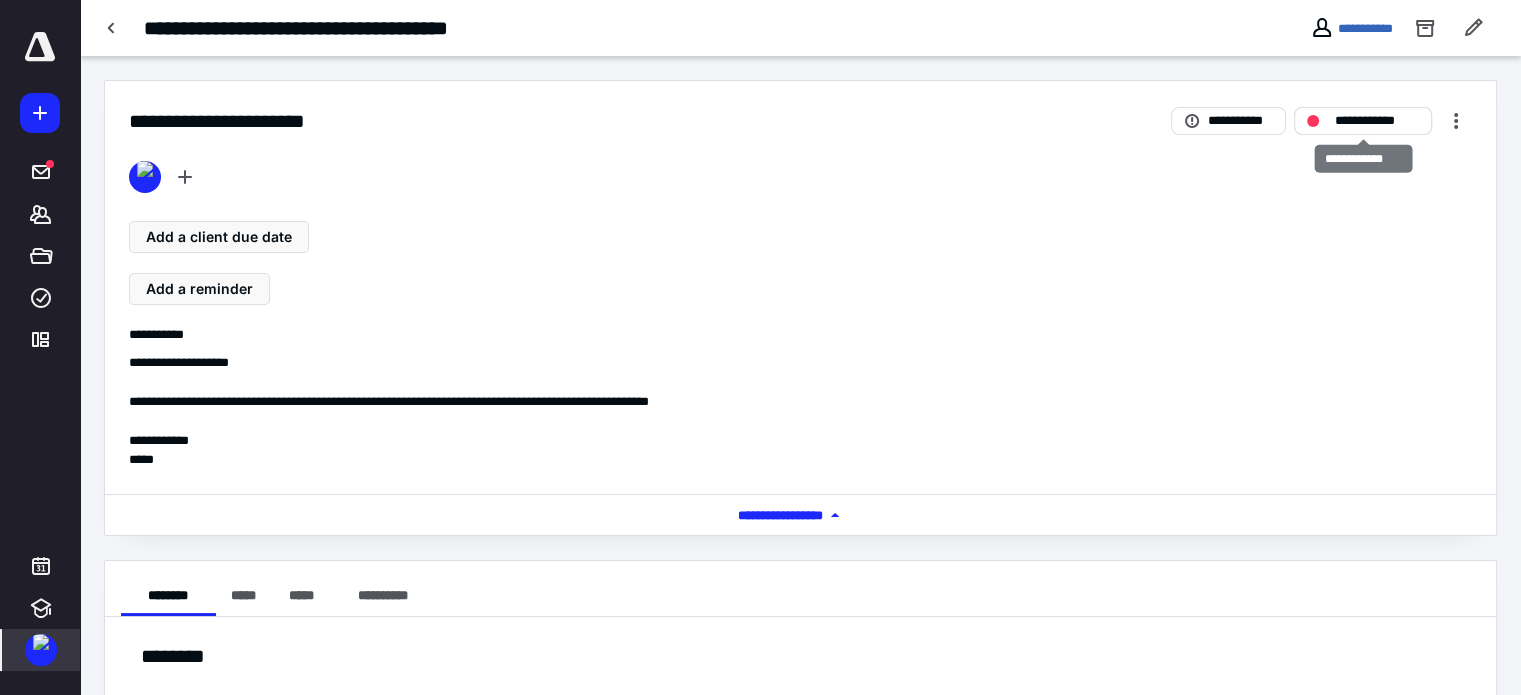 click on "**********" at bounding box center (1377, 121) 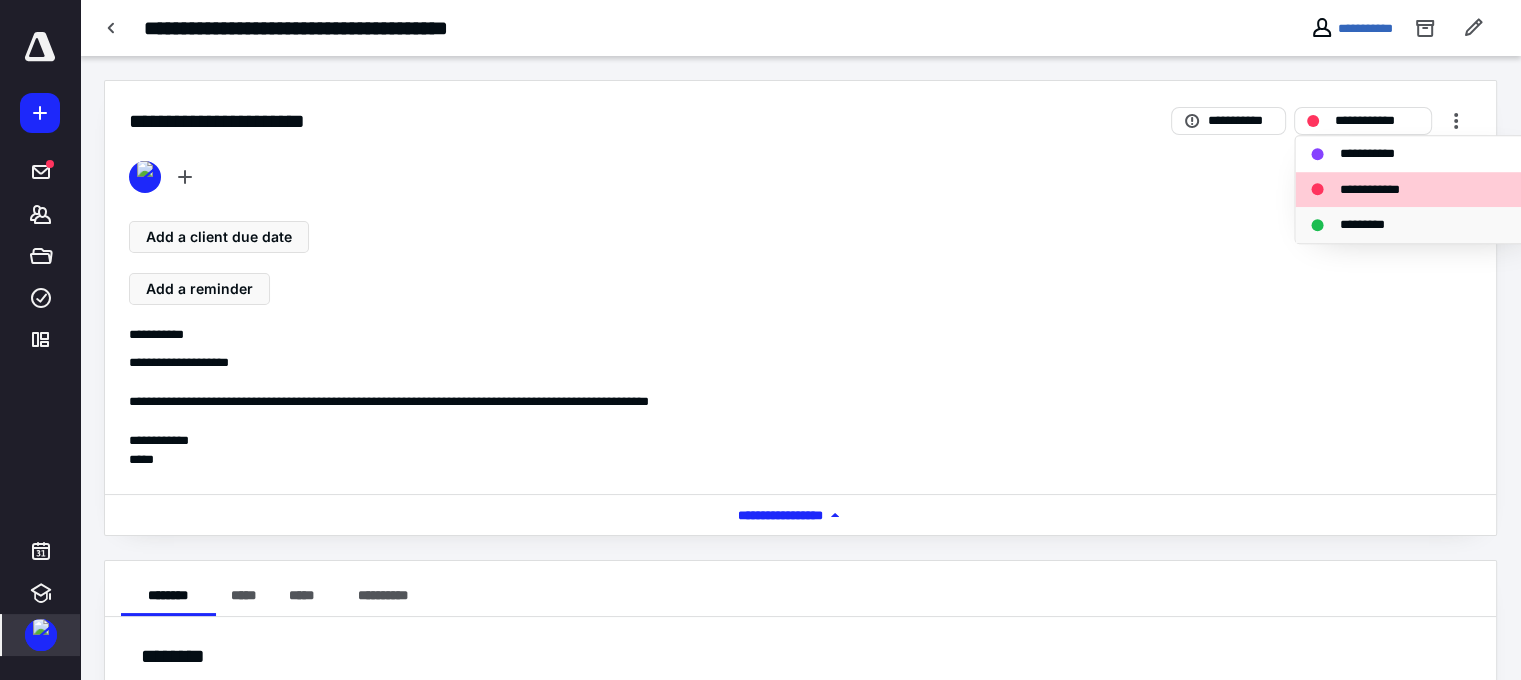 click on "*********" at bounding box center [1372, 225] 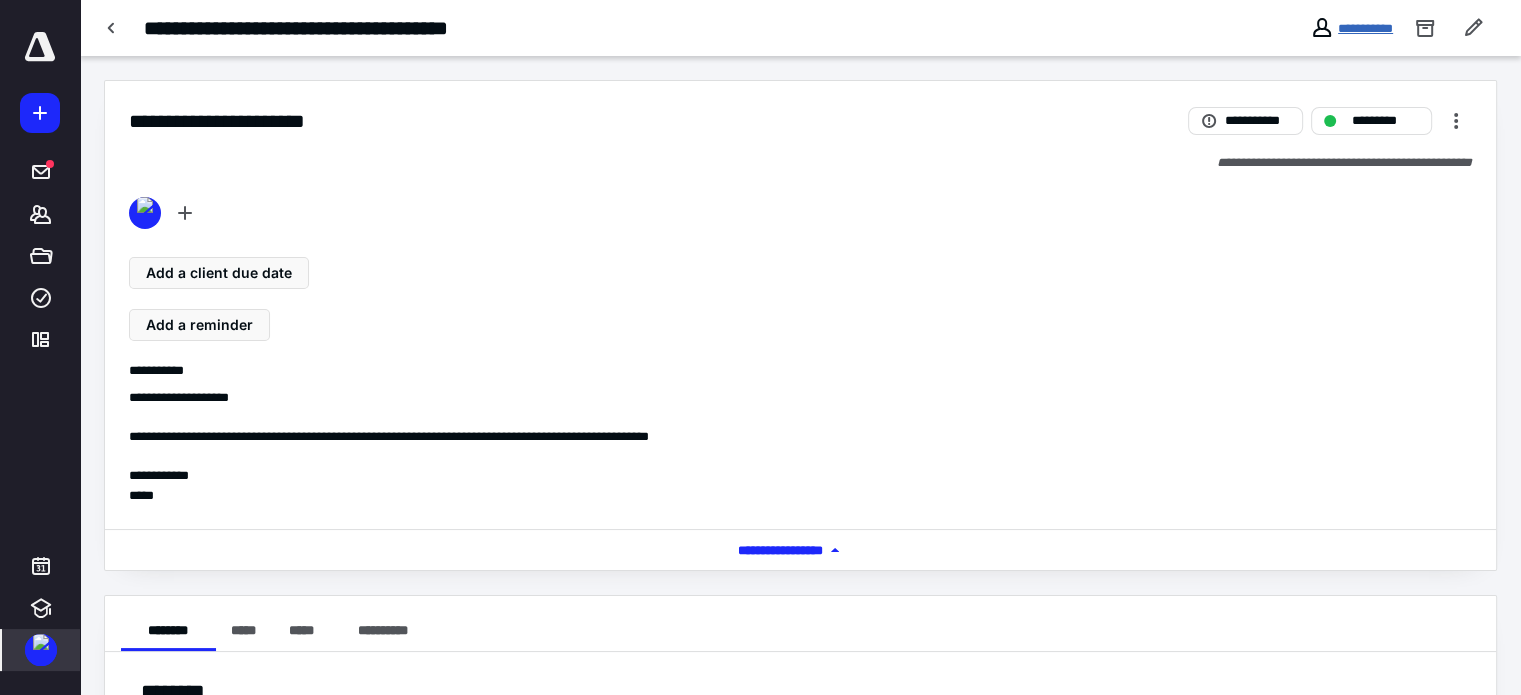 click on "**********" at bounding box center [1365, 28] 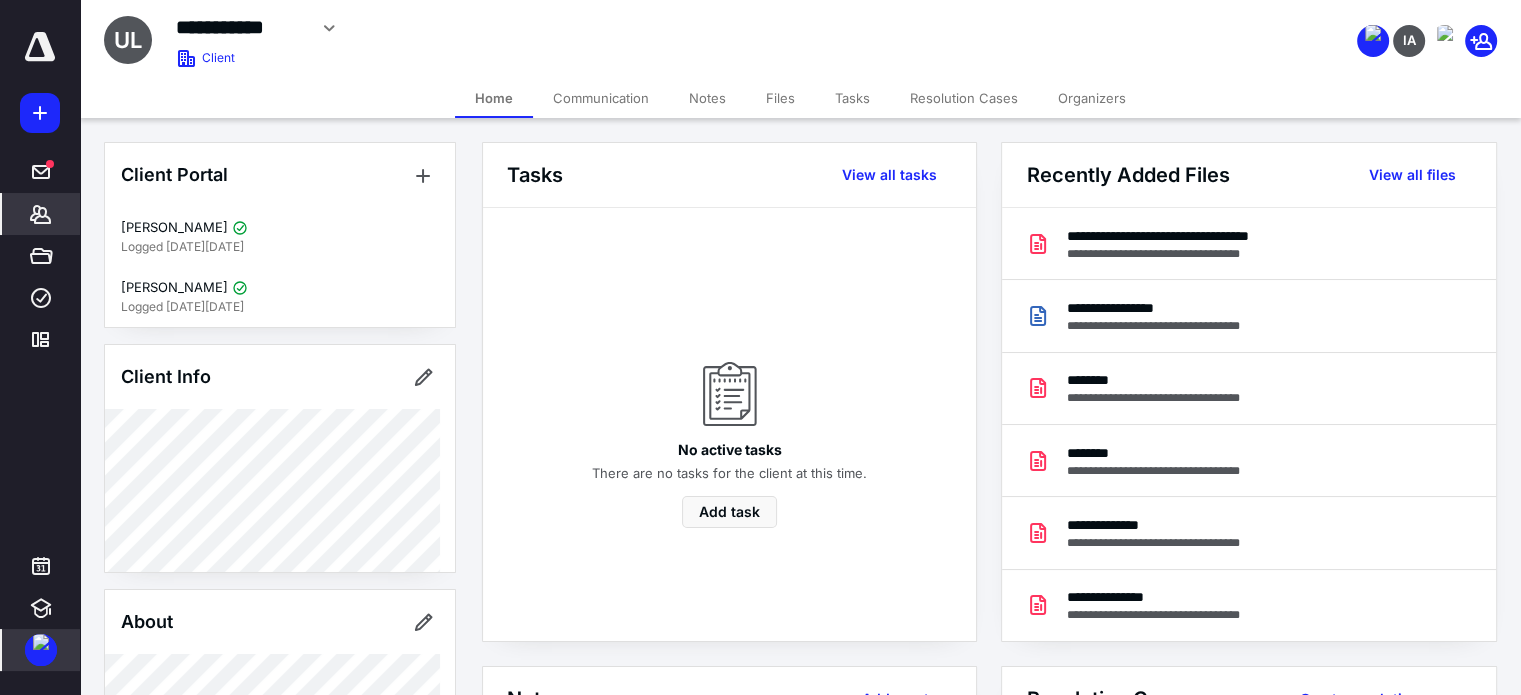 click on "Files" at bounding box center [780, 98] 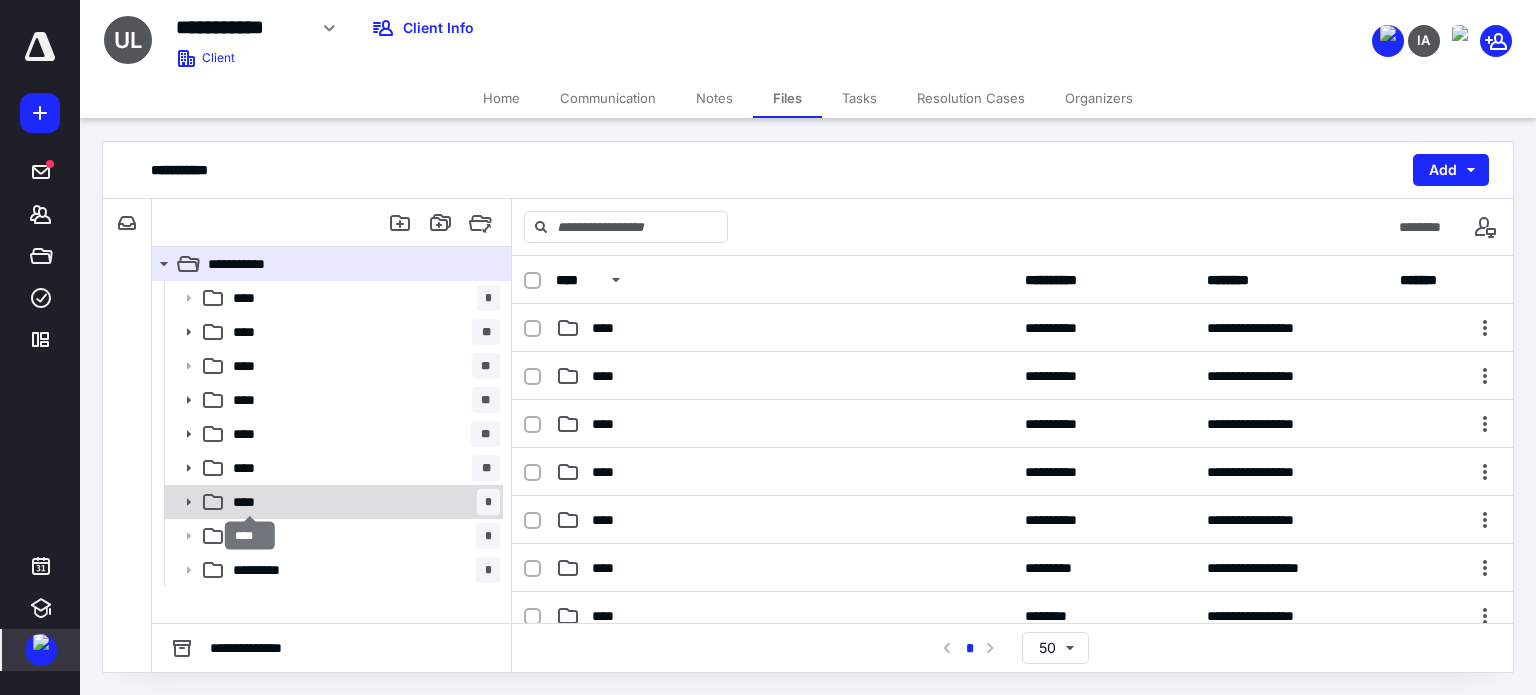 click on "****" at bounding box center [250, 502] 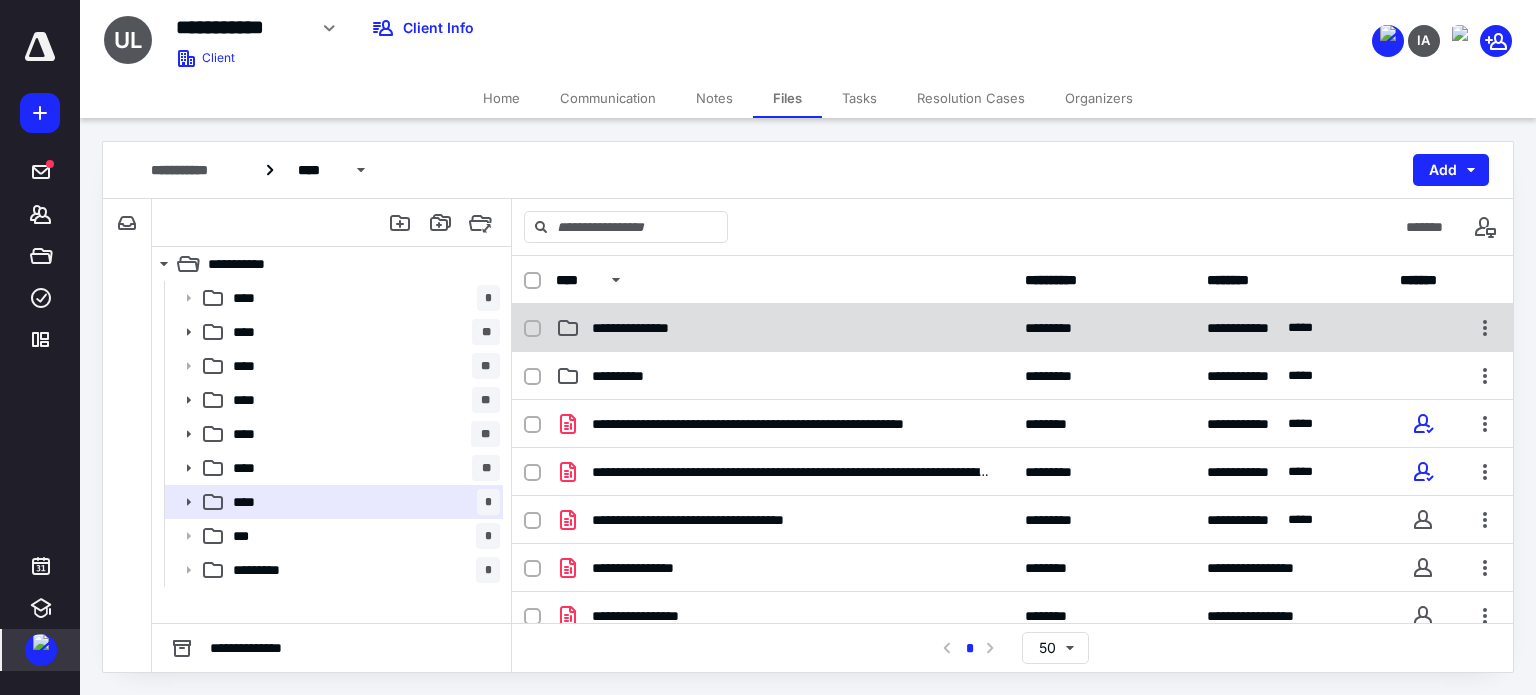 click on "**********" at bounding box center [784, 328] 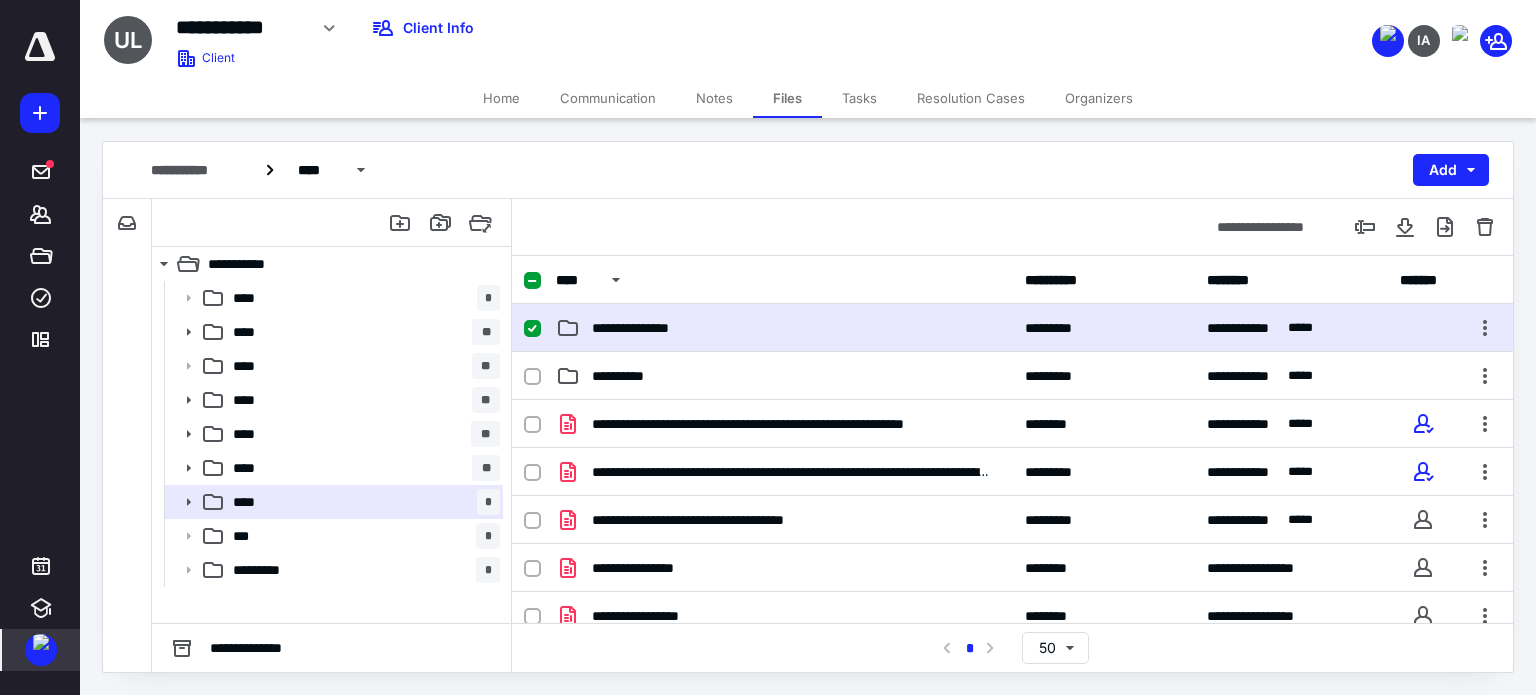 click on "**********" at bounding box center [784, 328] 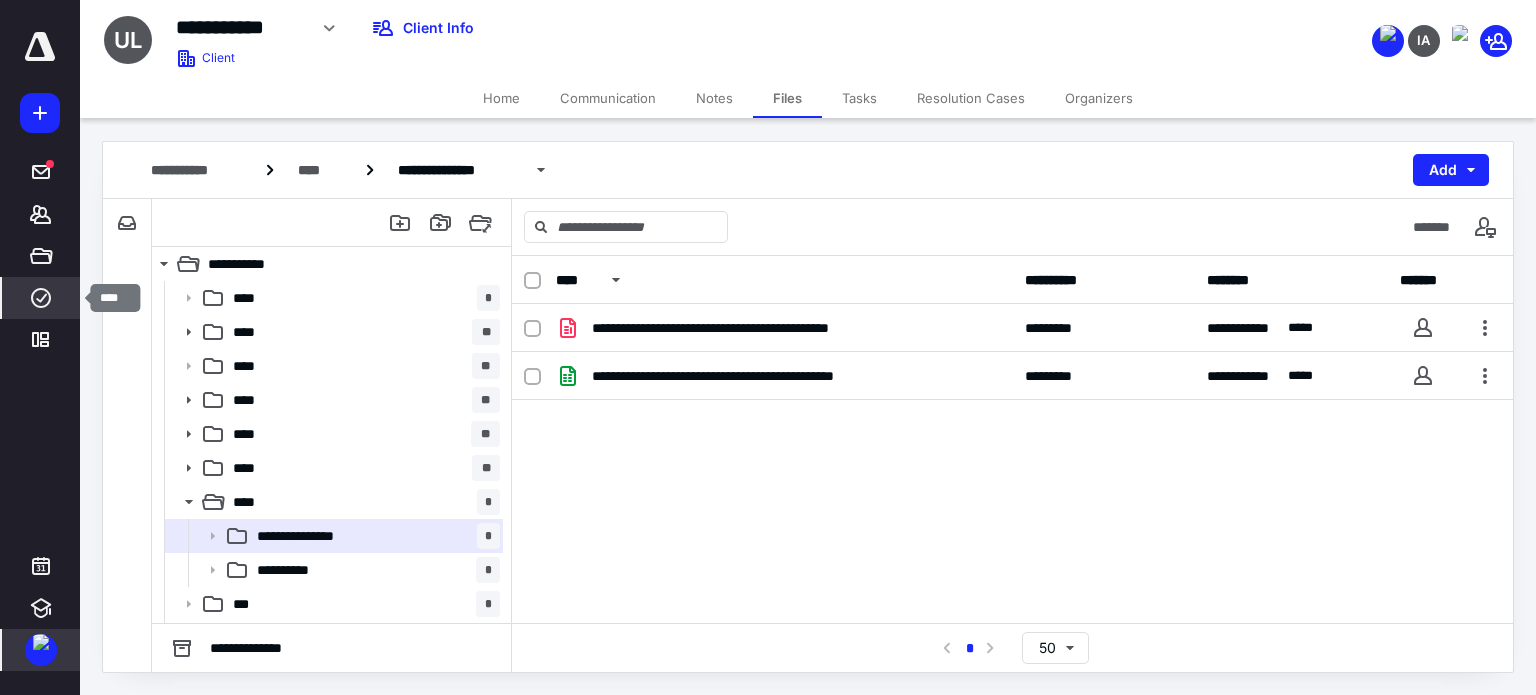 click 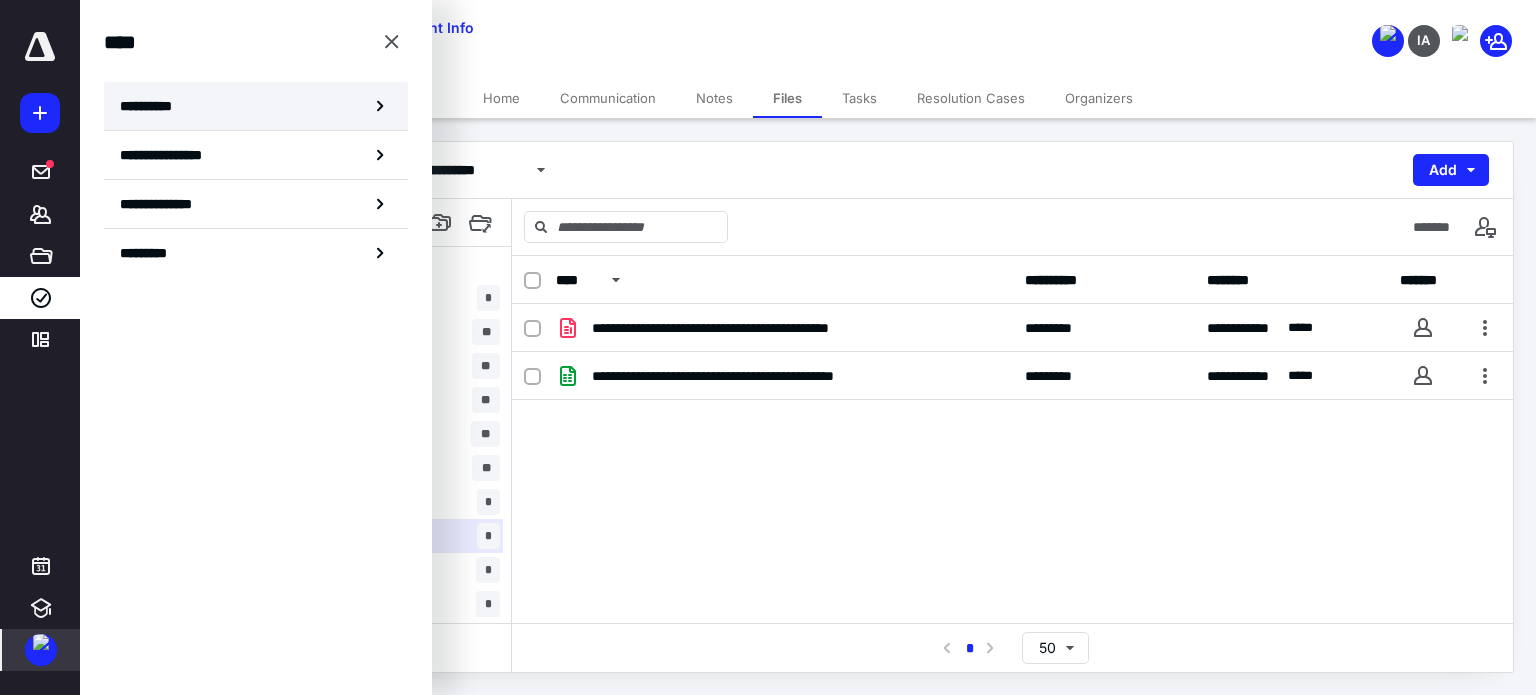 click on "**********" at bounding box center (256, 106) 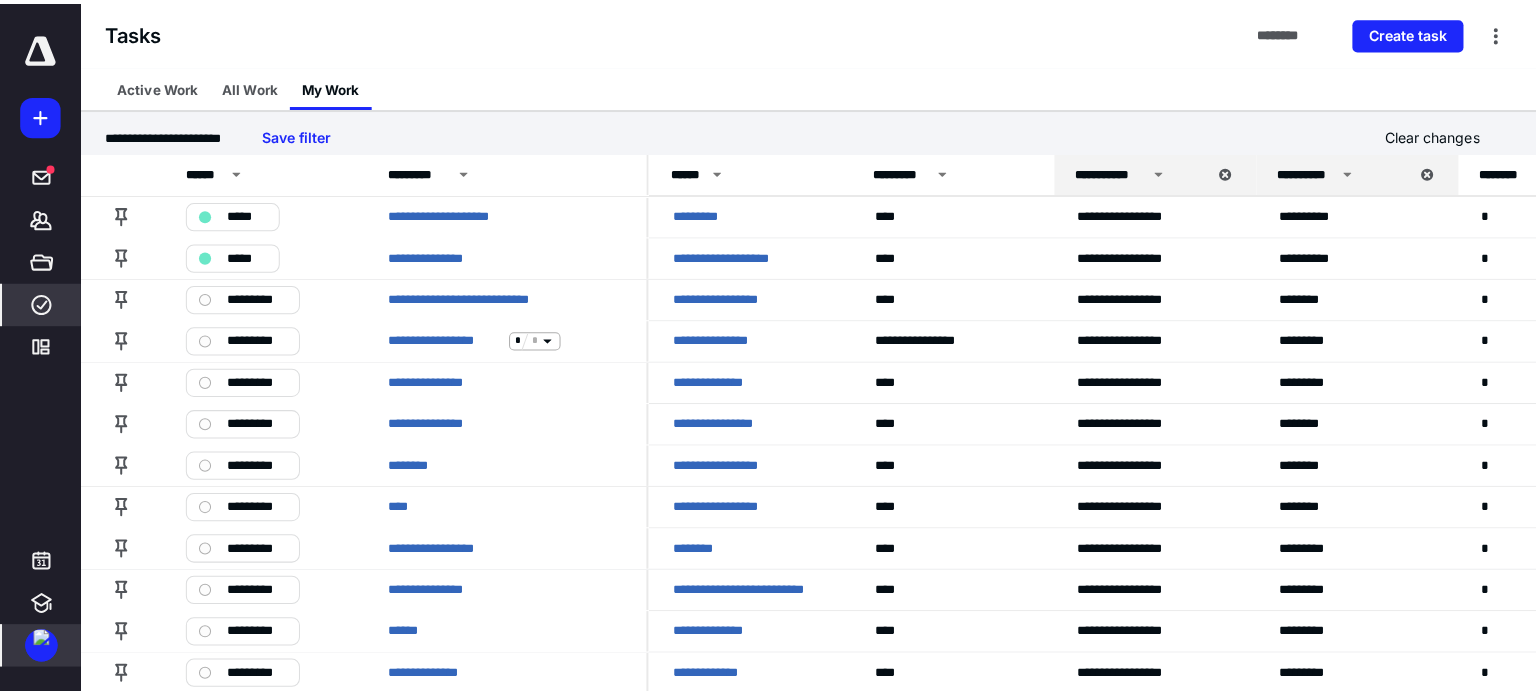 scroll, scrollTop: 0, scrollLeft: 0, axis: both 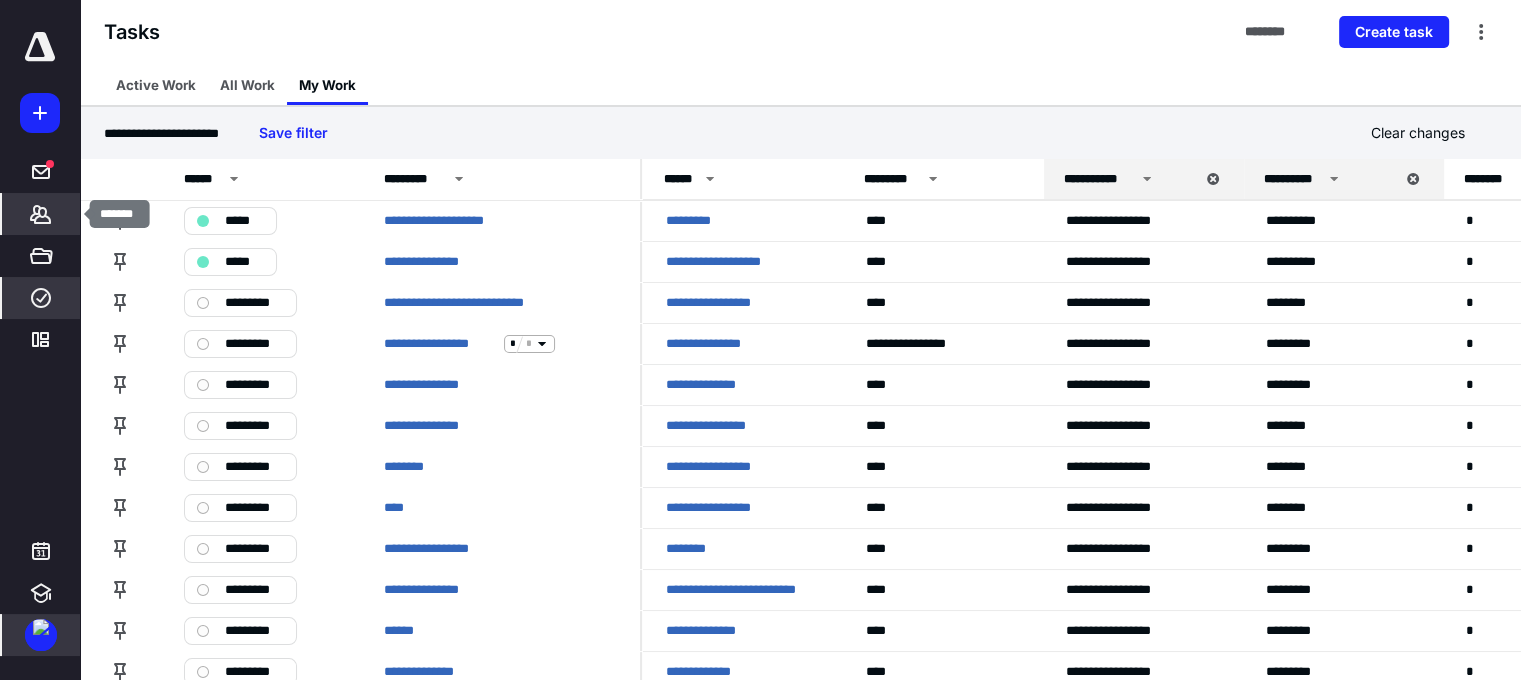 click 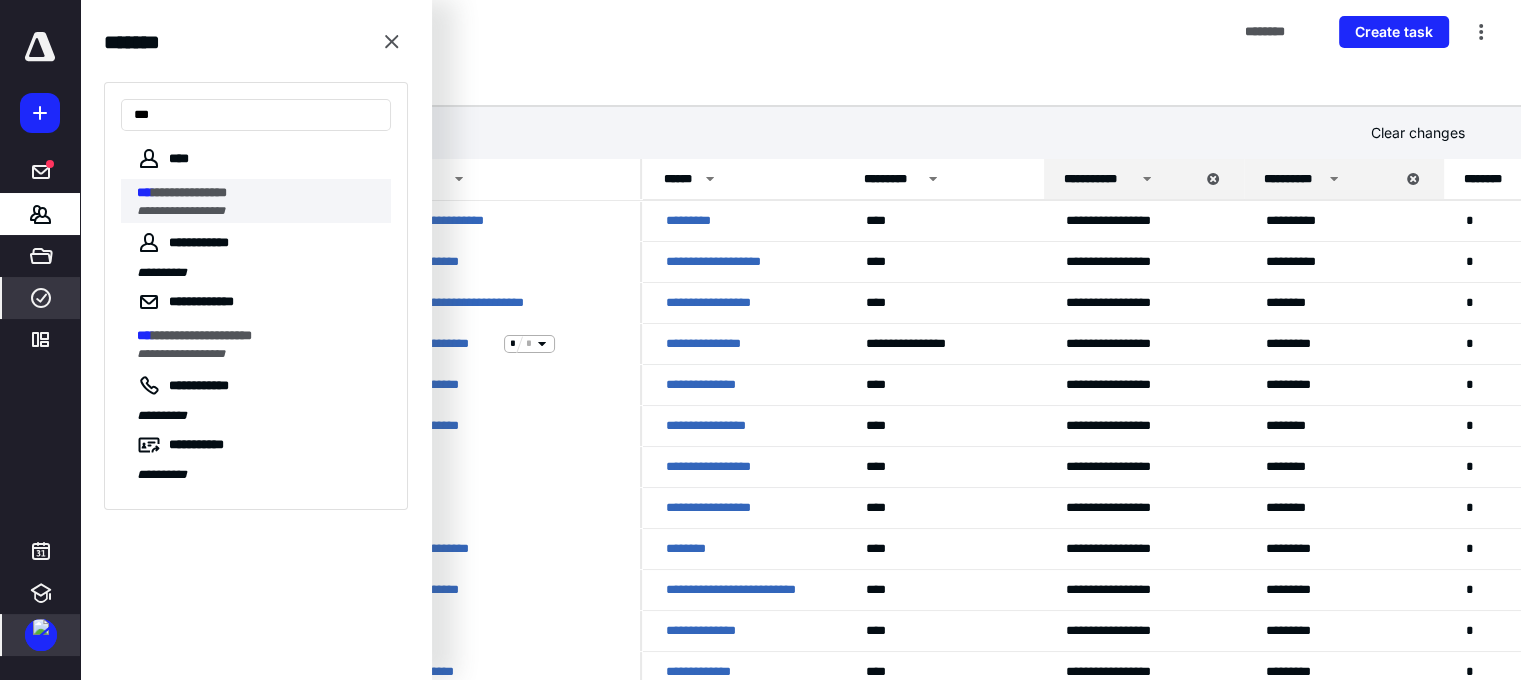 type on "***" 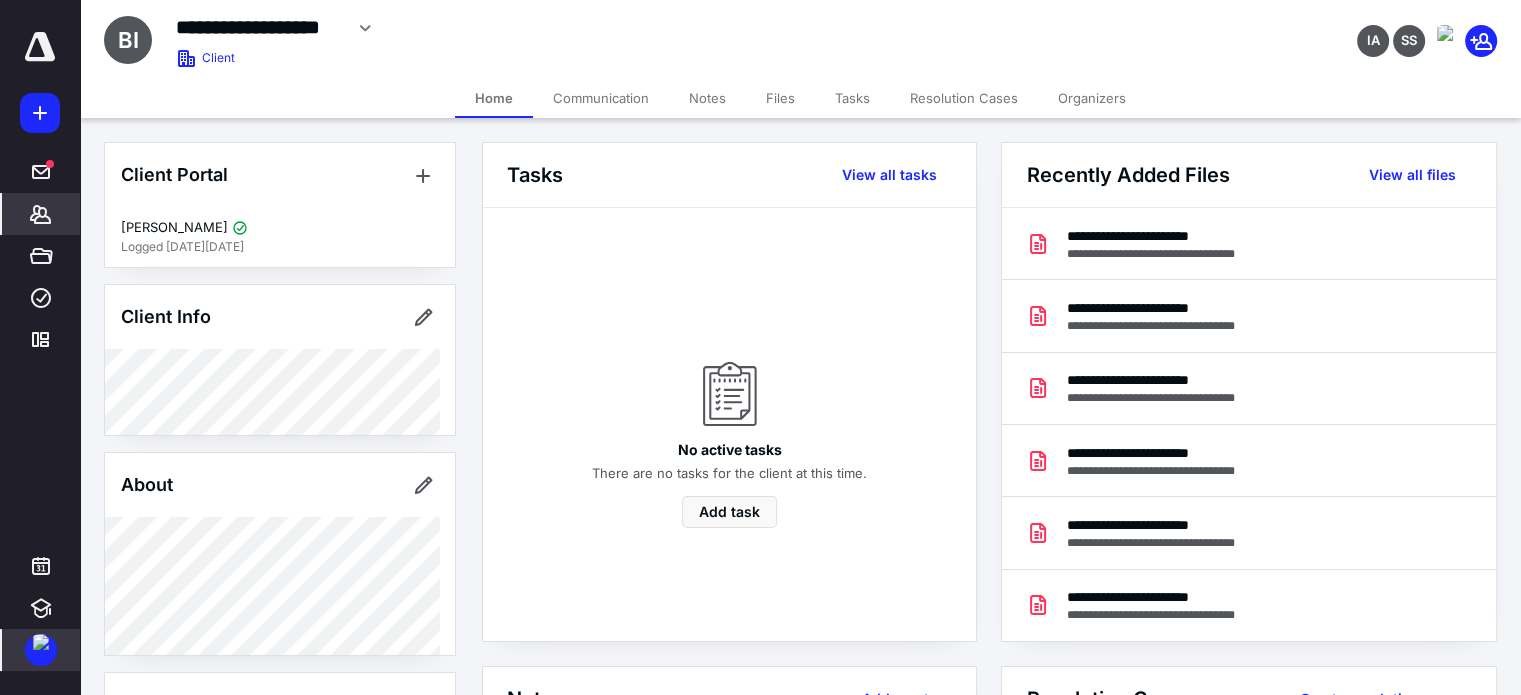 click on "Files" at bounding box center [780, 98] 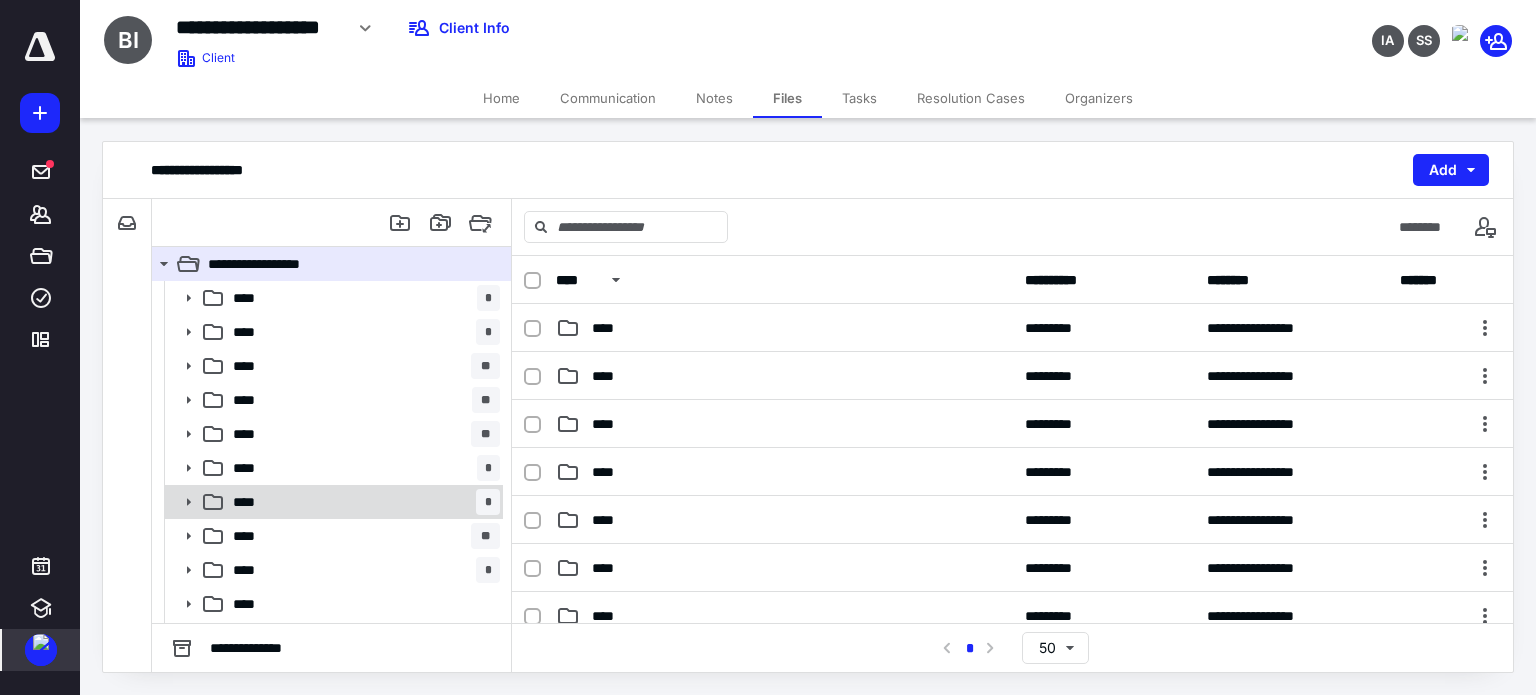 scroll, scrollTop: 64, scrollLeft: 0, axis: vertical 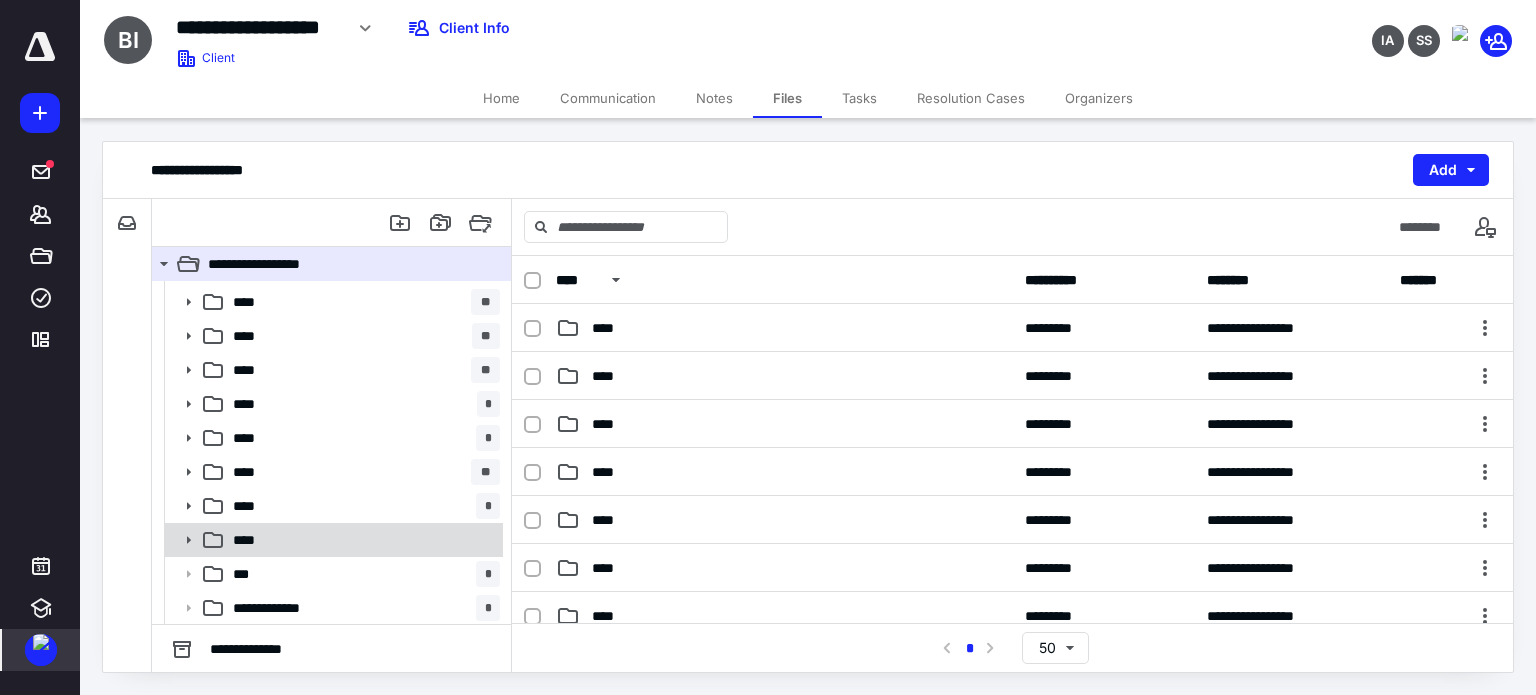 click on "****" at bounding box center (250, 540) 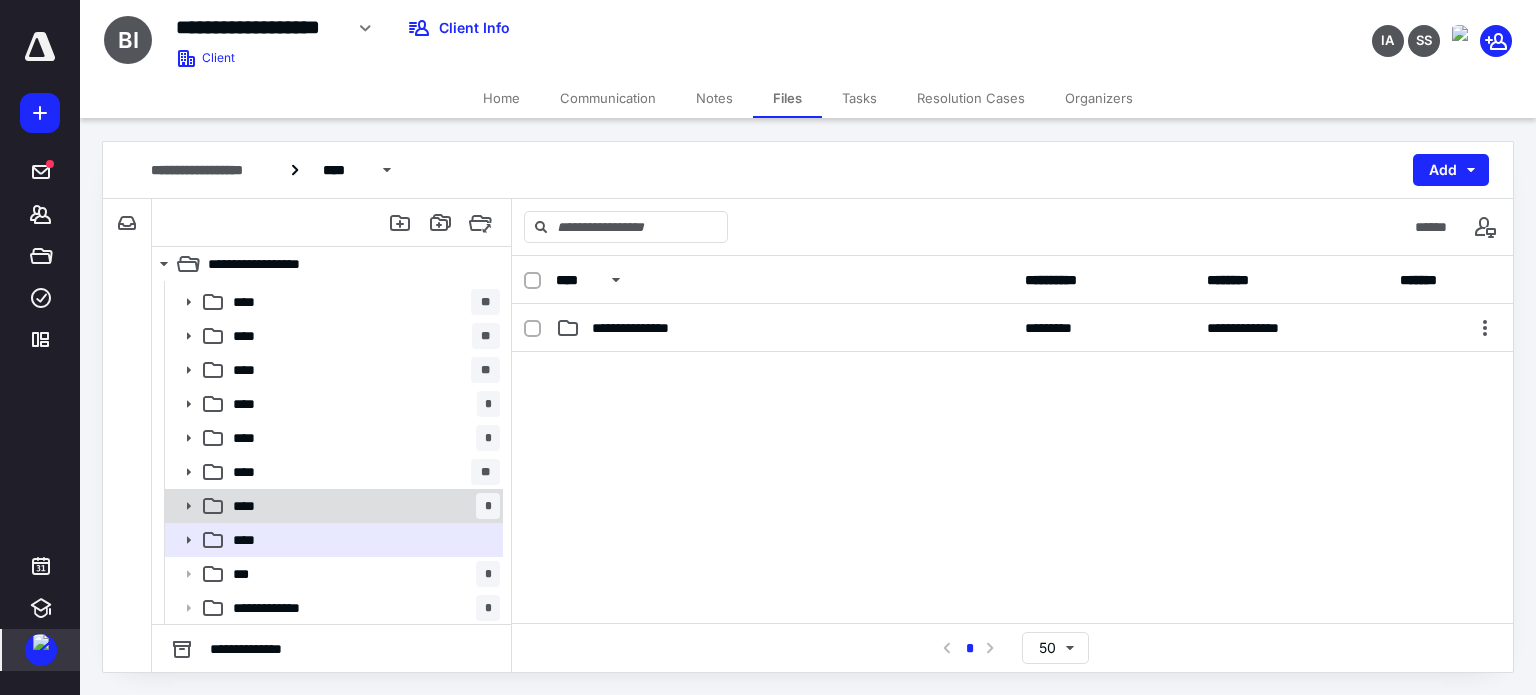 click on "**** *" at bounding box center [362, 506] 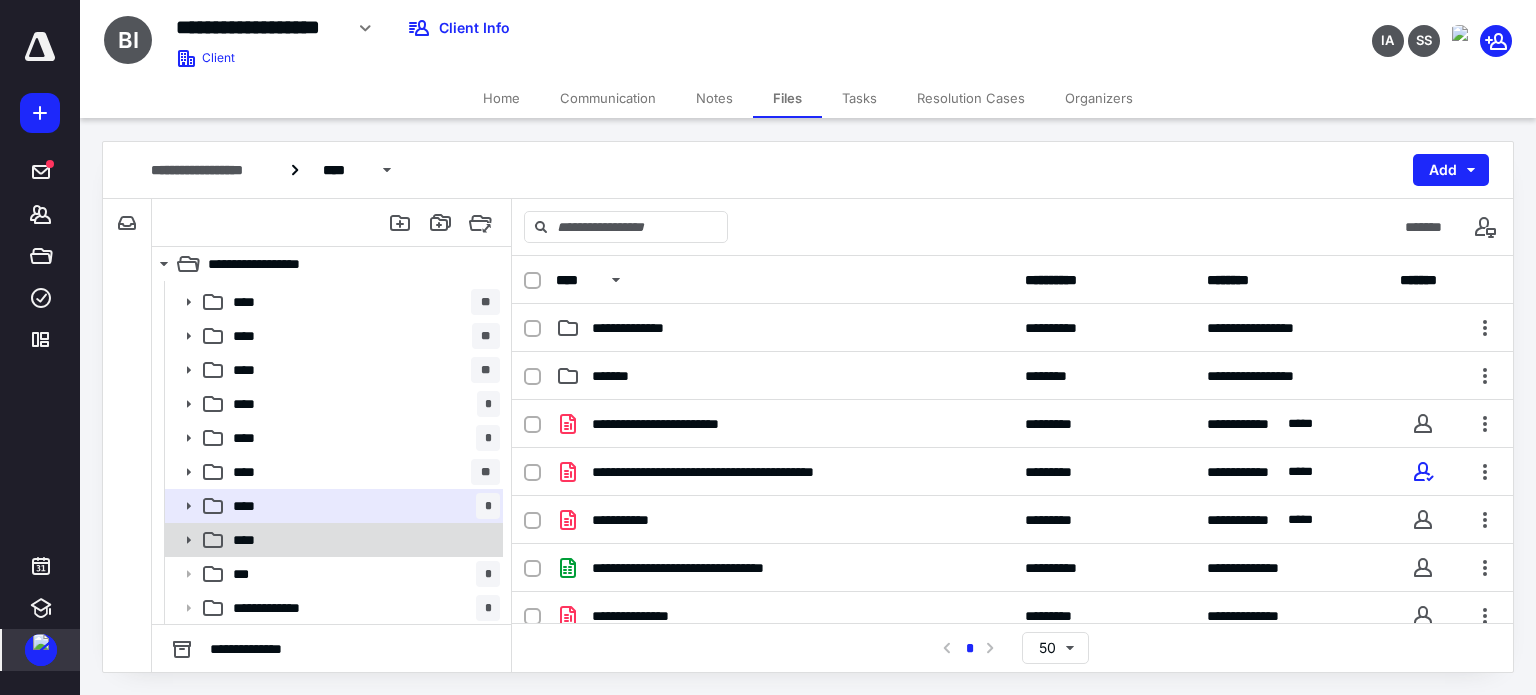 click on "****" at bounding box center [362, 540] 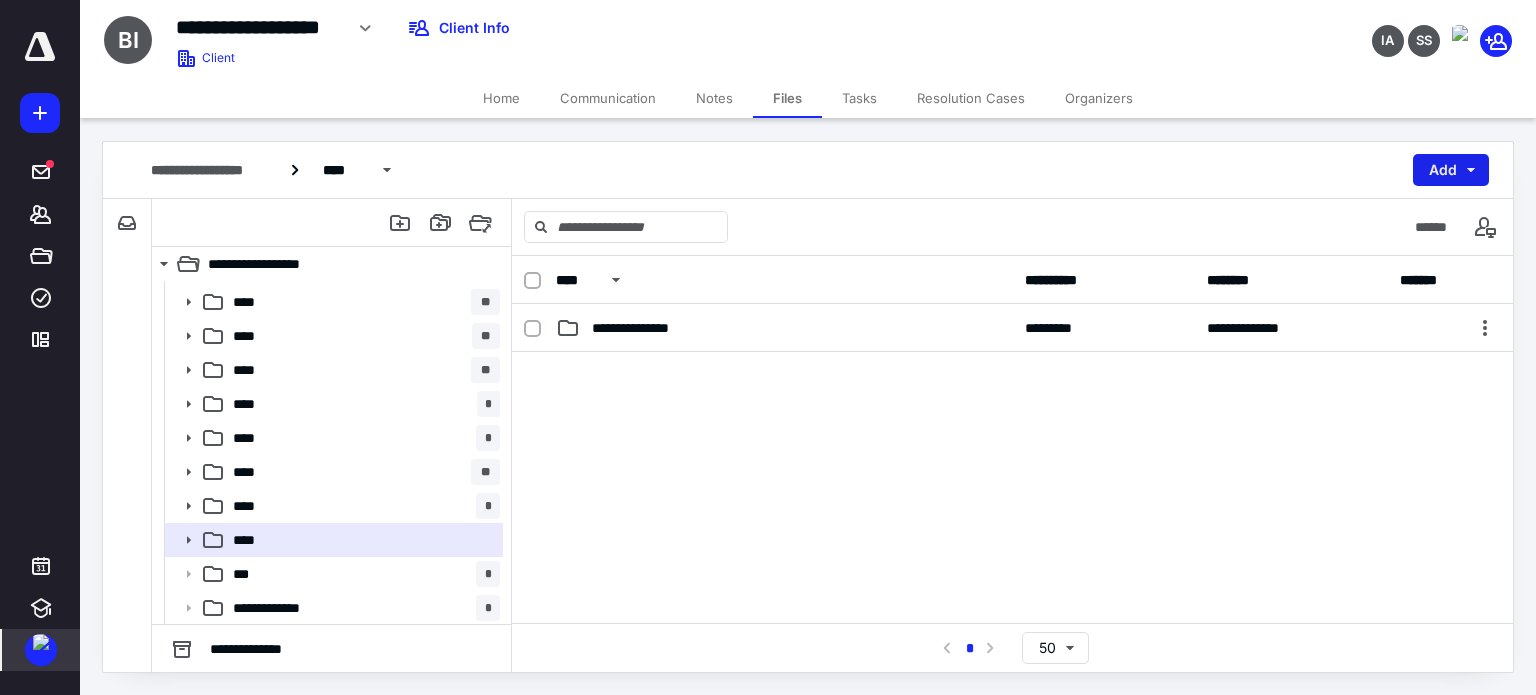 click on "Add" at bounding box center [1451, 170] 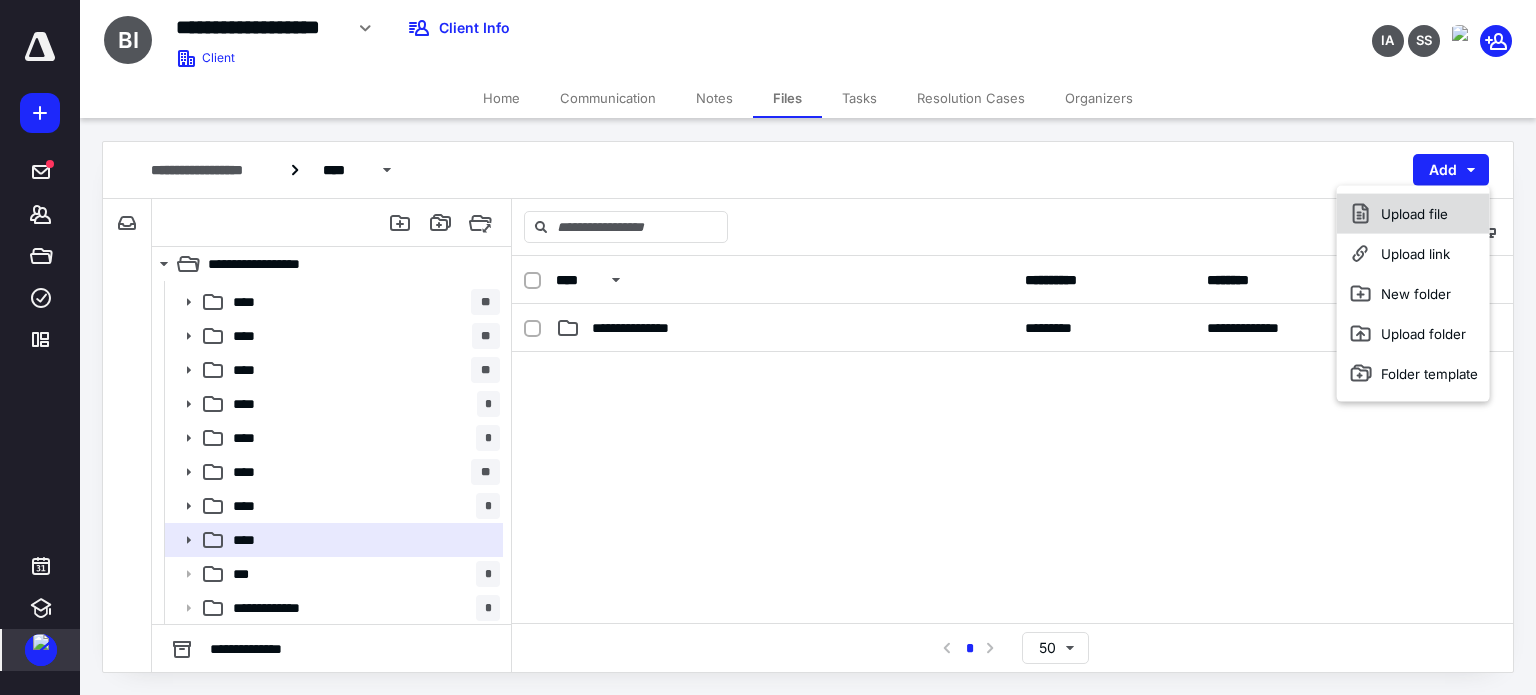 click on "Upload file" at bounding box center (1413, 214) 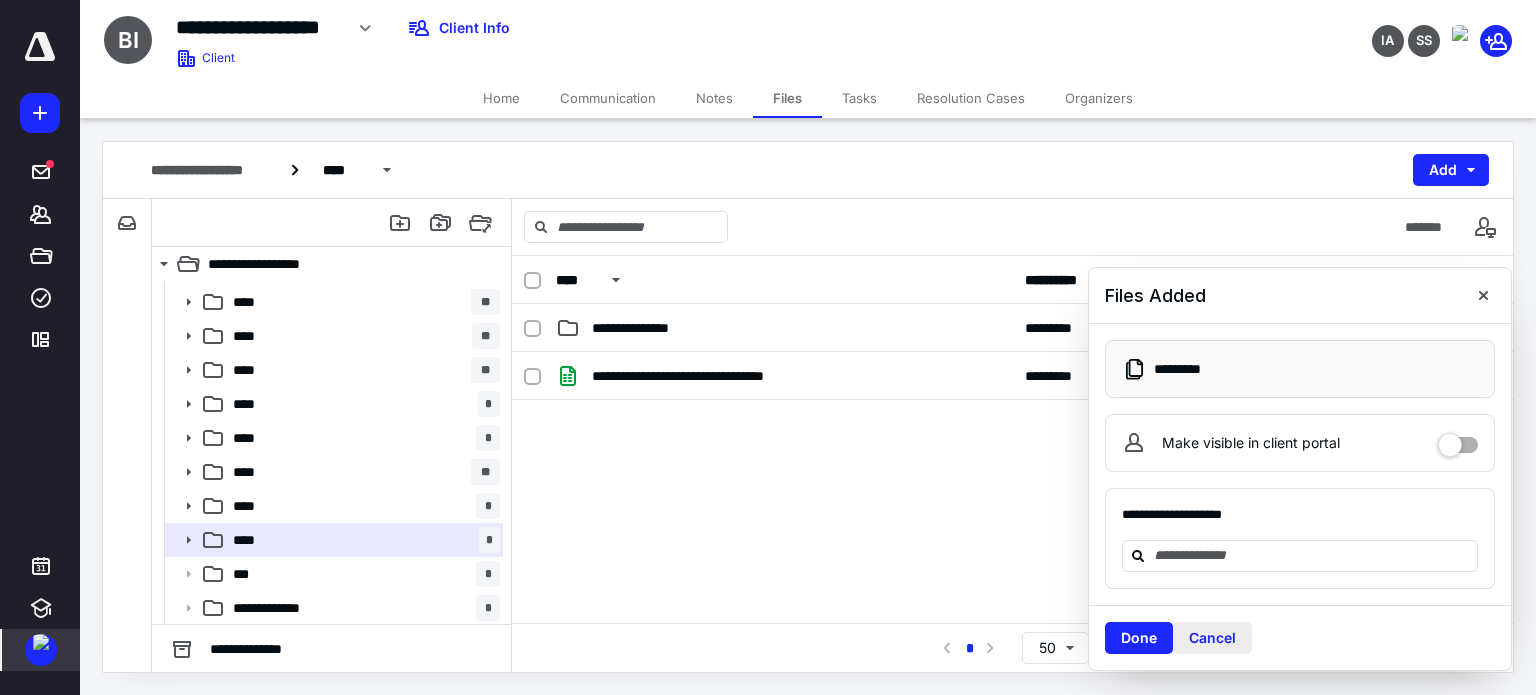 click on "Cancel" at bounding box center (1212, 638) 